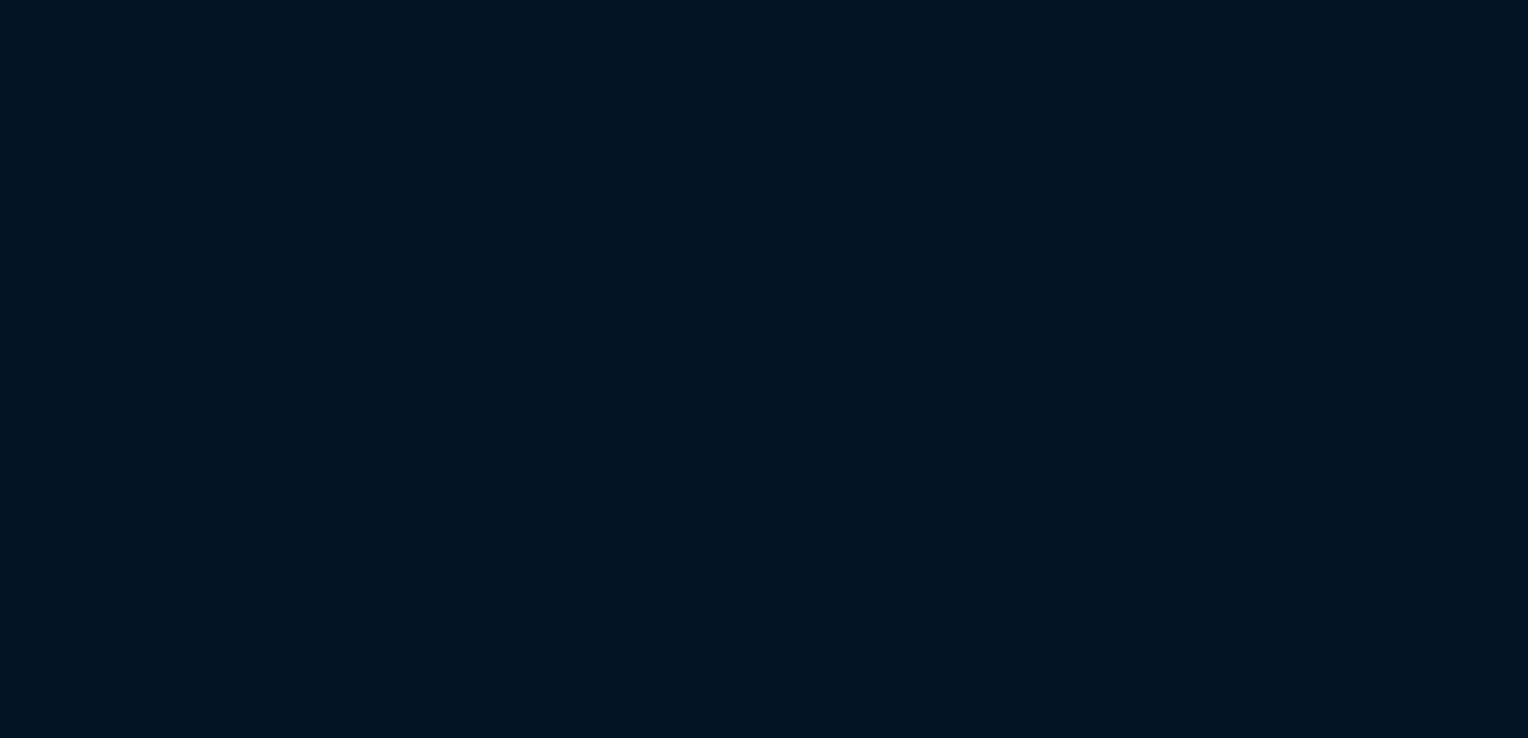 scroll, scrollTop: 0, scrollLeft: 0, axis: both 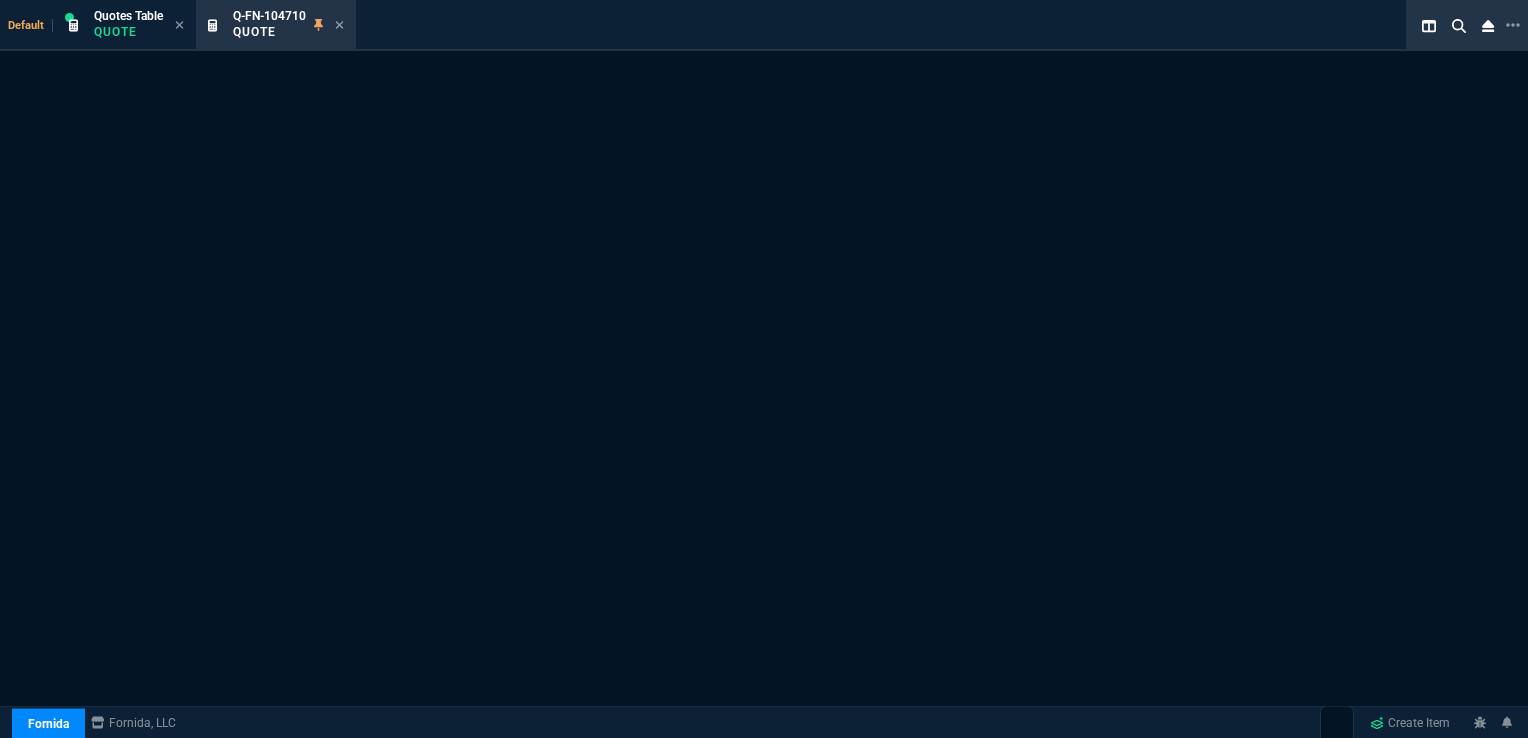 select on "16: [PERSON_NAME]" 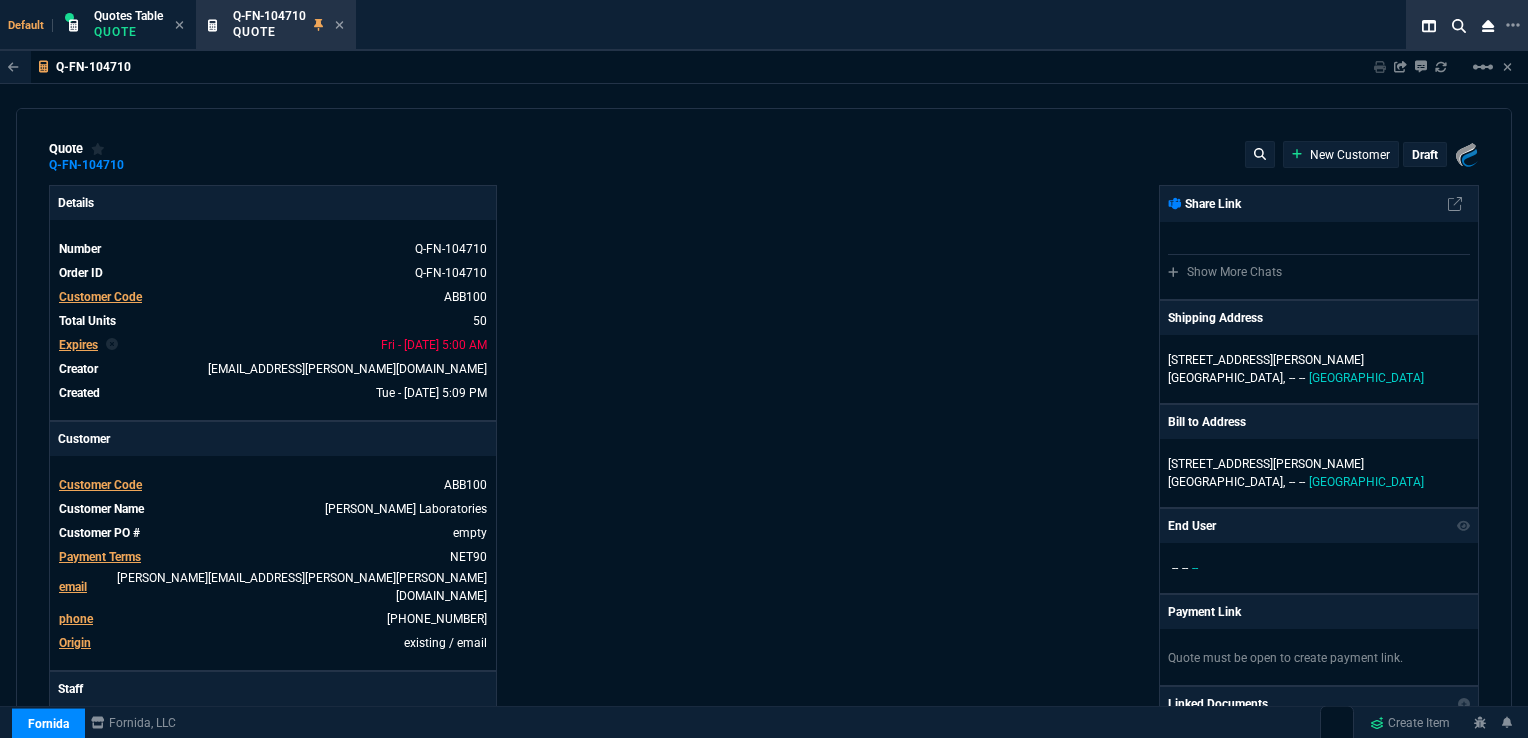 type on "43" 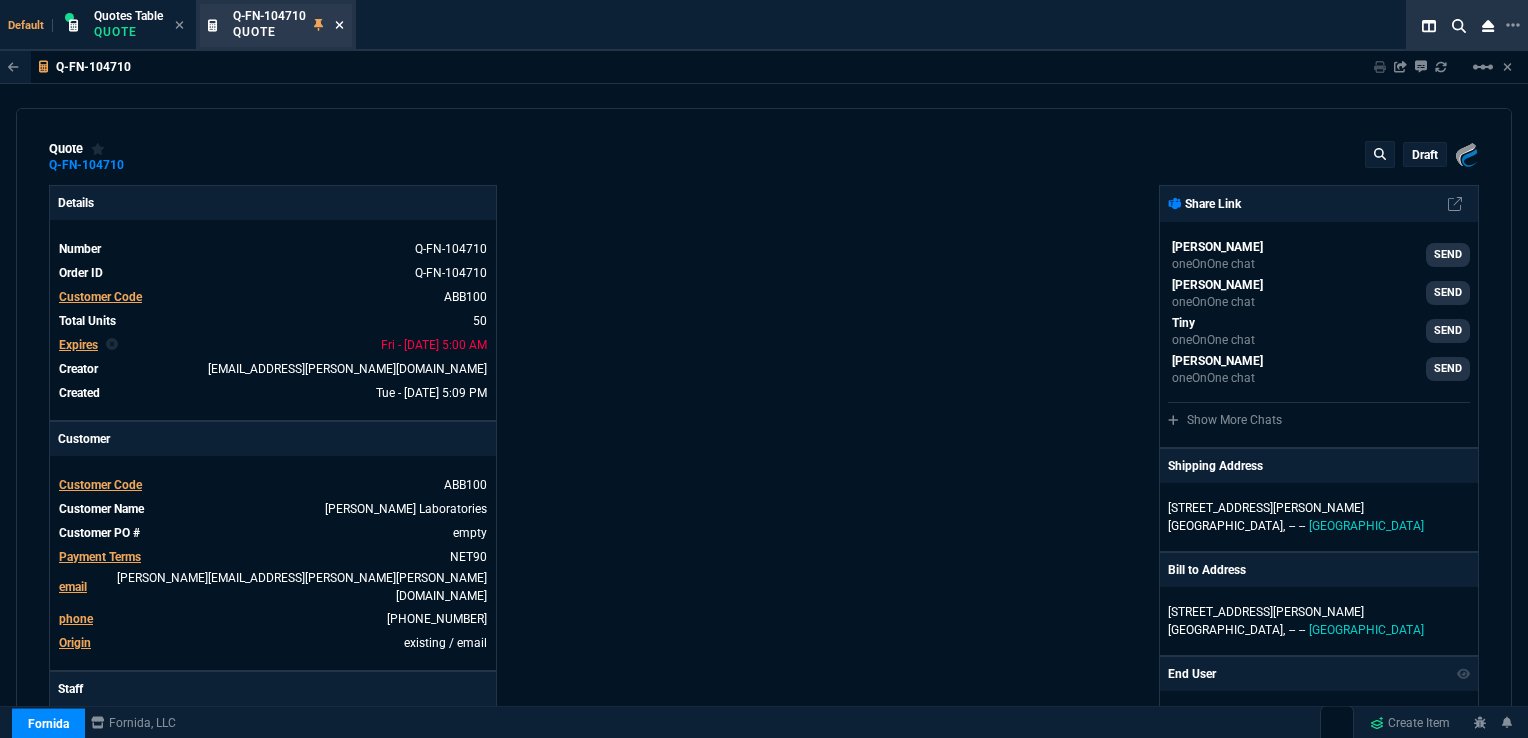 click at bounding box center [339, 26] 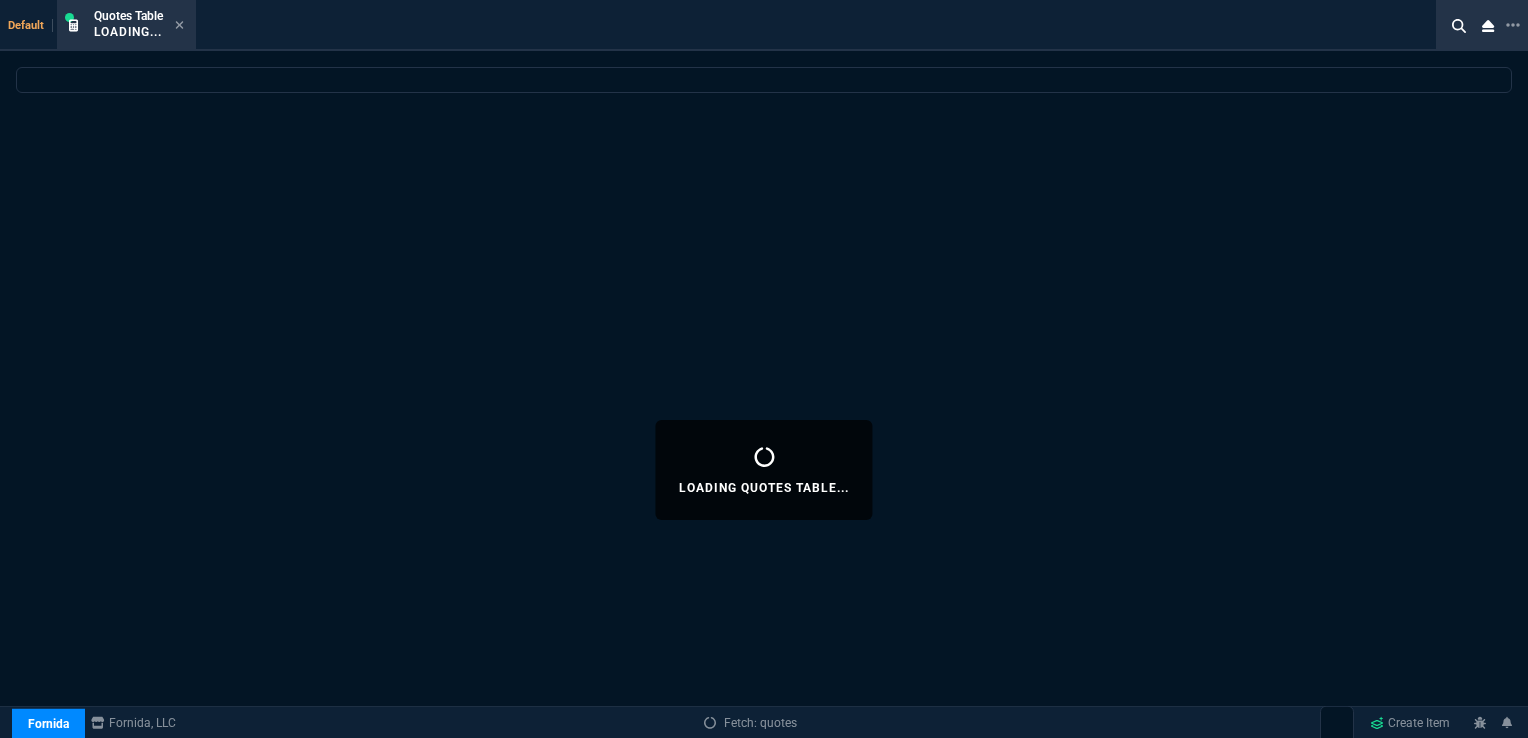 select 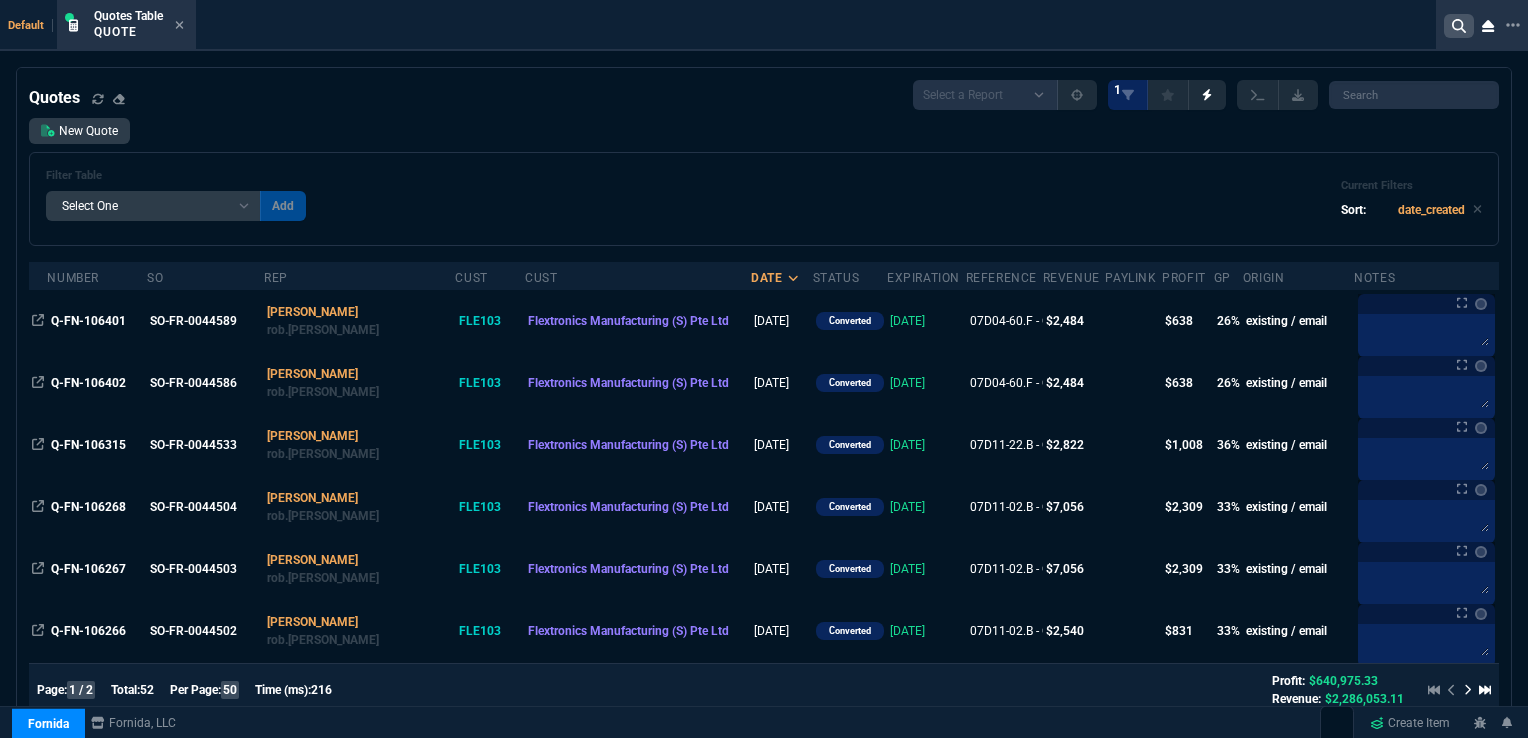 click 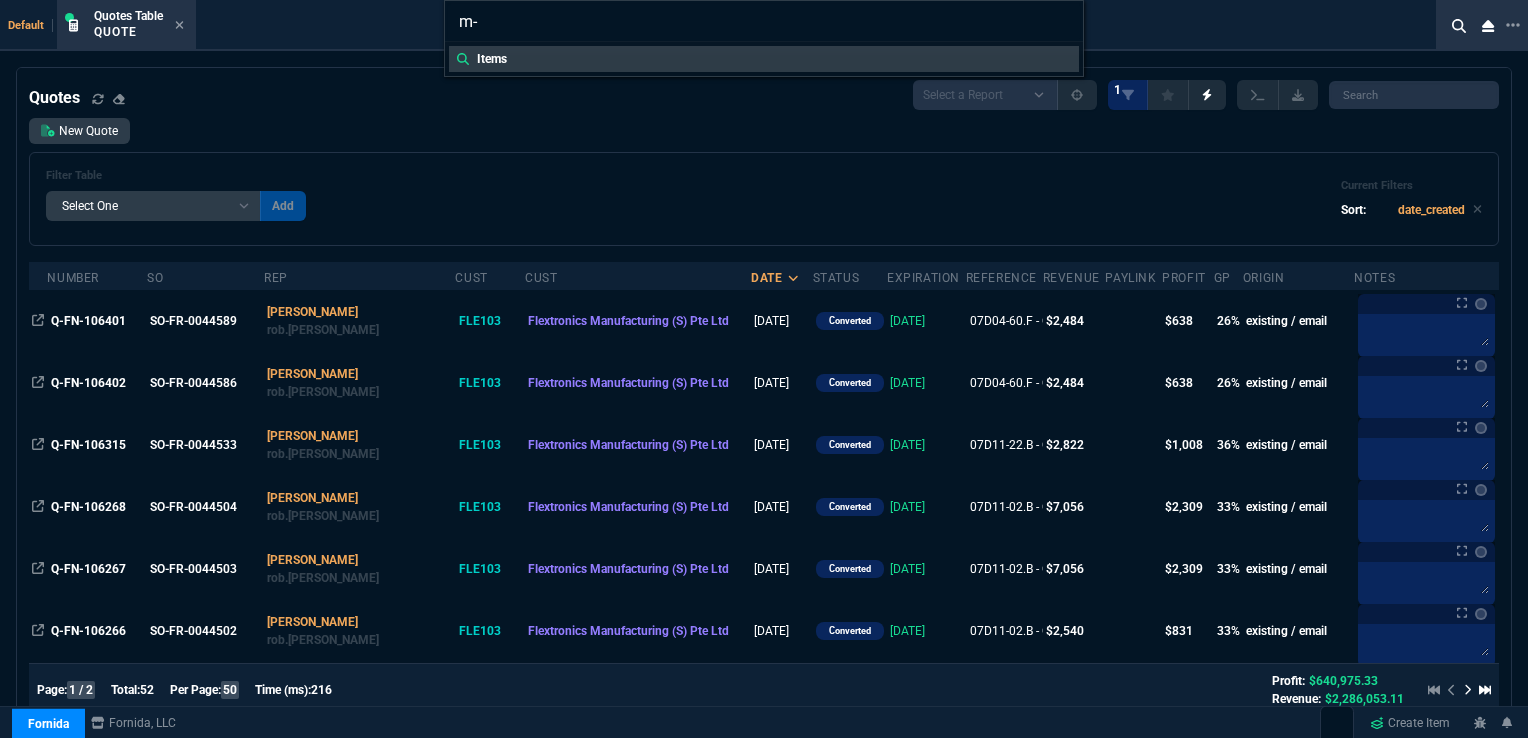type on "m" 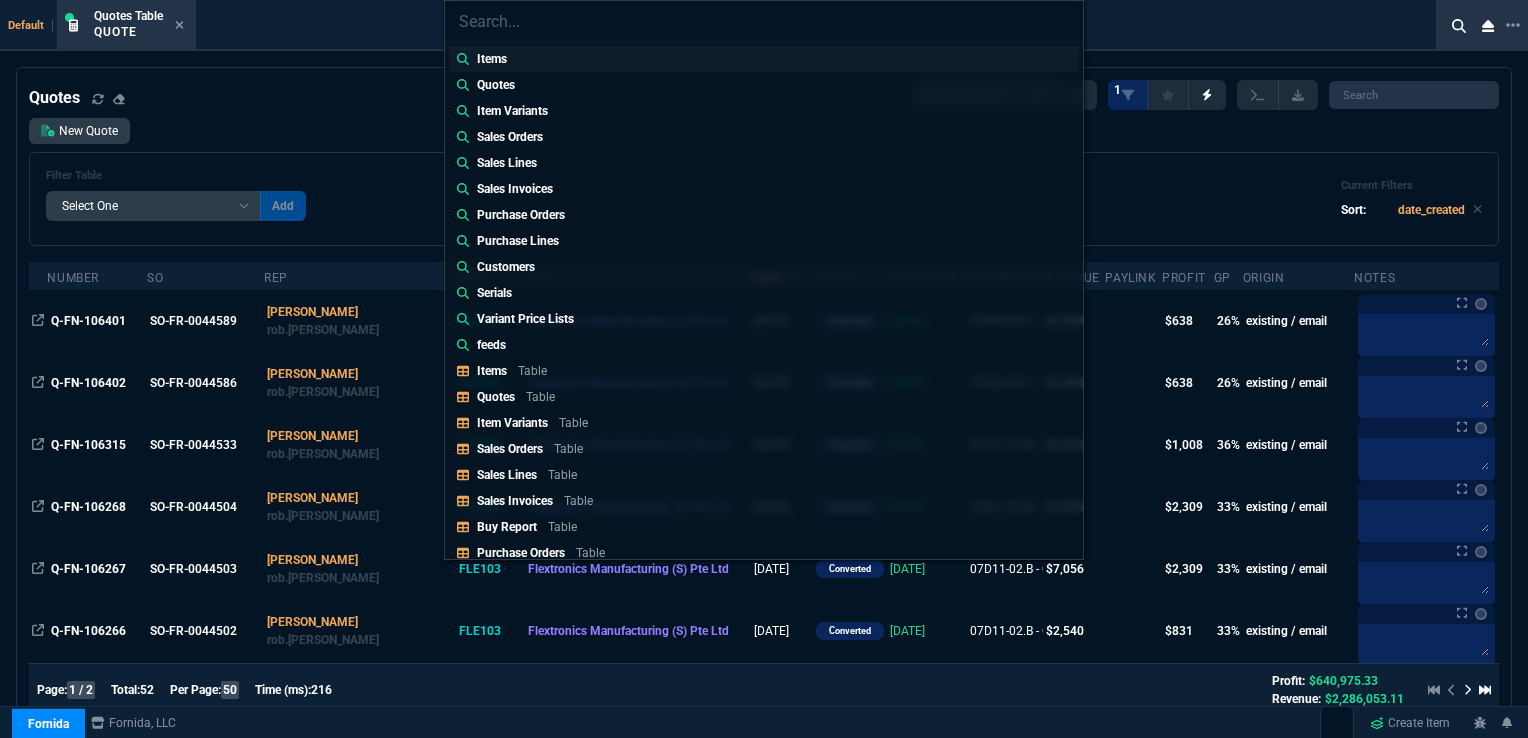 click on "Items" at bounding box center [764, 59] 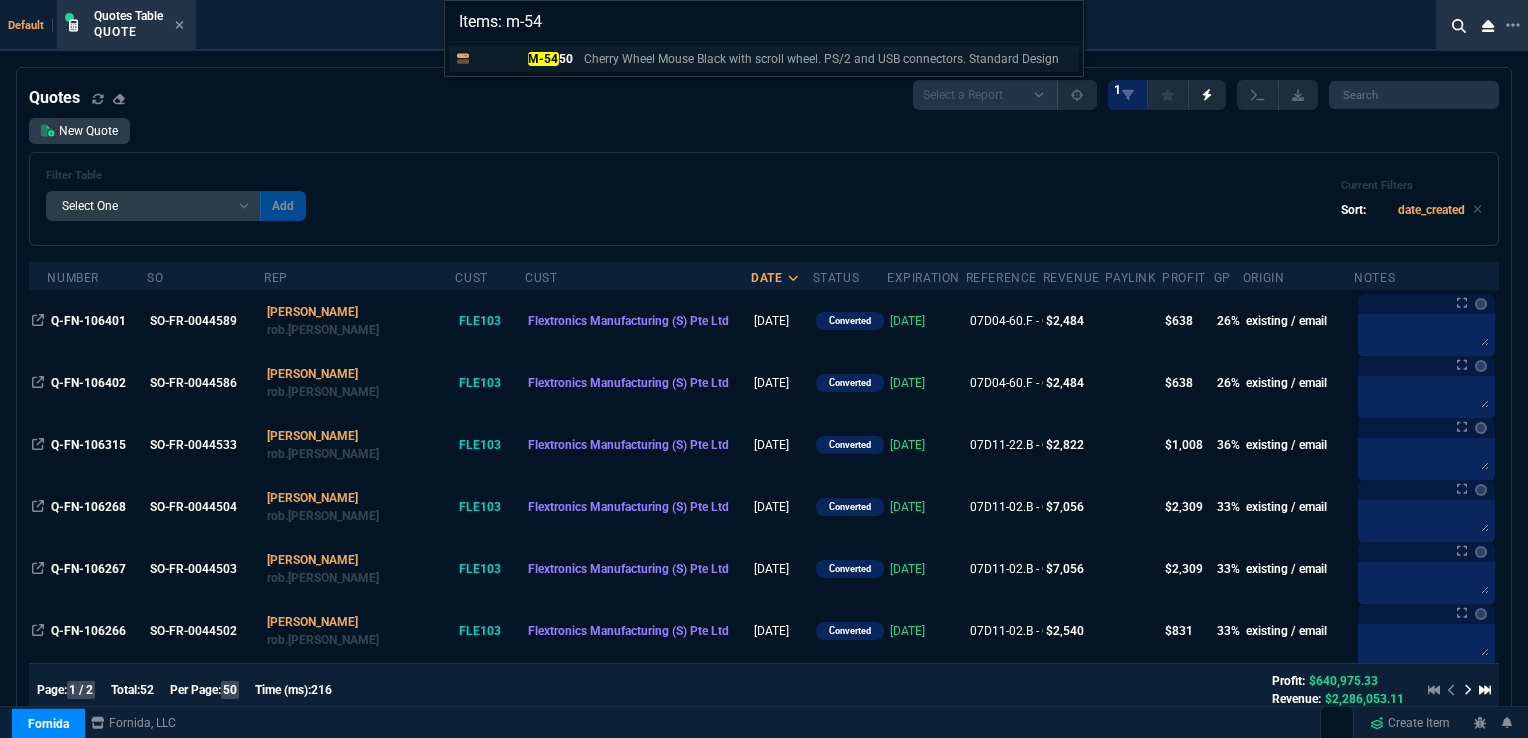 type on "Items: m-54" 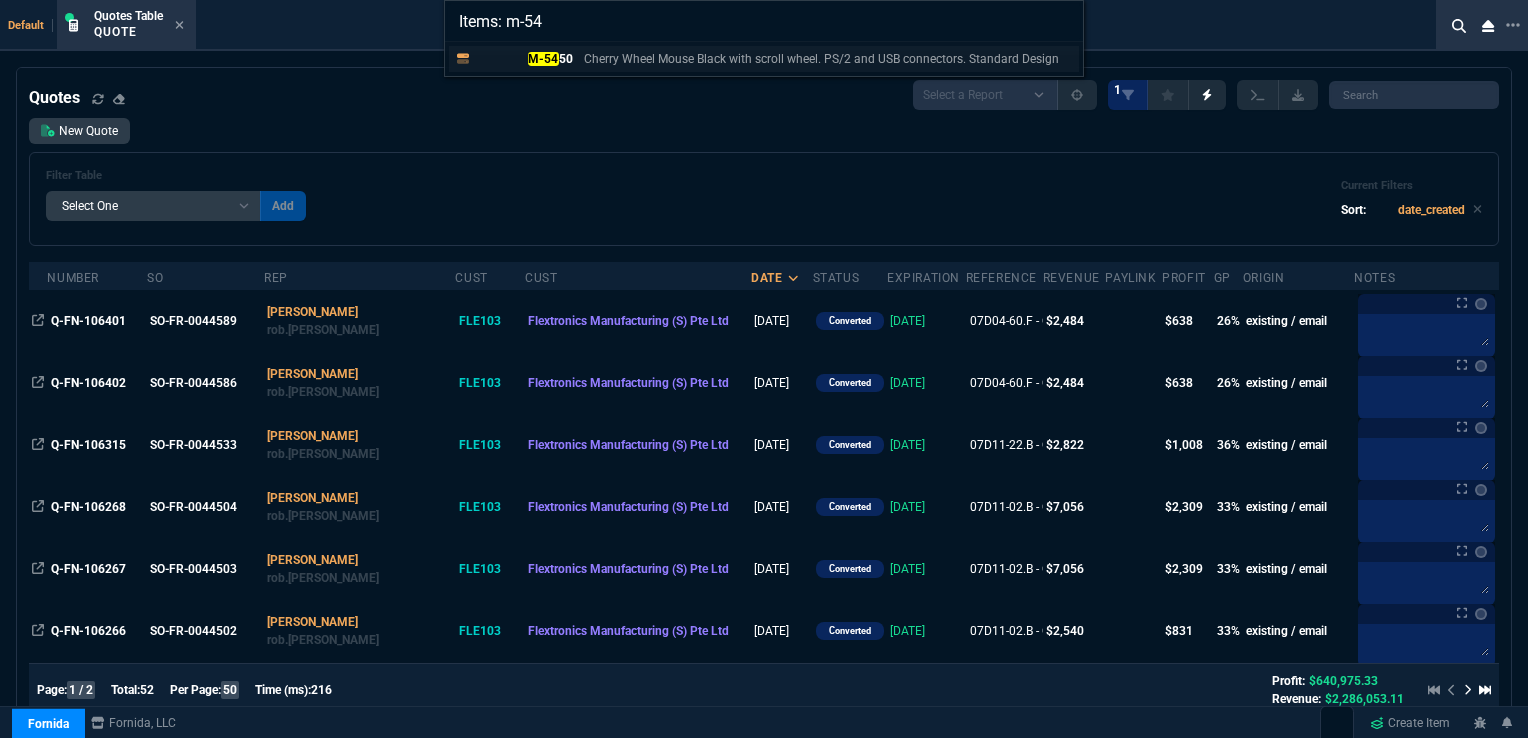 click on "M-54 50
Cherry Wheel Mouse Black with scroll wheel. PS/2 and USB connectors. Standard Design" at bounding box center (772, 59) 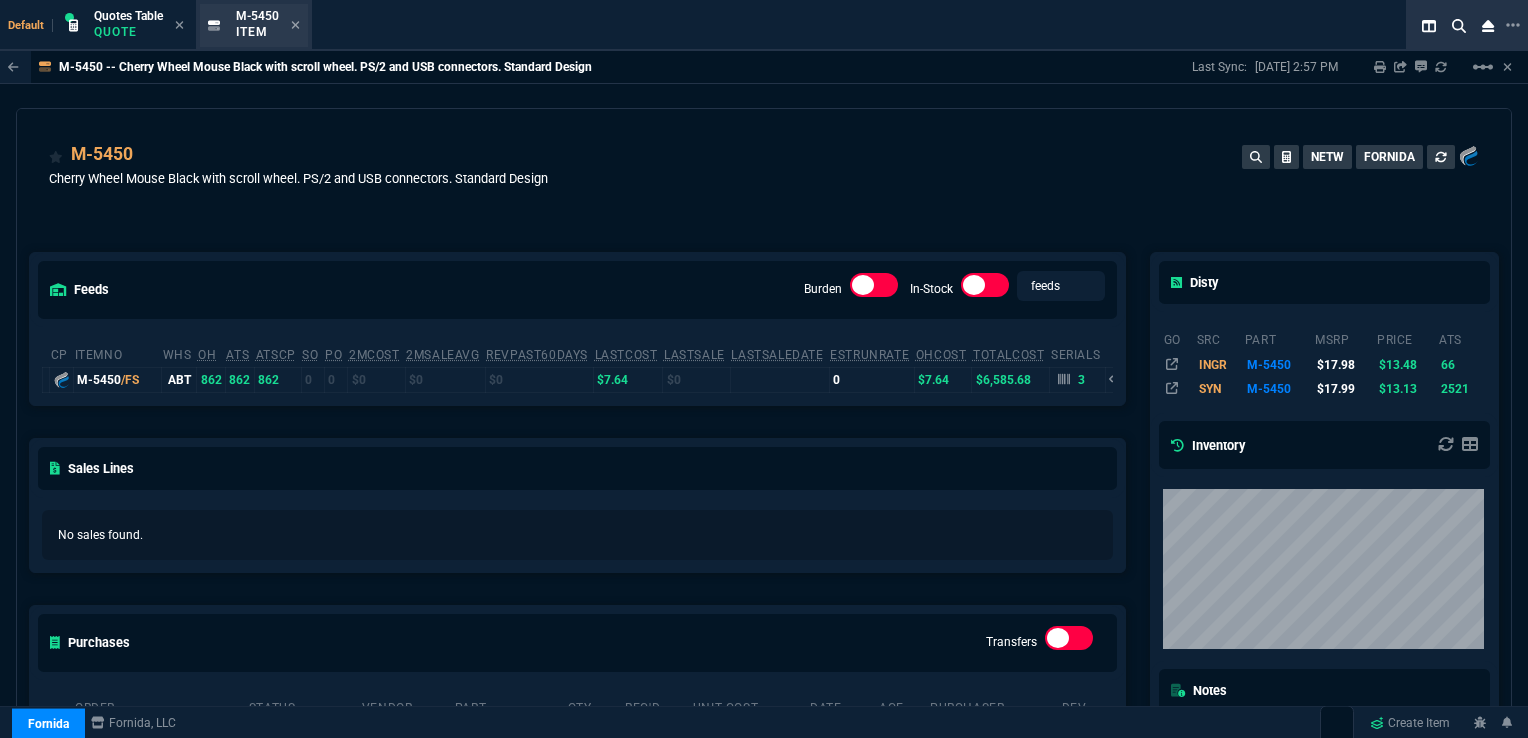 click on "M-5450  Item" at bounding box center (268, 25) 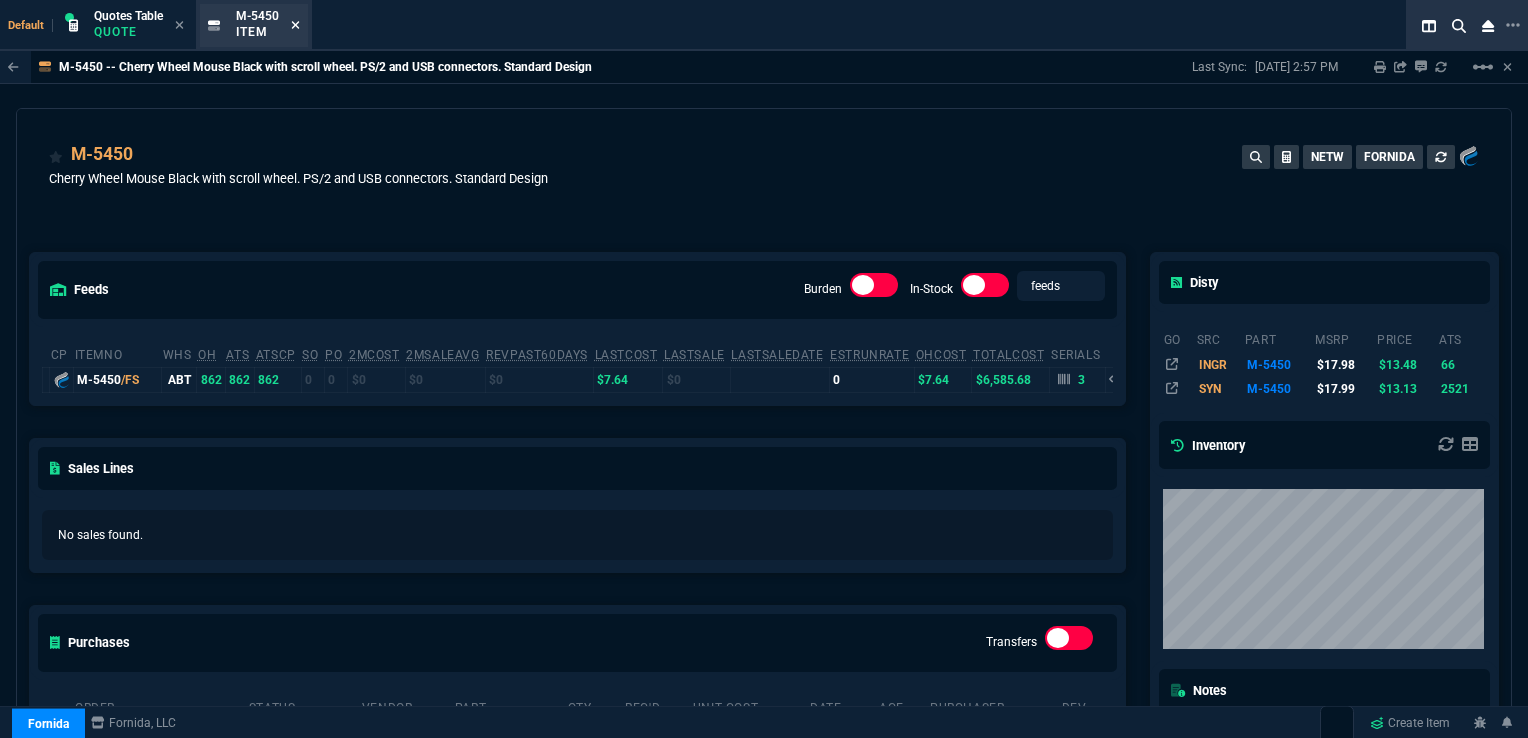 click 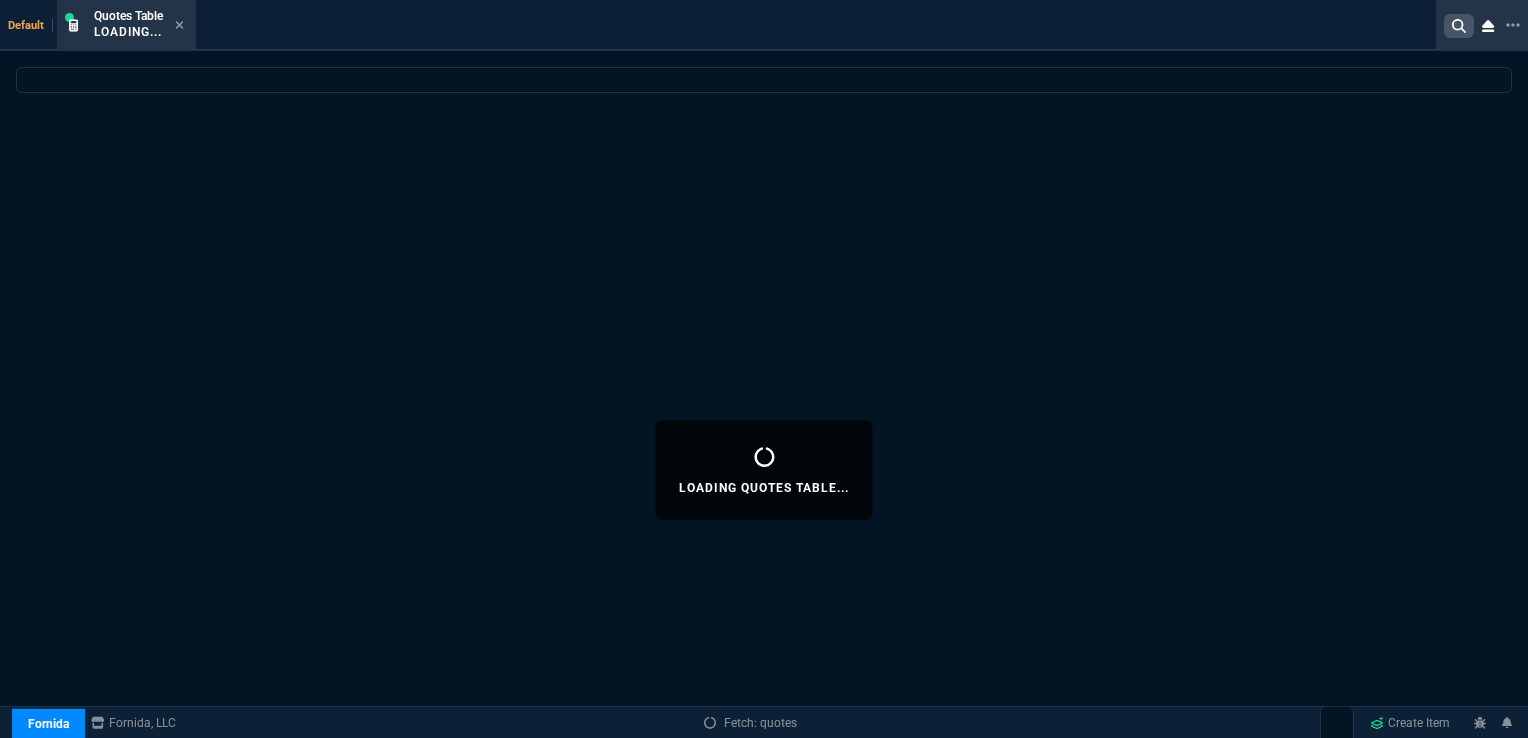 select 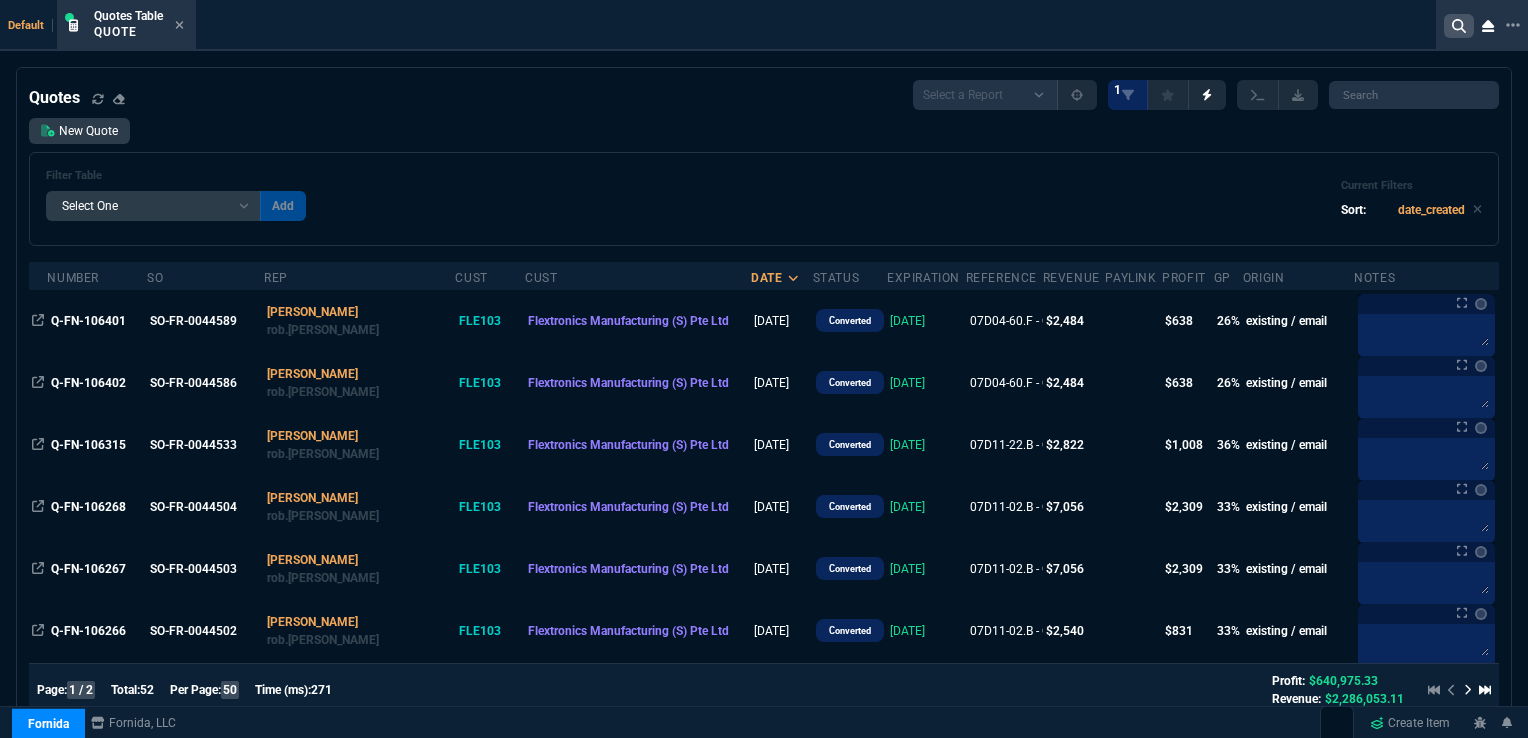 click 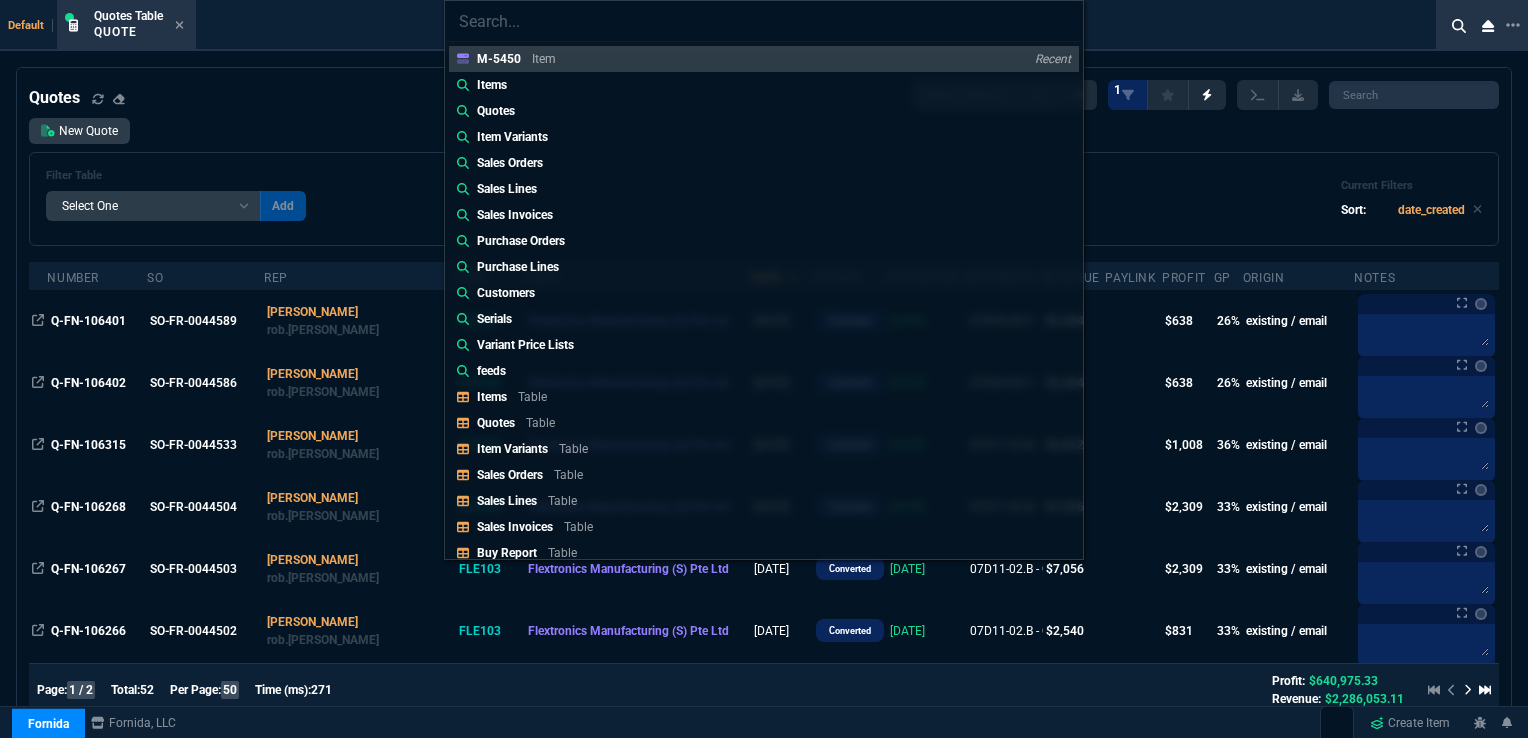 click on "Items" at bounding box center [492, 85] 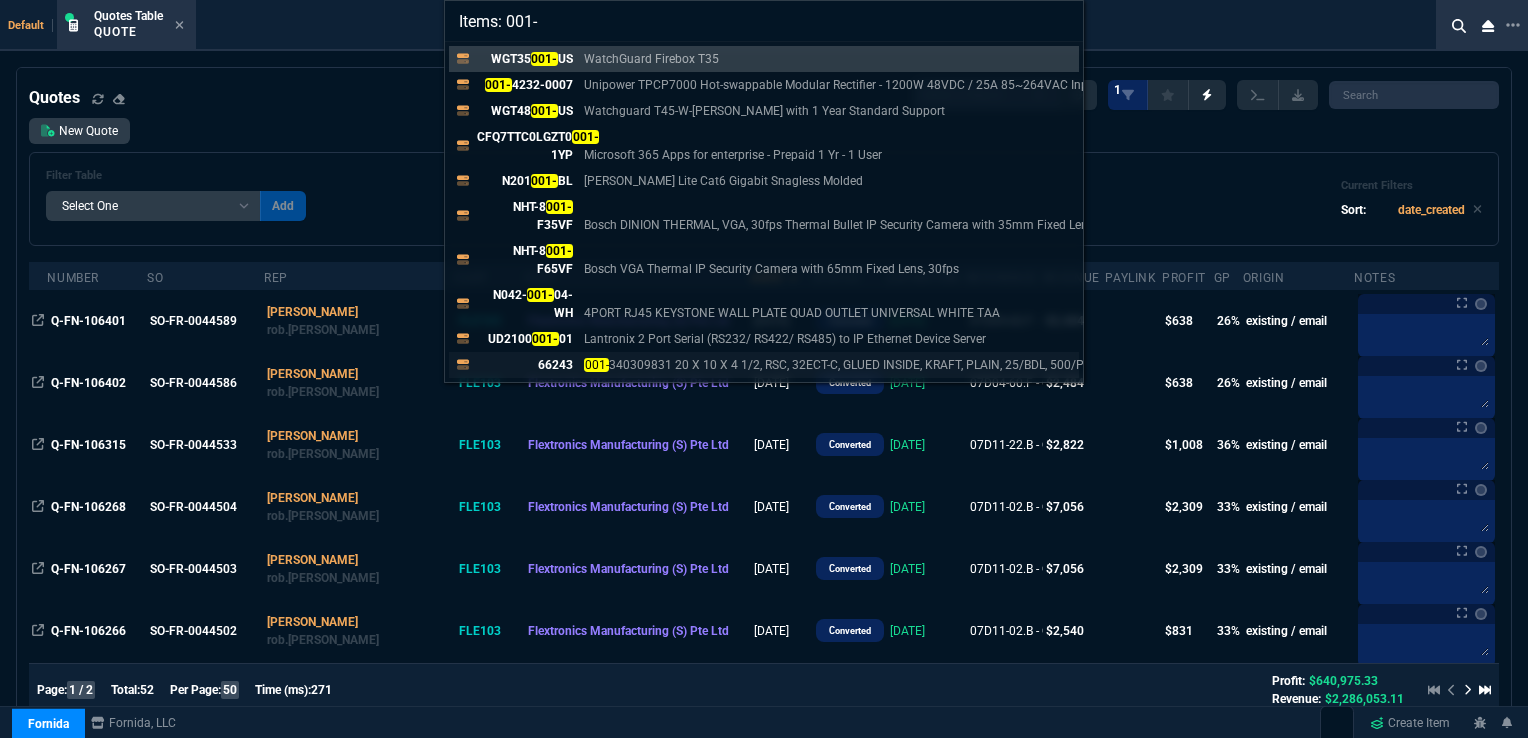 type on "Items: 001-" 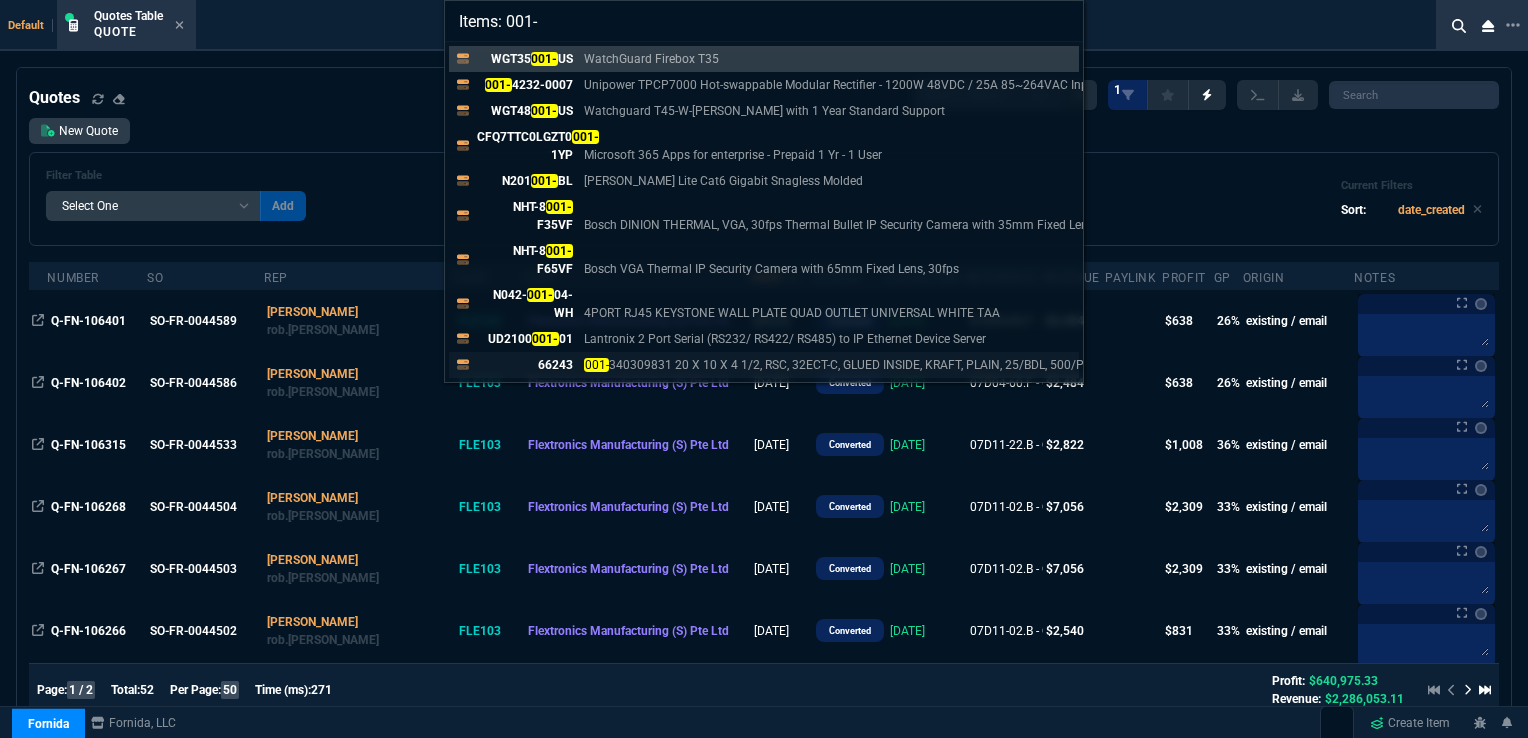 click on "001- 340309831 20 X 10 X 4 1/2, RSC, 32ECT-C, GLUED INSIDE, KRAFT, PLAIN, 25/BDL, 500/PLT" at bounding box center (839, 365) 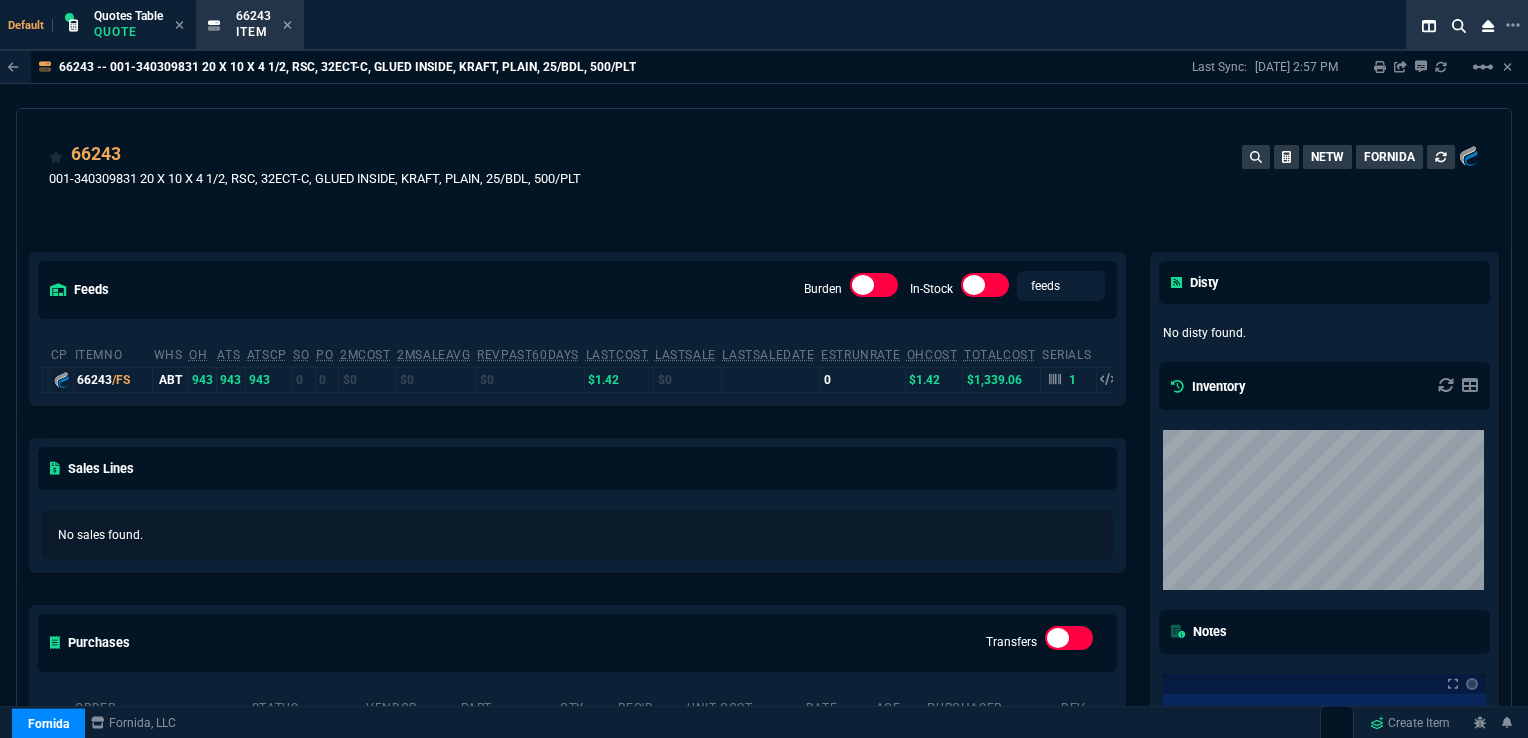 drag, startPoint x: 289, startPoint y: 24, endPoint x: 291, endPoint y: 107, distance: 83.02409 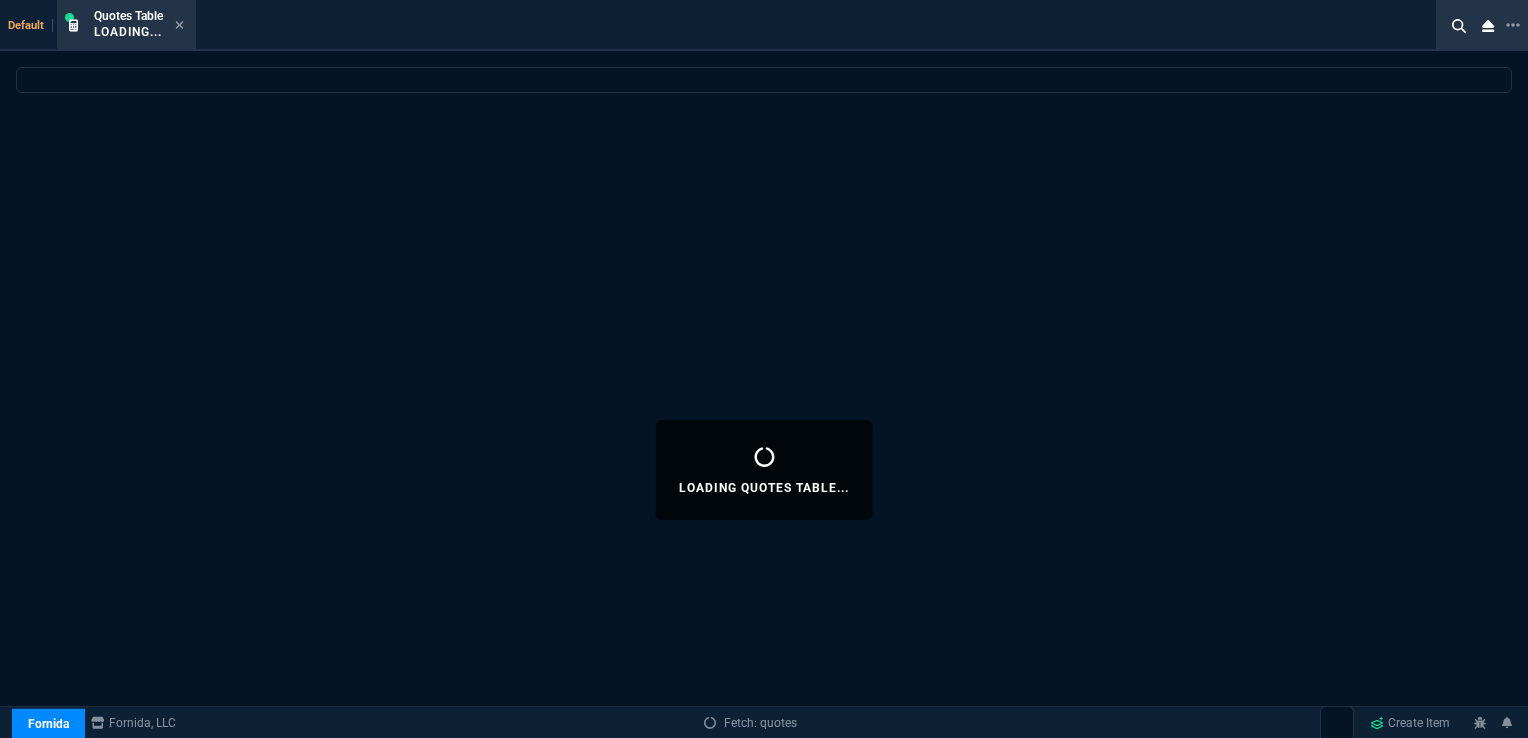 select 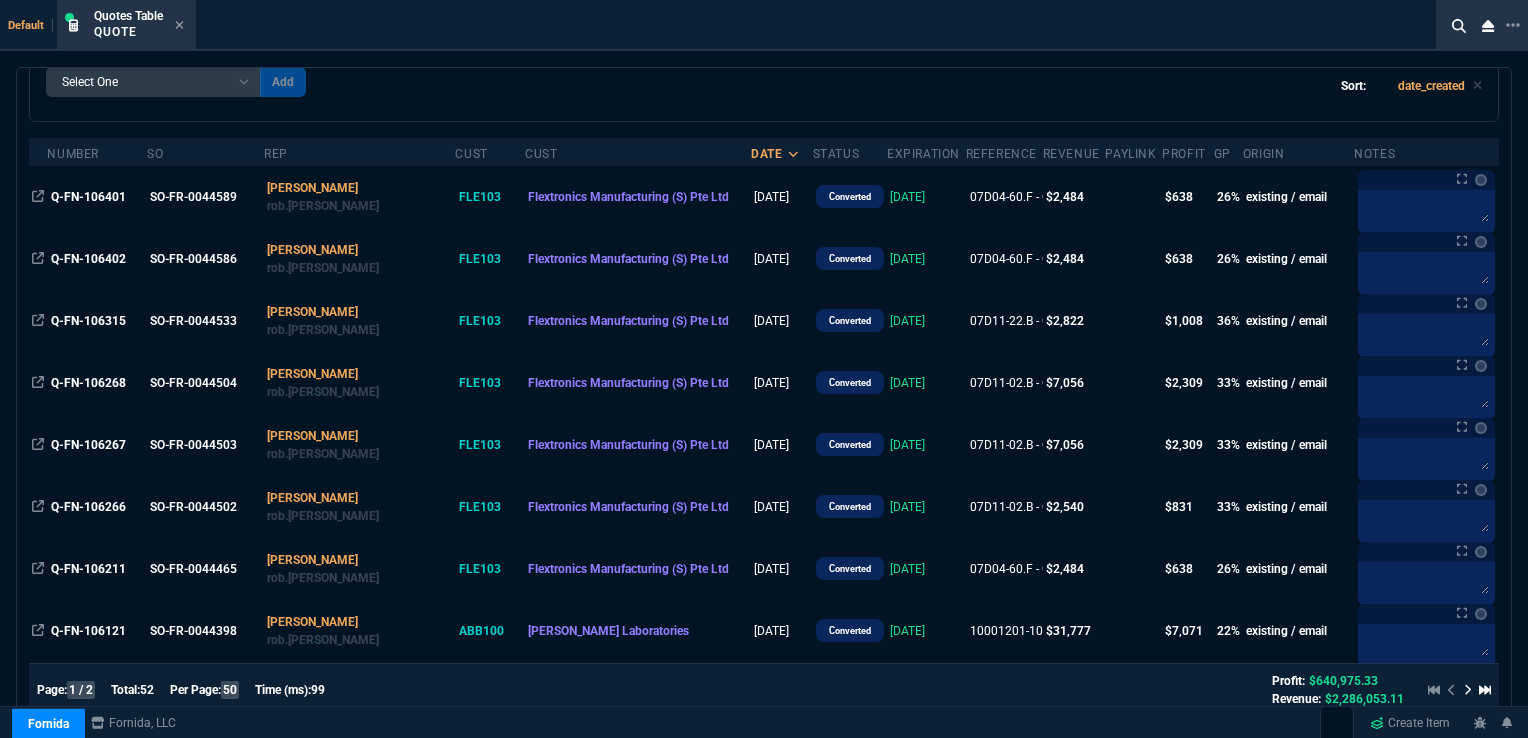 scroll, scrollTop: 0, scrollLeft: 0, axis: both 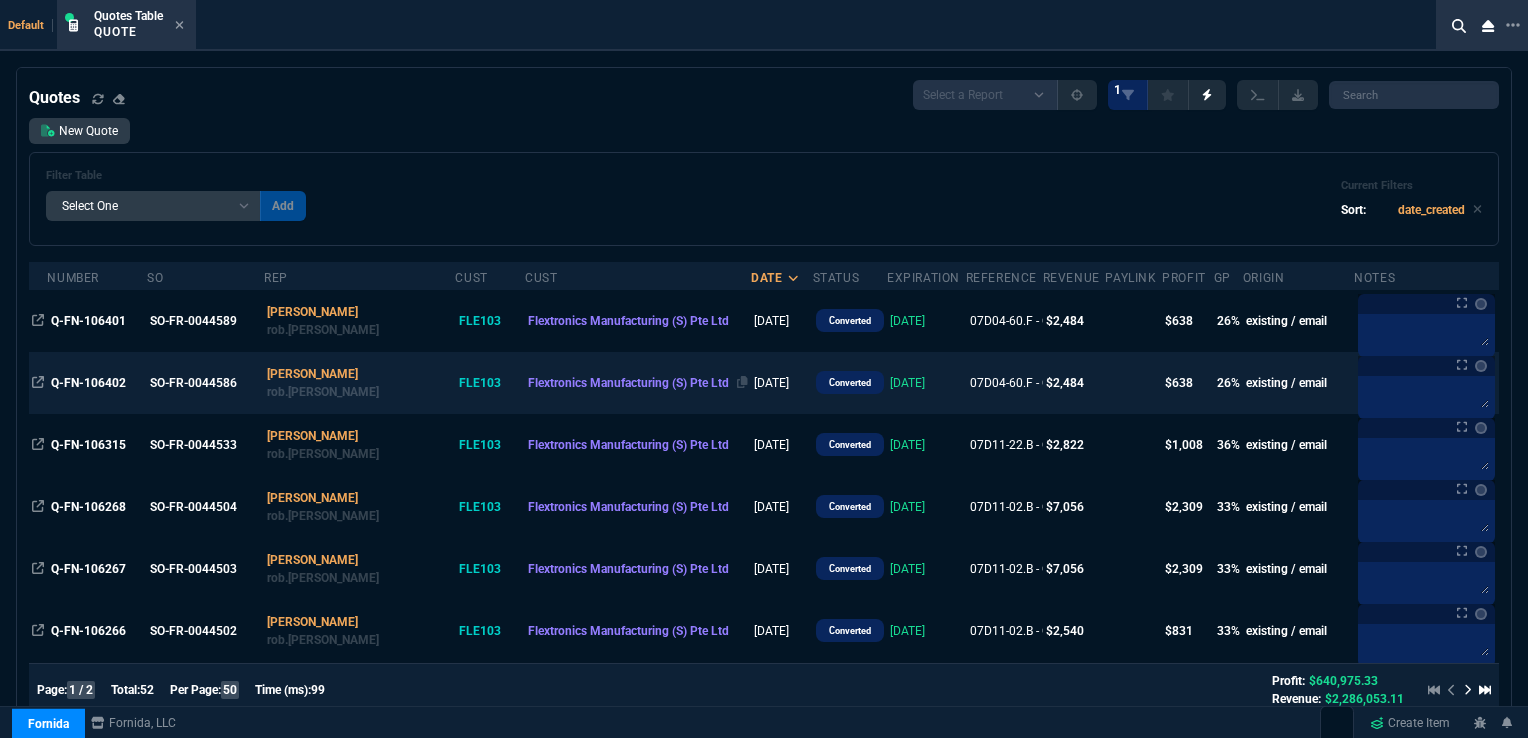 click on "Flextronics Manufacturing (S) Pte Ltd" at bounding box center (628, 383) 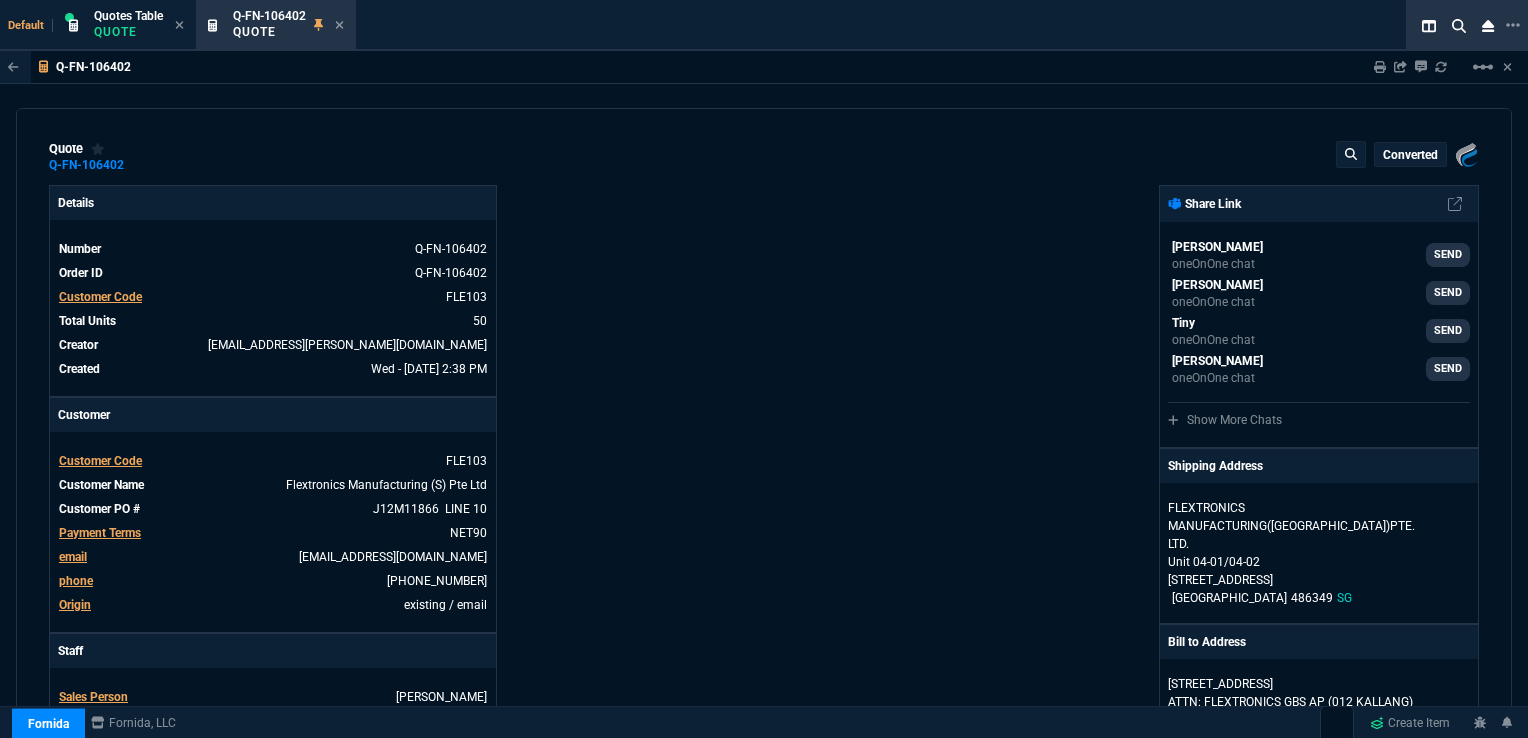 type on "30" 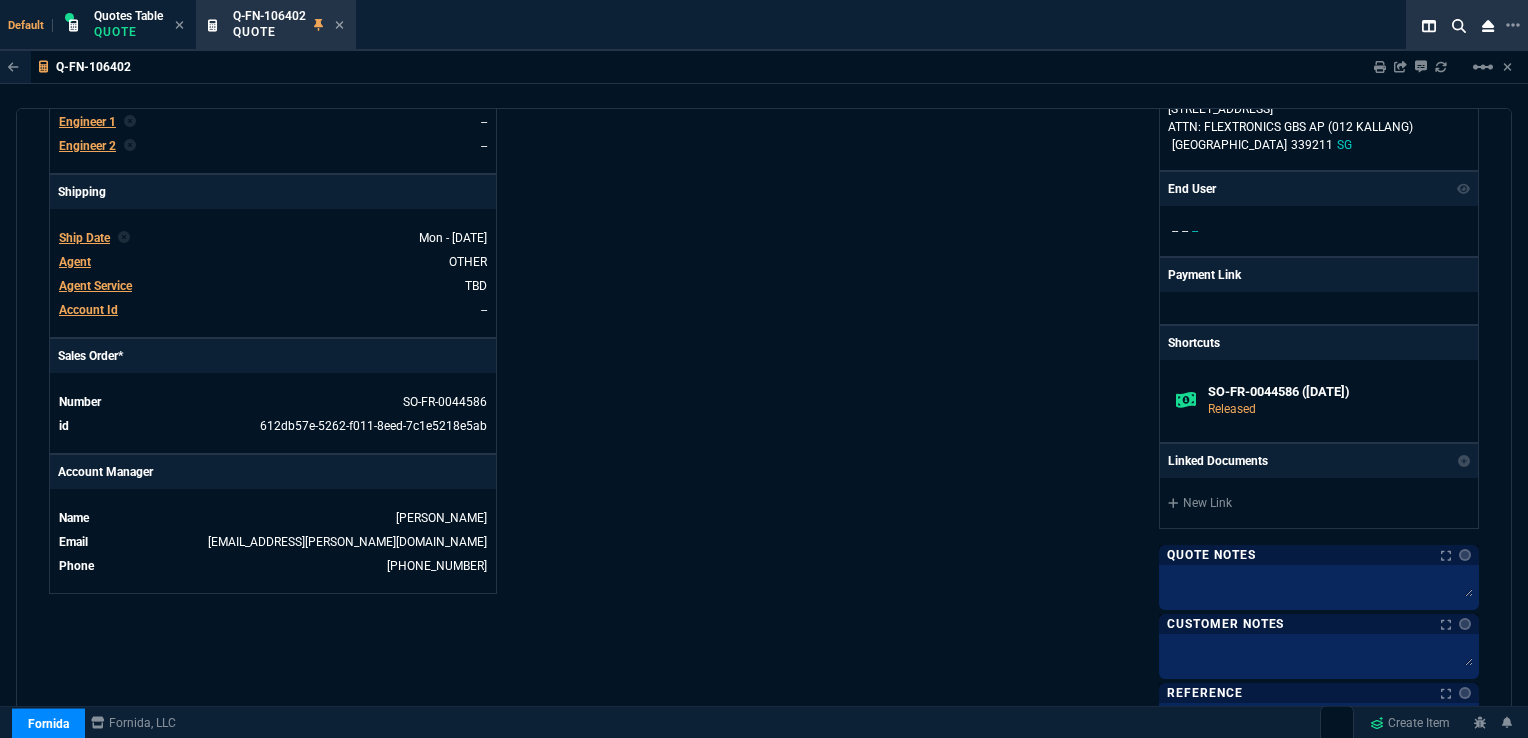 scroll, scrollTop: 600, scrollLeft: 0, axis: vertical 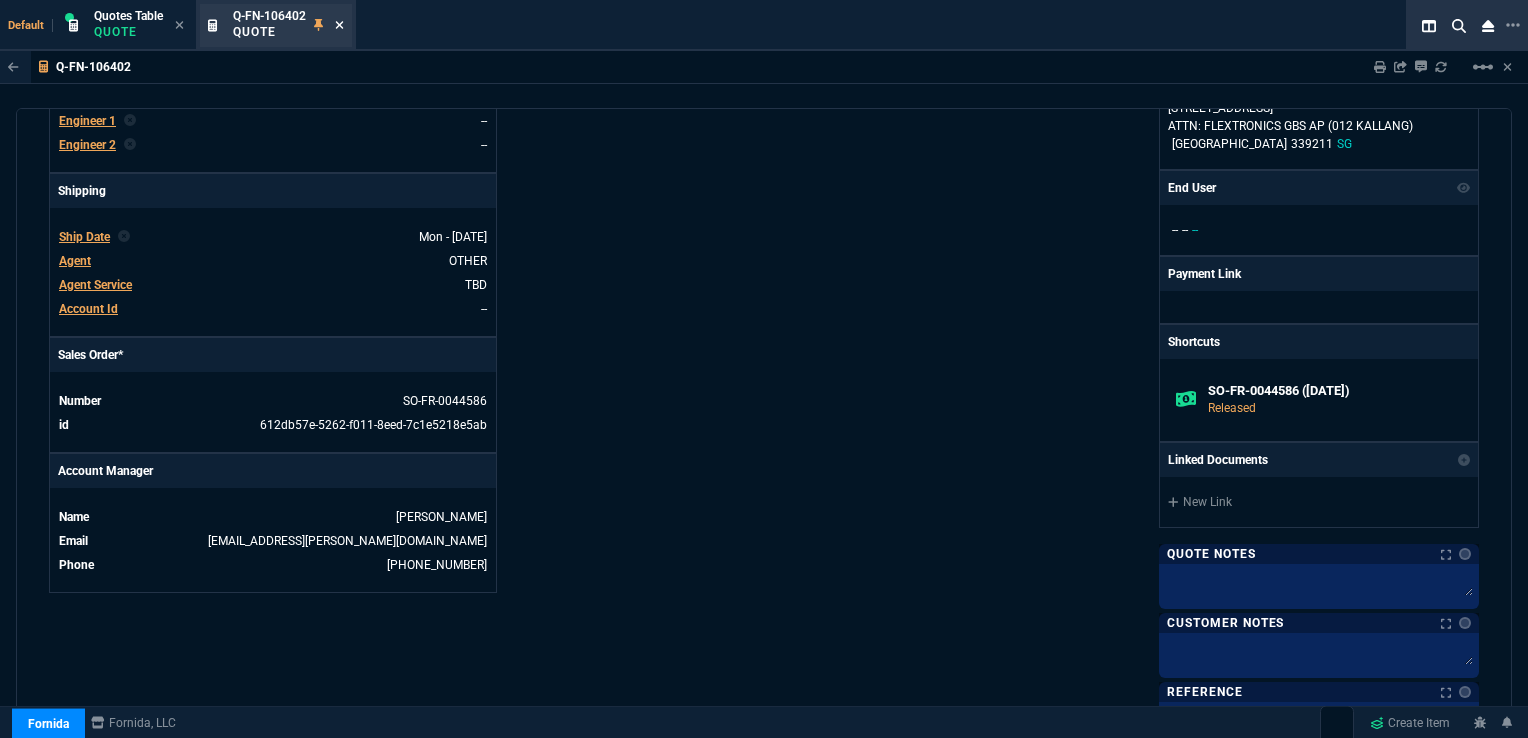 click 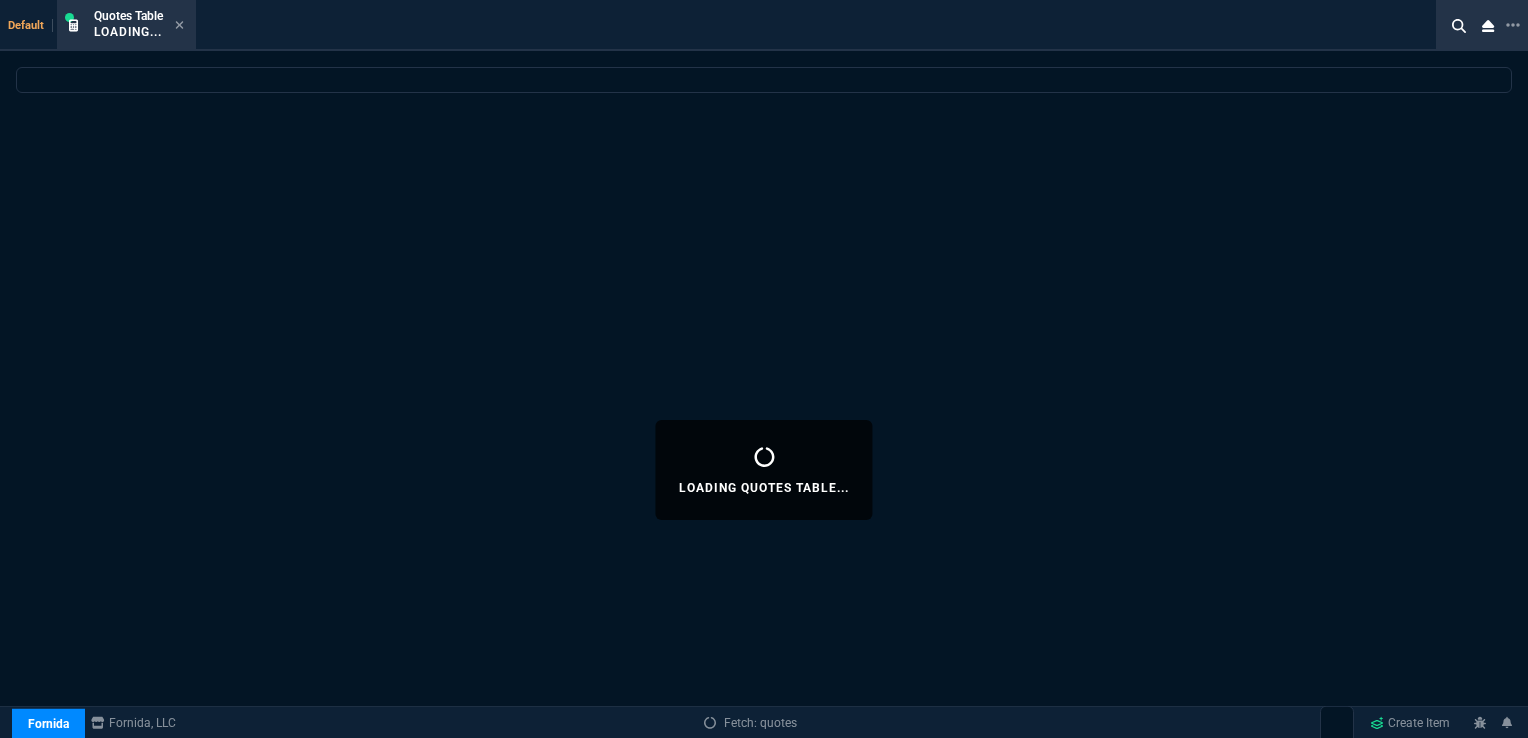 select 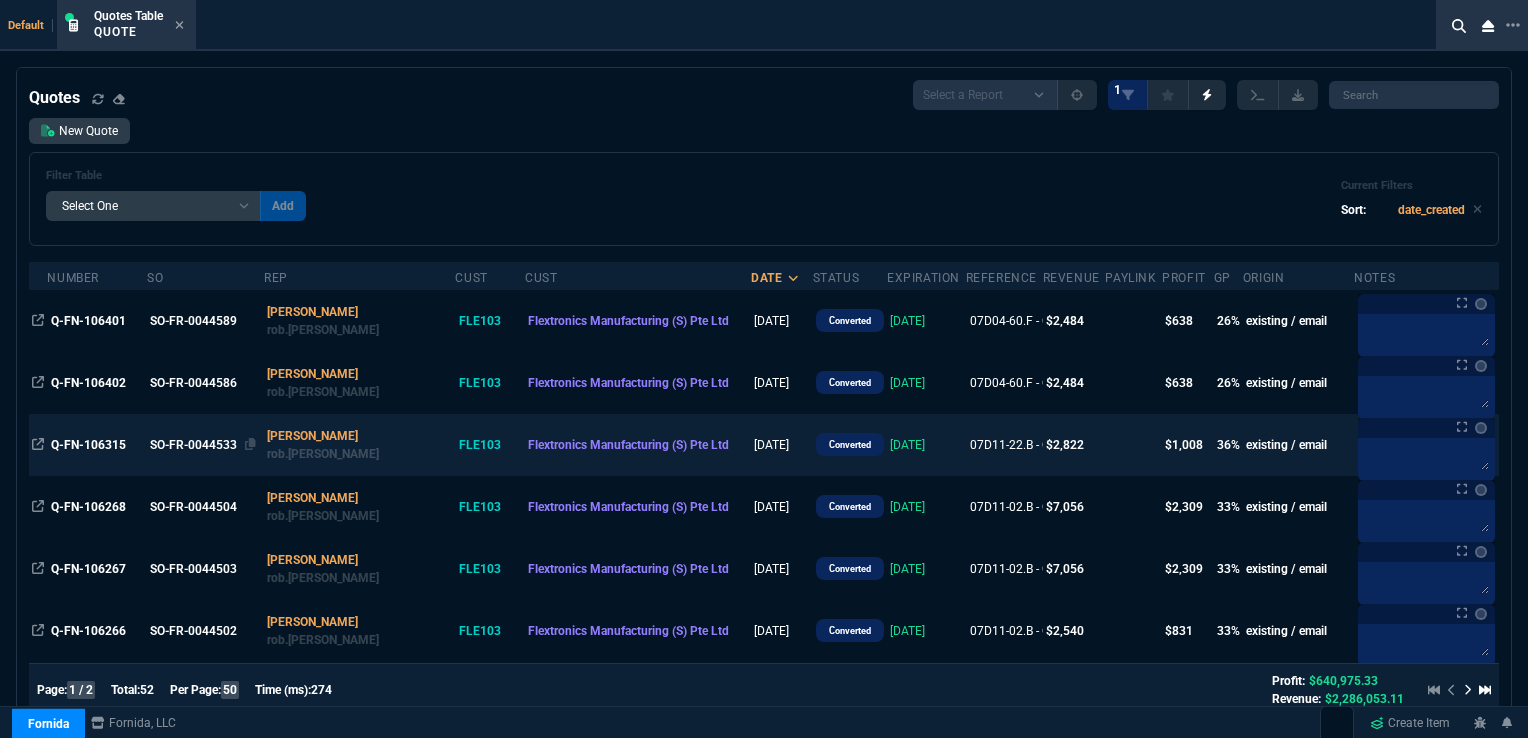 click on "SO-FR-0044533" at bounding box center (203, 445) 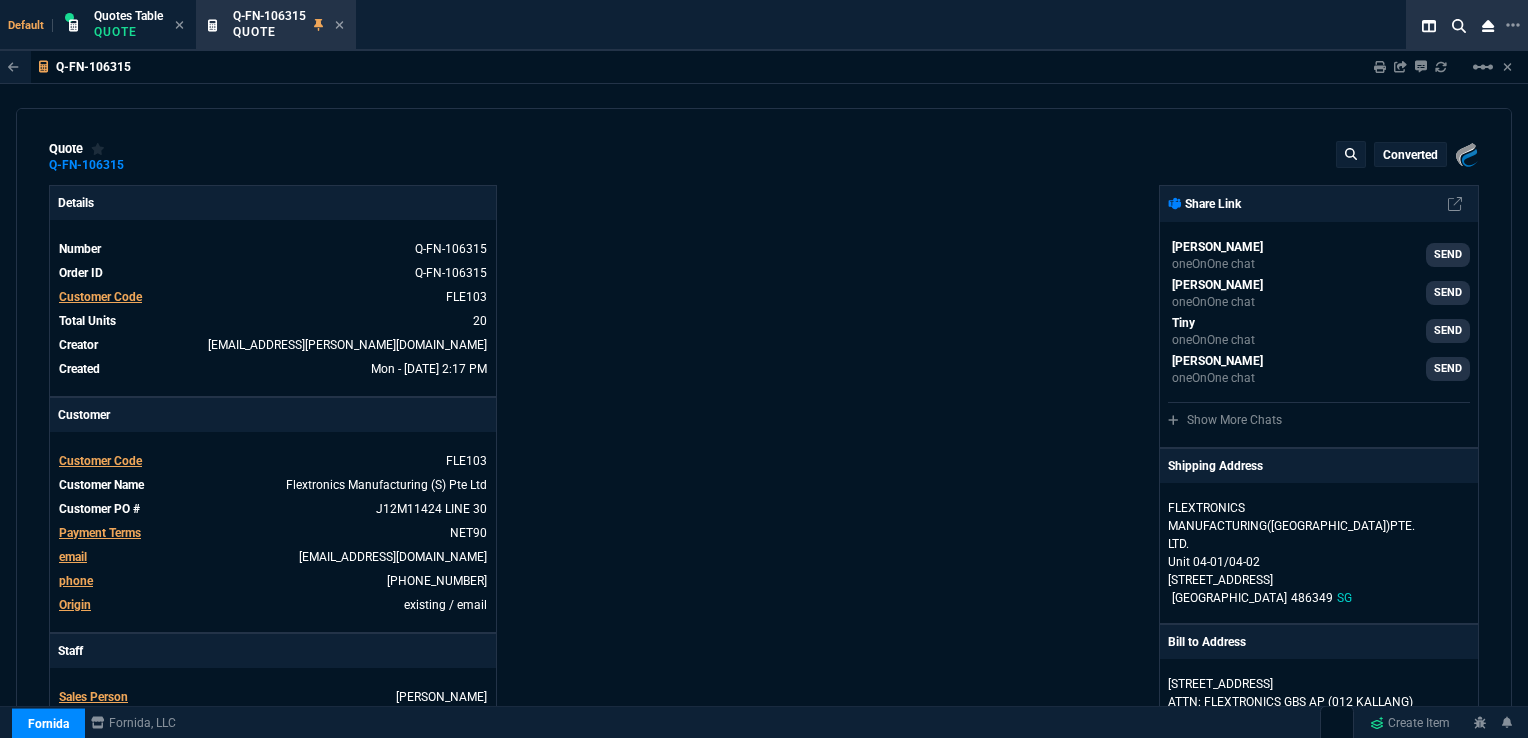 type on "39" 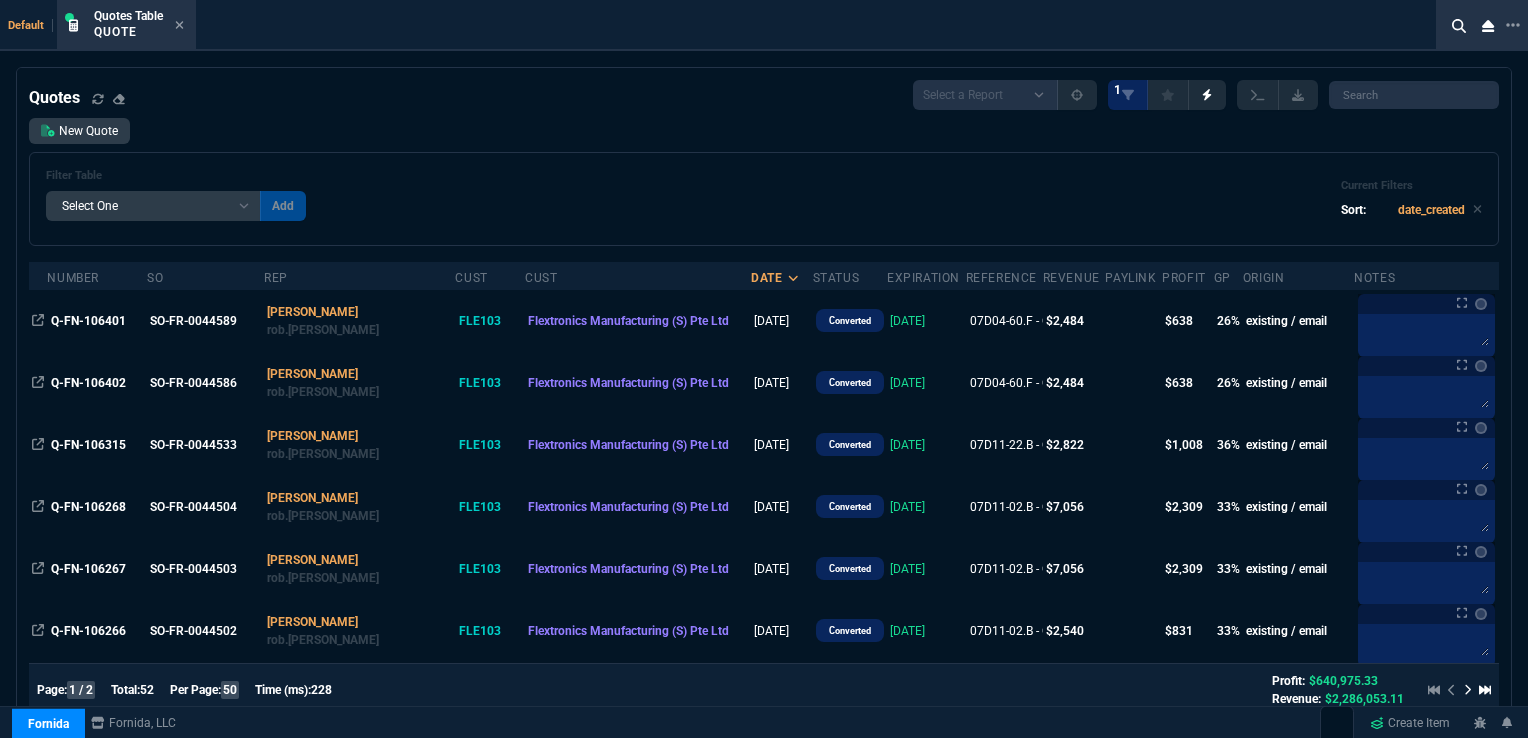 select on "16: [PERSON_NAME]" 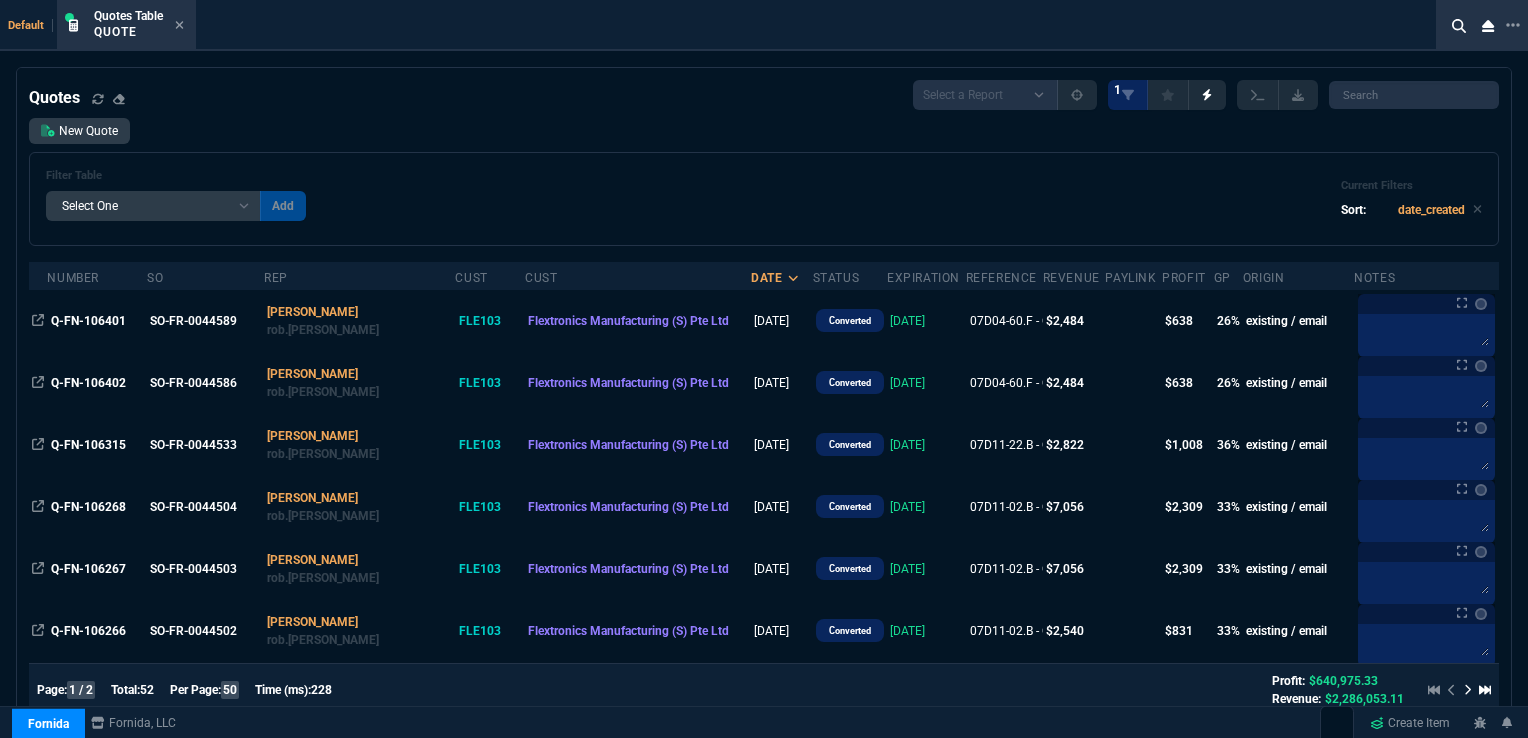 select 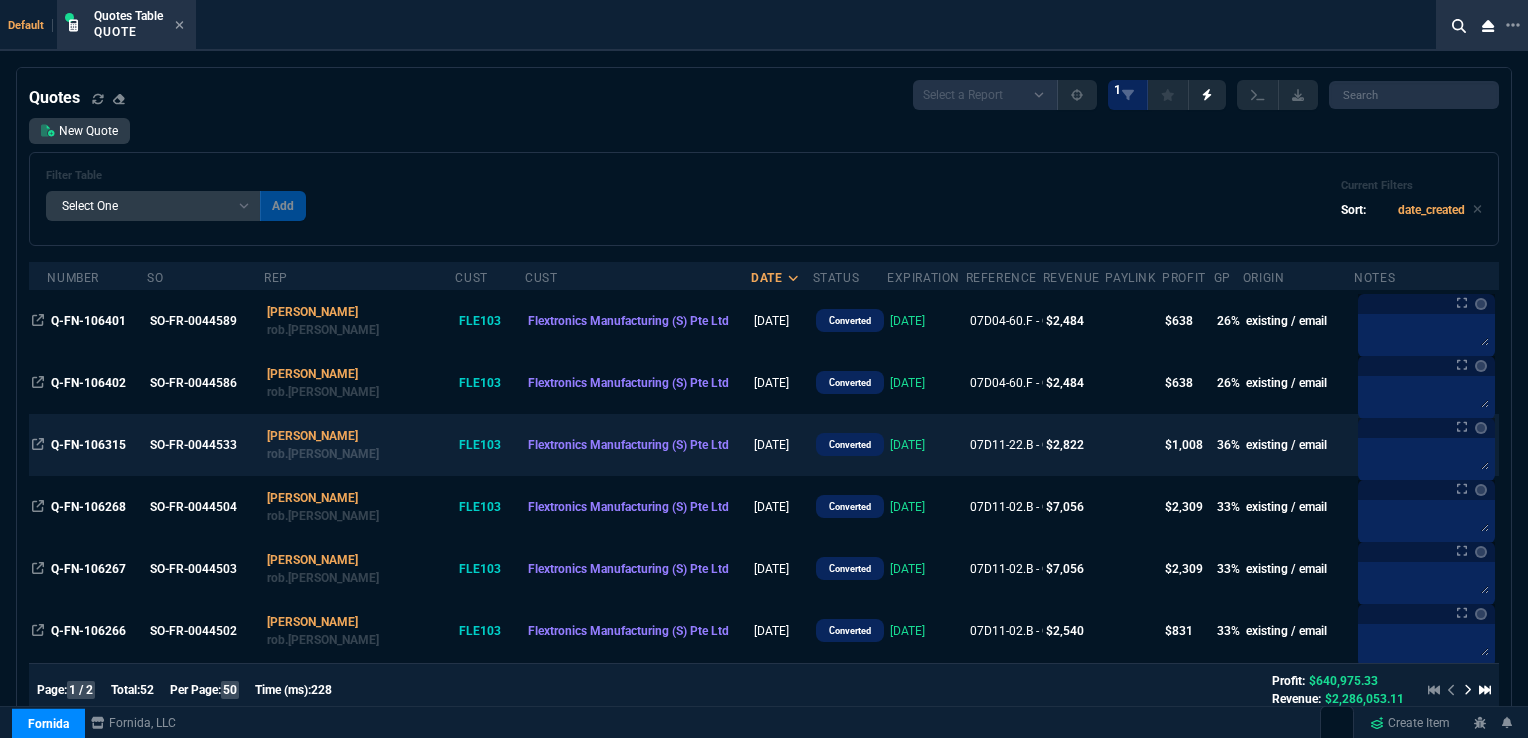 scroll, scrollTop: 0, scrollLeft: 0, axis: both 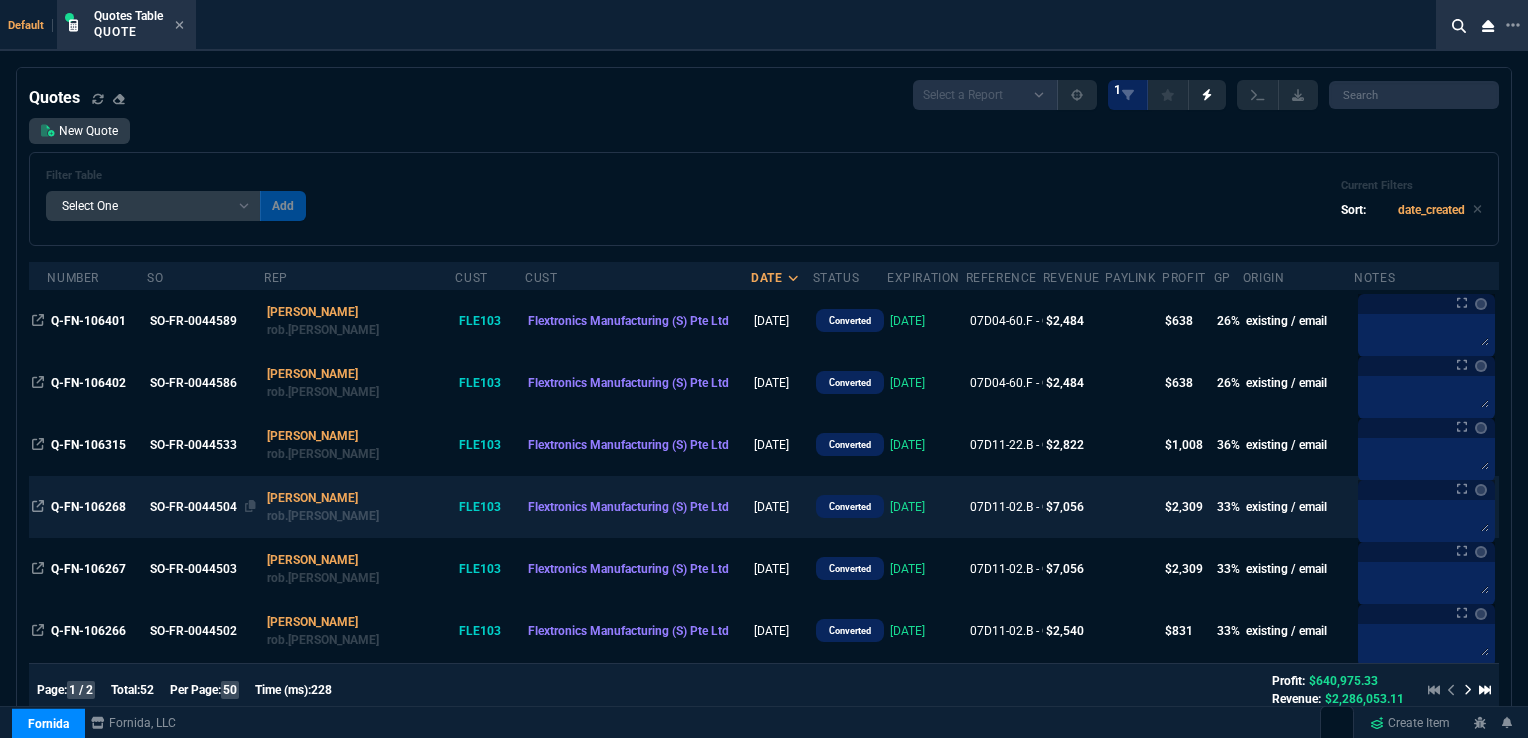 click on "SO-FR-0044504" at bounding box center [203, 507] 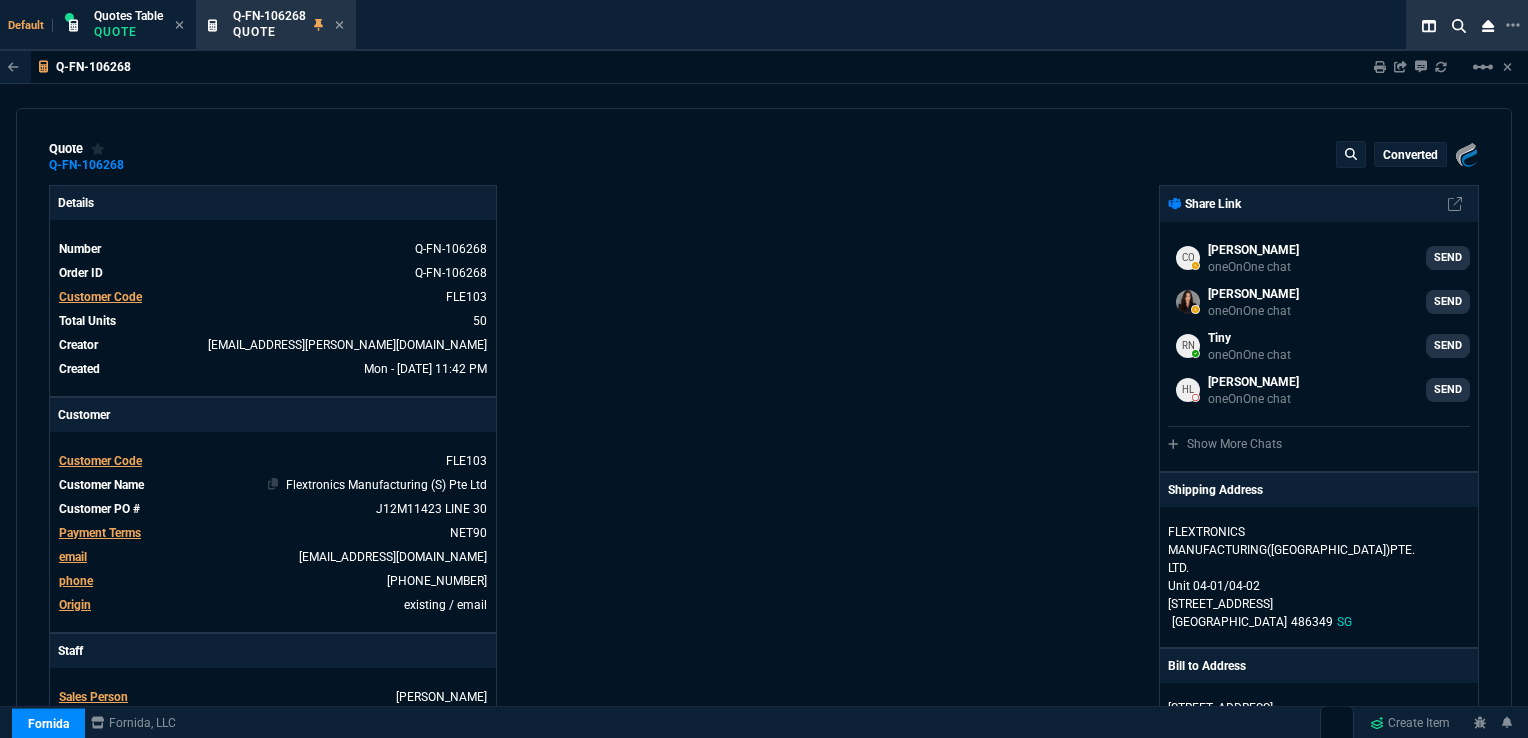 type on "36" 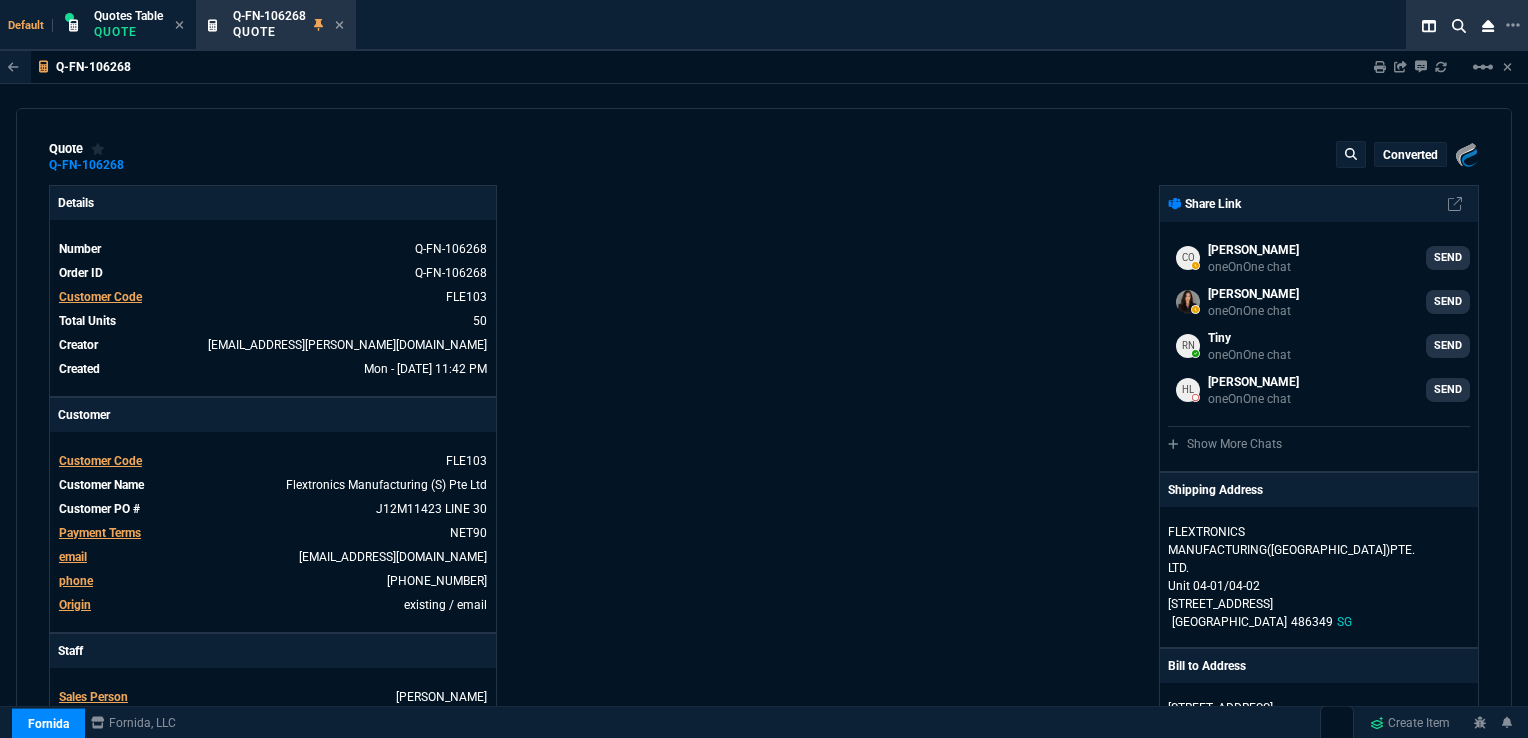 type on "24" 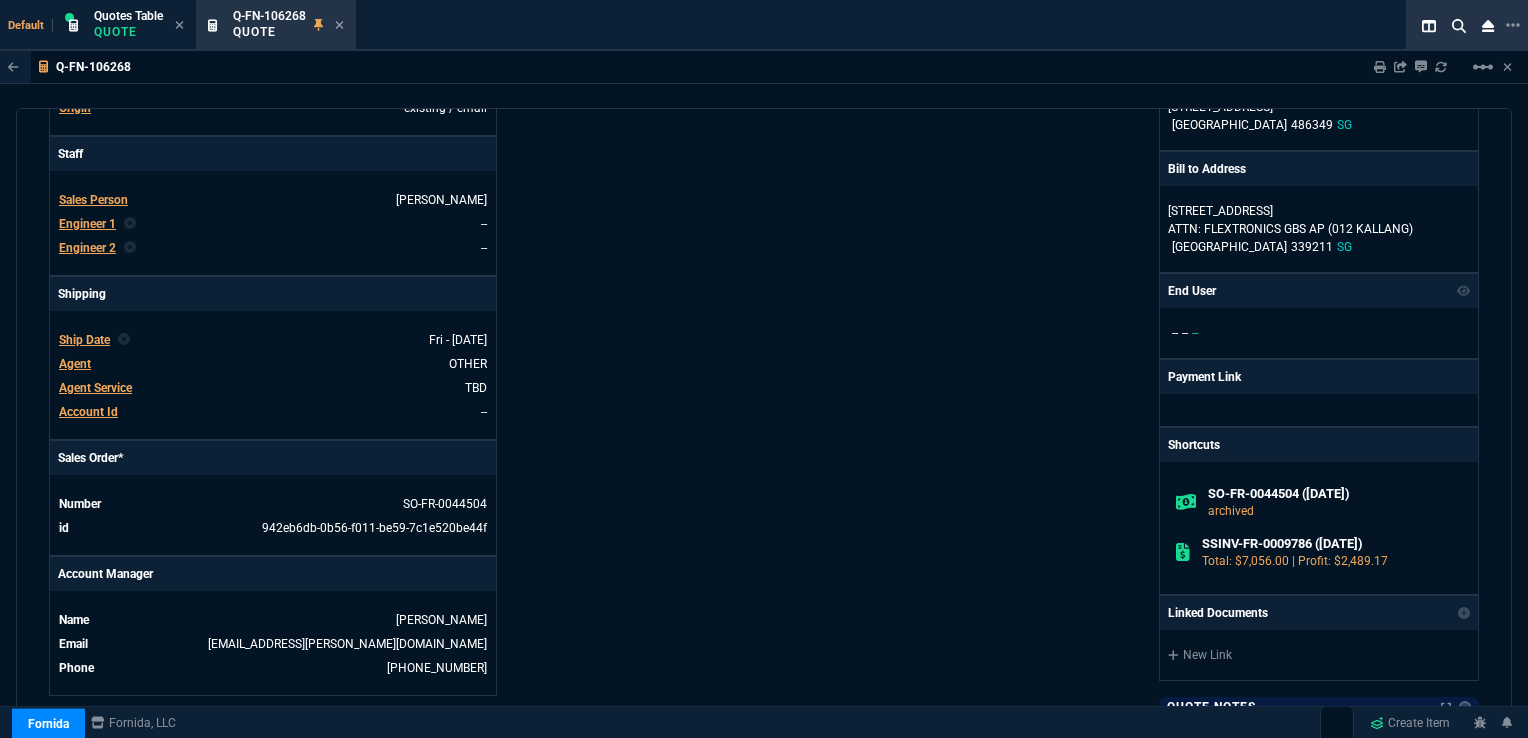 scroll, scrollTop: 600, scrollLeft: 0, axis: vertical 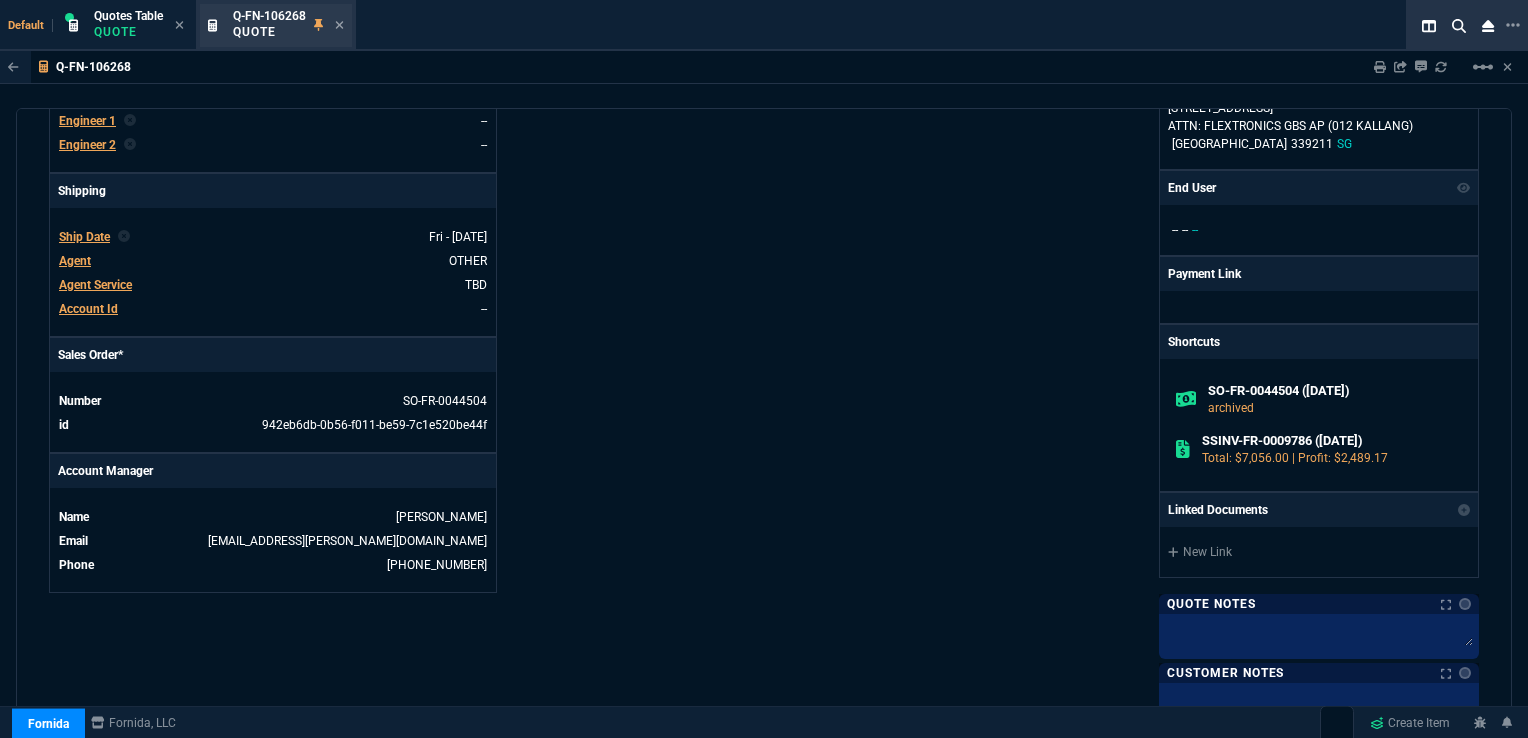 click on "Q-FN-106268  Quote" at bounding box center (288, 25) 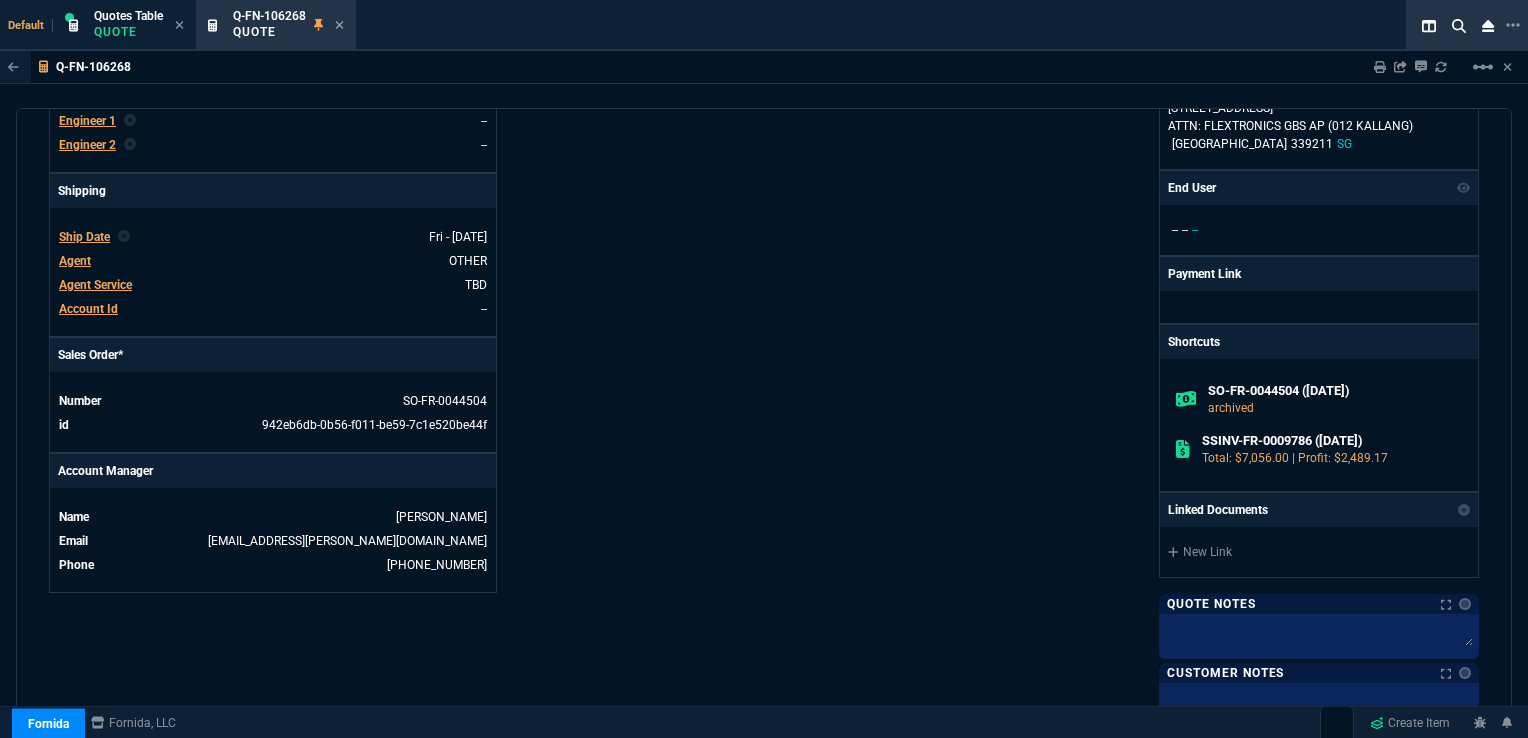 click 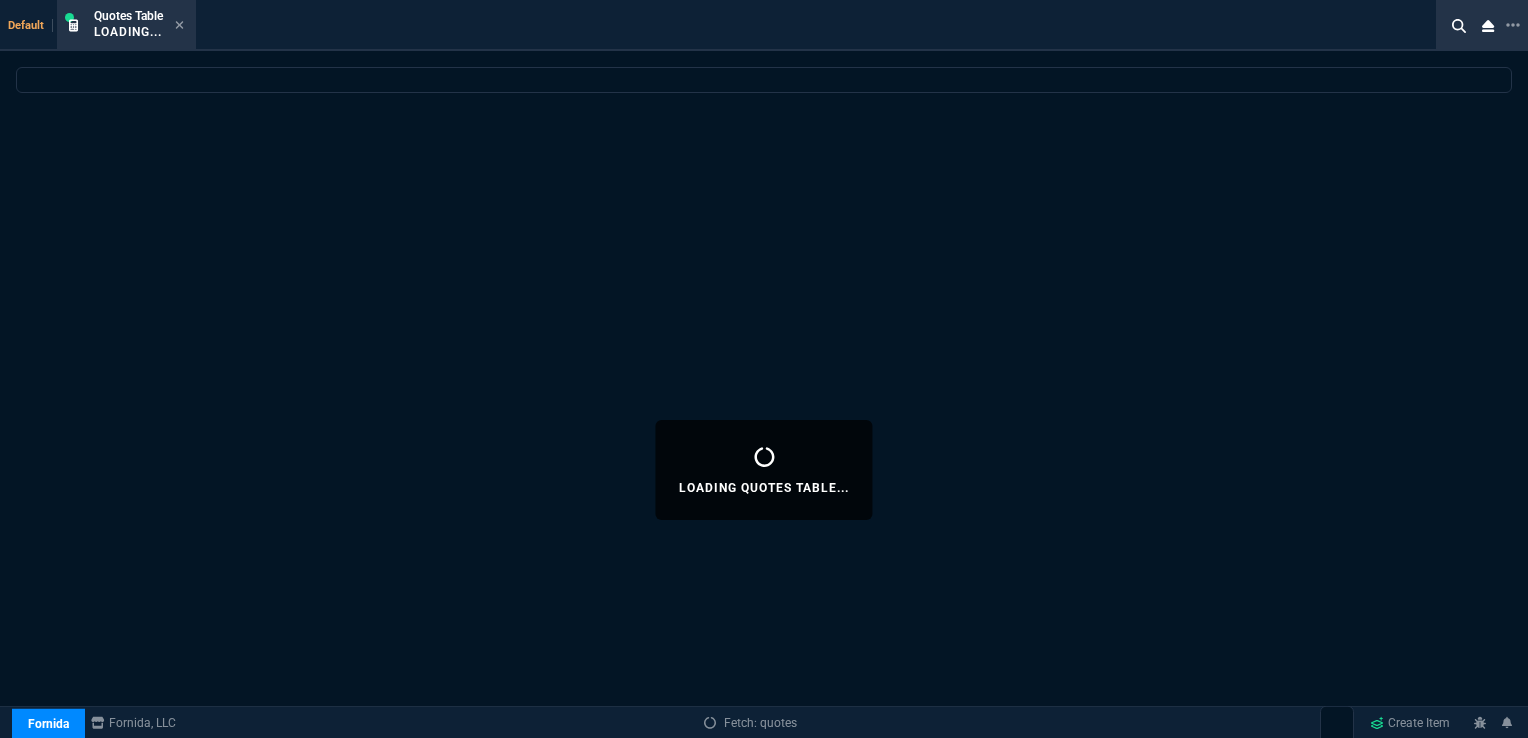 select 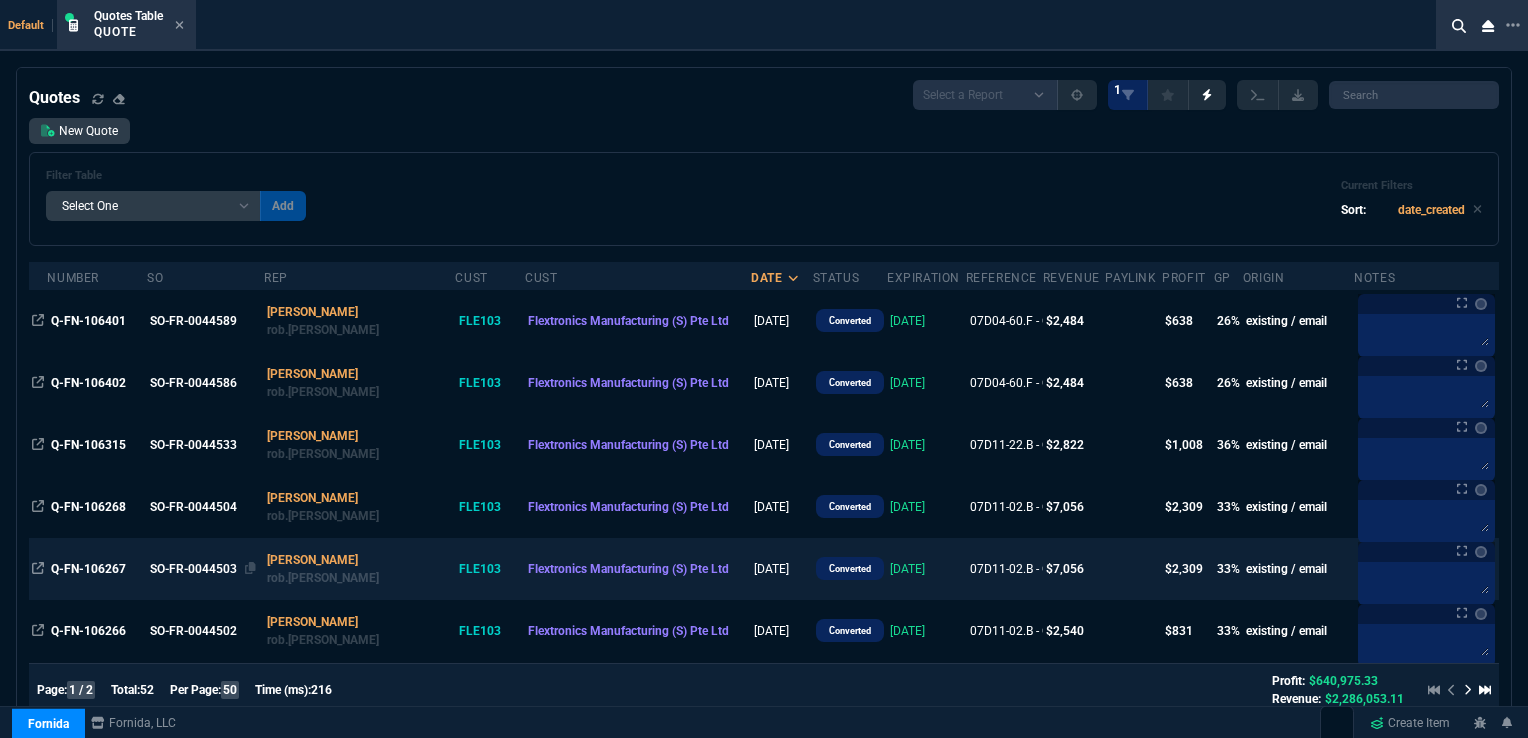 click on "SO-FR-0044503" at bounding box center (203, 569) 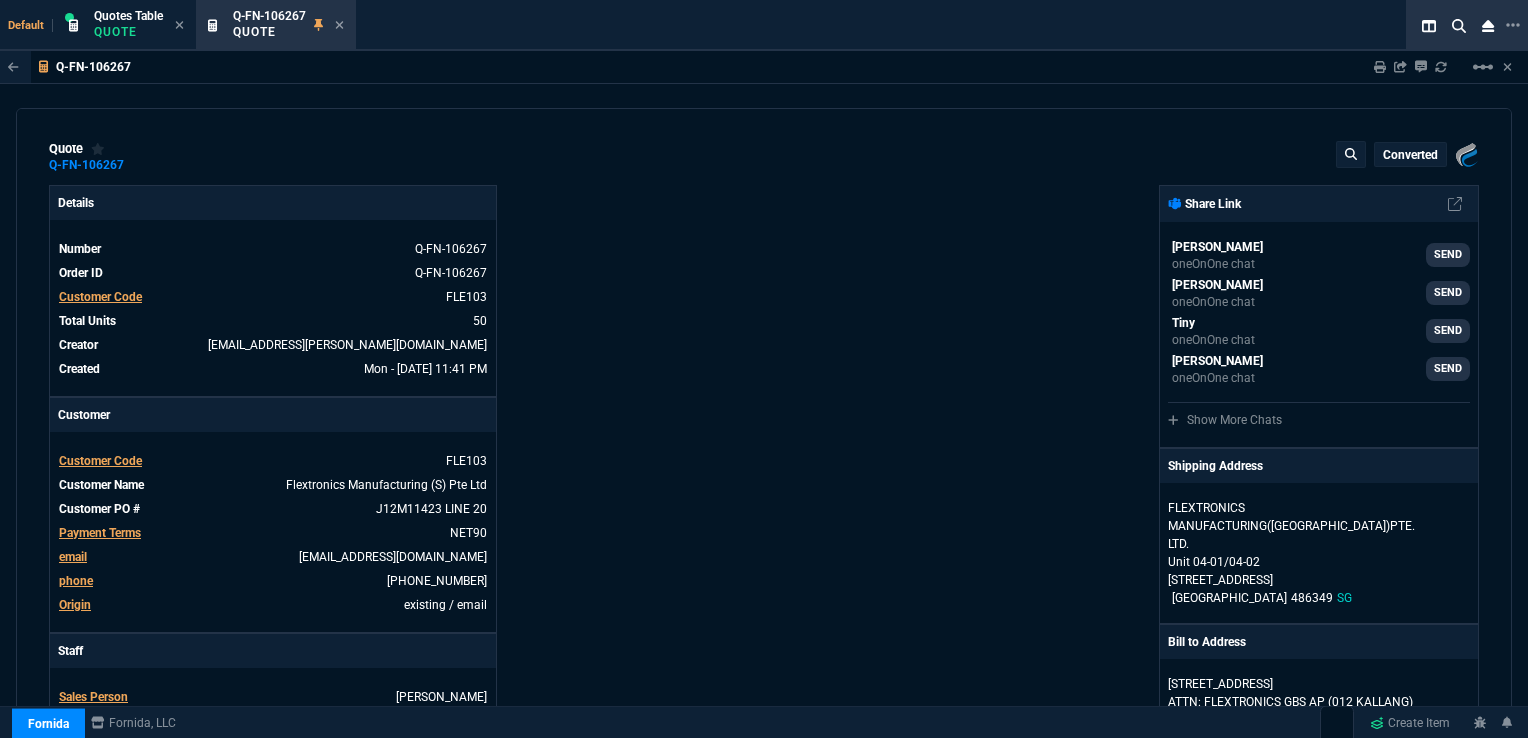 type on "36" 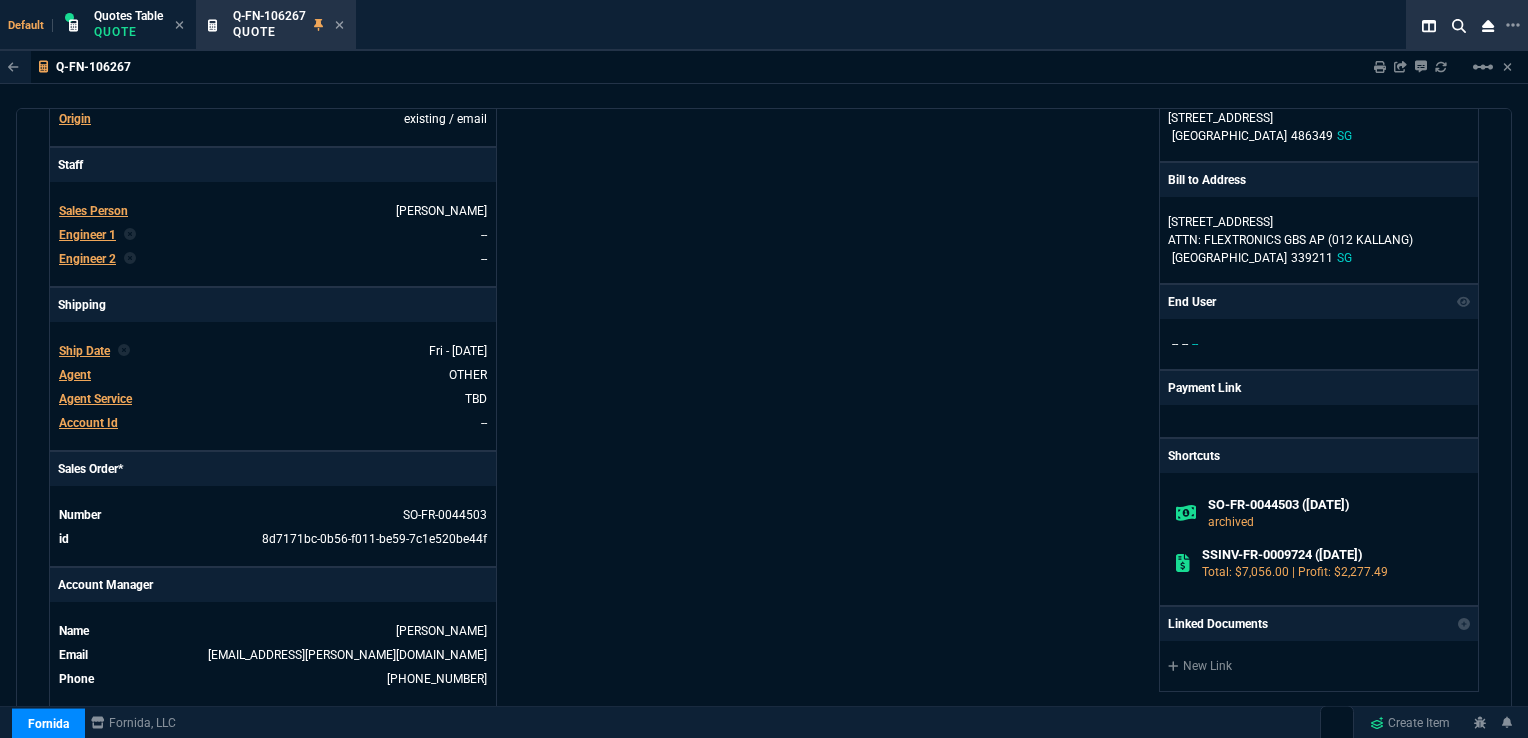 scroll, scrollTop: 500, scrollLeft: 0, axis: vertical 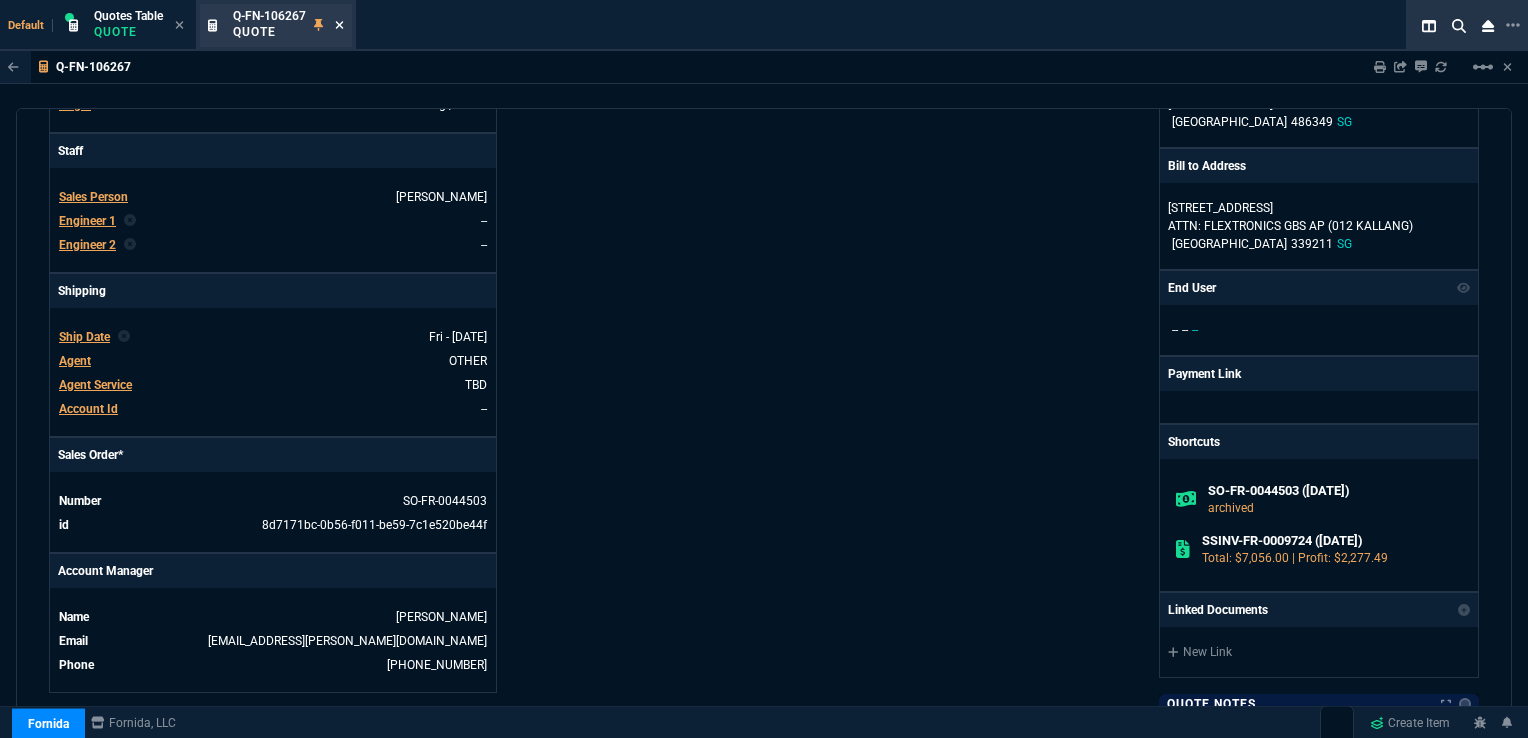 click 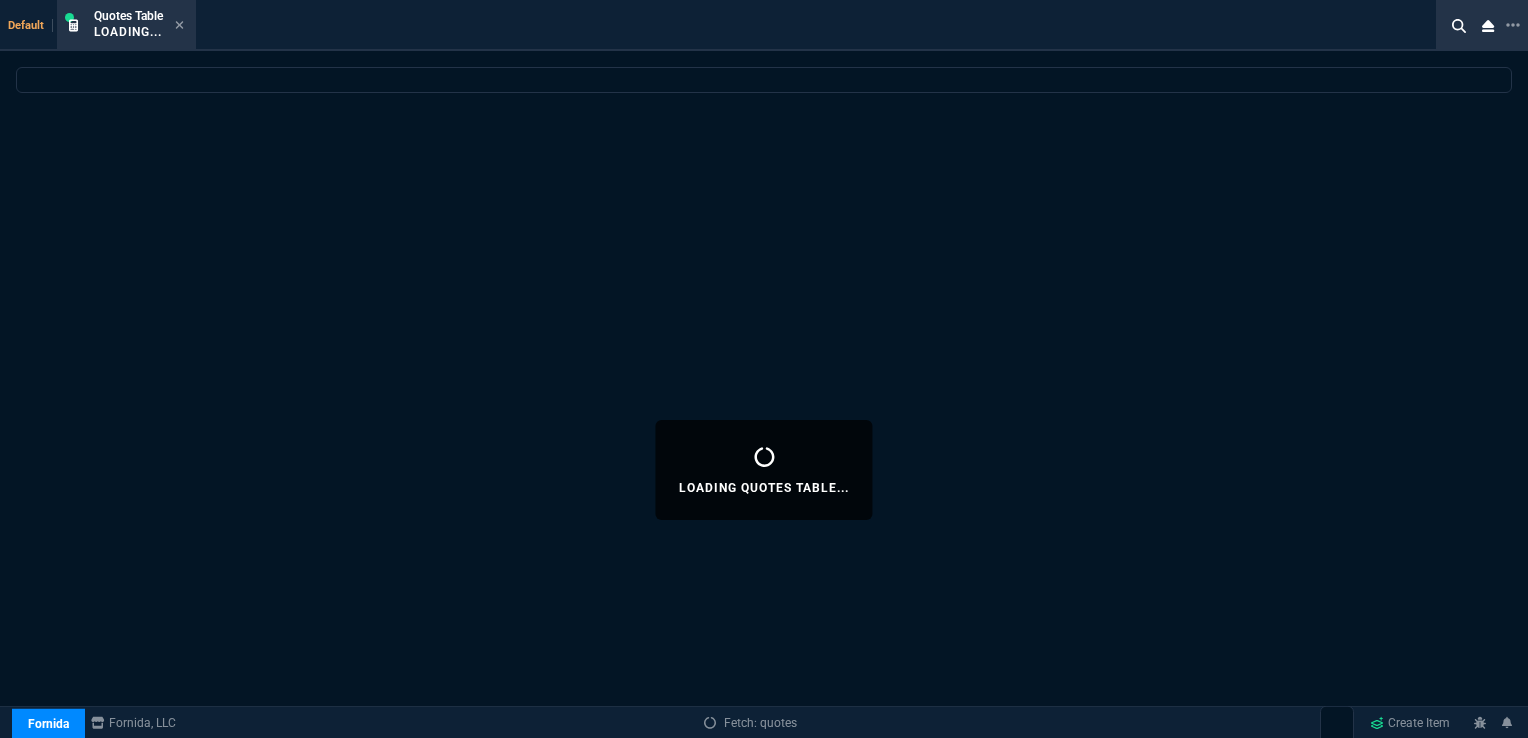 select 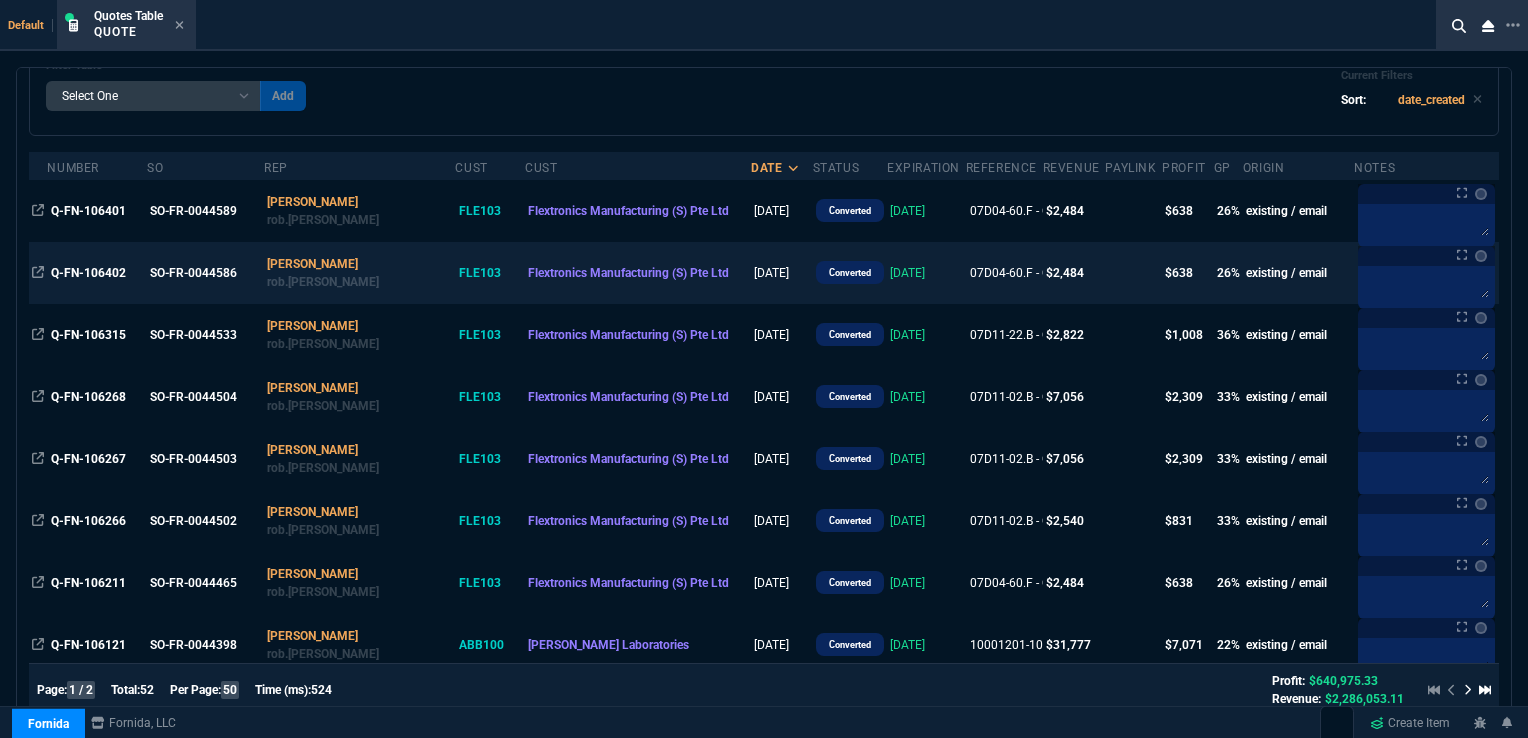 scroll, scrollTop: 300, scrollLeft: 0, axis: vertical 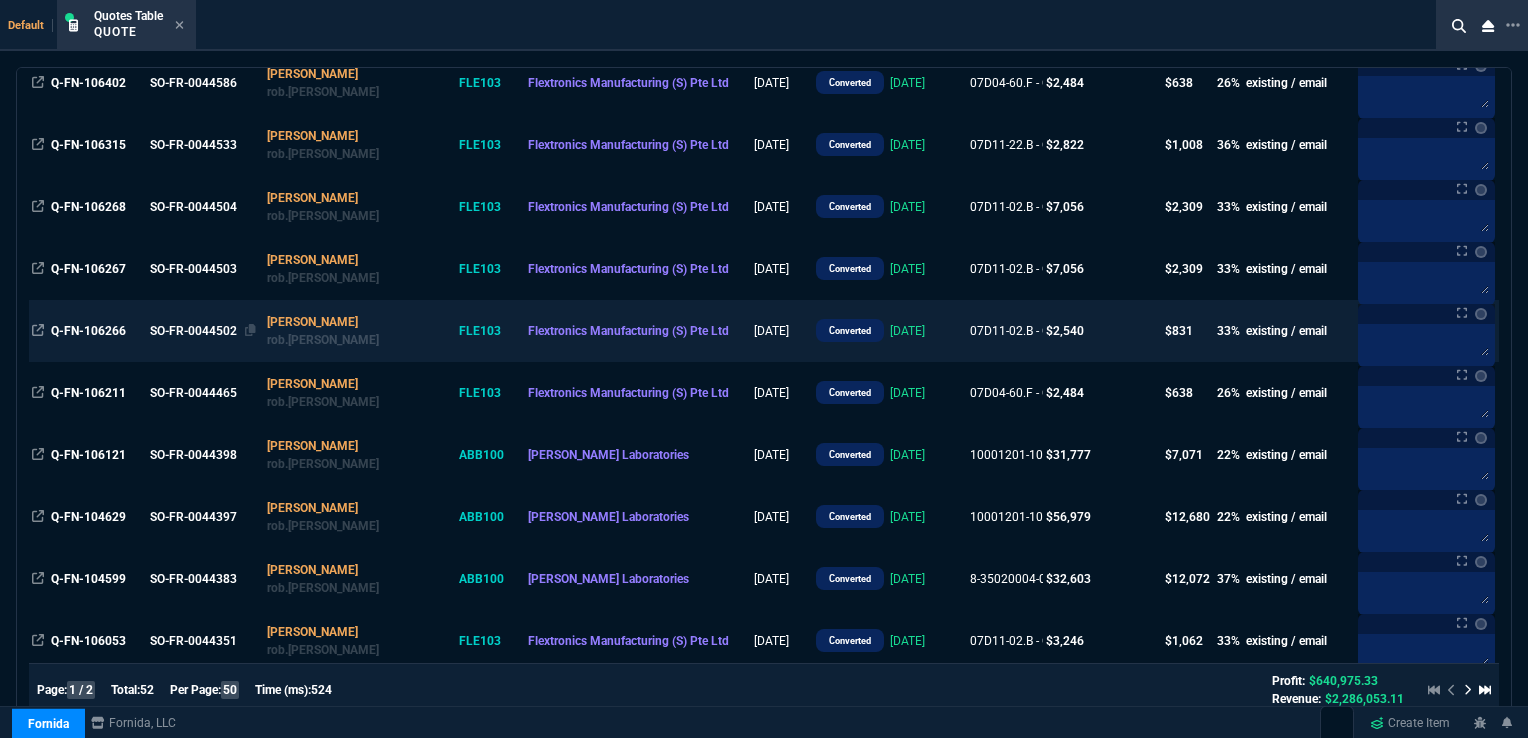 click on "SO-FR-0044502" at bounding box center (203, 331) 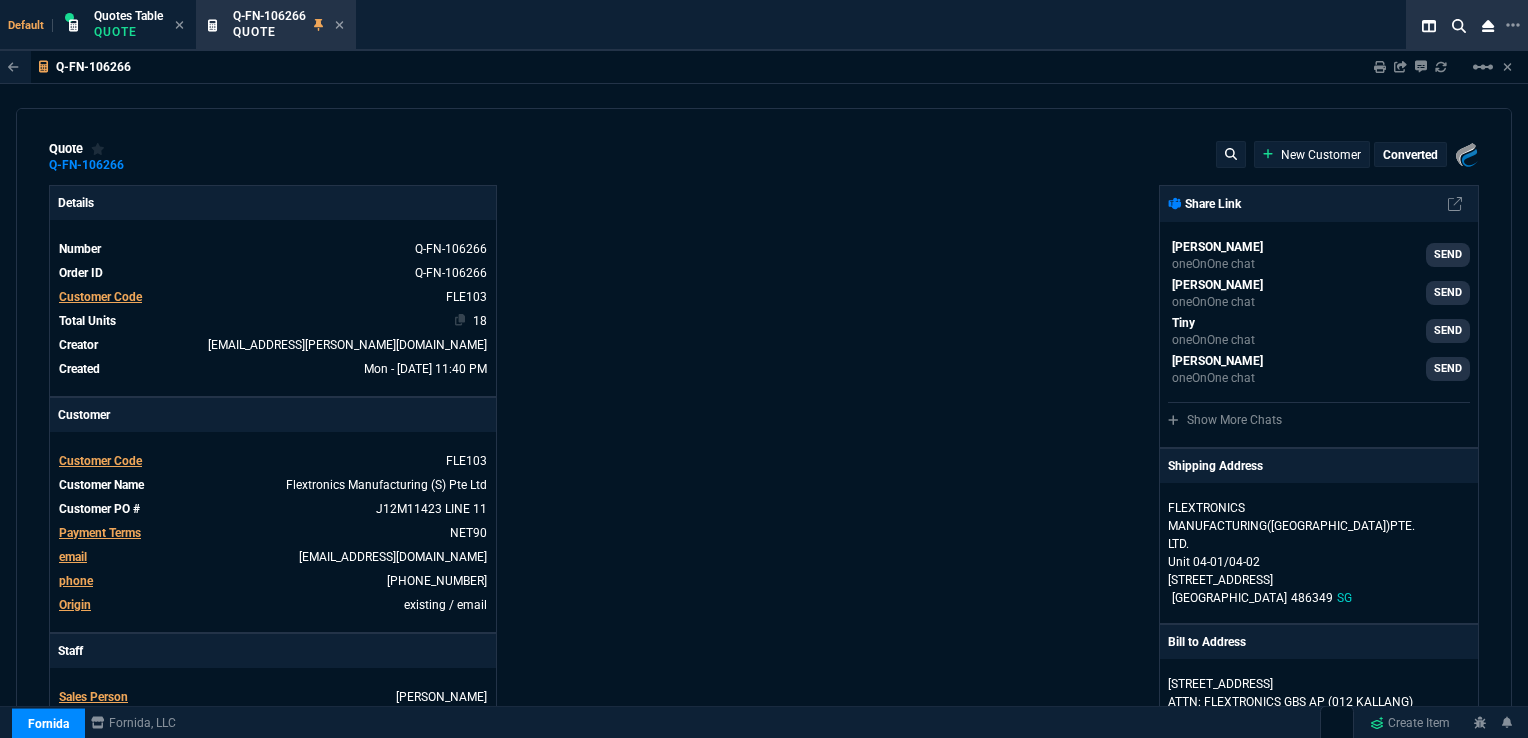 type on "36" 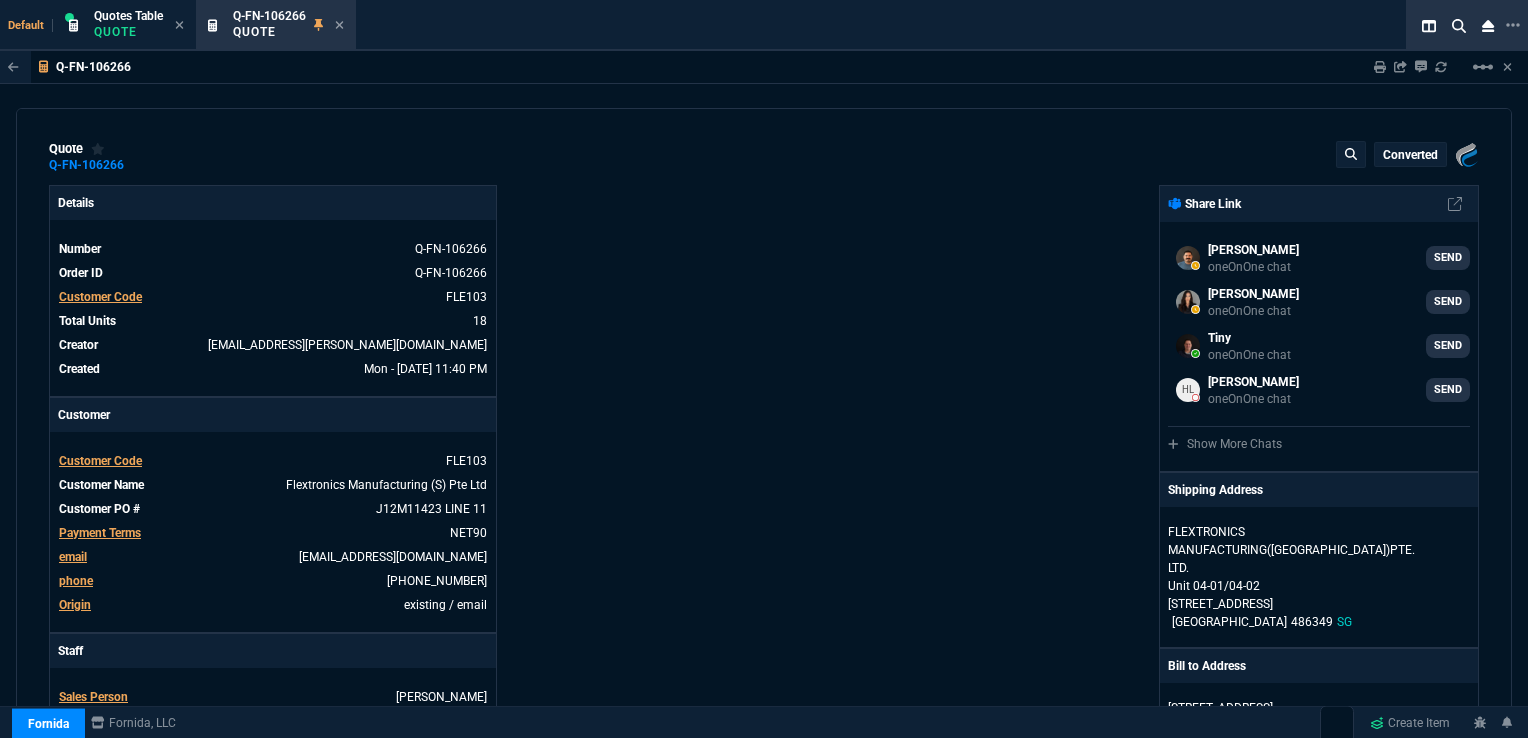 type on "24" 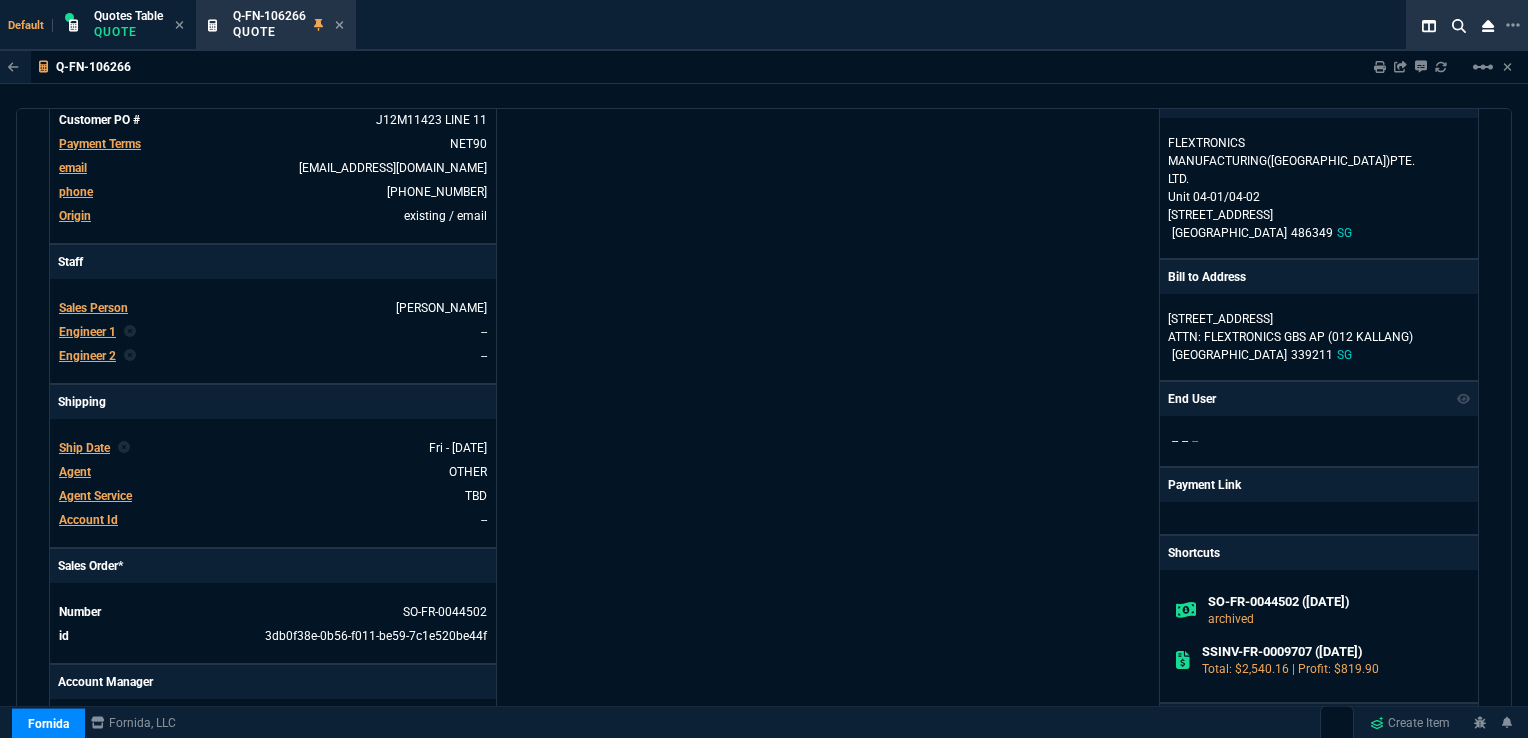 scroll, scrollTop: 400, scrollLeft: 0, axis: vertical 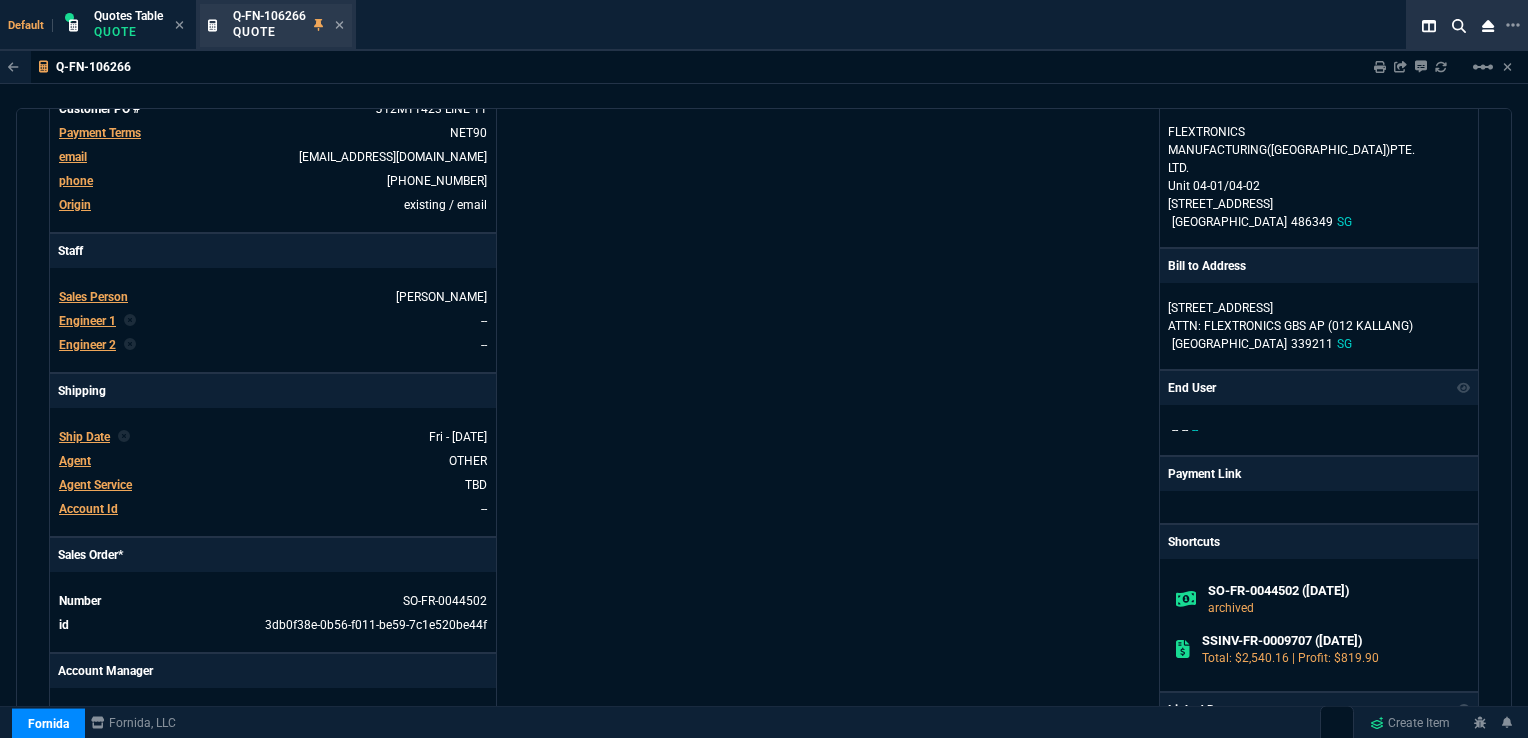 click on "Q-FN-106266  Quote" at bounding box center (288, 25) 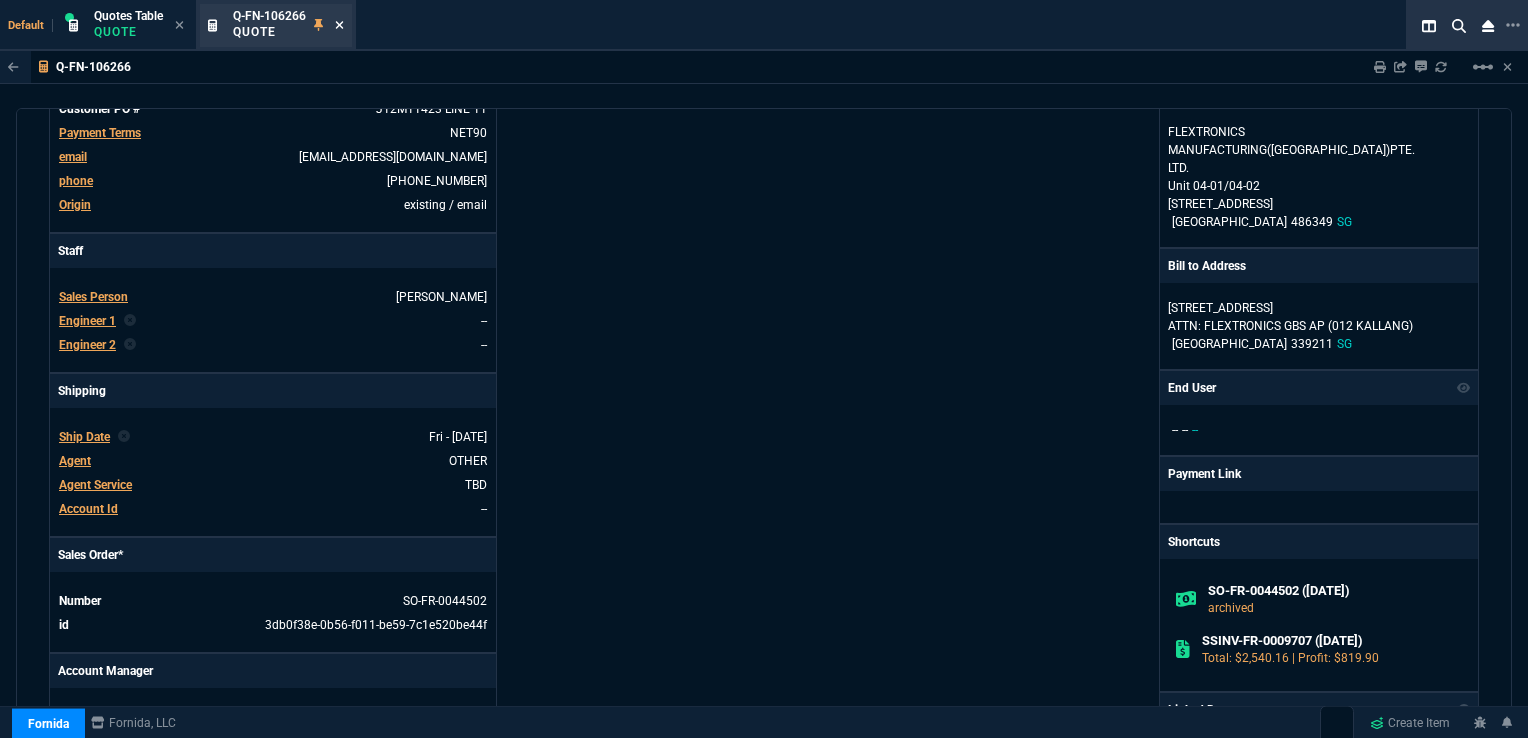 click 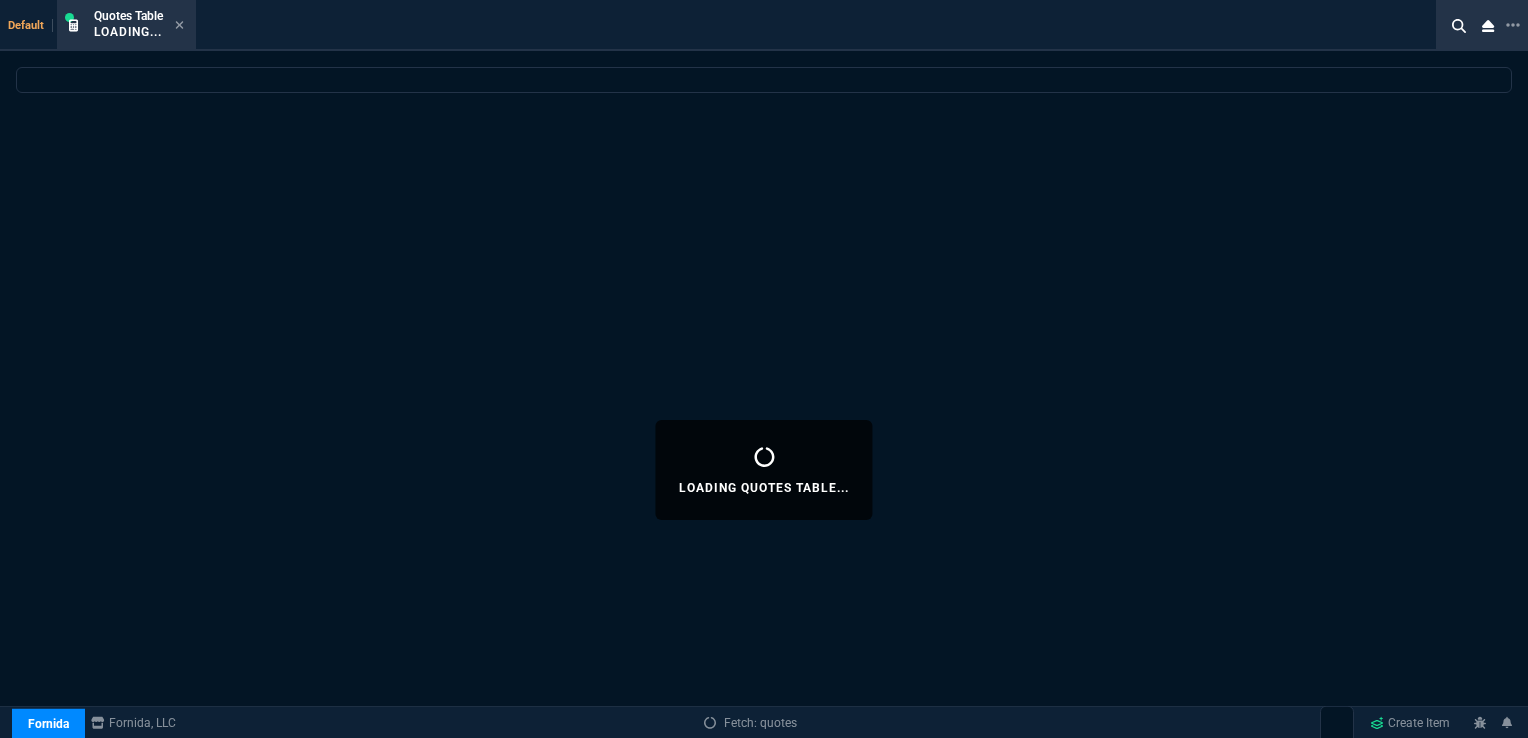 select 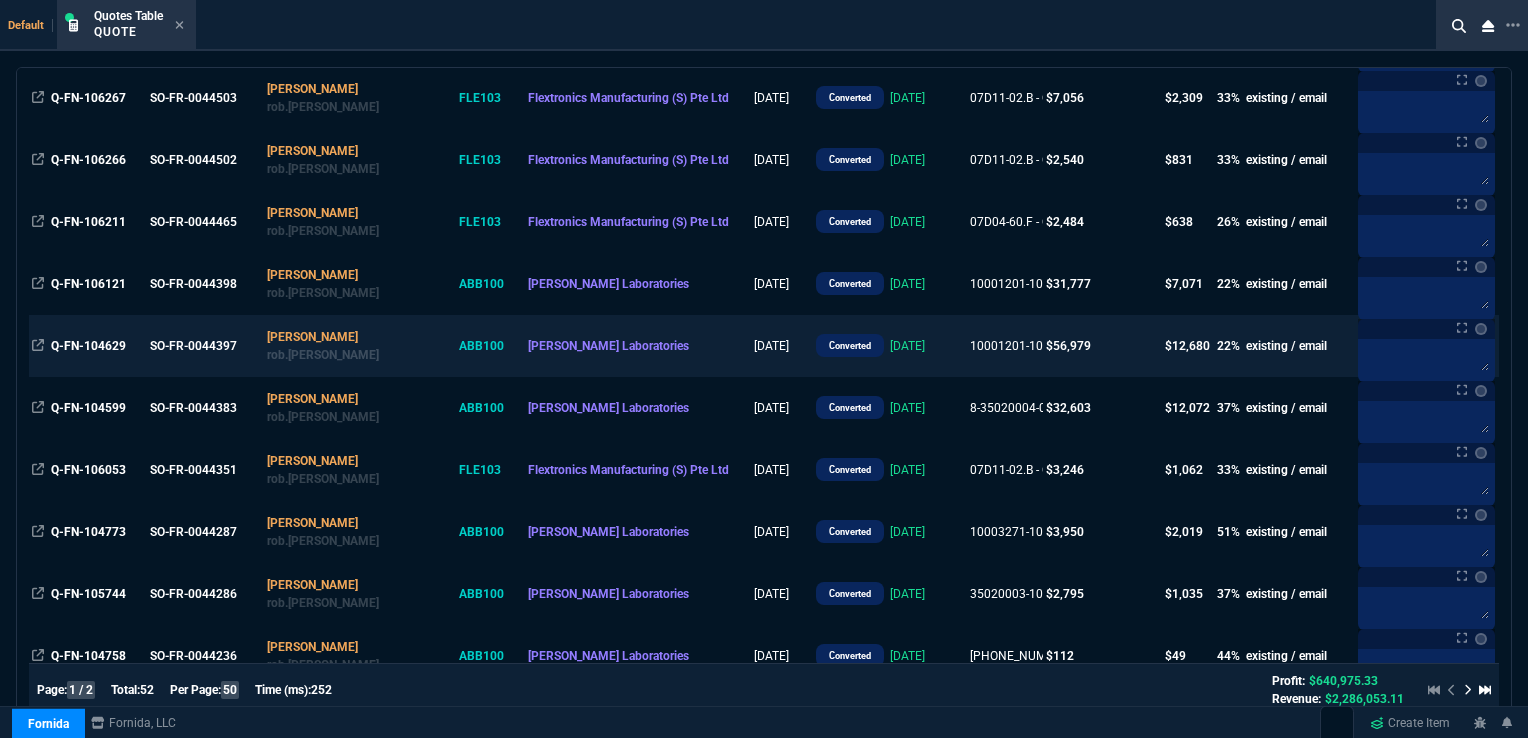 scroll, scrollTop: 500, scrollLeft: 0, axis: vertical 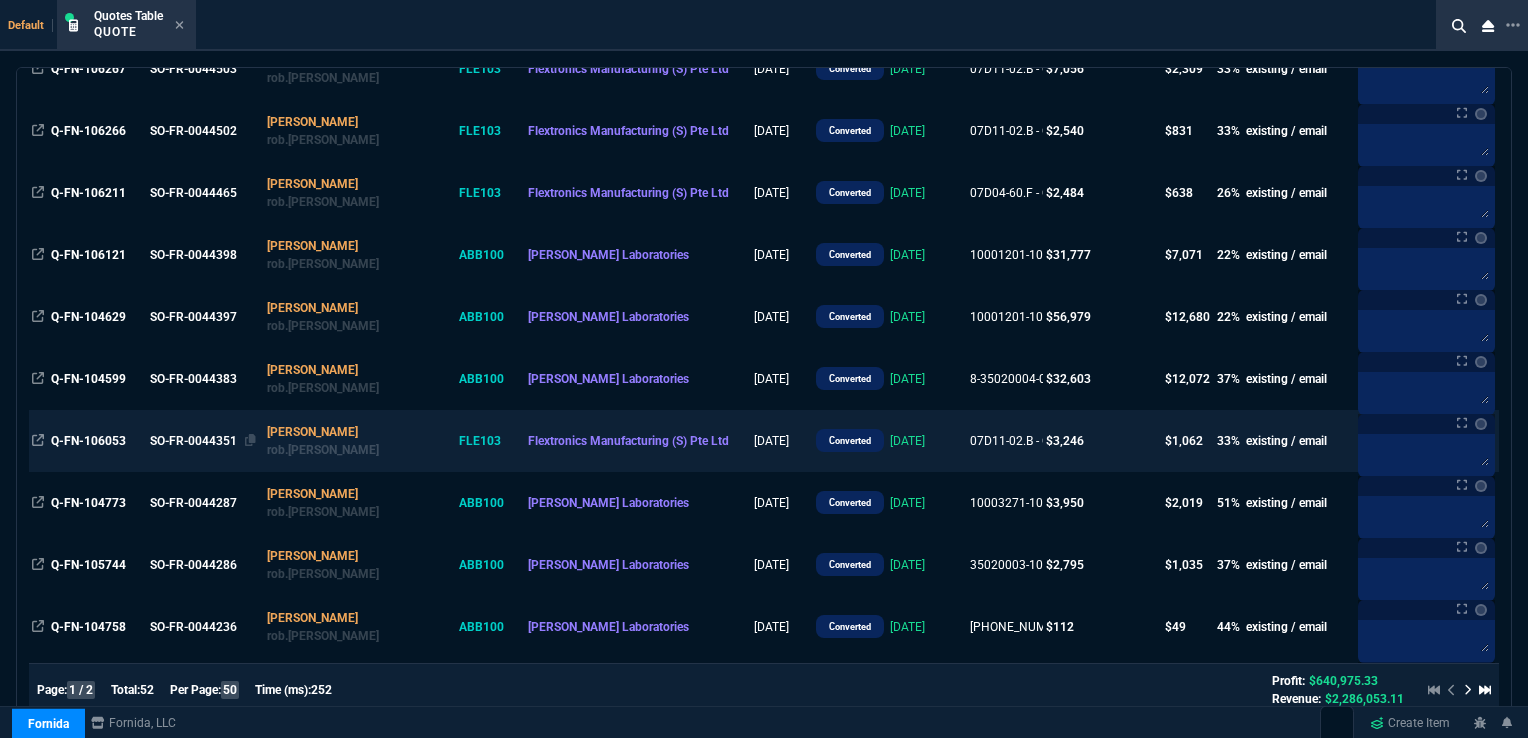 click on "SO-FR-0044351" at bounding box center [203, 441] 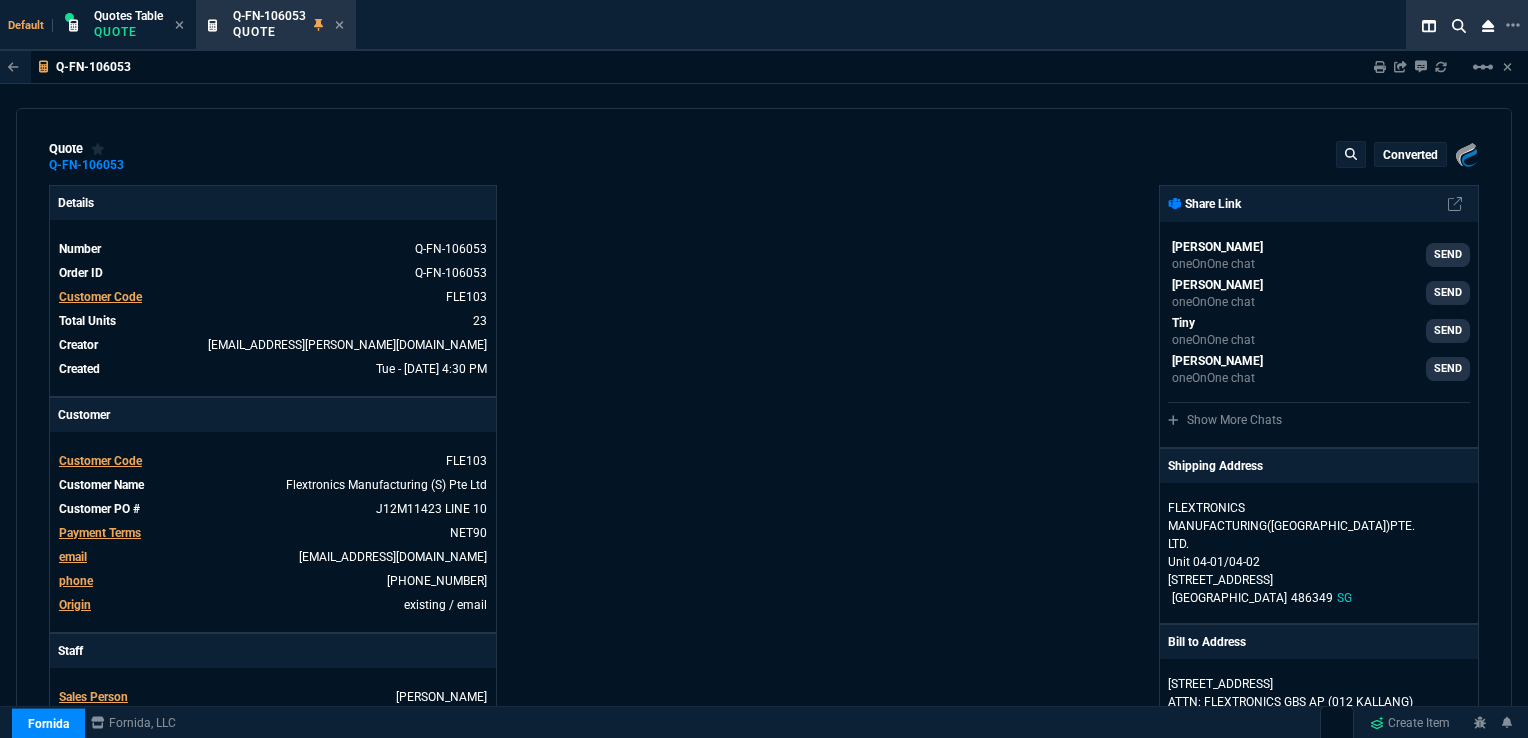 type on "36" 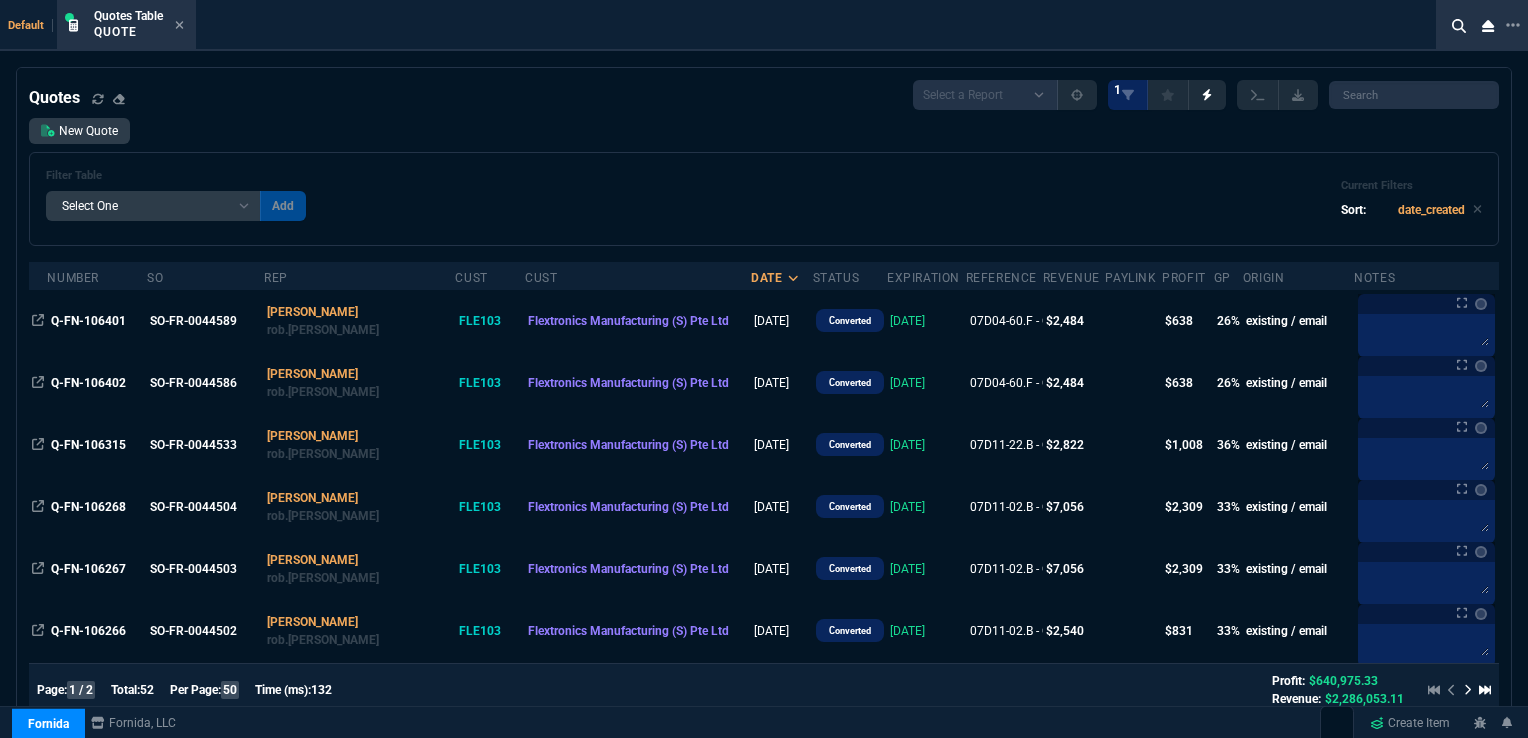 select on "16: [PERSON_NAME]" 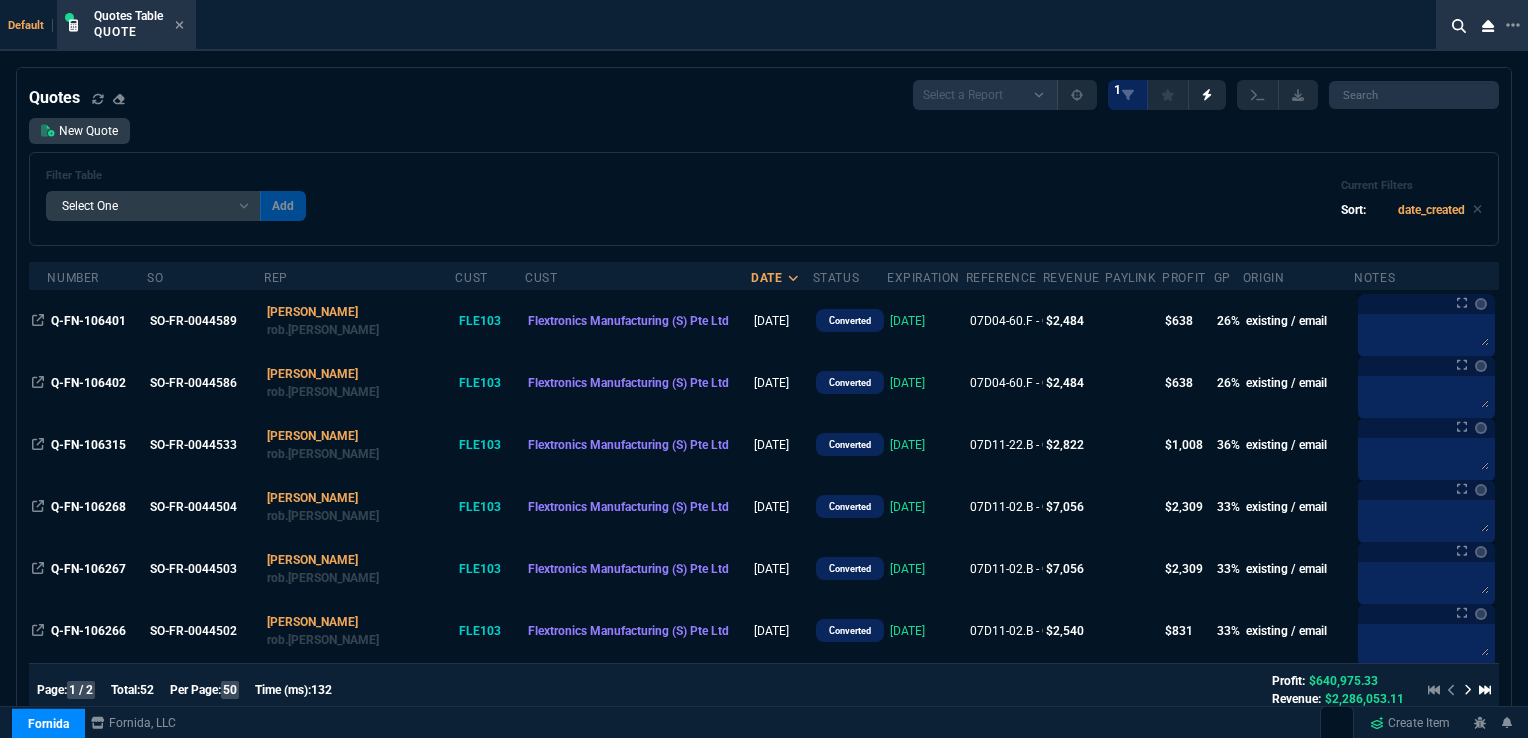 select 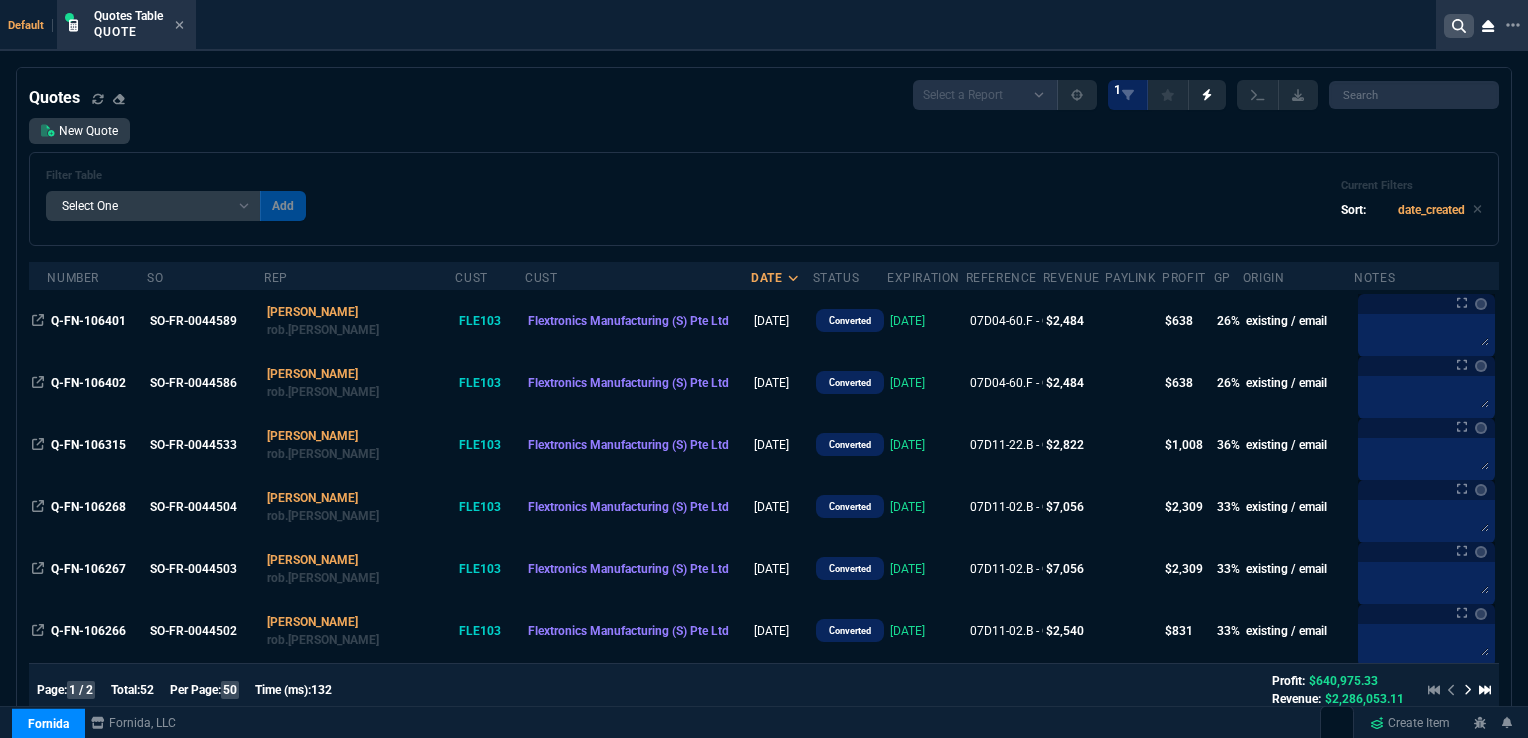 click 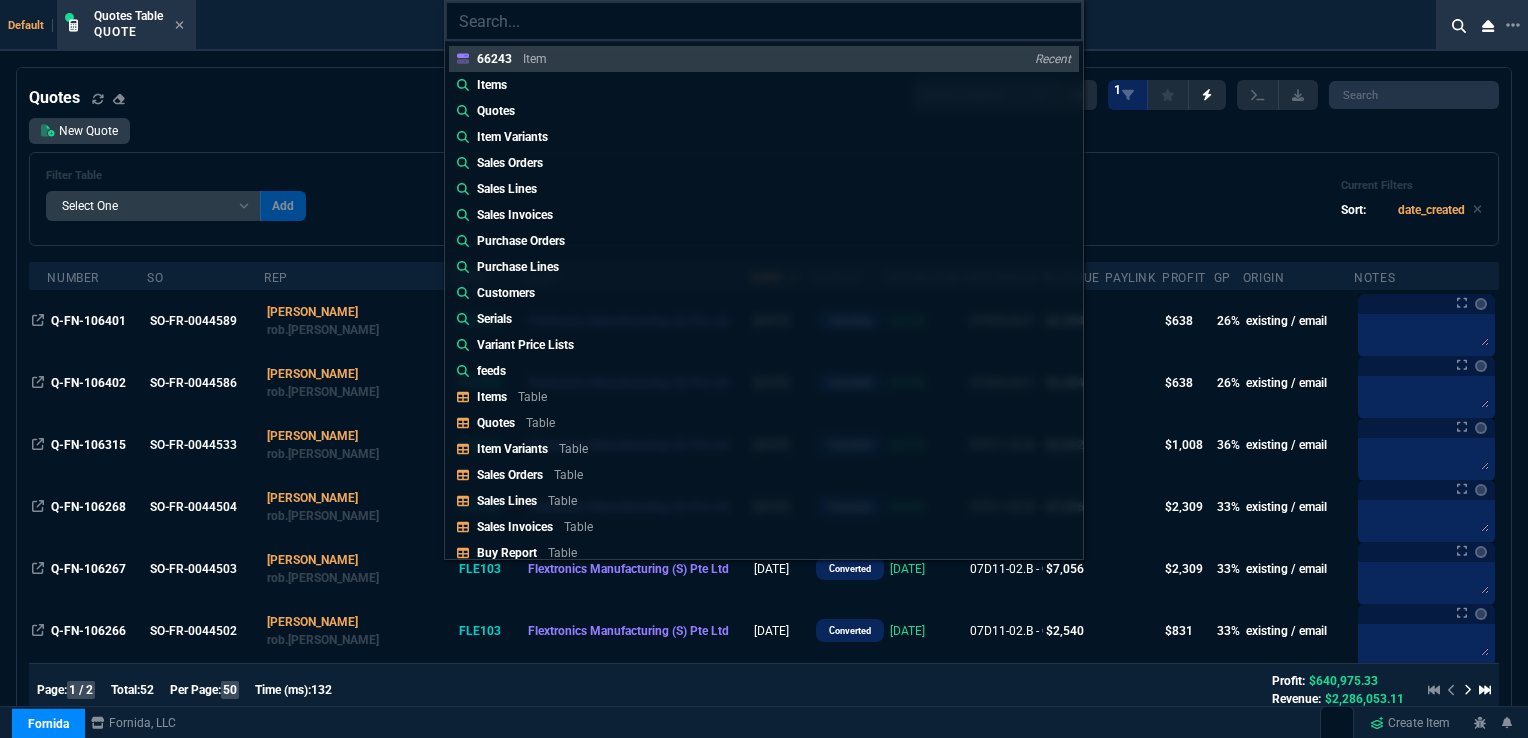click at bounding box center [764, 21] 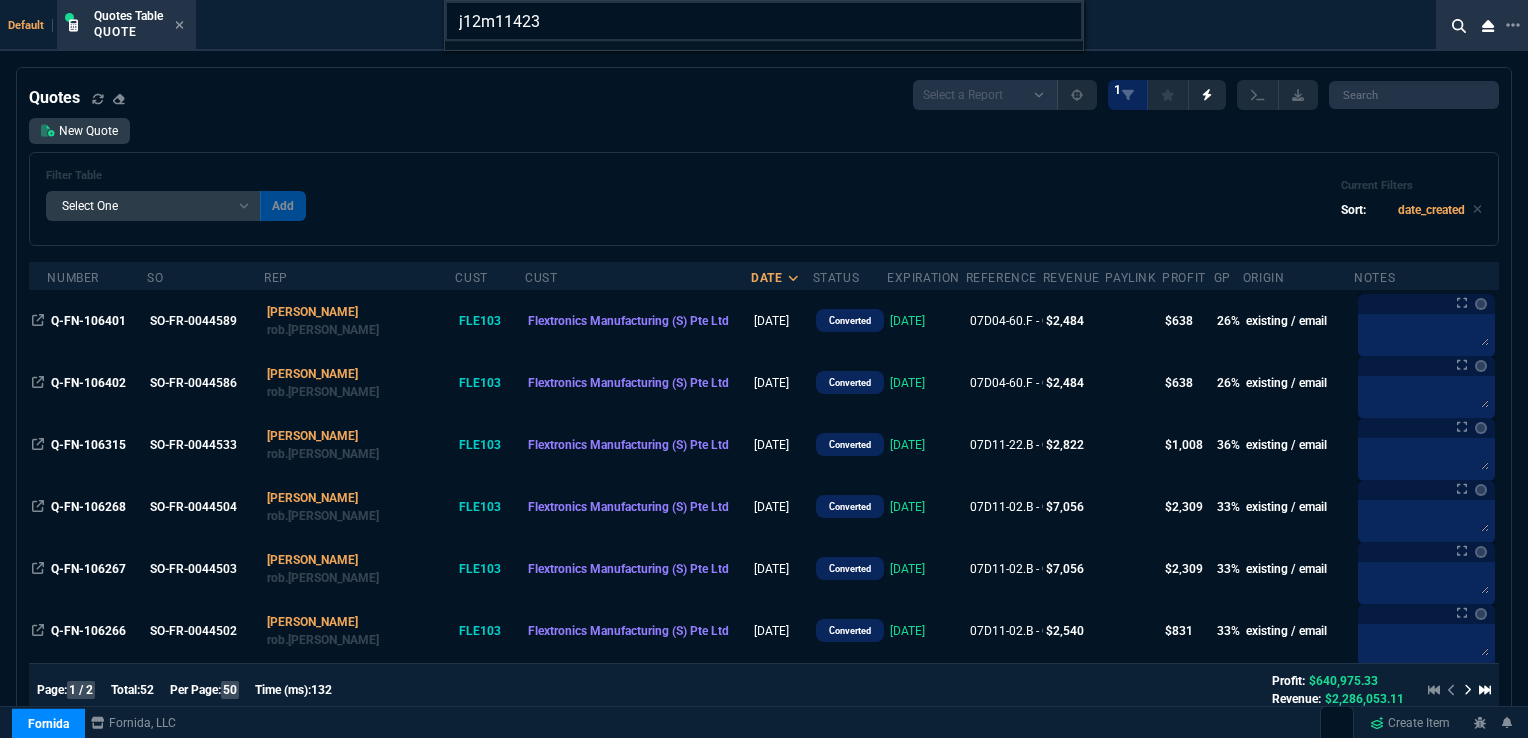 type on "j12m11423" 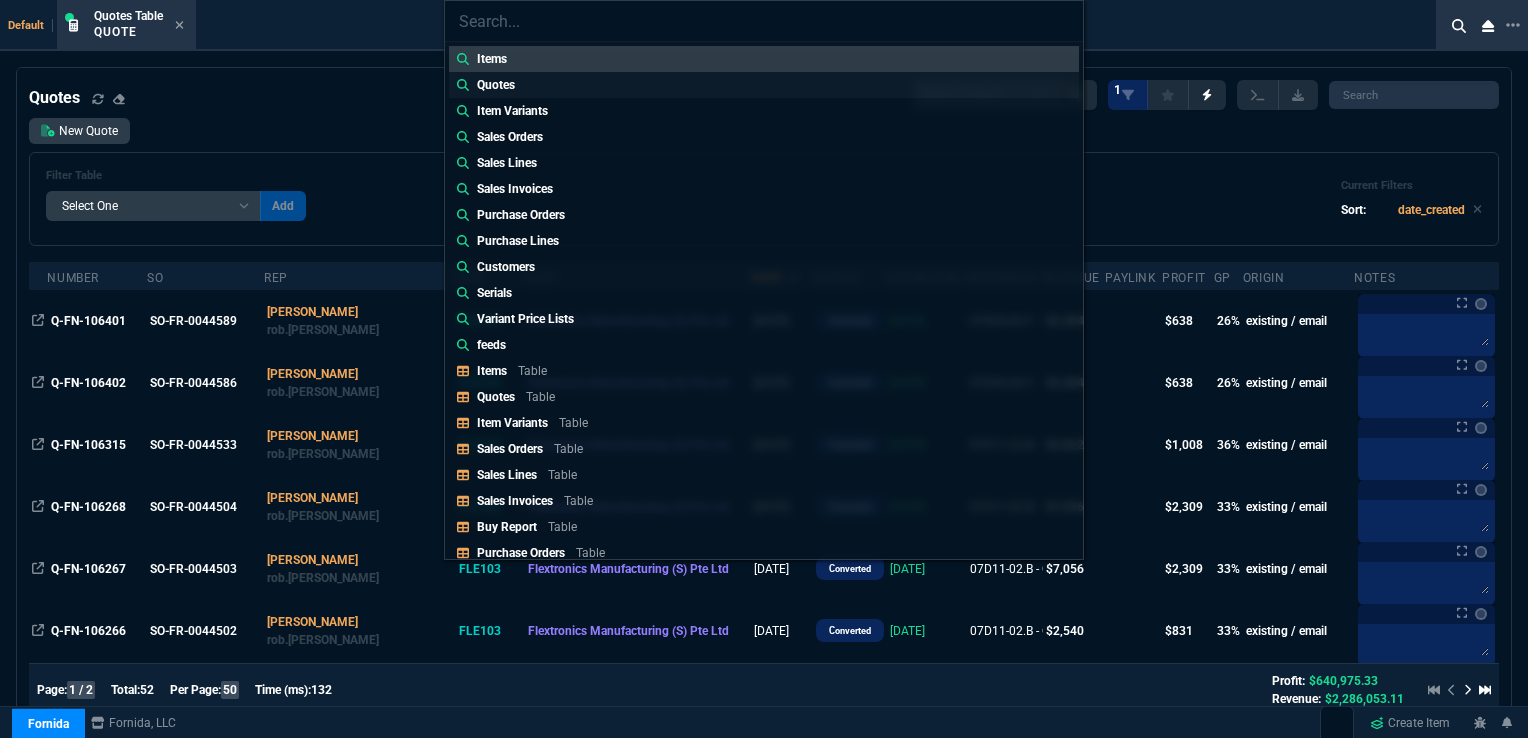 click on "Quotes" at bounding box center (496, 85) 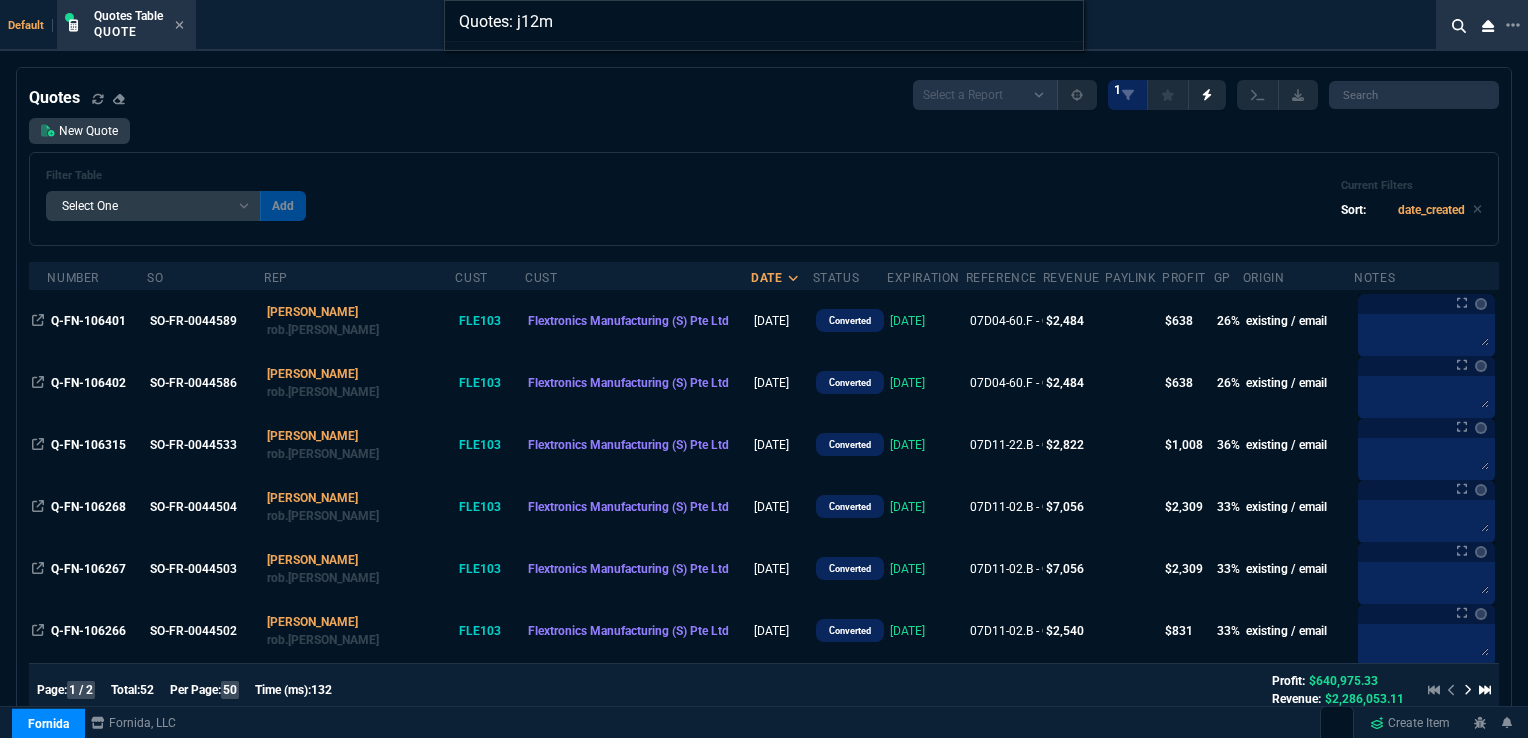 type on "Quotes: j12m" 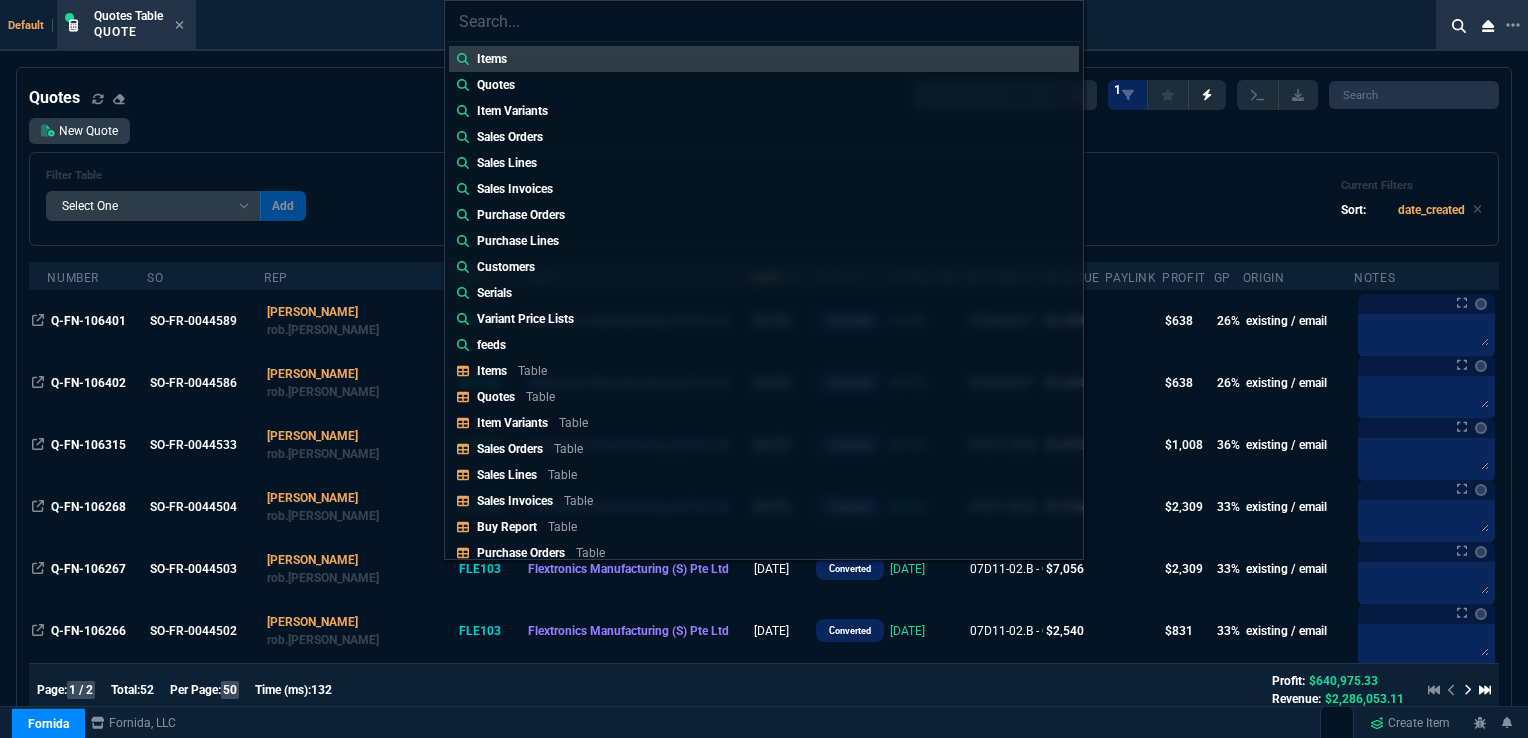 click on "Purchase Orders" at bounding box center (521, 215) 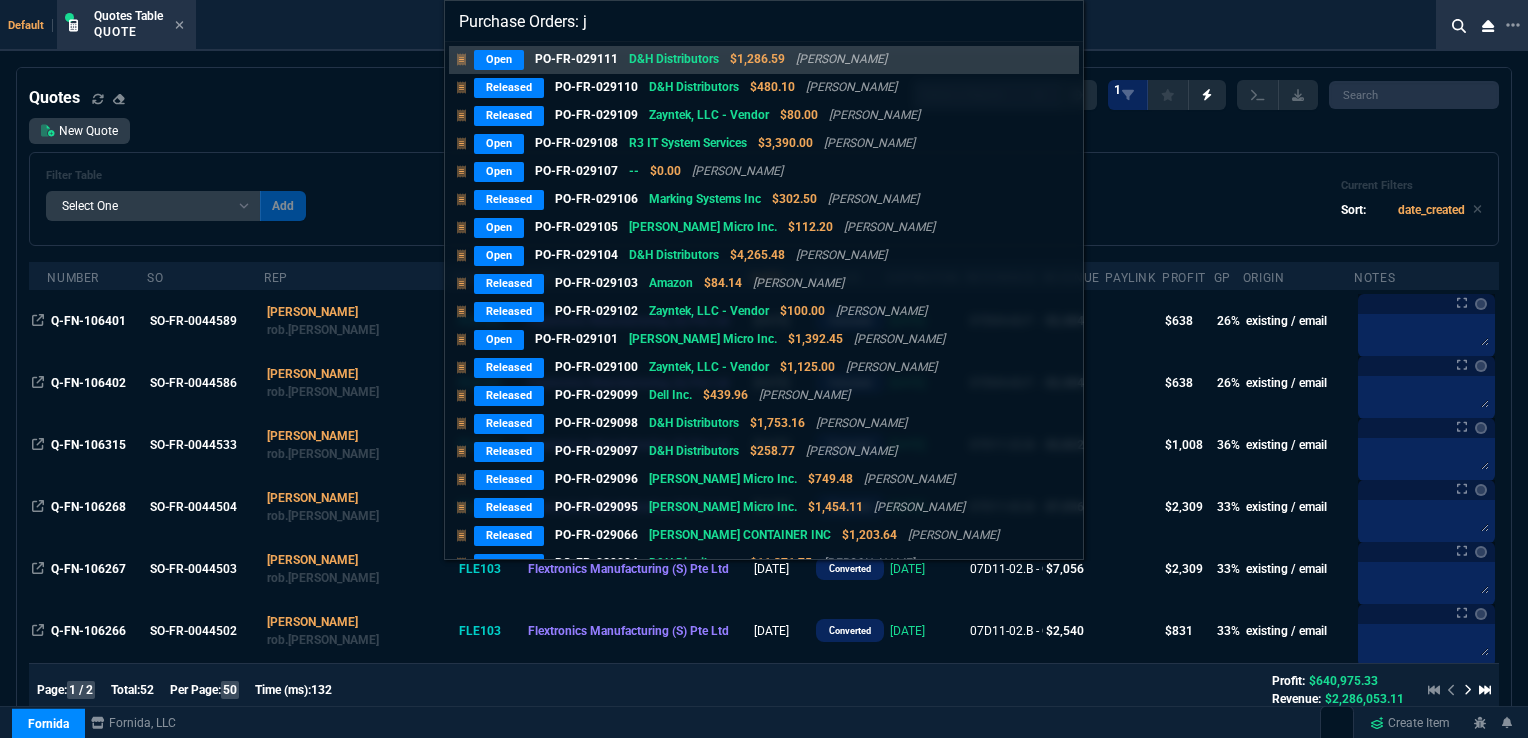 type on "Purchase Orders:" 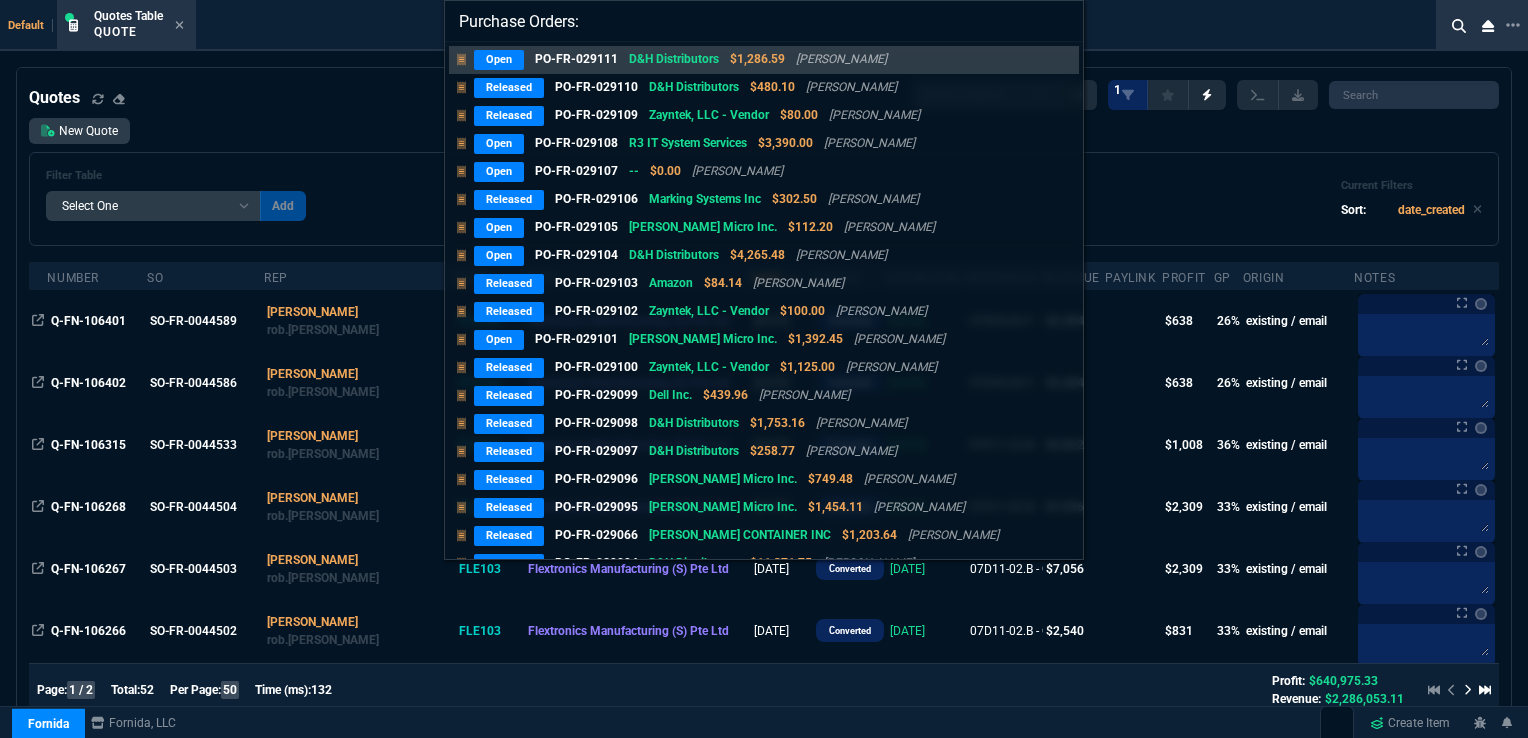 click on "Purchase Orders:" at bounding box center (764, 21) 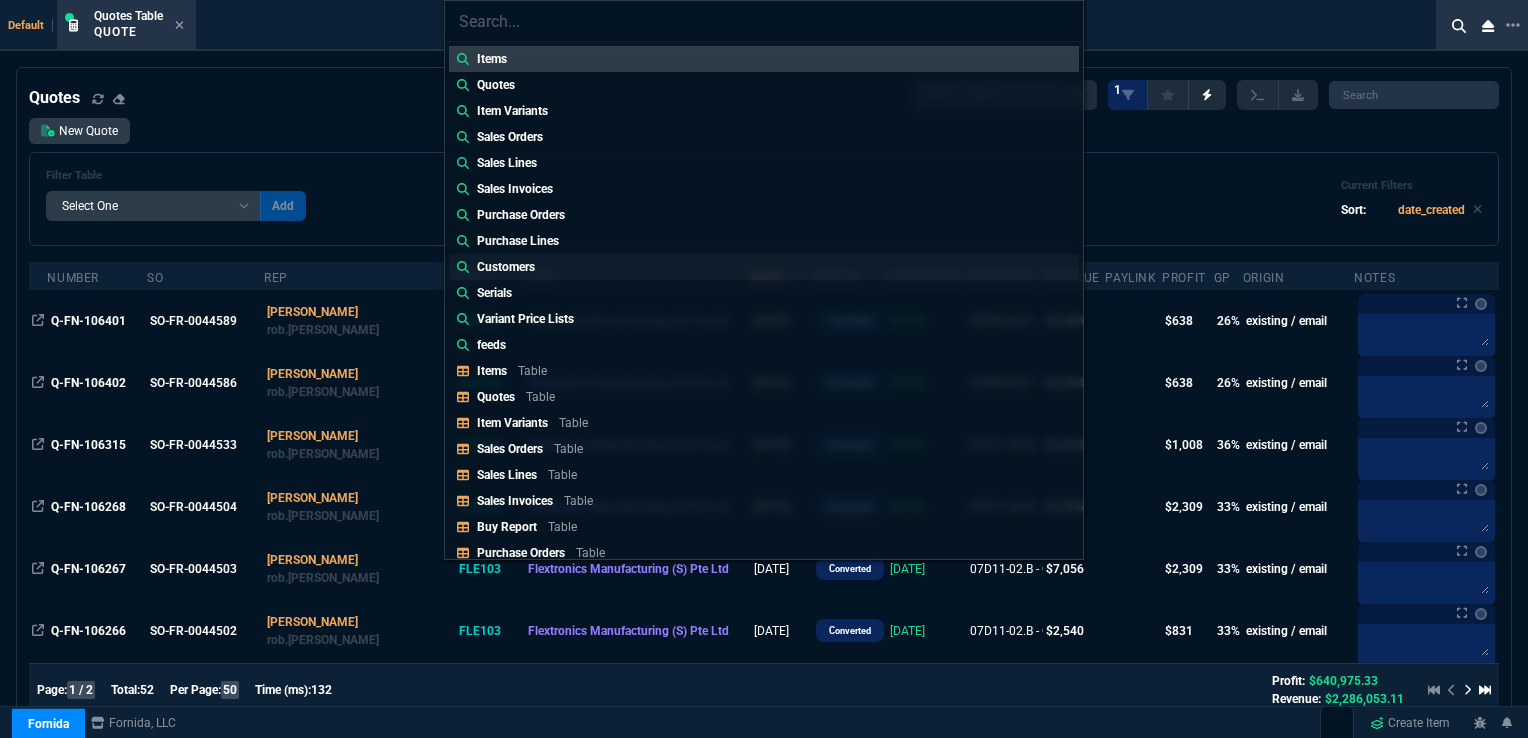 click on "Customers" at bounding box center (506, 267) 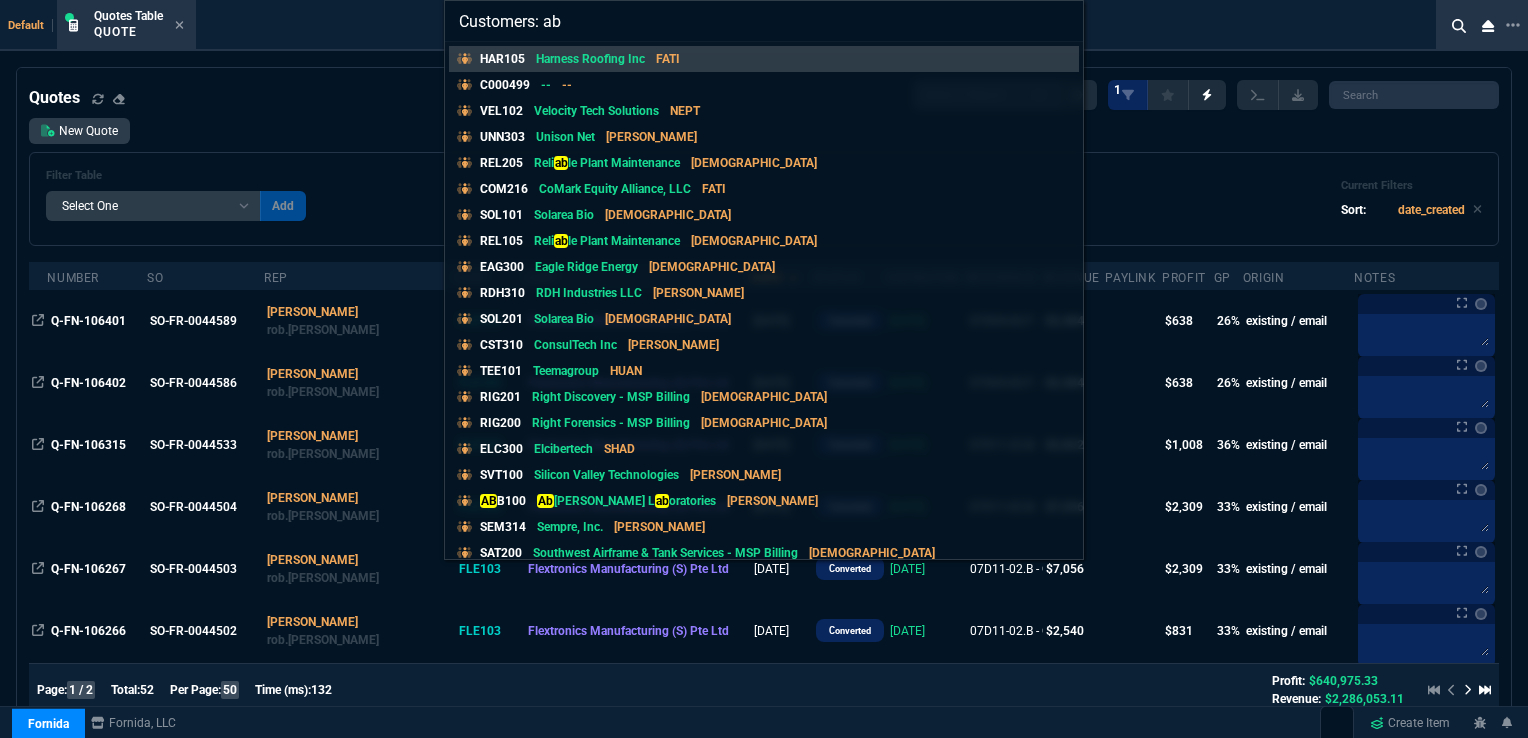 type on "Customers: abb" 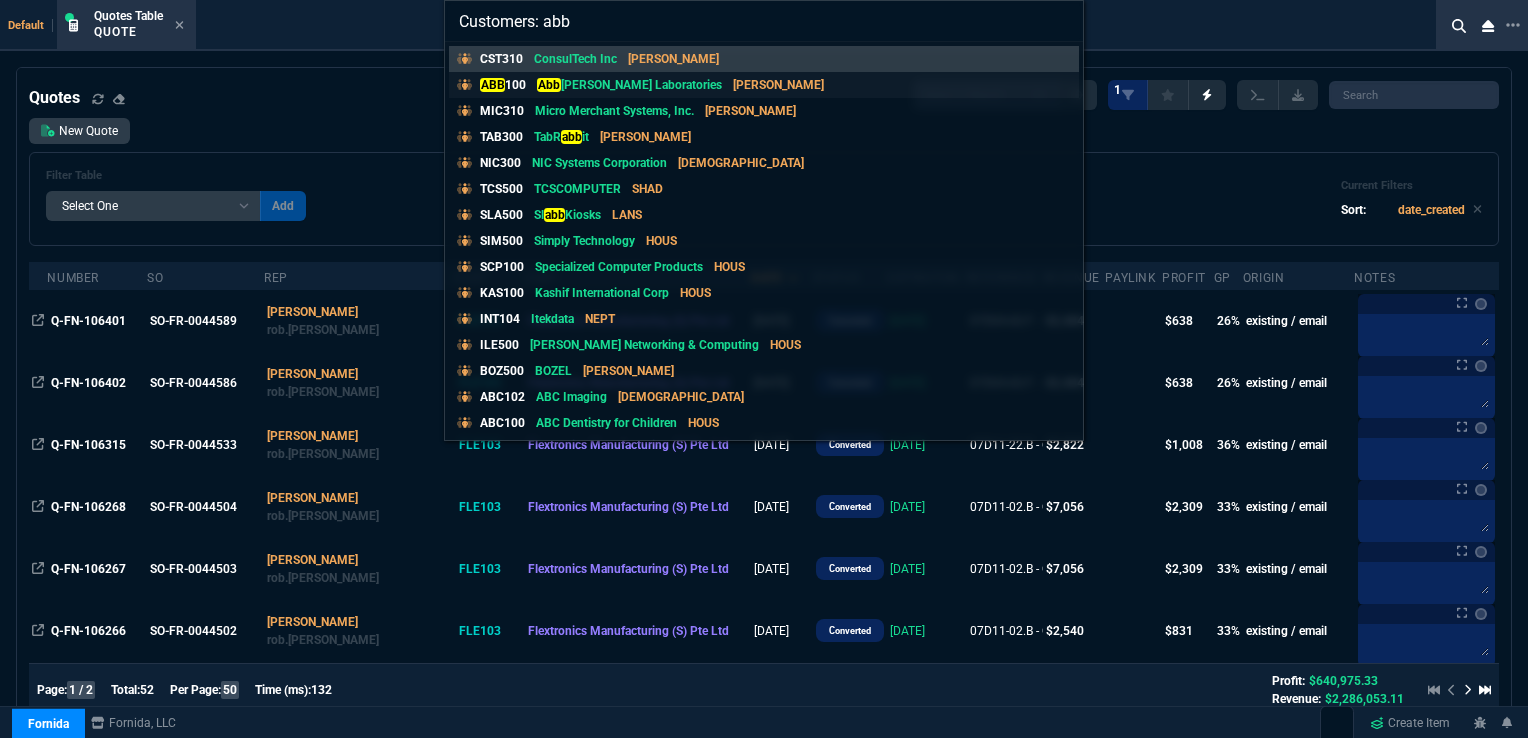 click on "Abb ott Laboratories" at bounding box center [629, 85] 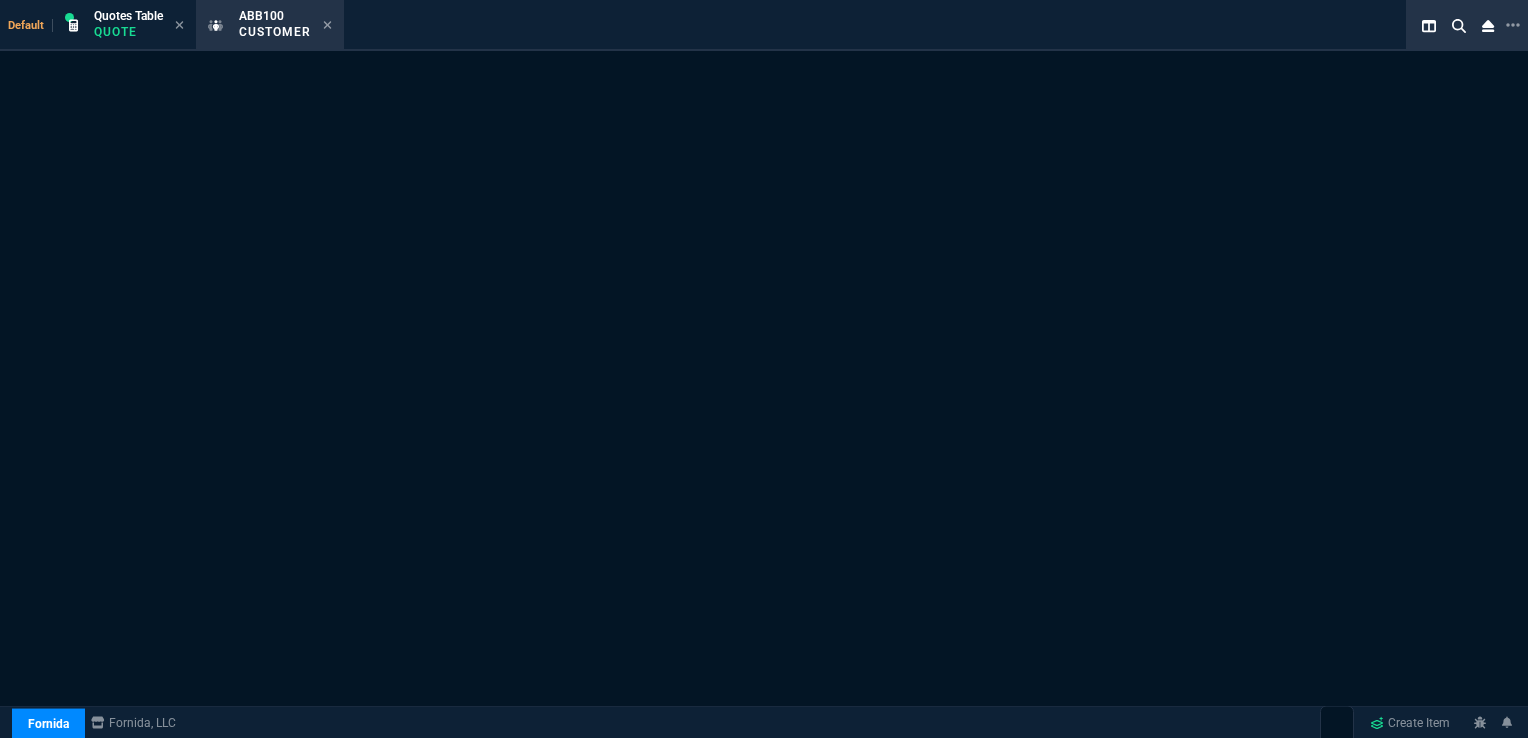 select on "1: quotes" 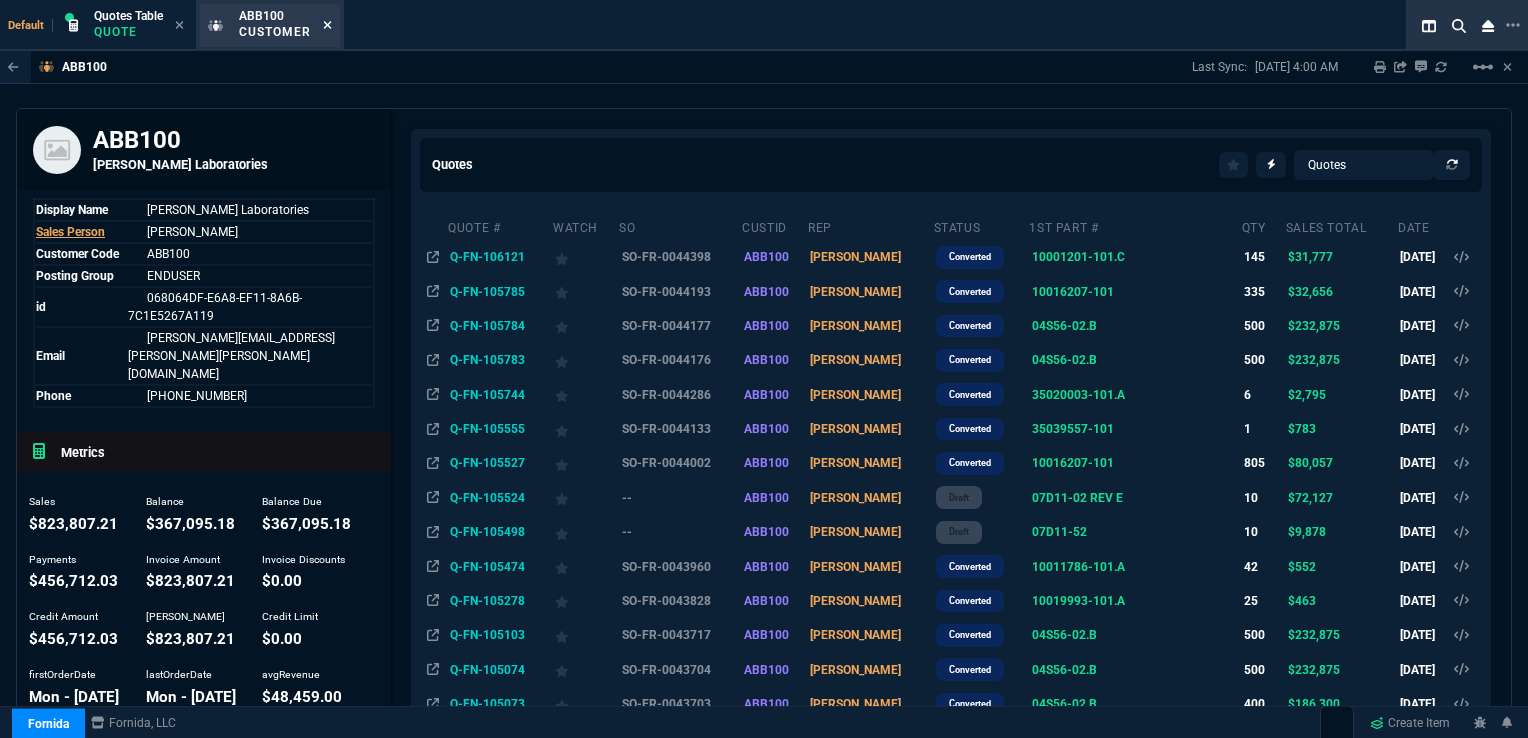 click at bounding box center (327, 26) 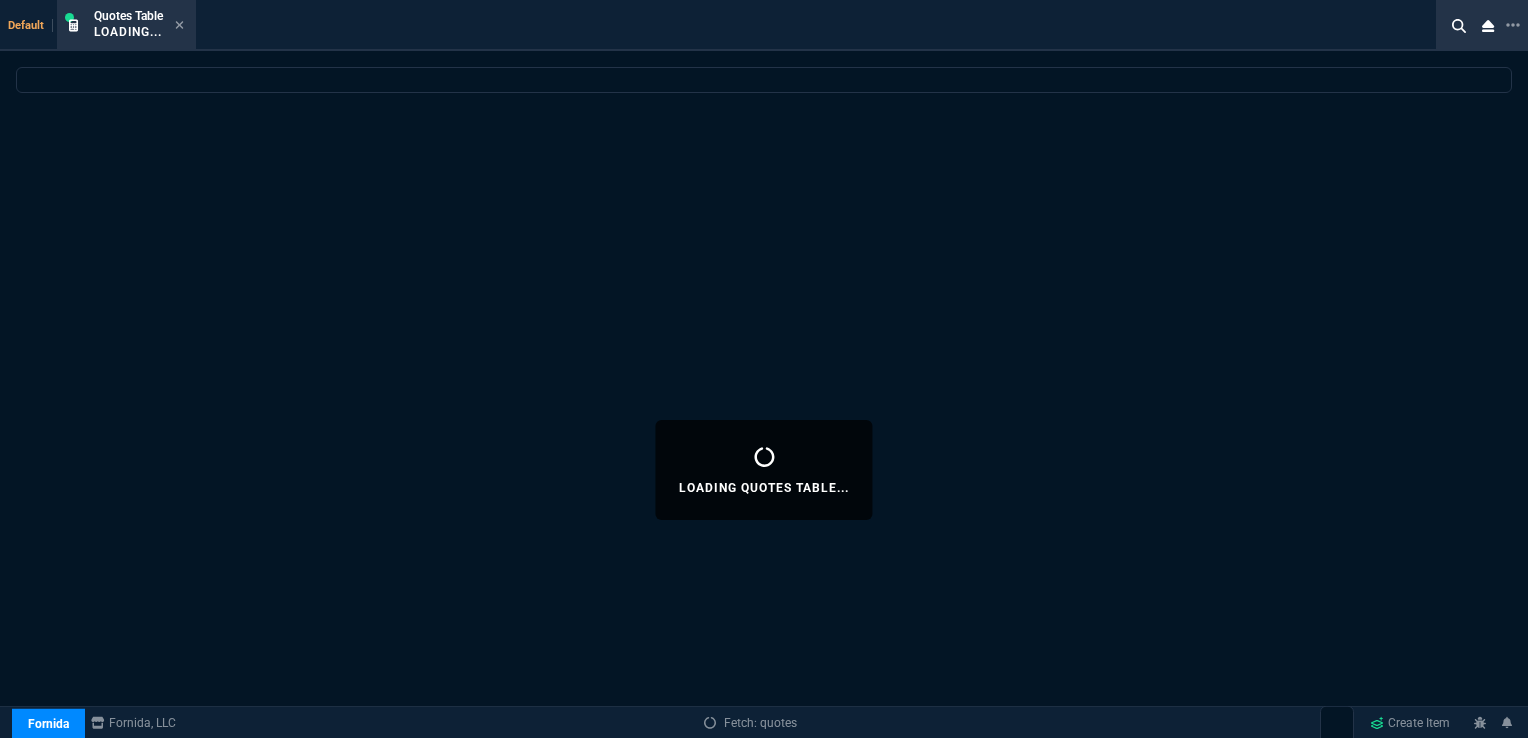 select 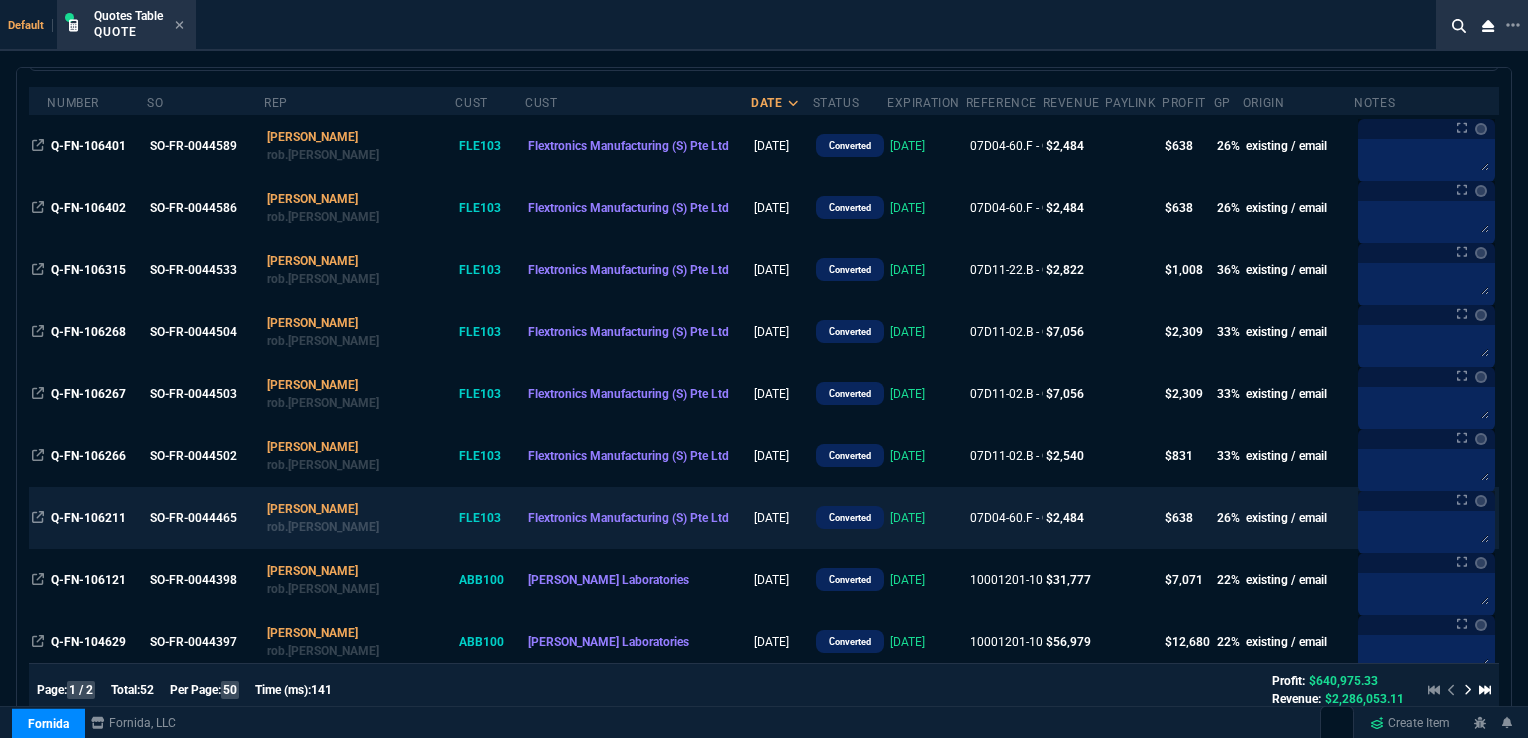 scroll, scrollTop: 200, scrollLeft: 0, axis: vertical 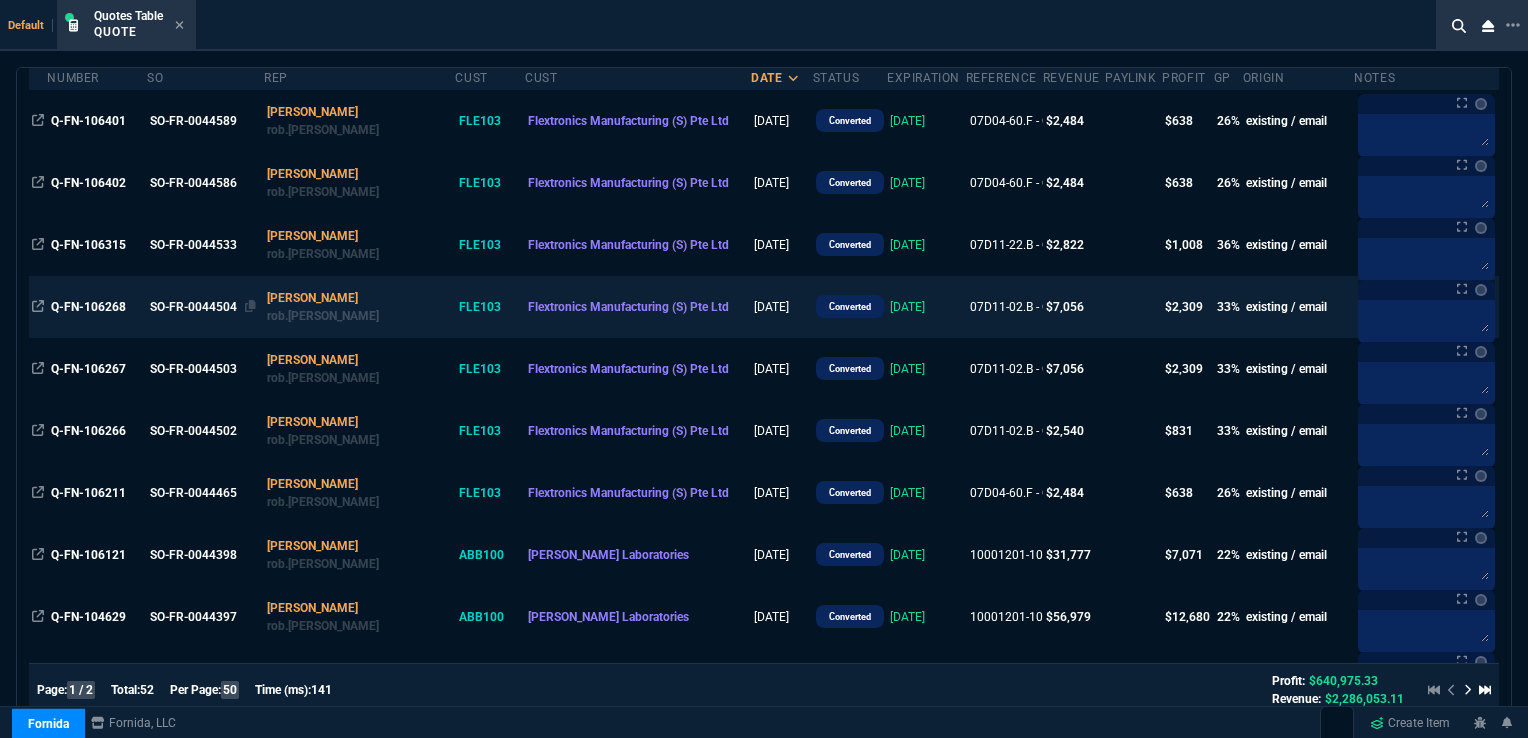 click on "SO-FR-0044504" at bounding box center (203, 307) 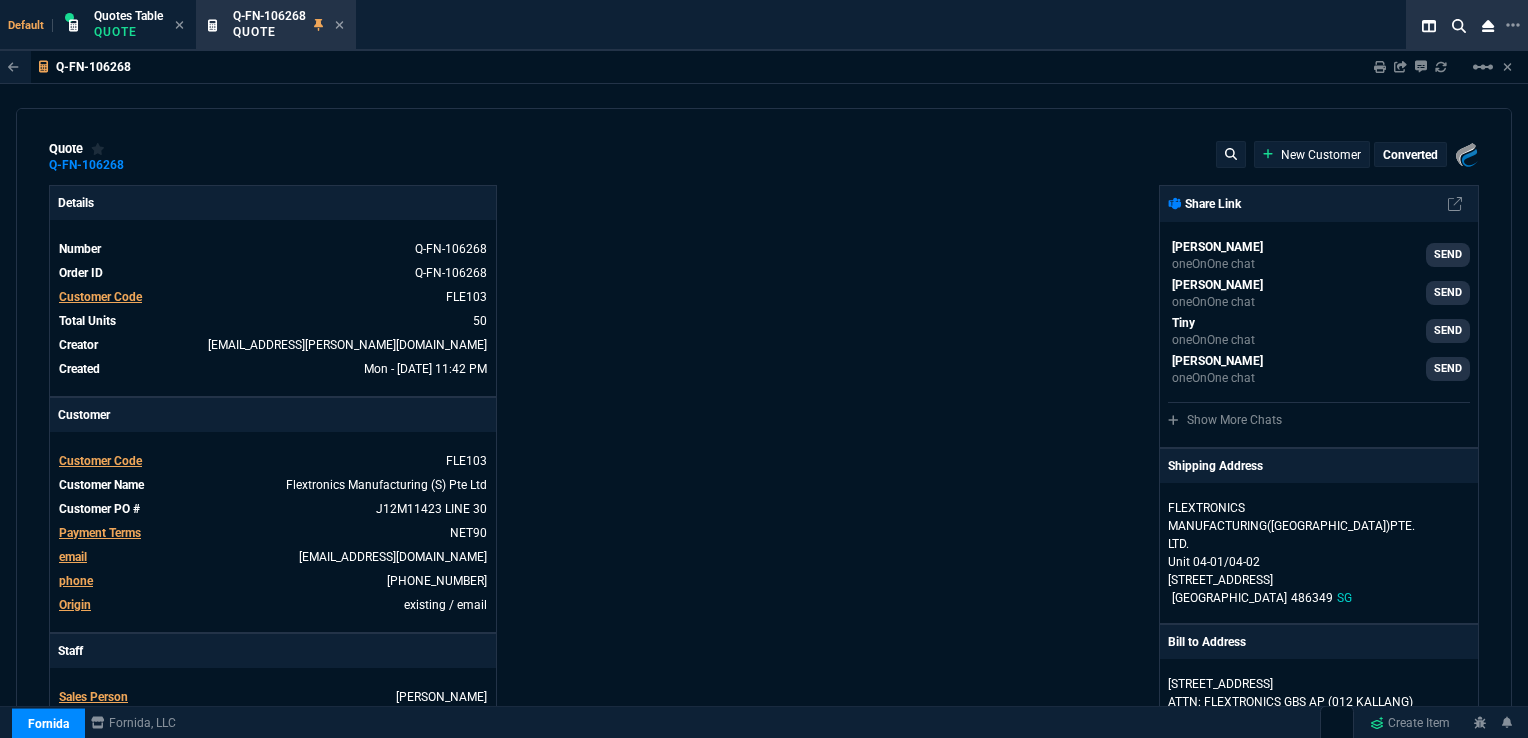 type on "36" 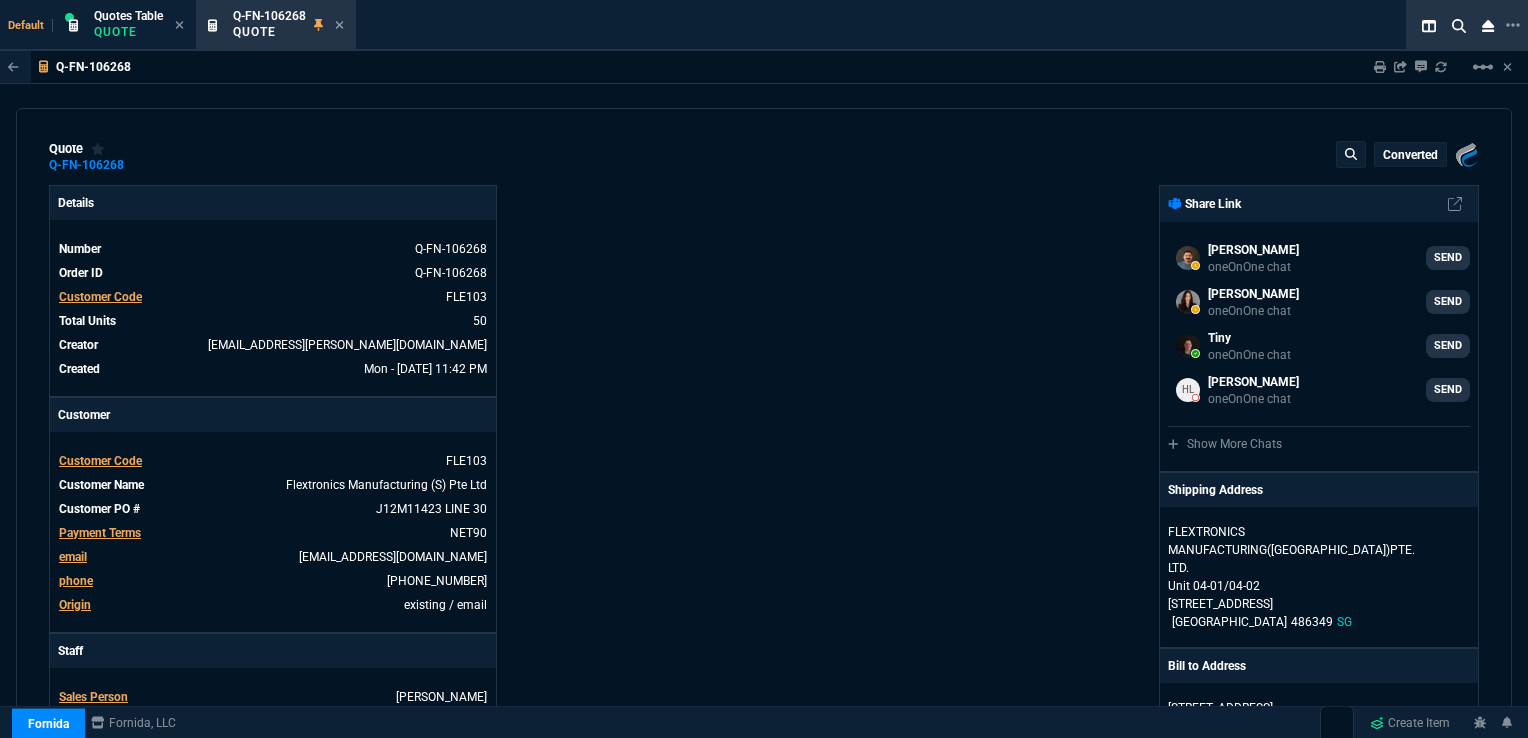 type on "24" 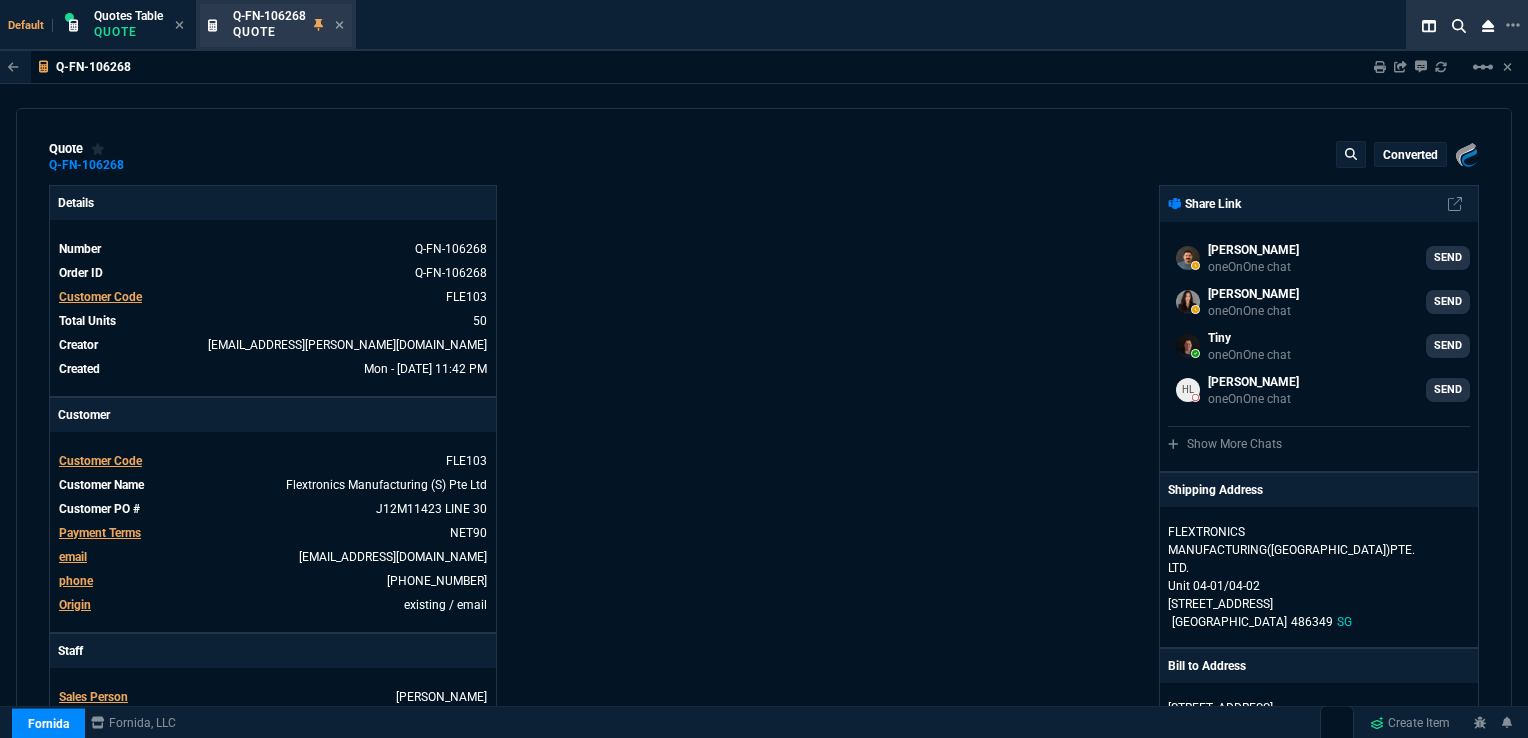 click on "Q-FN-106268  Quote" at bounding box center (288, 25) 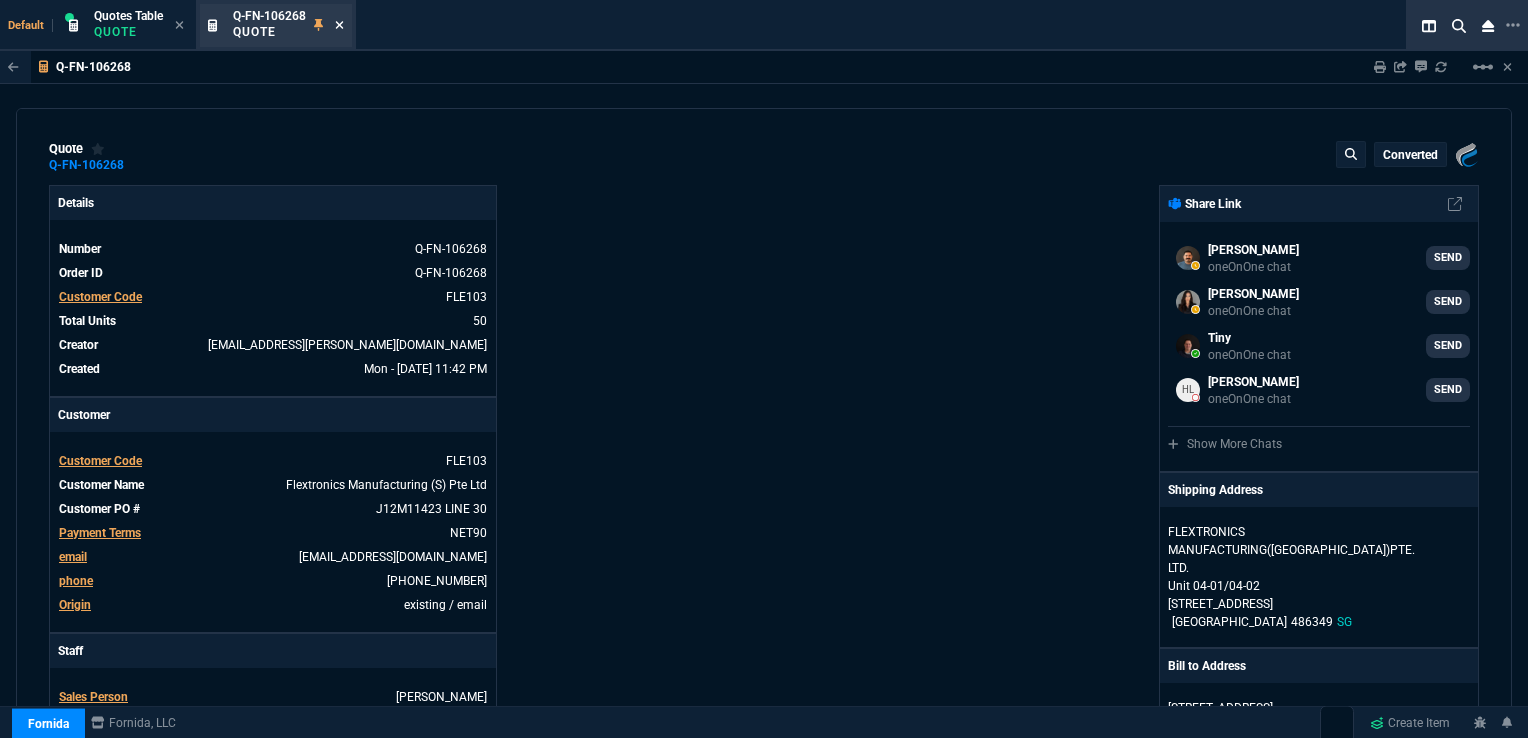 click on "Q-FN-106268  Quote" at bounding box center [288, 25] 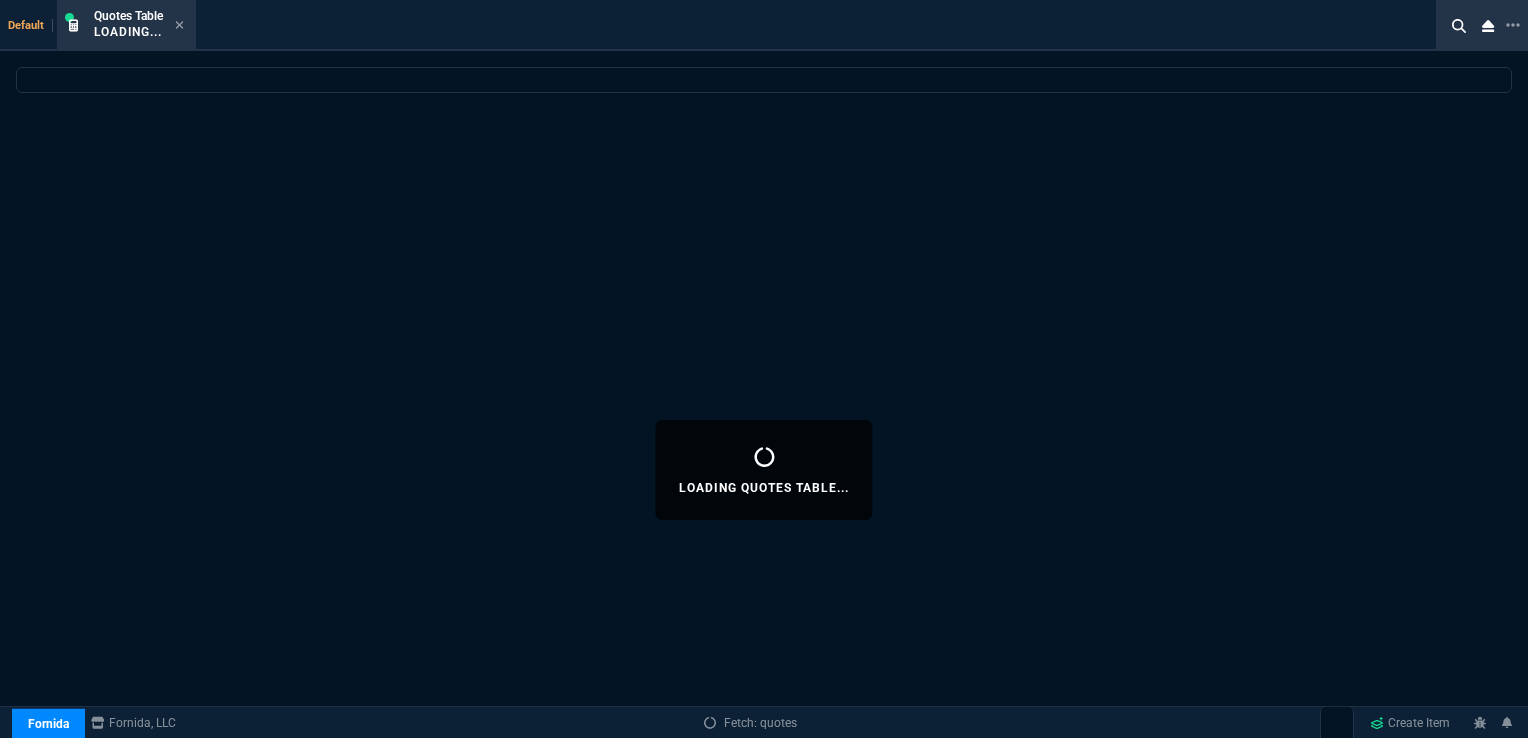 select 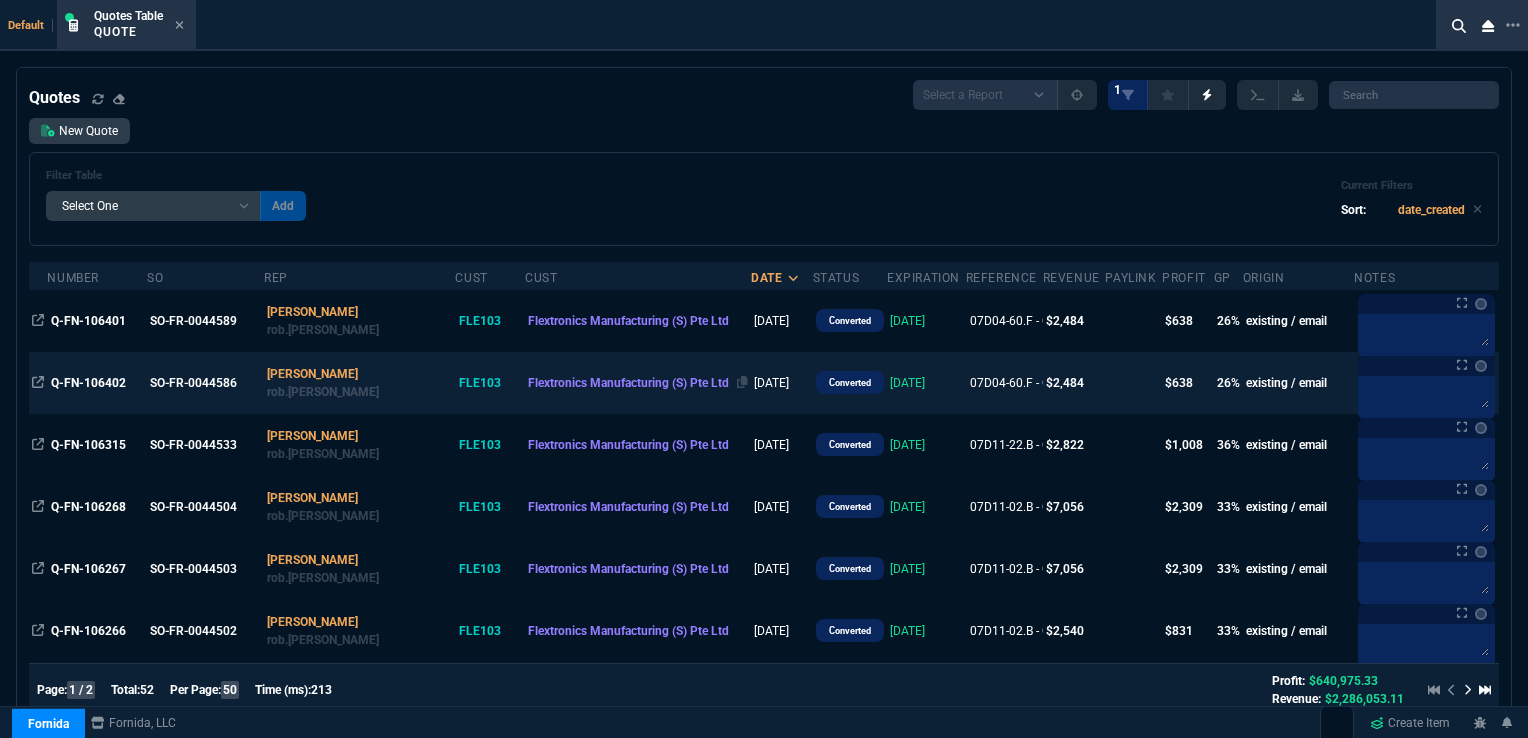 scroll, scrollTop: 100, scrollLeft: 0, axis: vertical 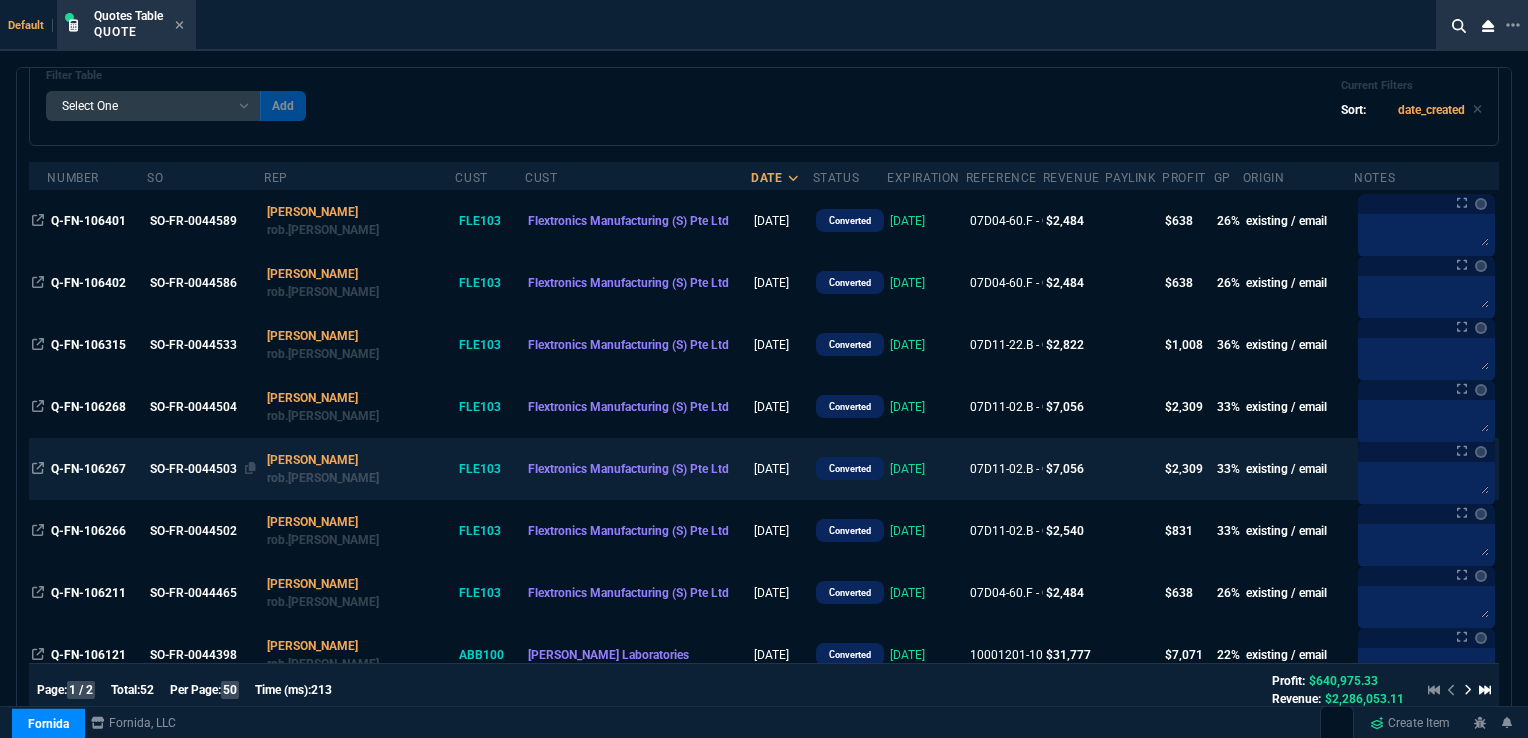 click on "SO-FR-0044503" at bounding box center [203, 469] 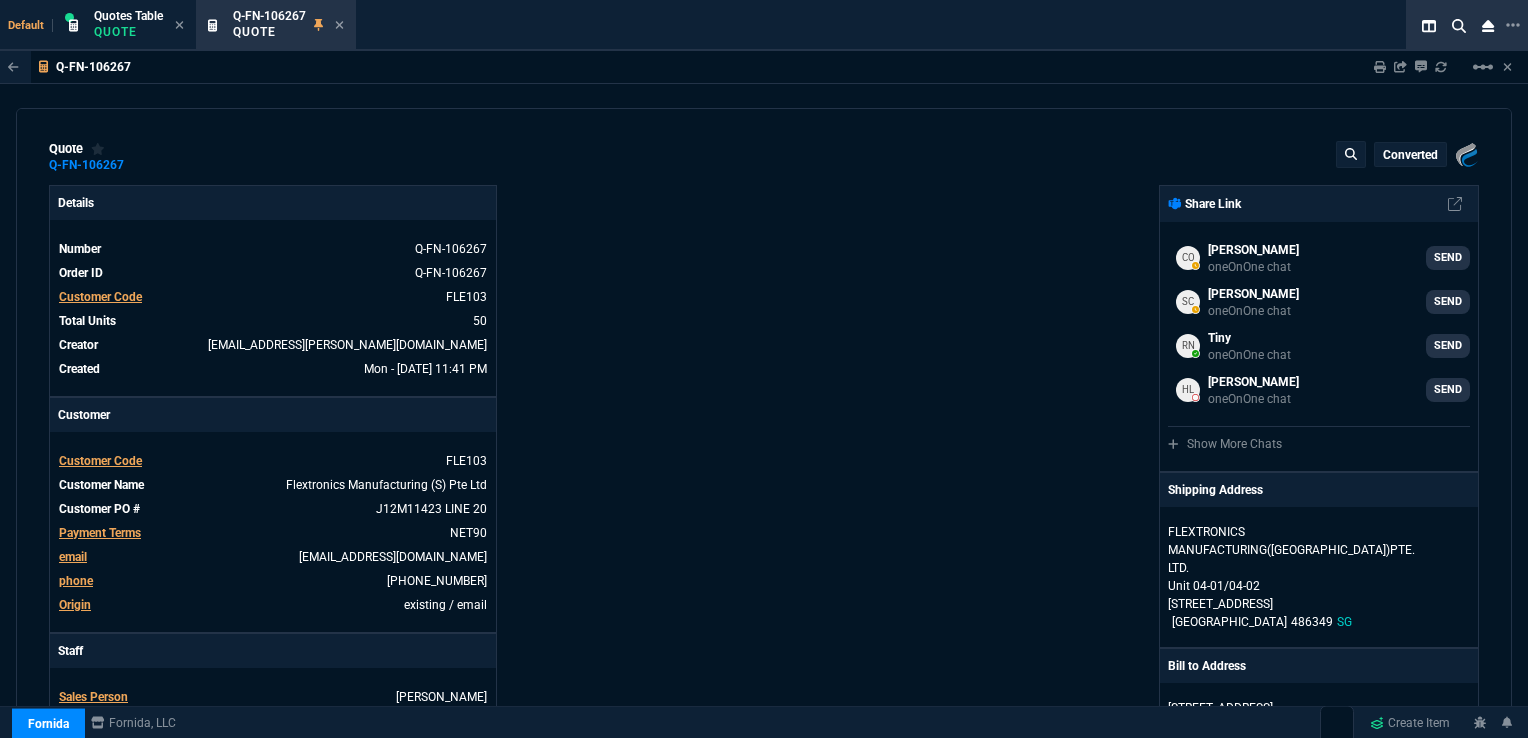 type on "36" 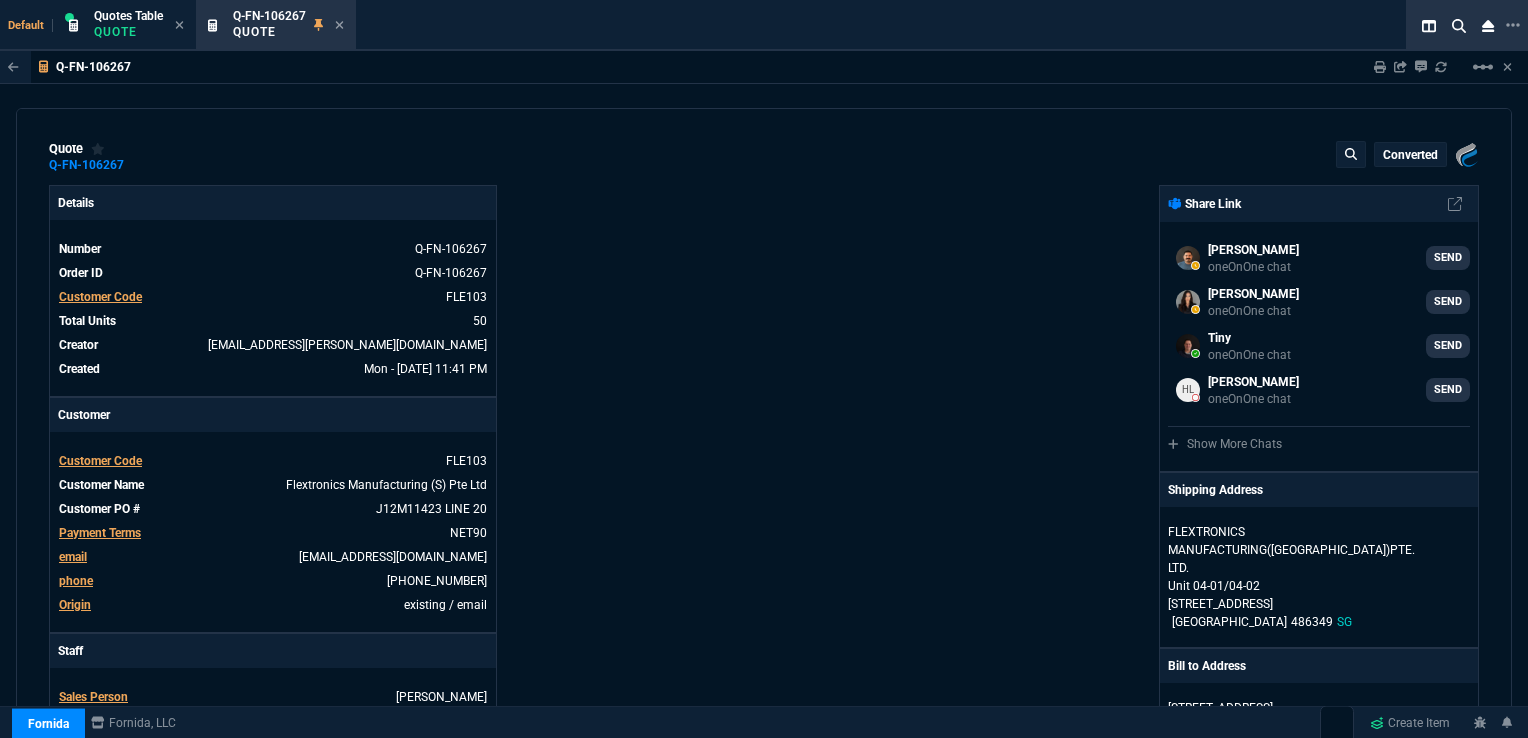 select on "16: [PERSON_NAME]" 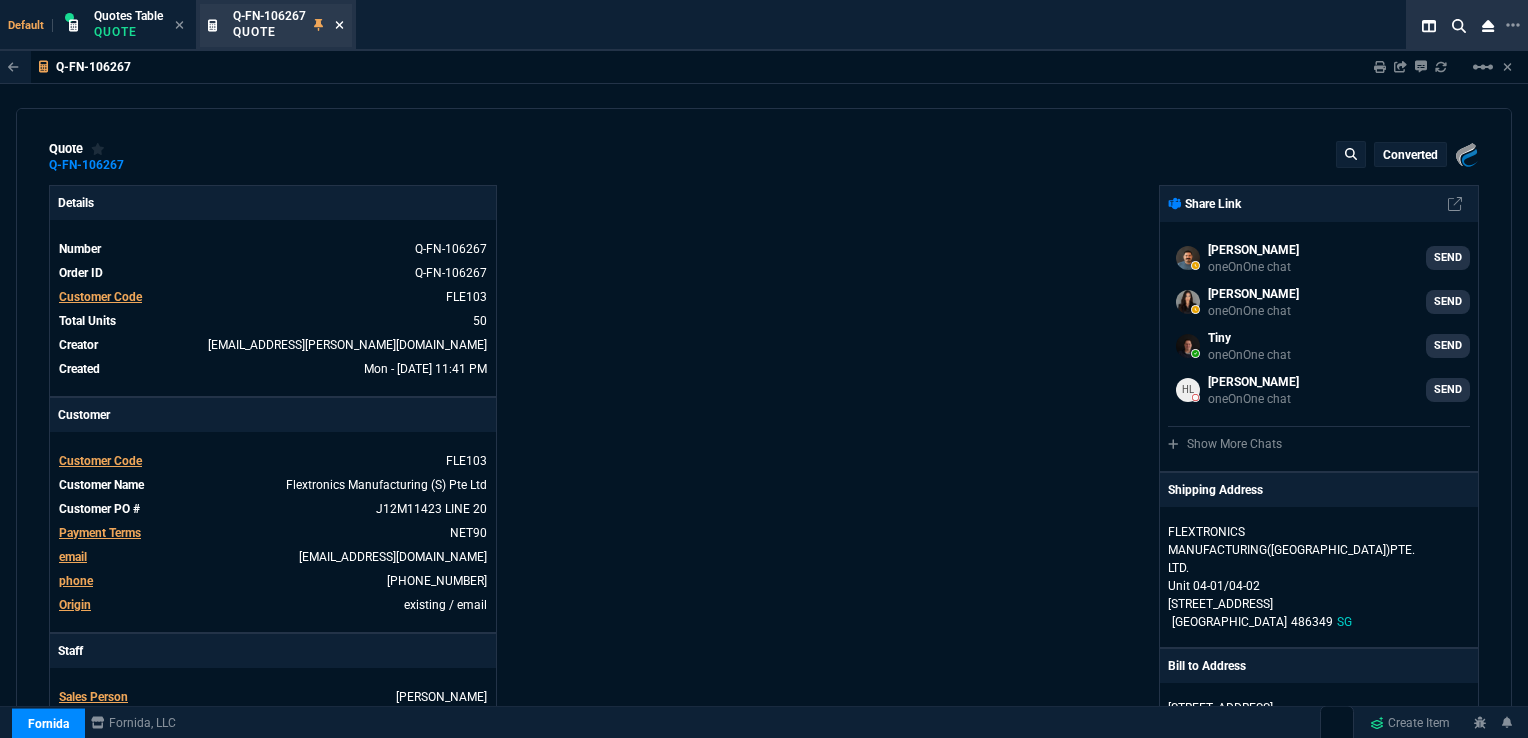scroll, scrollTop: 0, scrollLeft: 0, axis: both 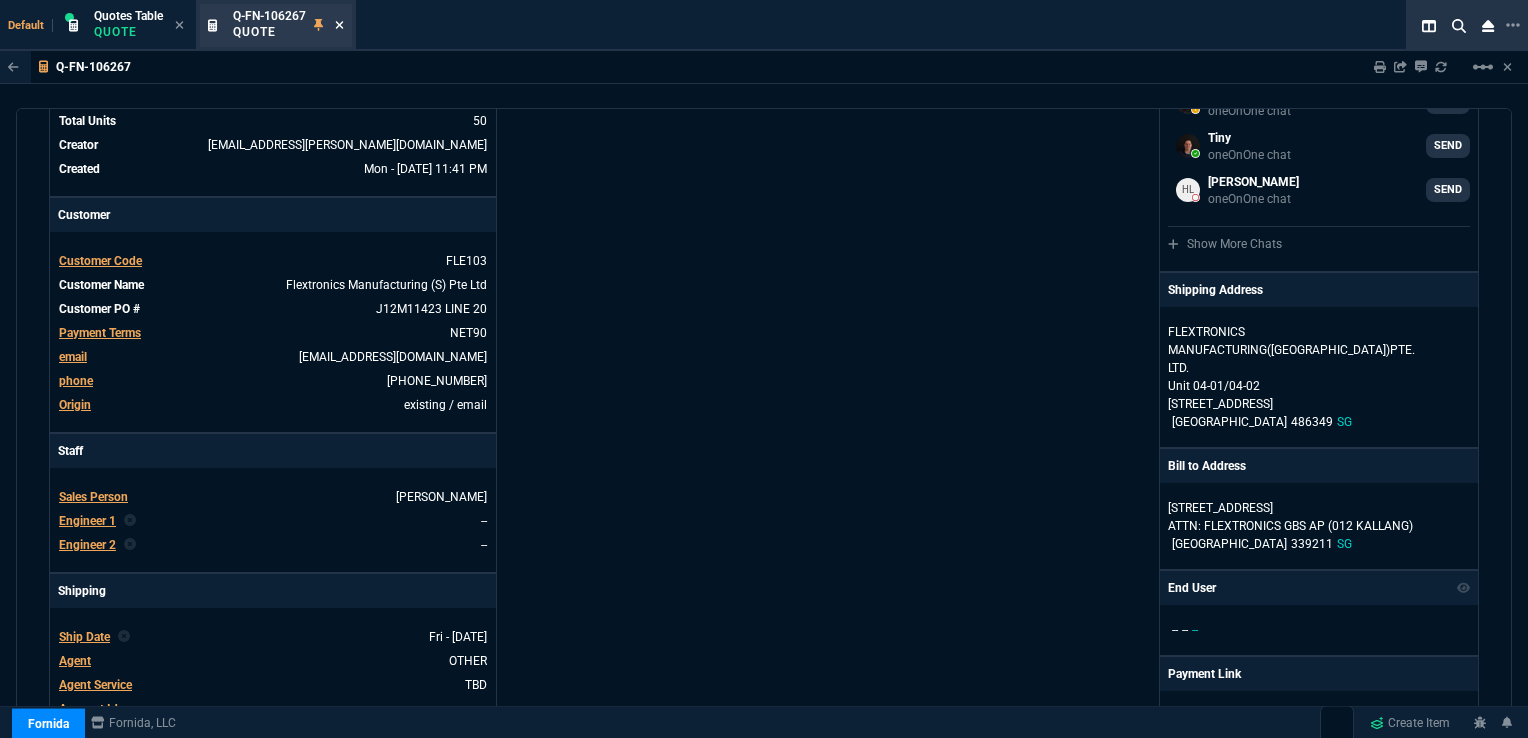 click 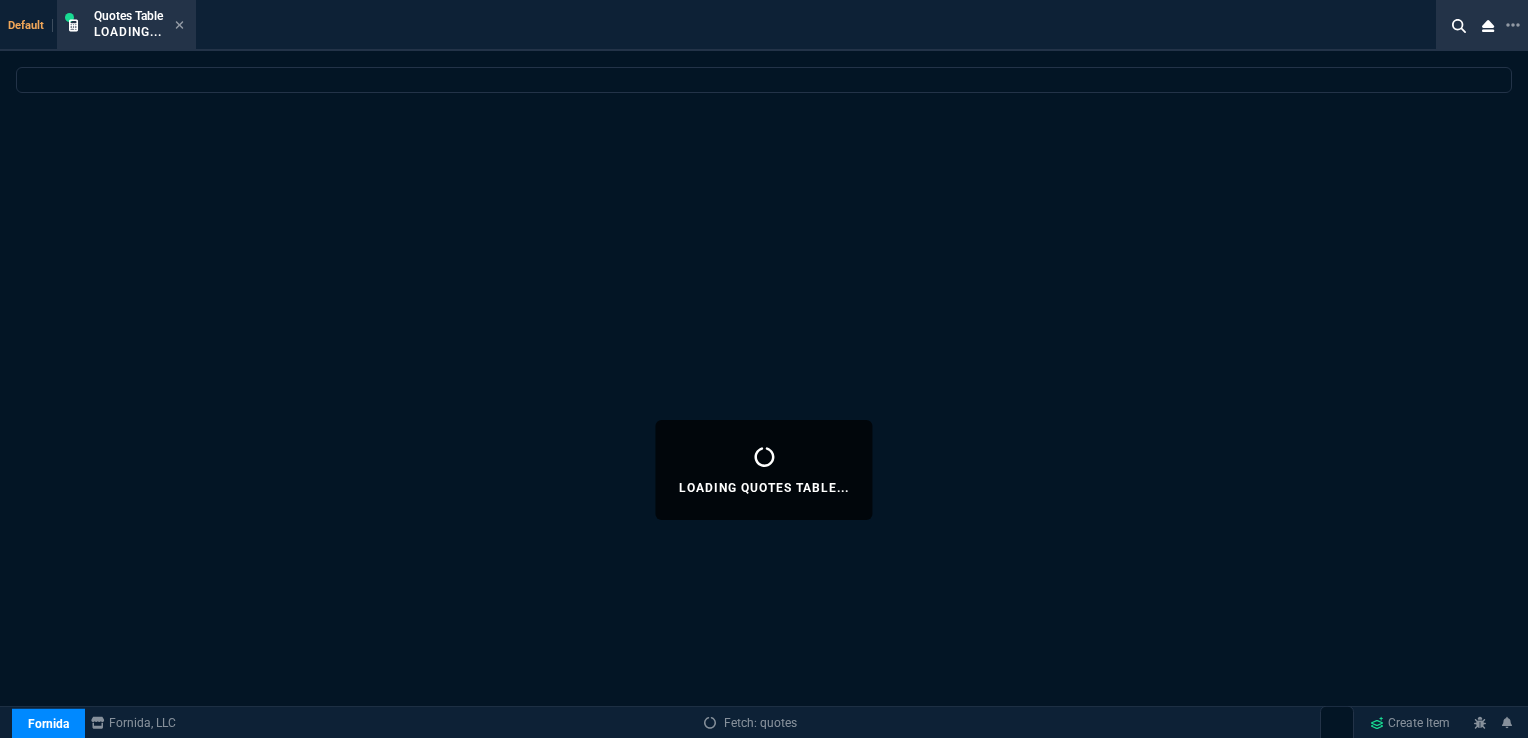 select 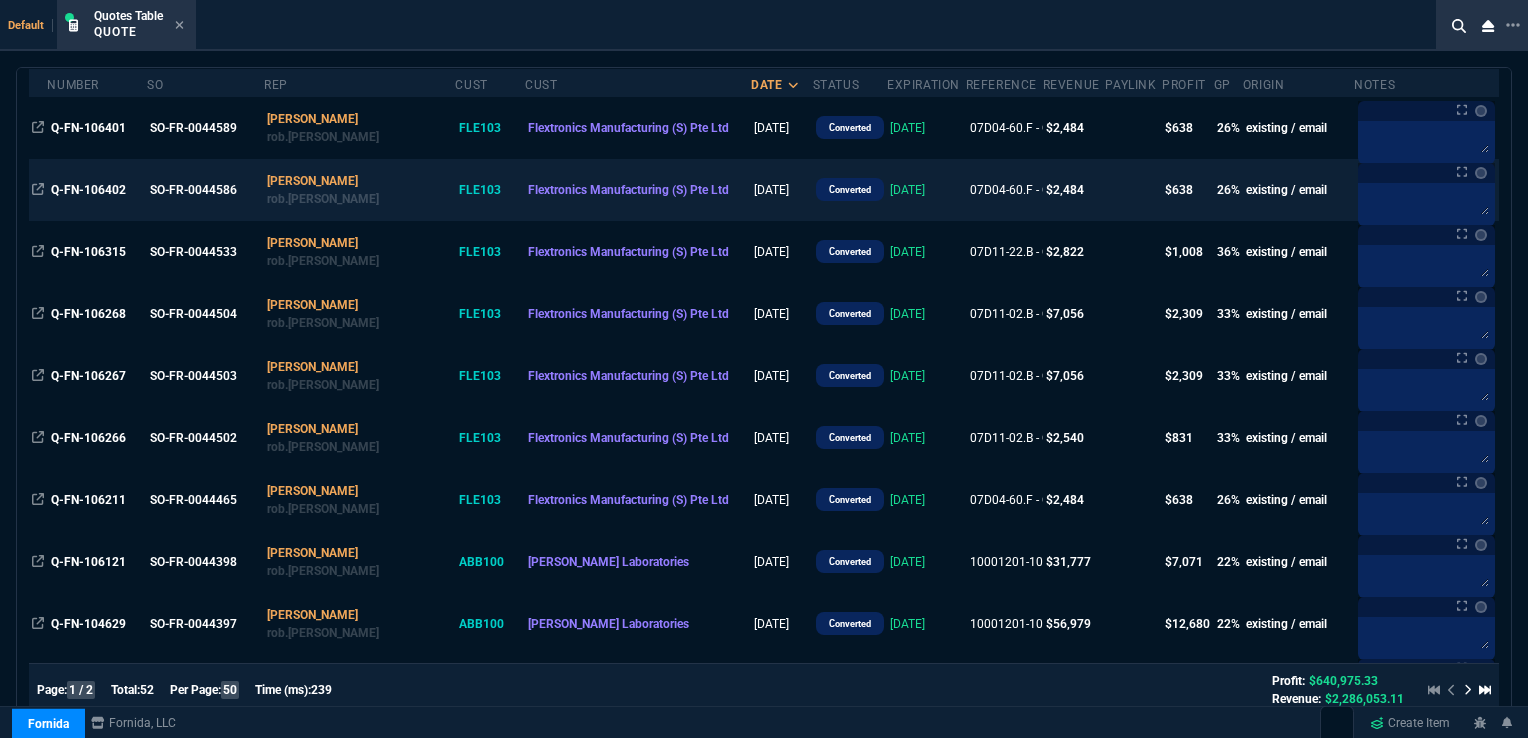 scroll, scrollTop: 200, scrollLeft: 0, axis: vertical 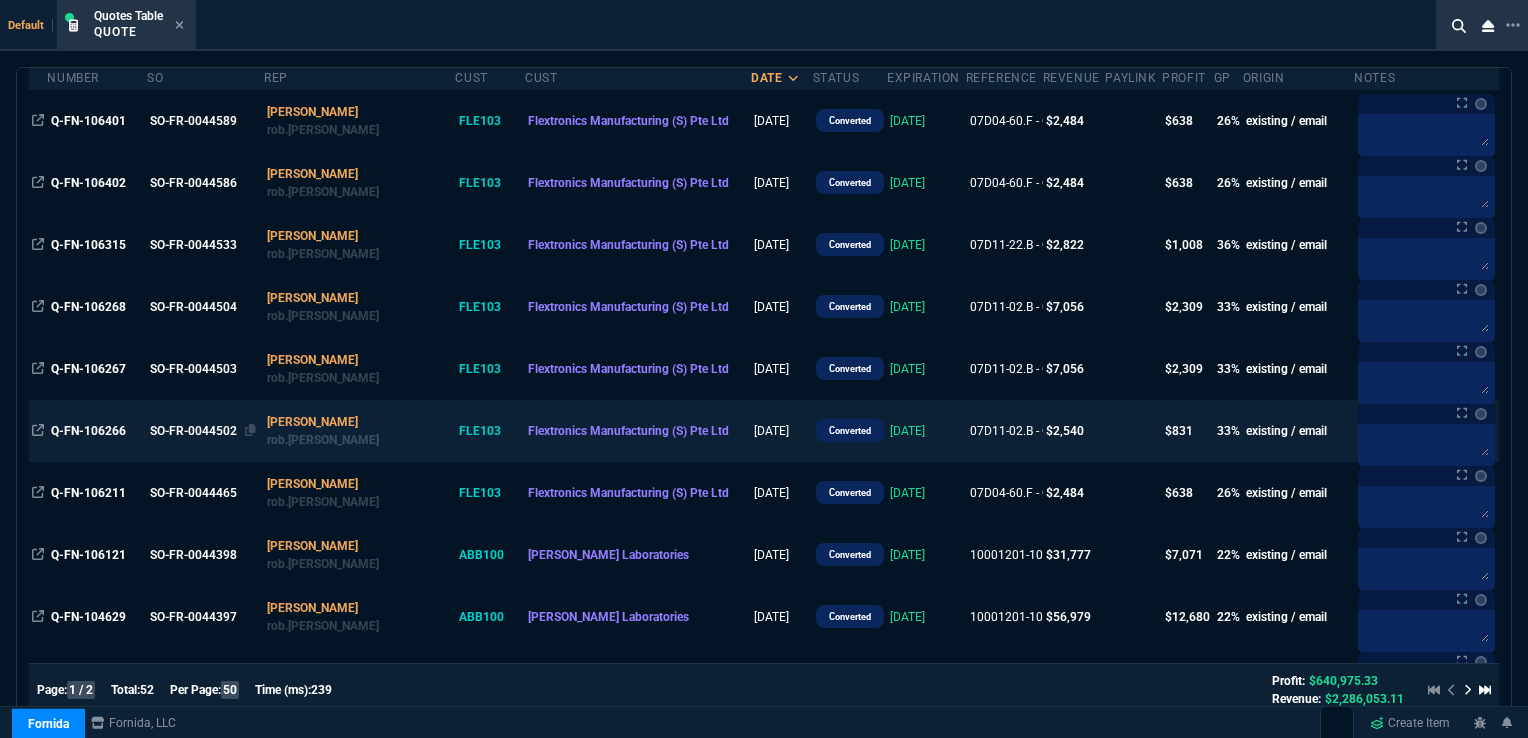 click on "SO-FR-0044502" at bounding box center [203, 431] 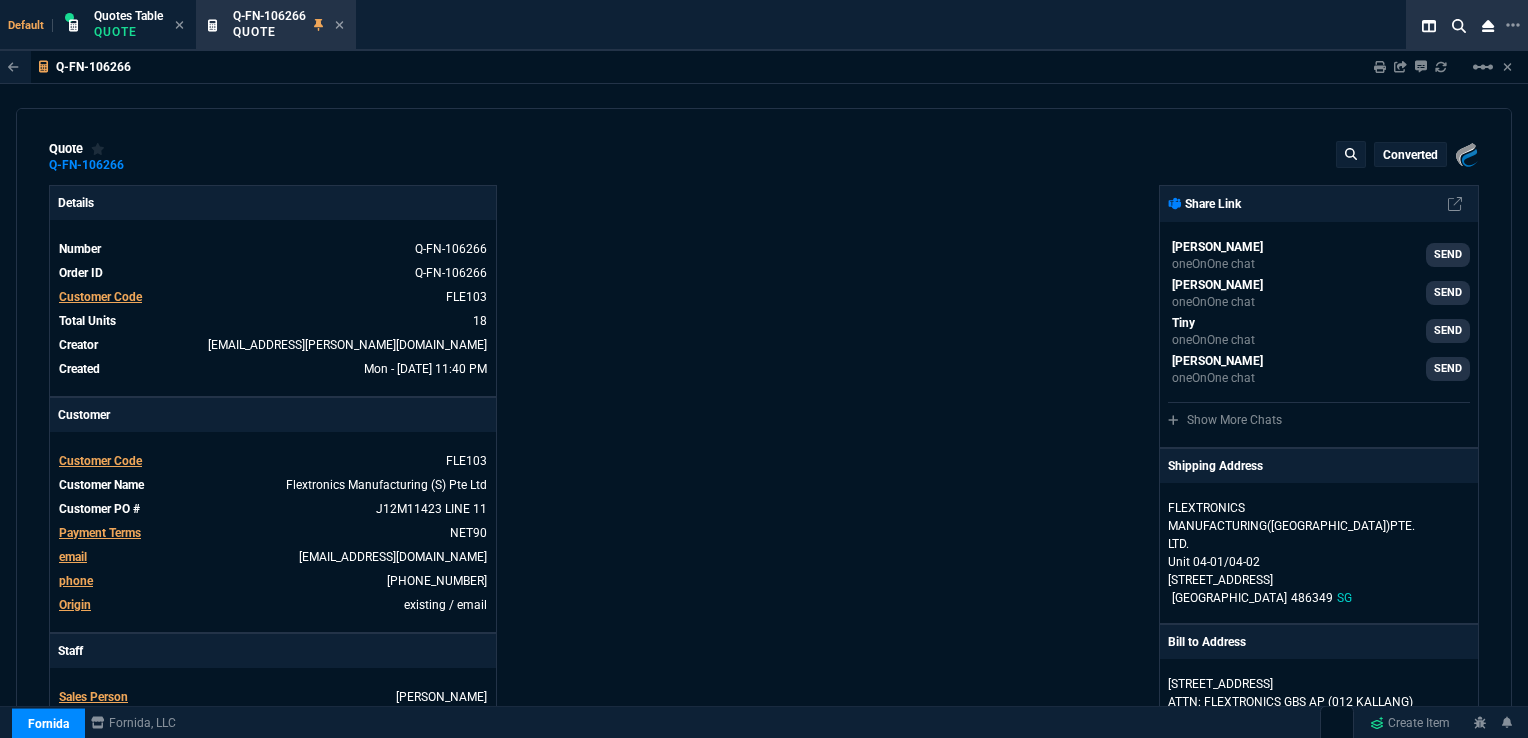 type on "36" 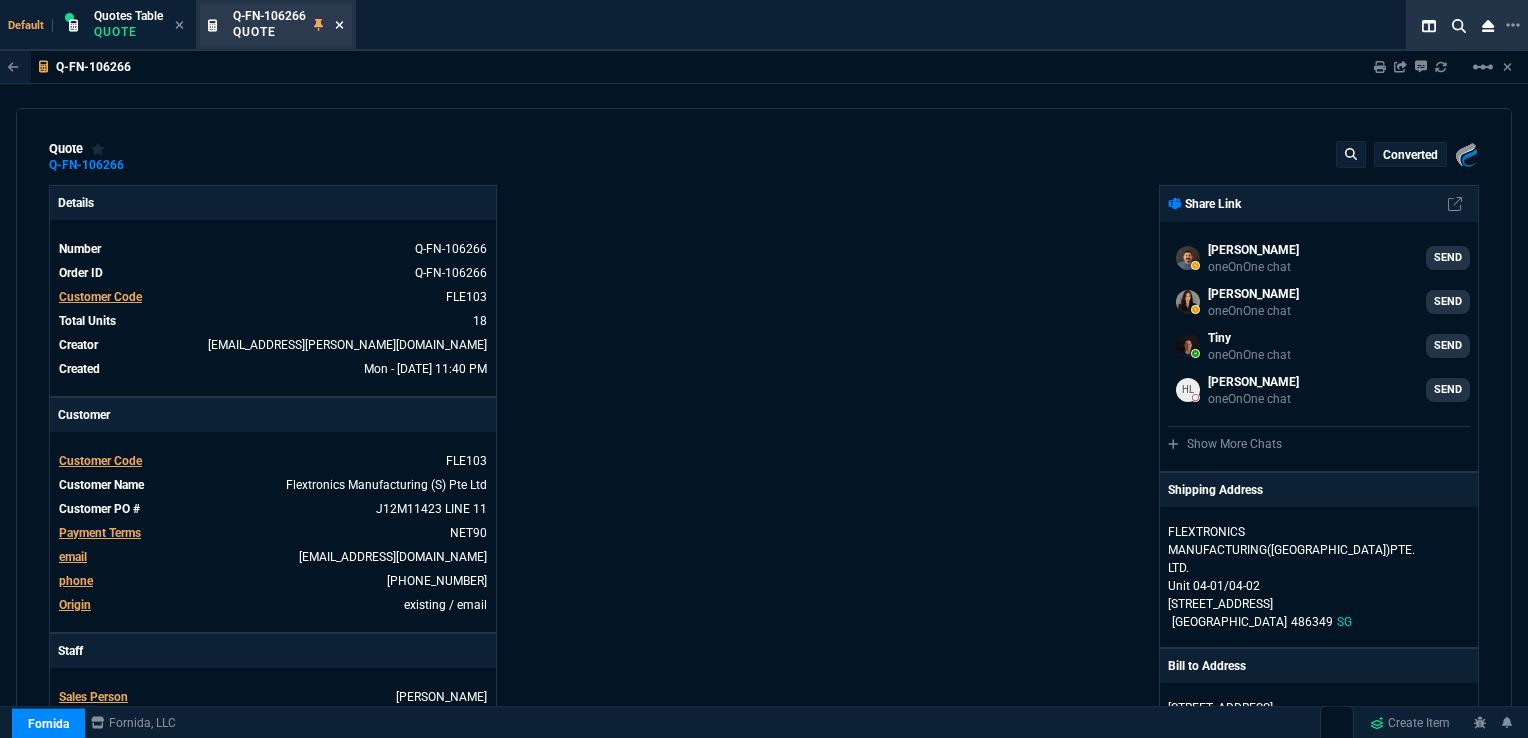 click 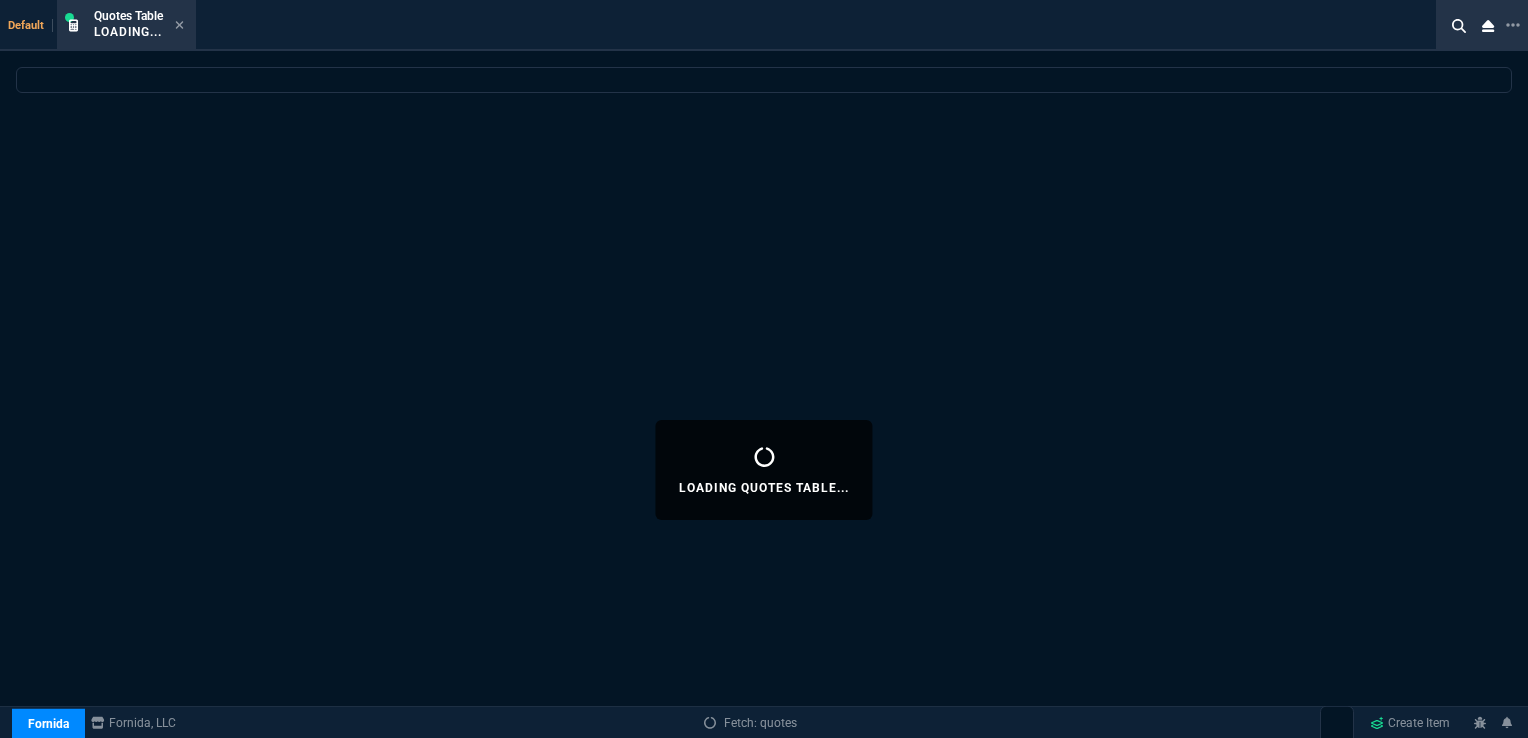 select 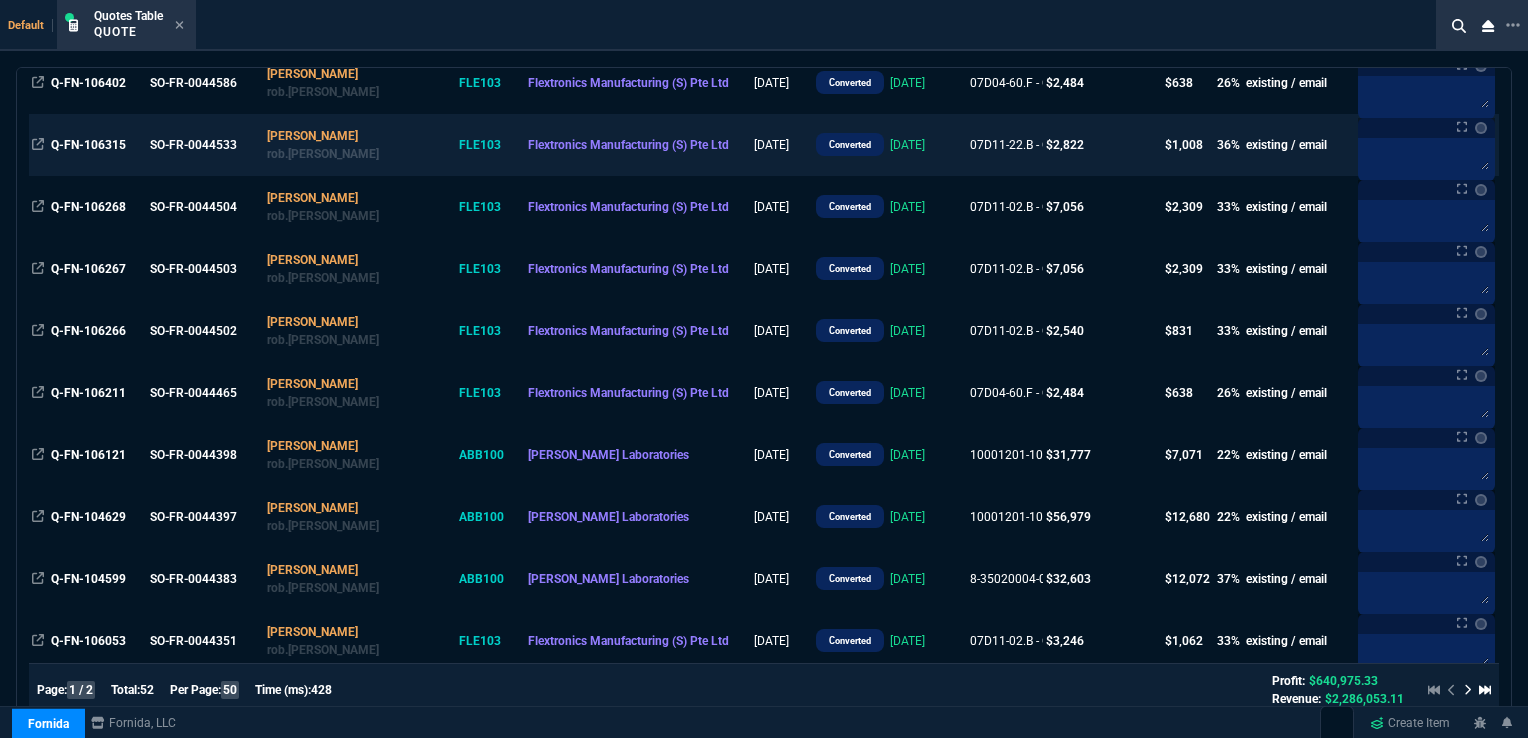 scroll, scrollTop: 400, scrollLeft: 0, axis: vertical 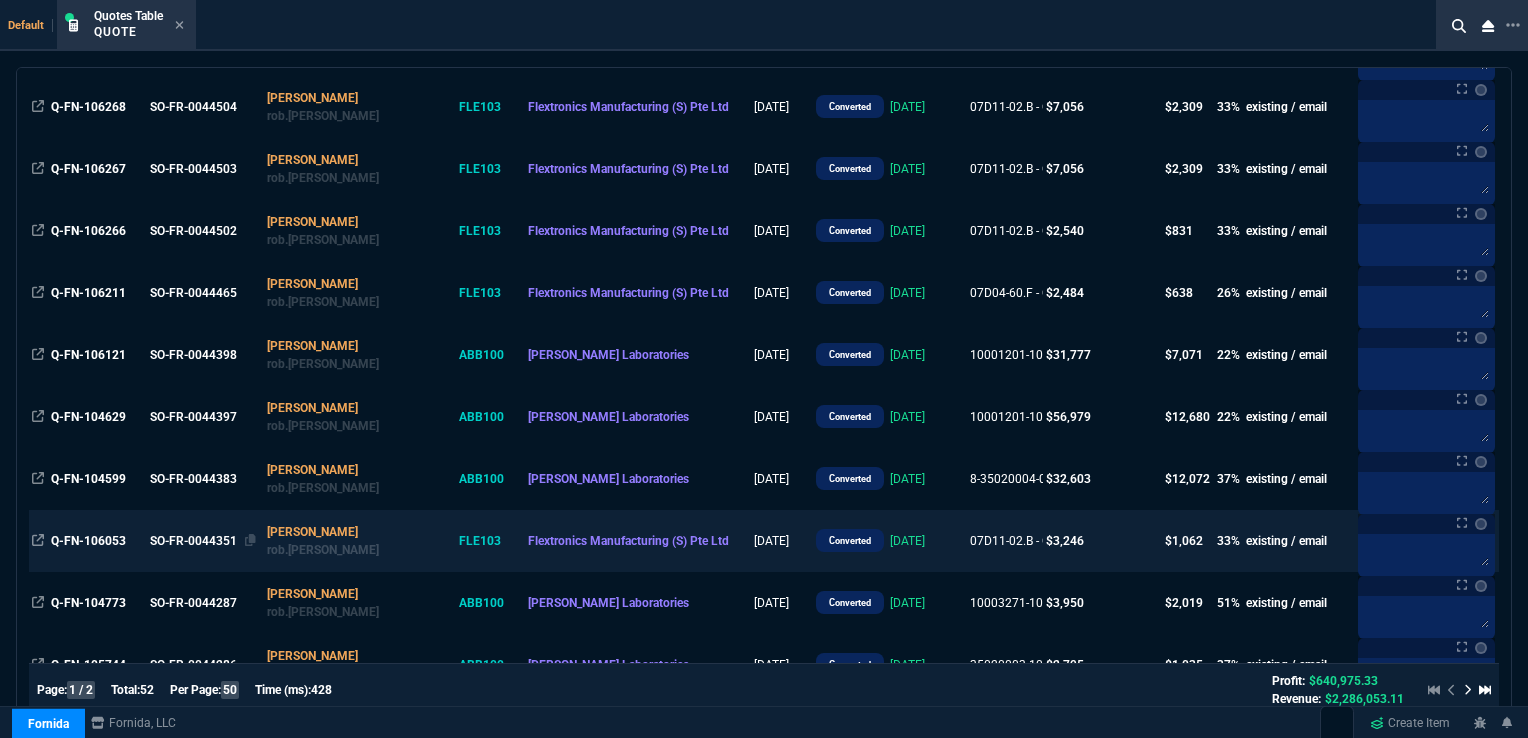 click on "SO-FR-0044351" at bounding box center (203, 541) 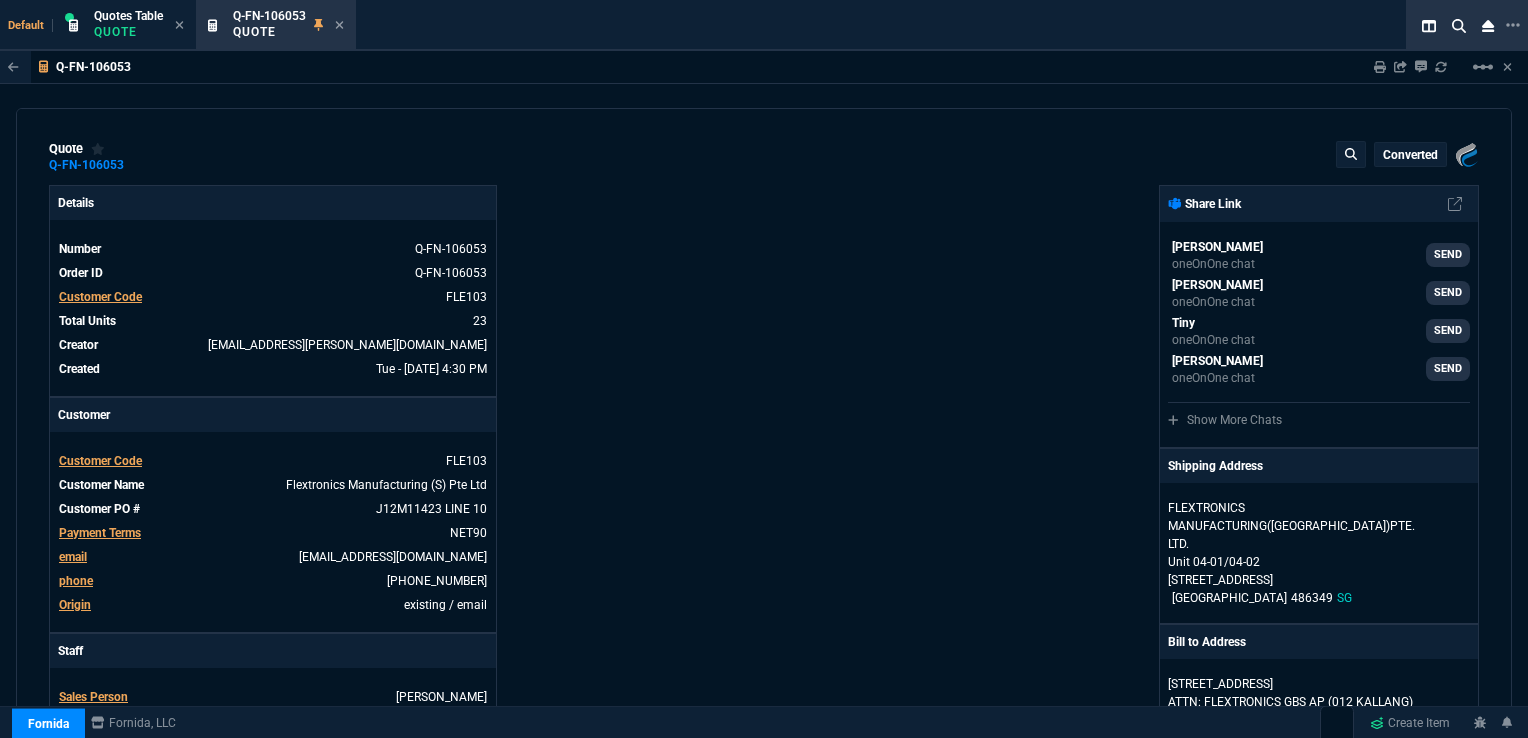 type on "36" 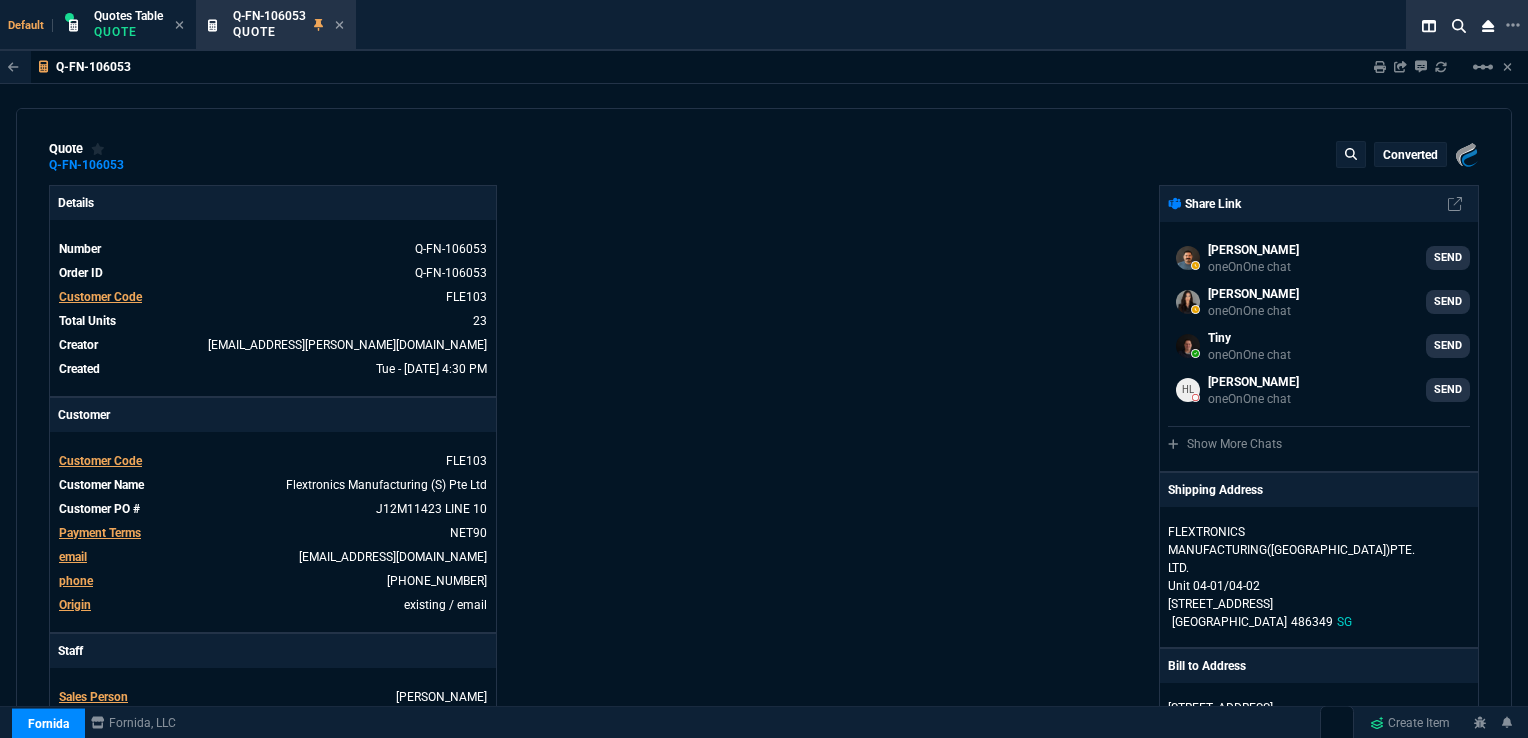 click 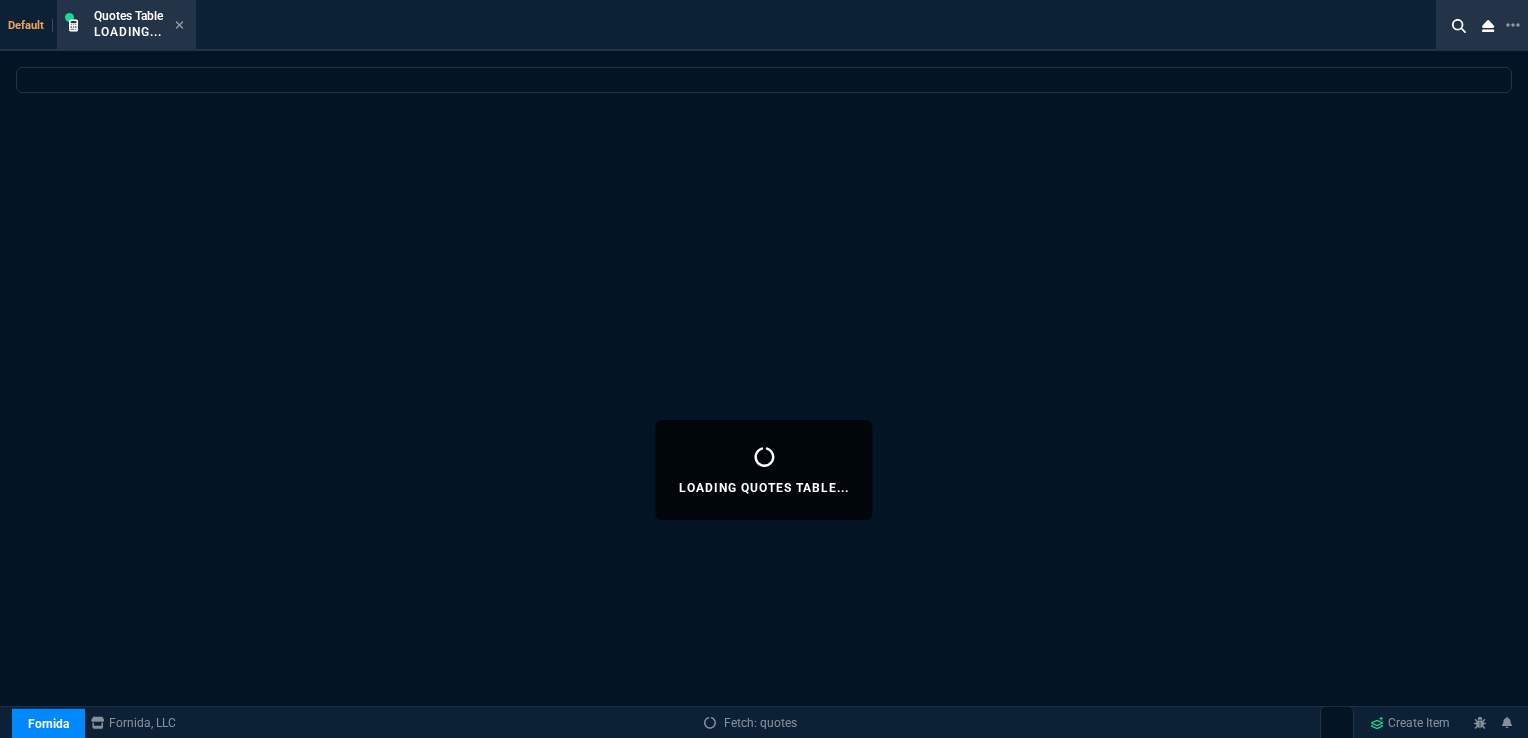 select 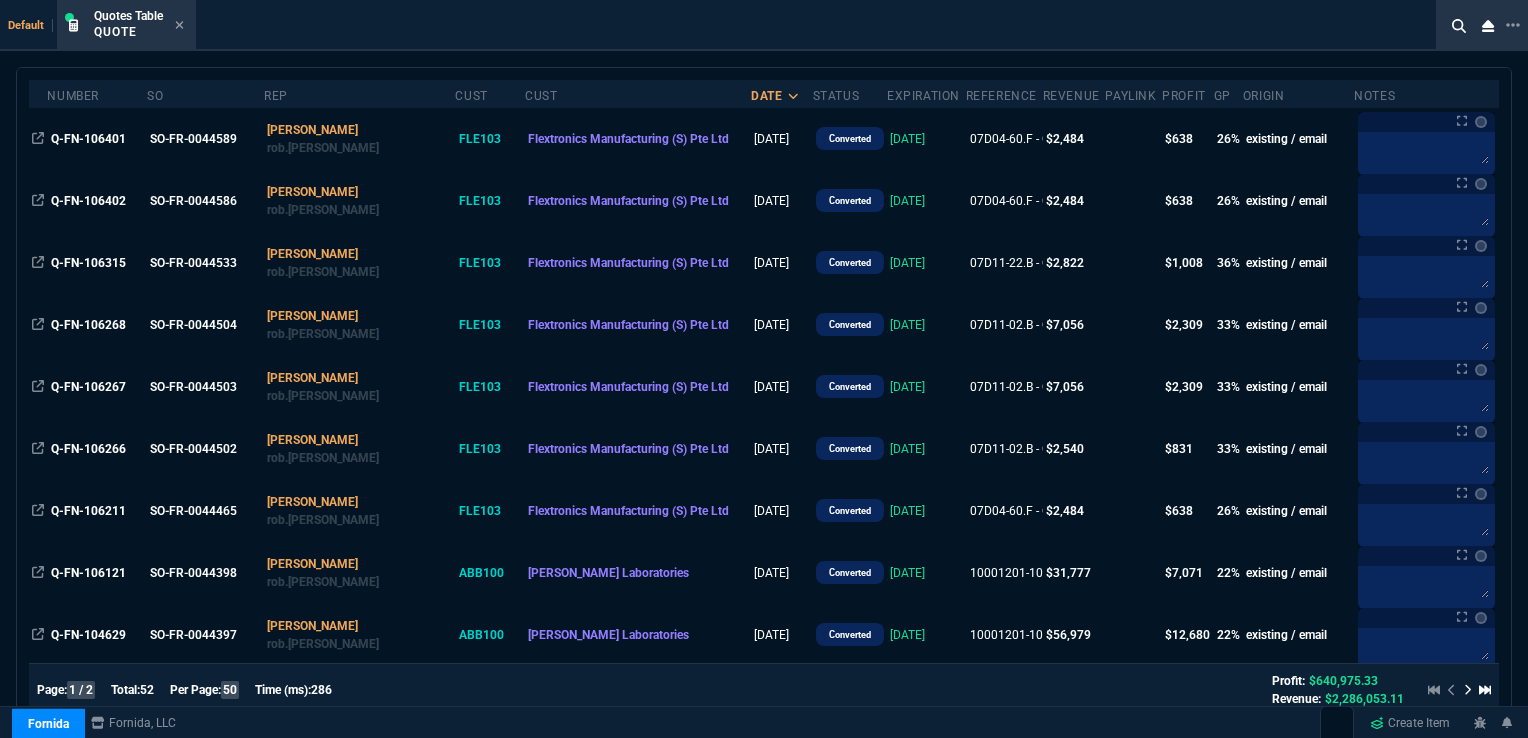 scroll, scrollTop: 200, scrollLeft: 0, axis: vertical 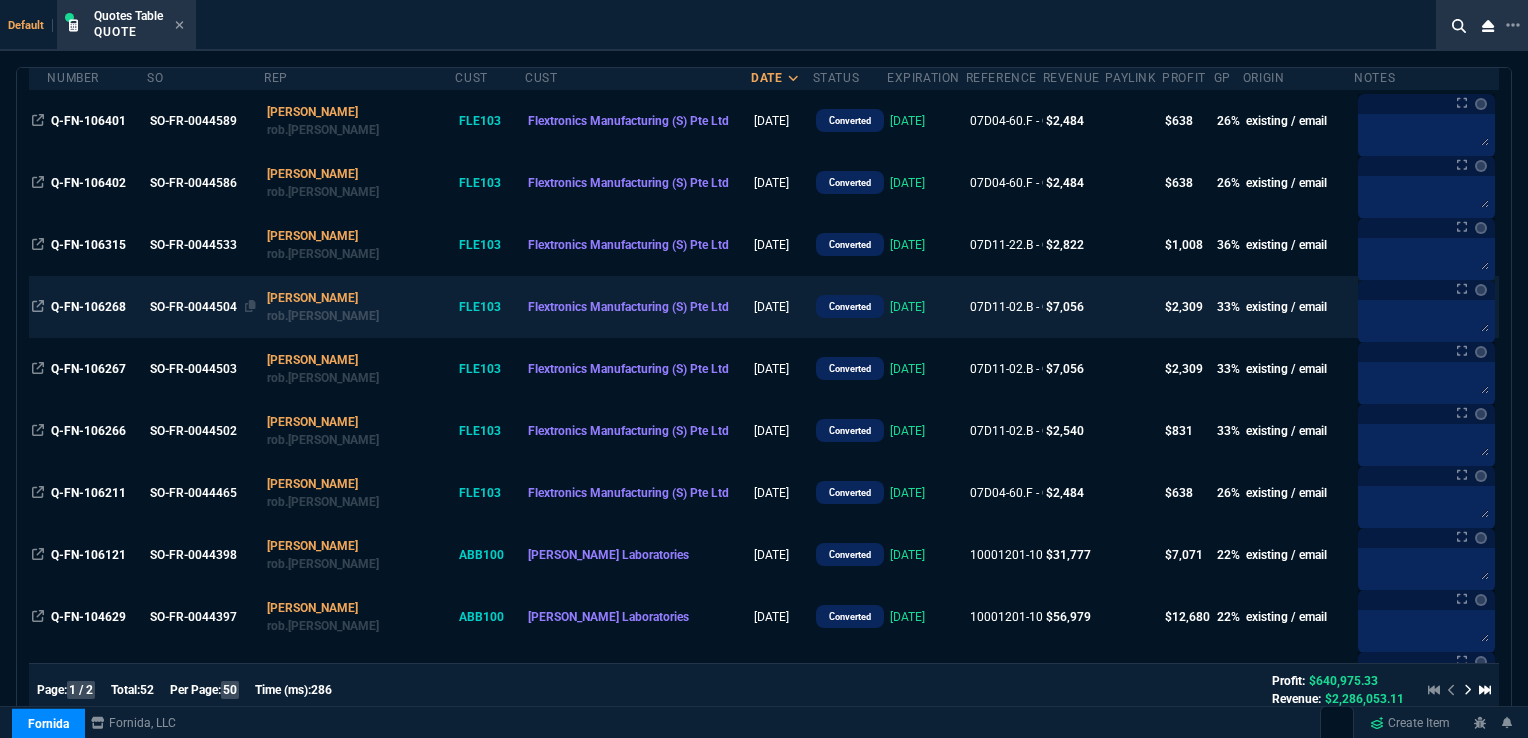 click on "SO-FR-0044504" at bounding box center [203, 307] 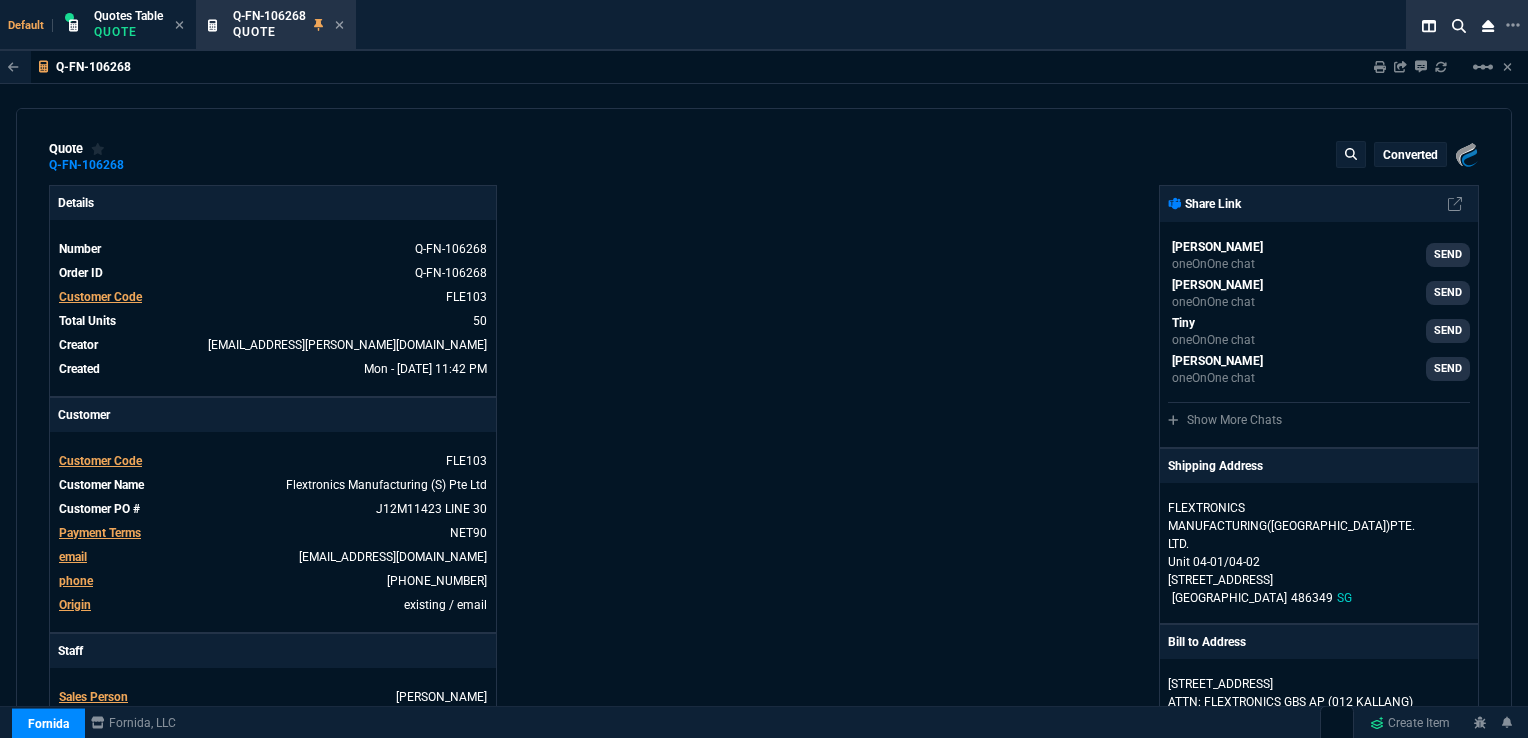 type on "36" 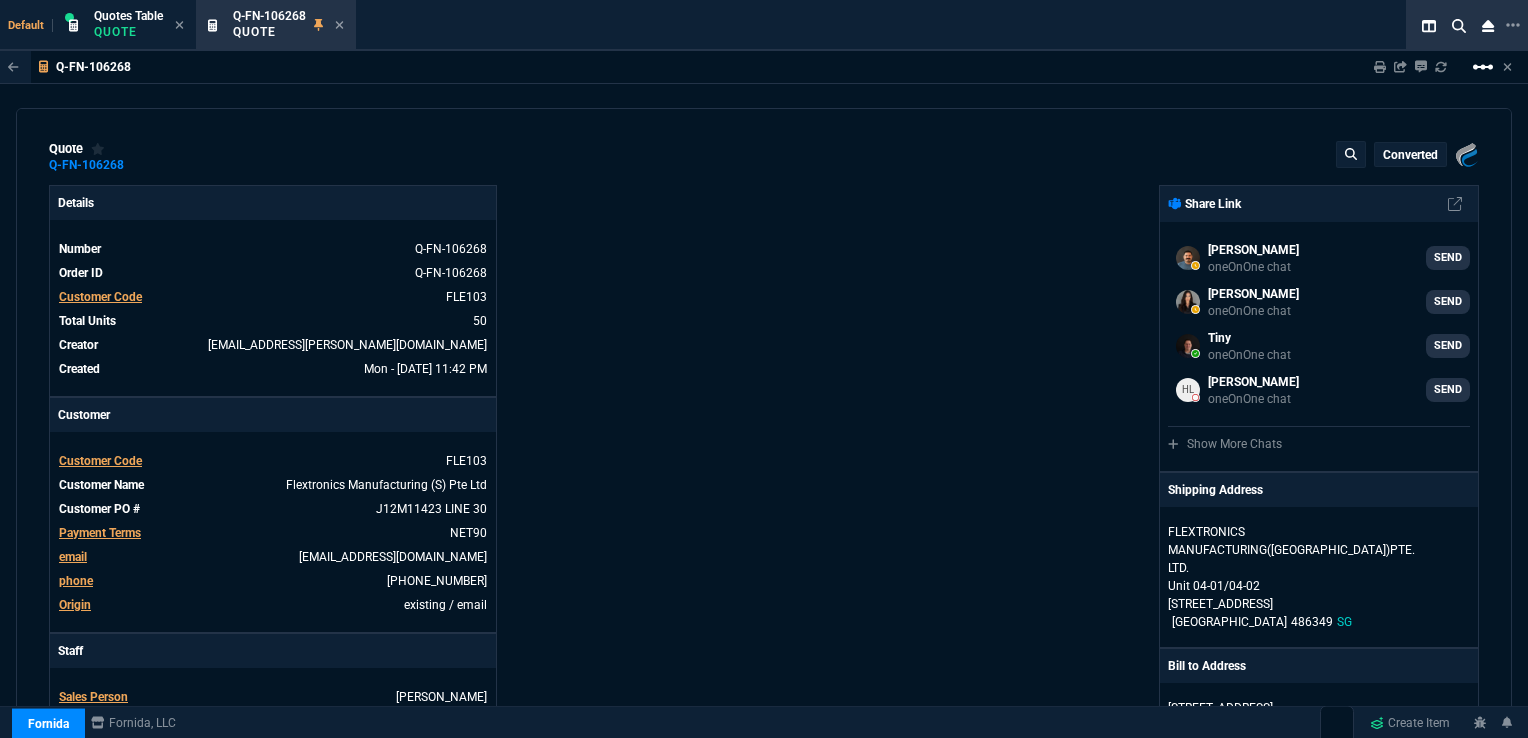 click on "linear_scale" at bounding box center [1483, 67] 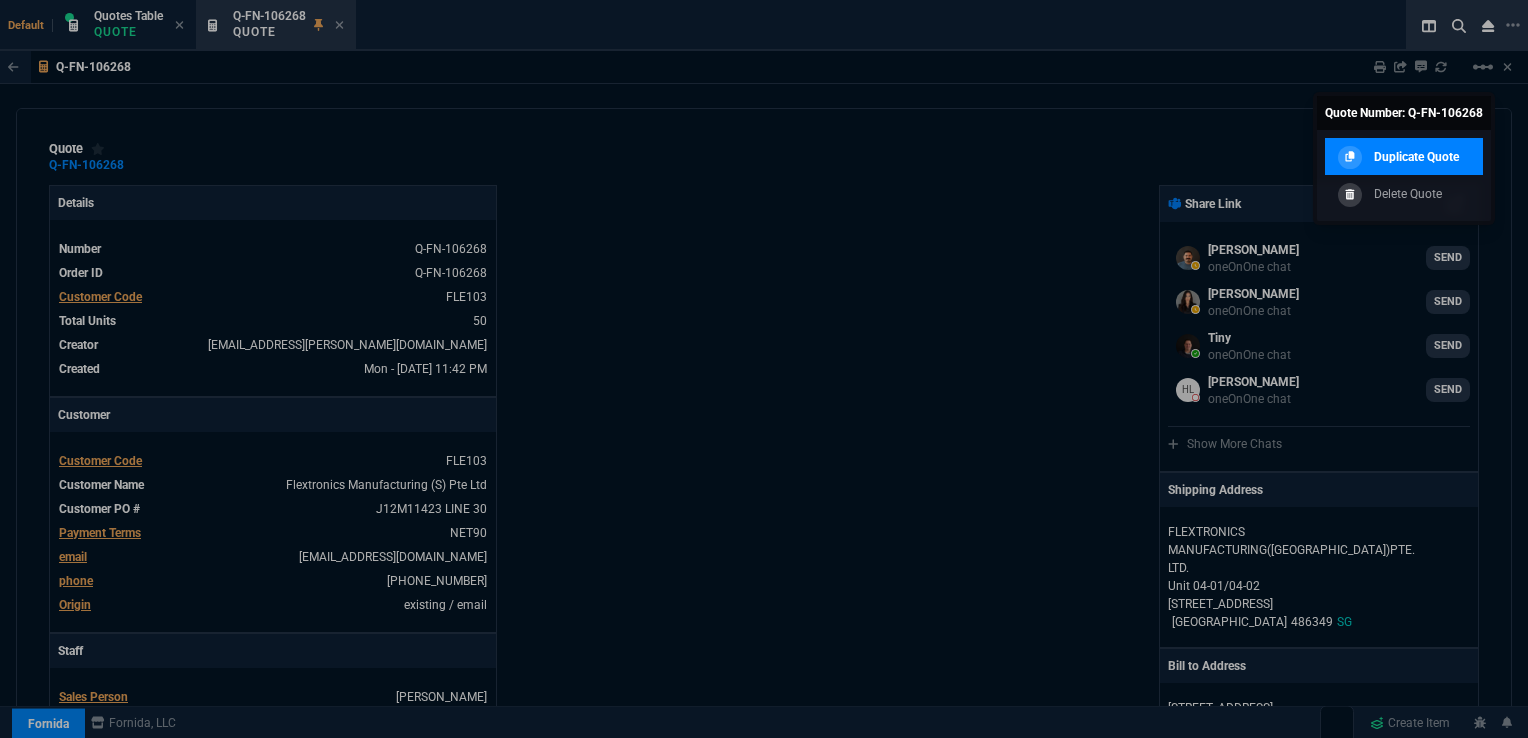 click on "Duplicate Quote" at bounding box center (1416, 157) 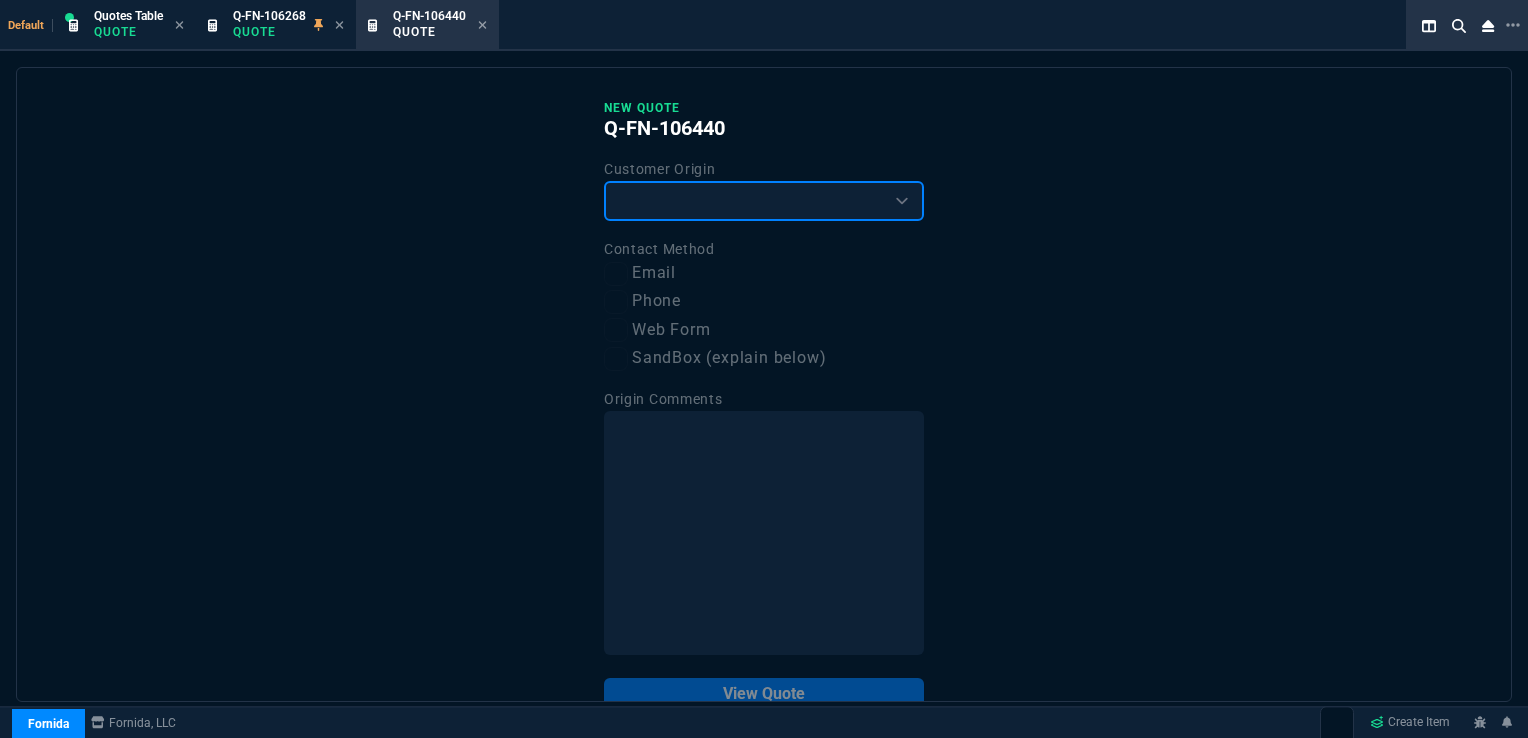 click on "Existing Customer Amazon Lead (first order) Website Lead (first order) Called (first order) Referral (first order) SandBox (explain below)" at bounding box center (764, 201) 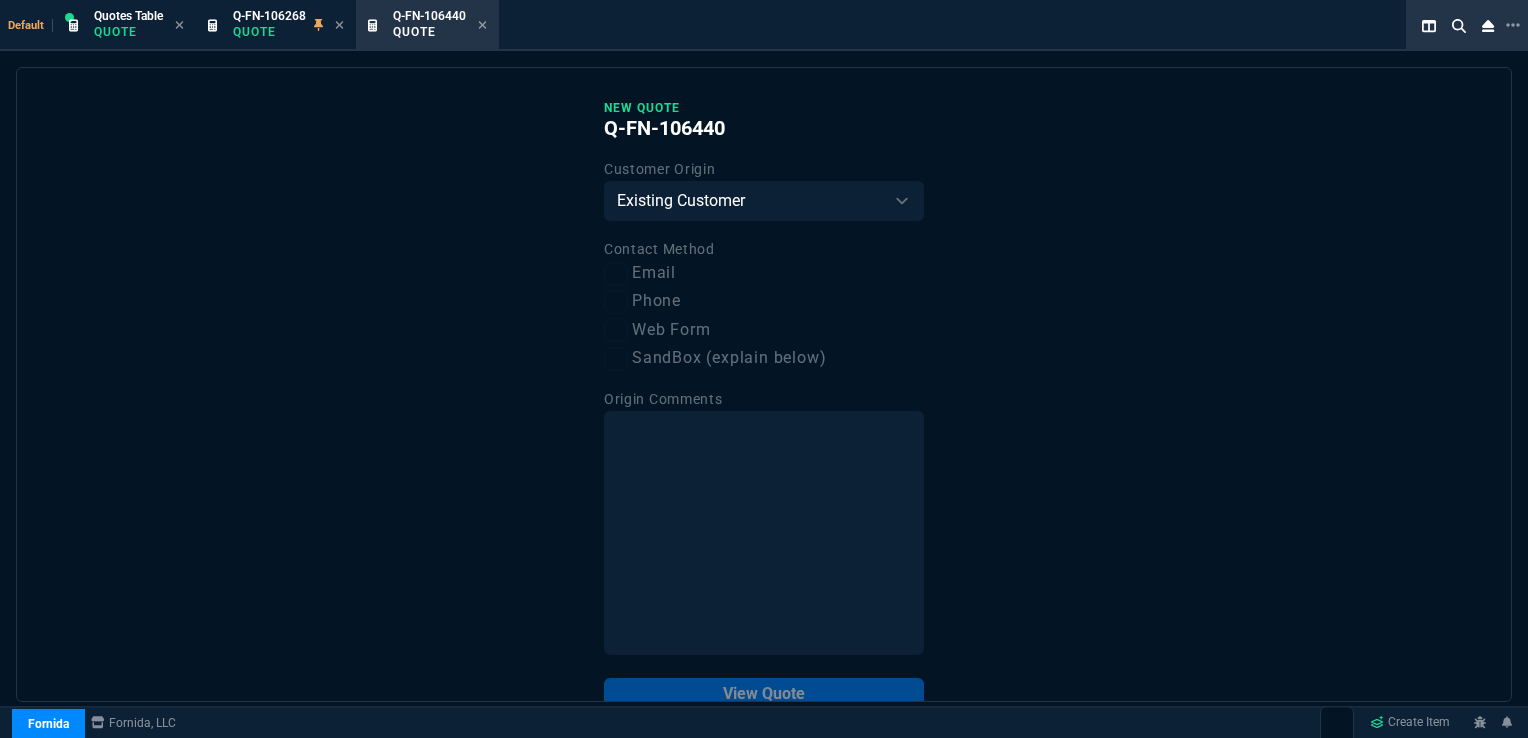 click on "Email" at bounding box center [764, 273] 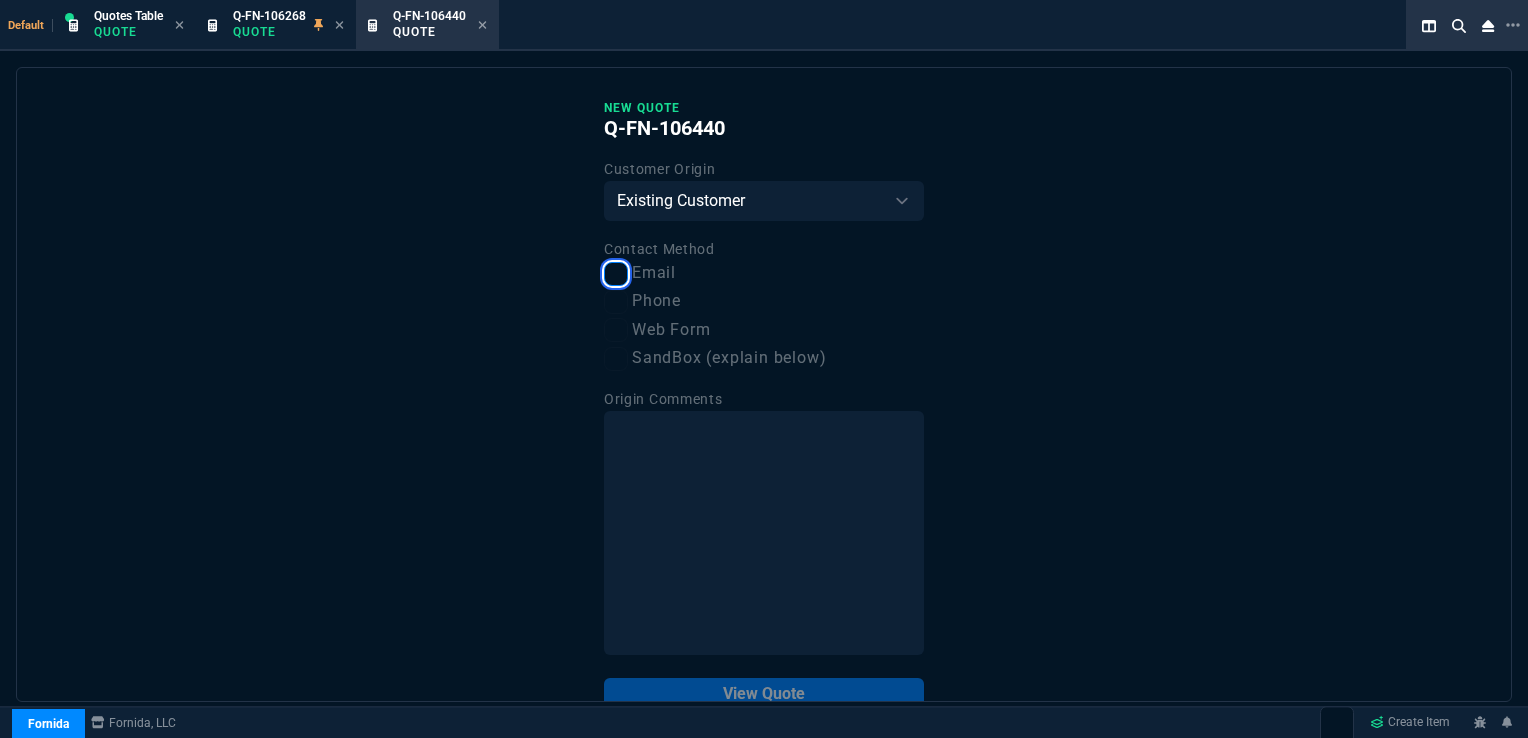 click on "Email" at bounding box center (616, 274) 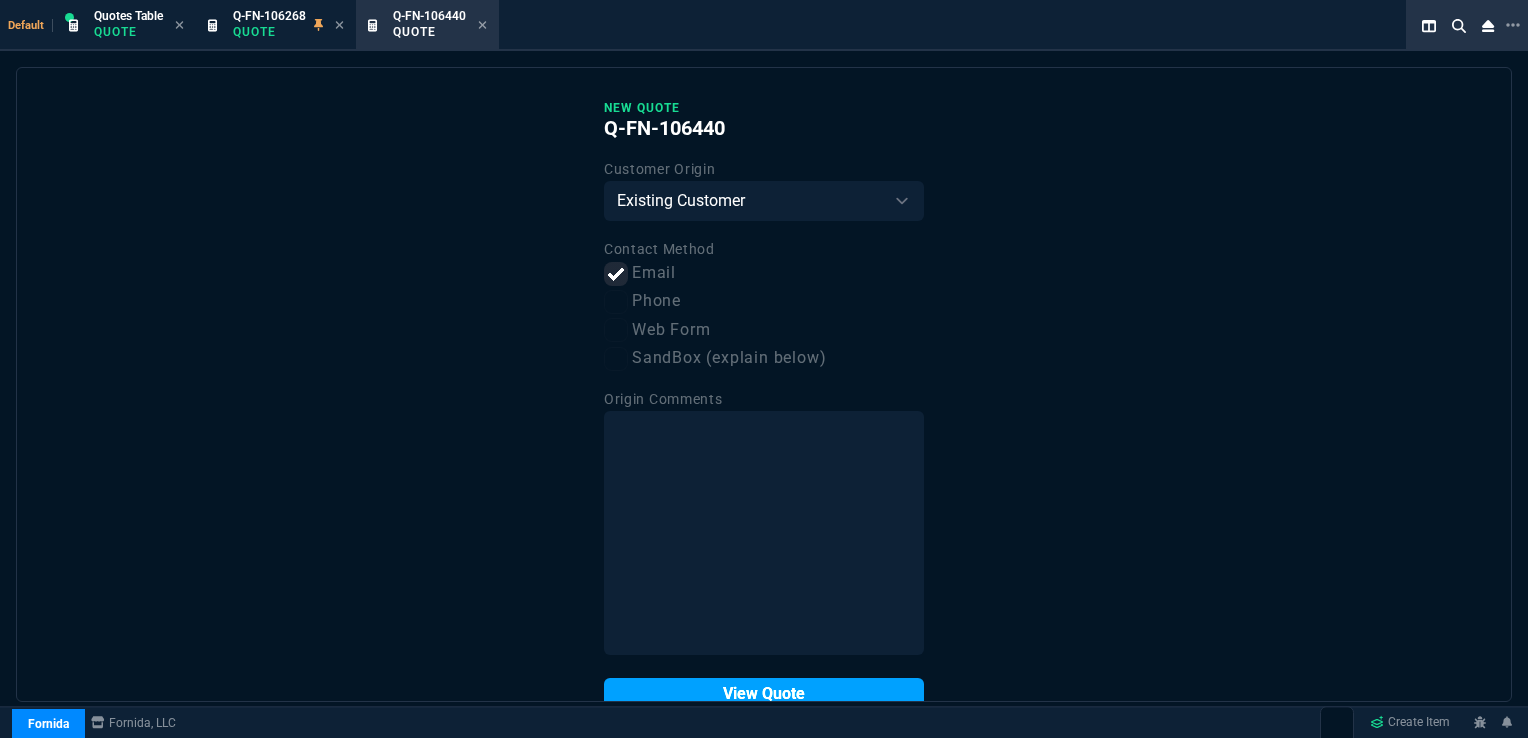 click on "View Quote" at bounding box center [764, 694] 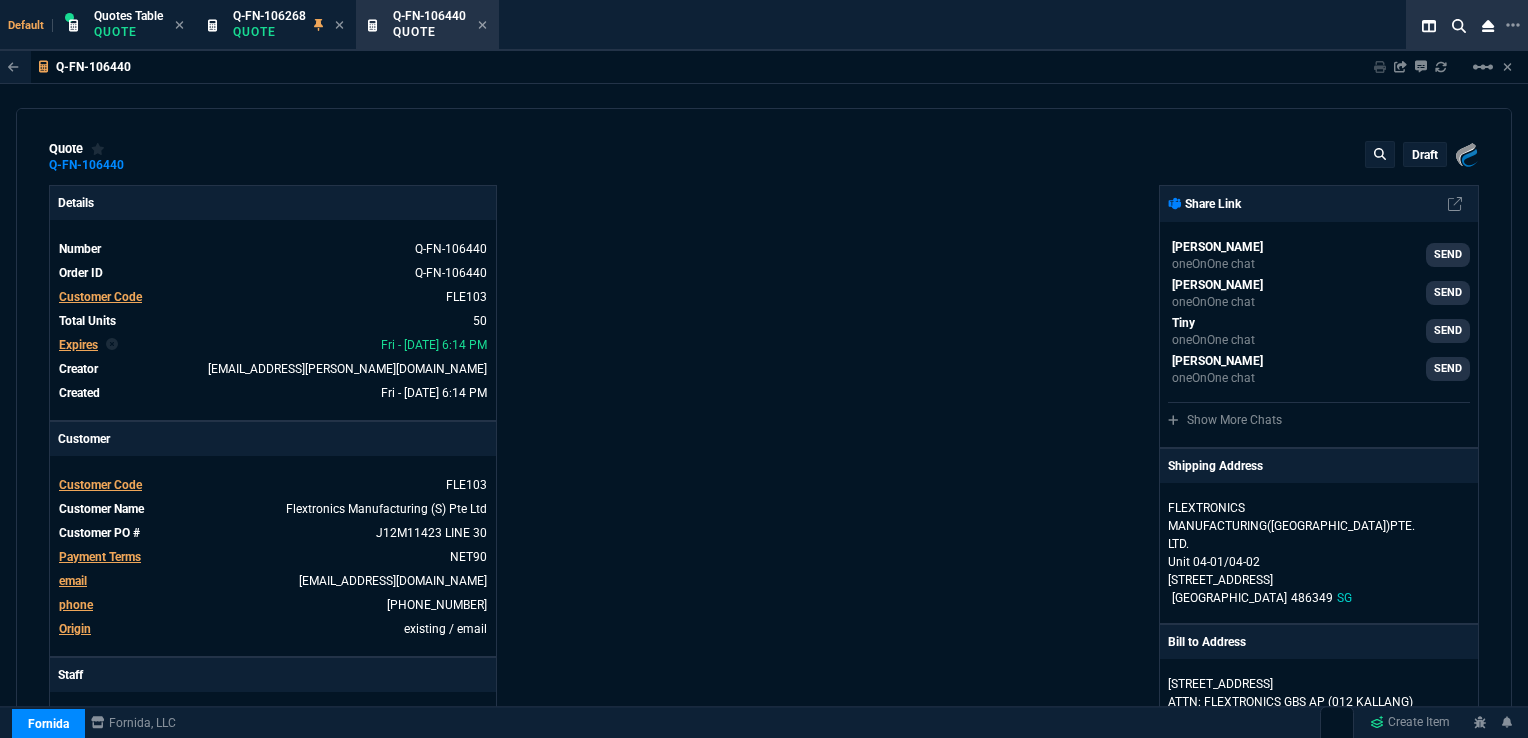 type on "36" 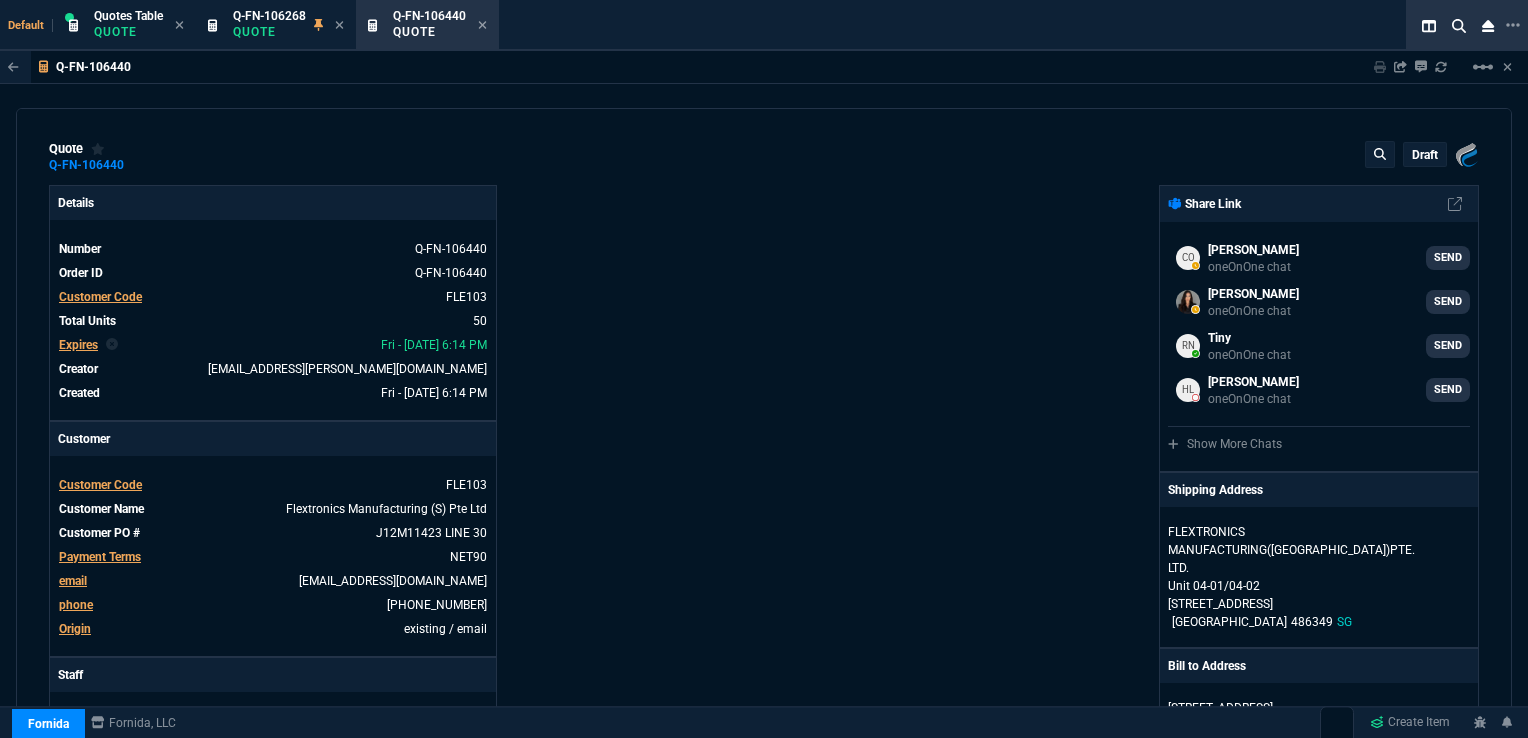 type on "24" 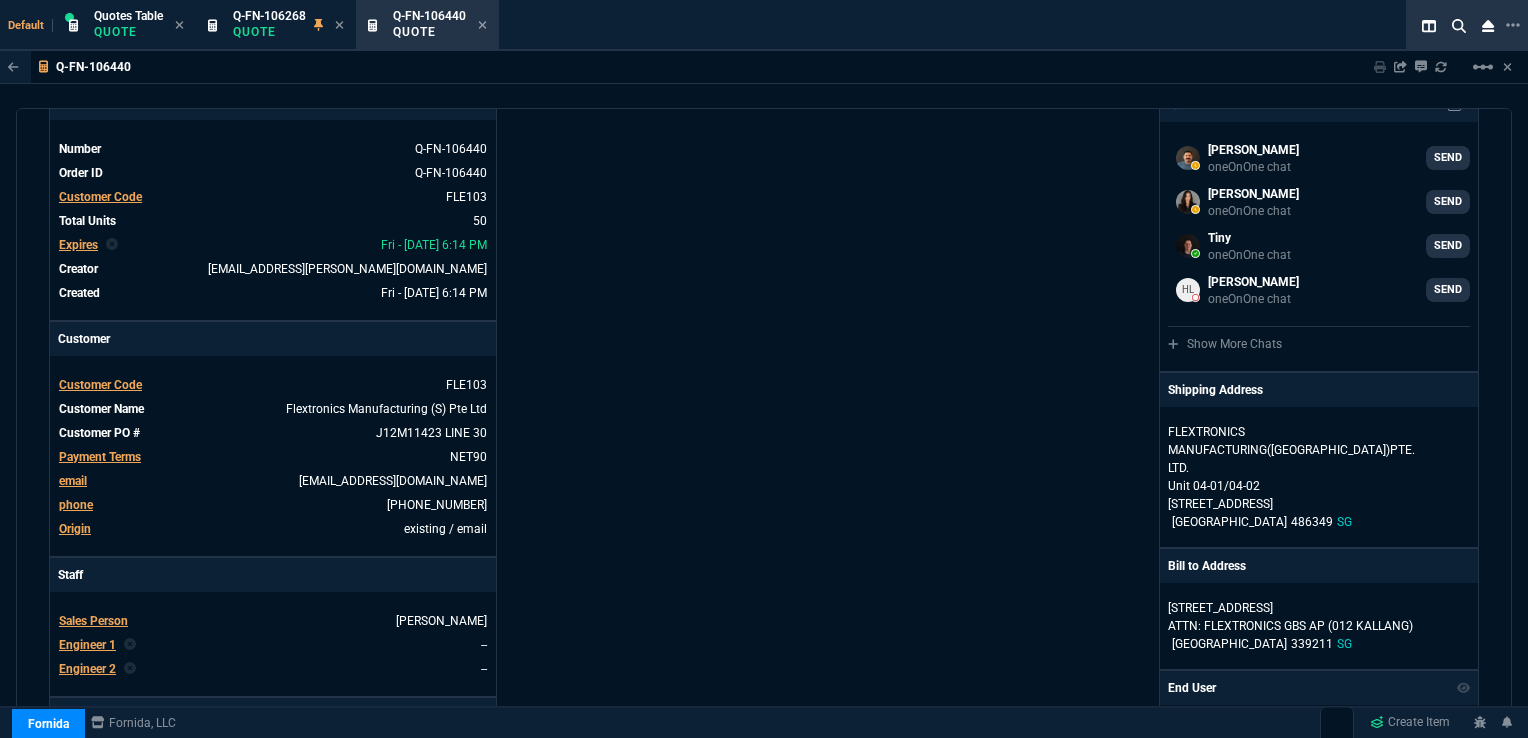 scroll, scrollTop: 200, scrollLeft: 0, axis: vertical 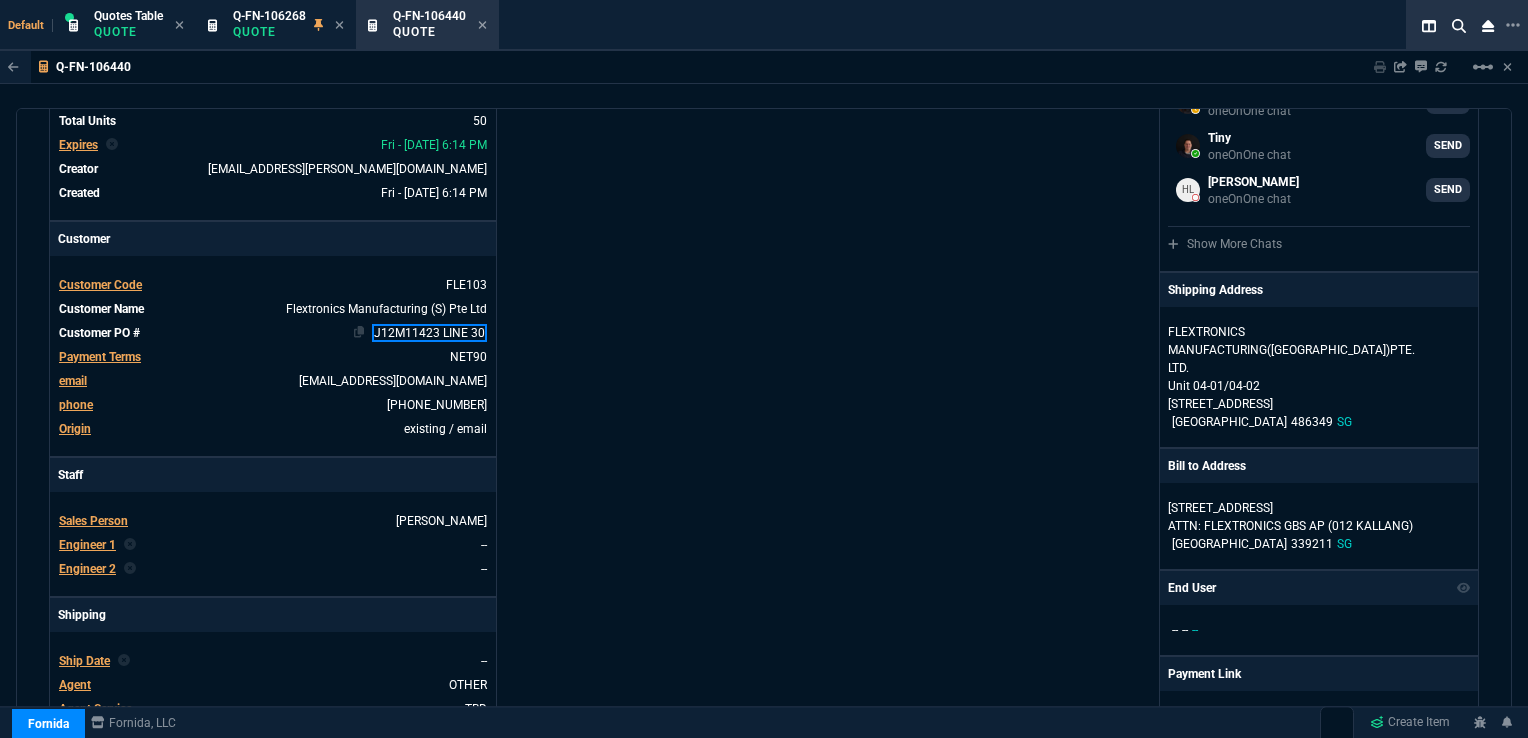 click on "J12M11423 LINE 30" at bounding box center (429, 333) 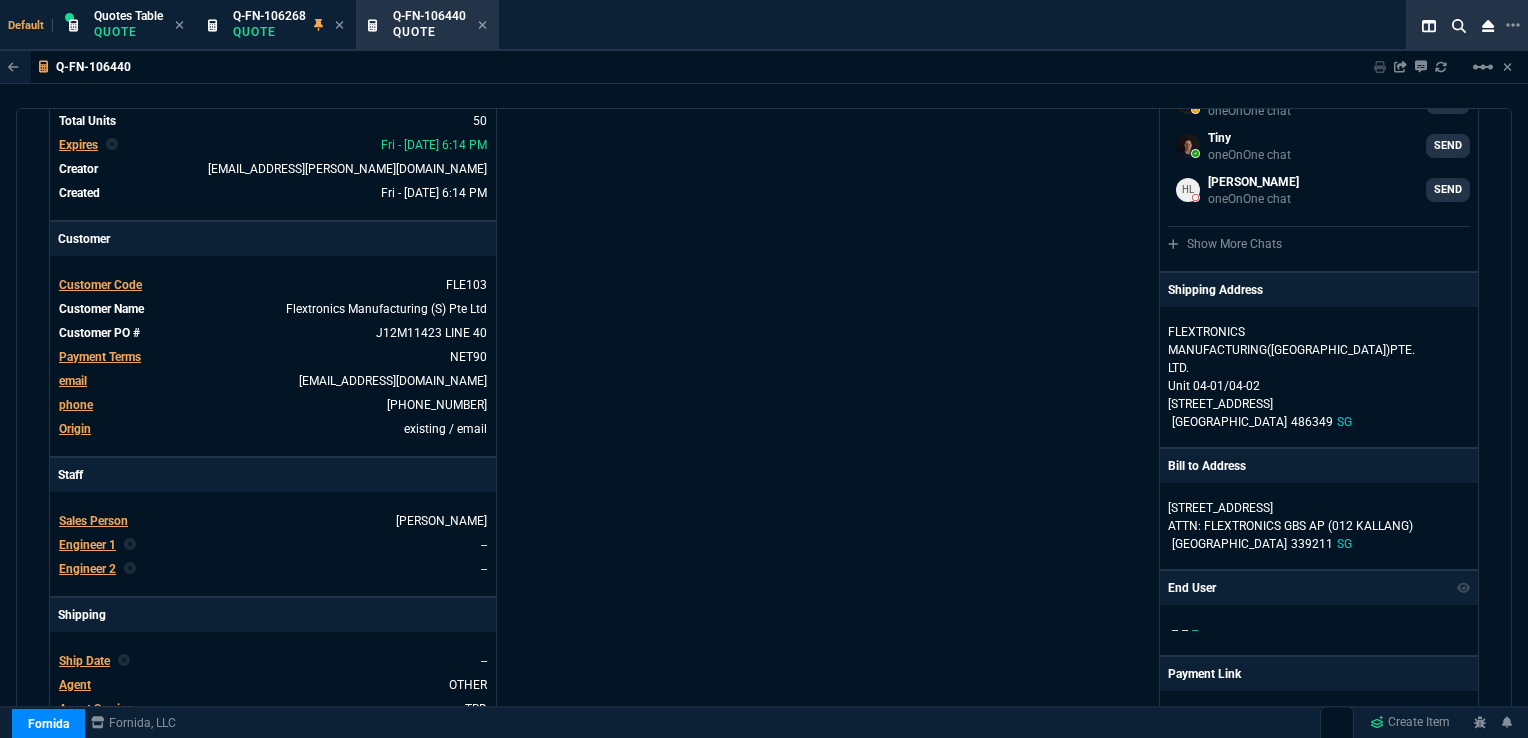 click on "Details Number Q-FN-106440  Order ID Q-FN-106440  Customer Code FLE103  Total Units 50  Expires Fri - [DATE] 6:14 PM Creator [EMAIL_ADDRESS][PERSON_NAME][DOMAIN_NAME]  Created Fri - [DATE] 6:14 PM Print Specs Number Q-FN-106440  Customer ID FLE103  Customer Name Flextronics Manufacturing (S) Pte Ltd  Expires [DATE]  1:14 PM  Customer PO # J12M11423 LINE 30  Payment Terms NET90  Shipping Agent OTHER | TBD  Customer Customer Code FLE103  Customer Name Flextronics Manufacturing (S) Pte Ltd  Customer PO # J12M11423 LINE 40  Payment Terms NET90  email [EMAIL_ADDRESS][DOMAIN_NAME]  phone [PHONE_NUMBER]   Origin  existing / email   Origin Comment    Staff Sales Person [PERSON_NAME]  Engineer 1 --  Engineer 2 --  Shipping Ship Date -- Agent OTHER  Agent Service TBD  Account Id --  Sales Order* Number --  id --  Account Manager Name [PERSON_NAME]  Email [EMAIL_ADDRESS][PERSON_NAME][DOMAIN_NAME]  Phone [PHONE_NUMBER]" at bounding box center (406, 517) 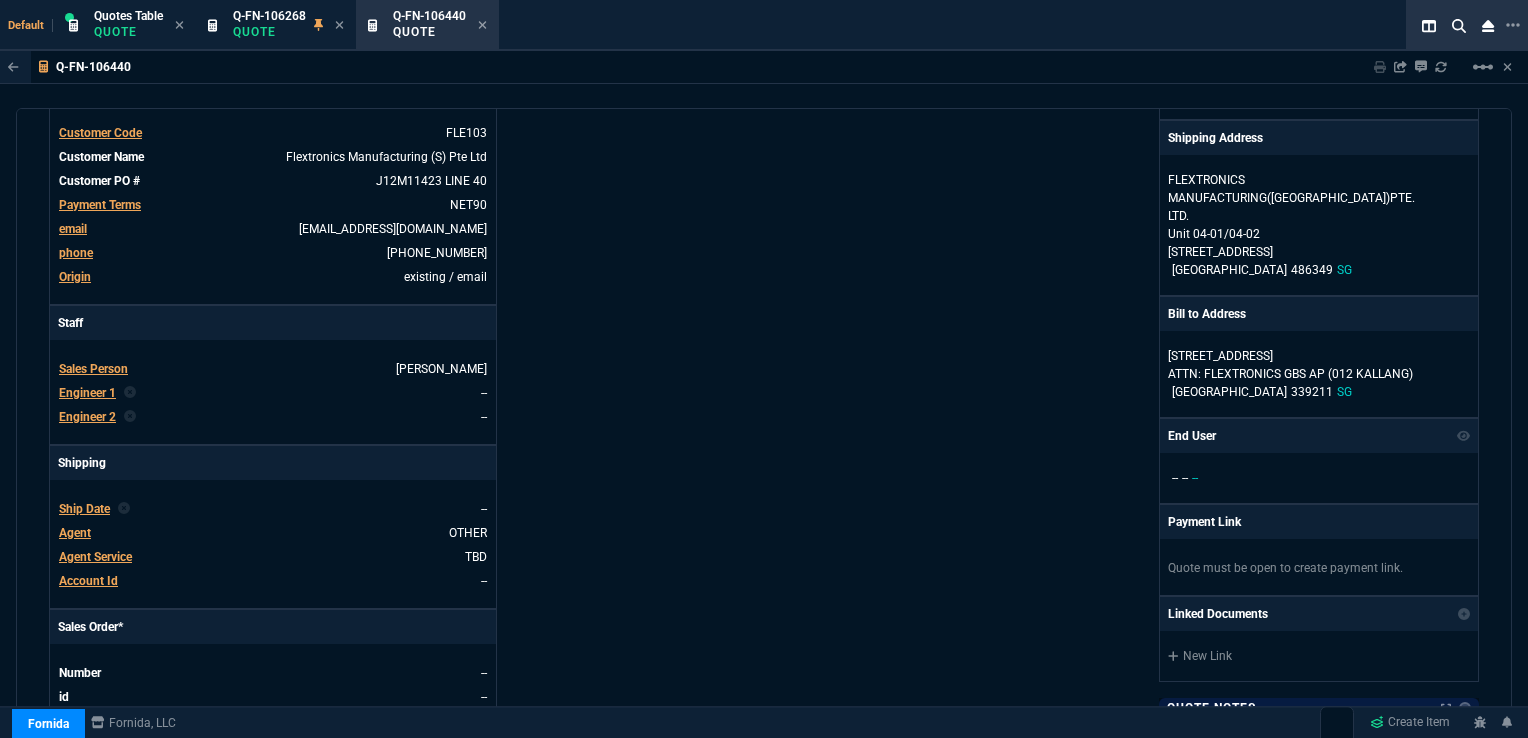 scroll, scrollTop: 400, scrollLeft: 0, axis: vertical 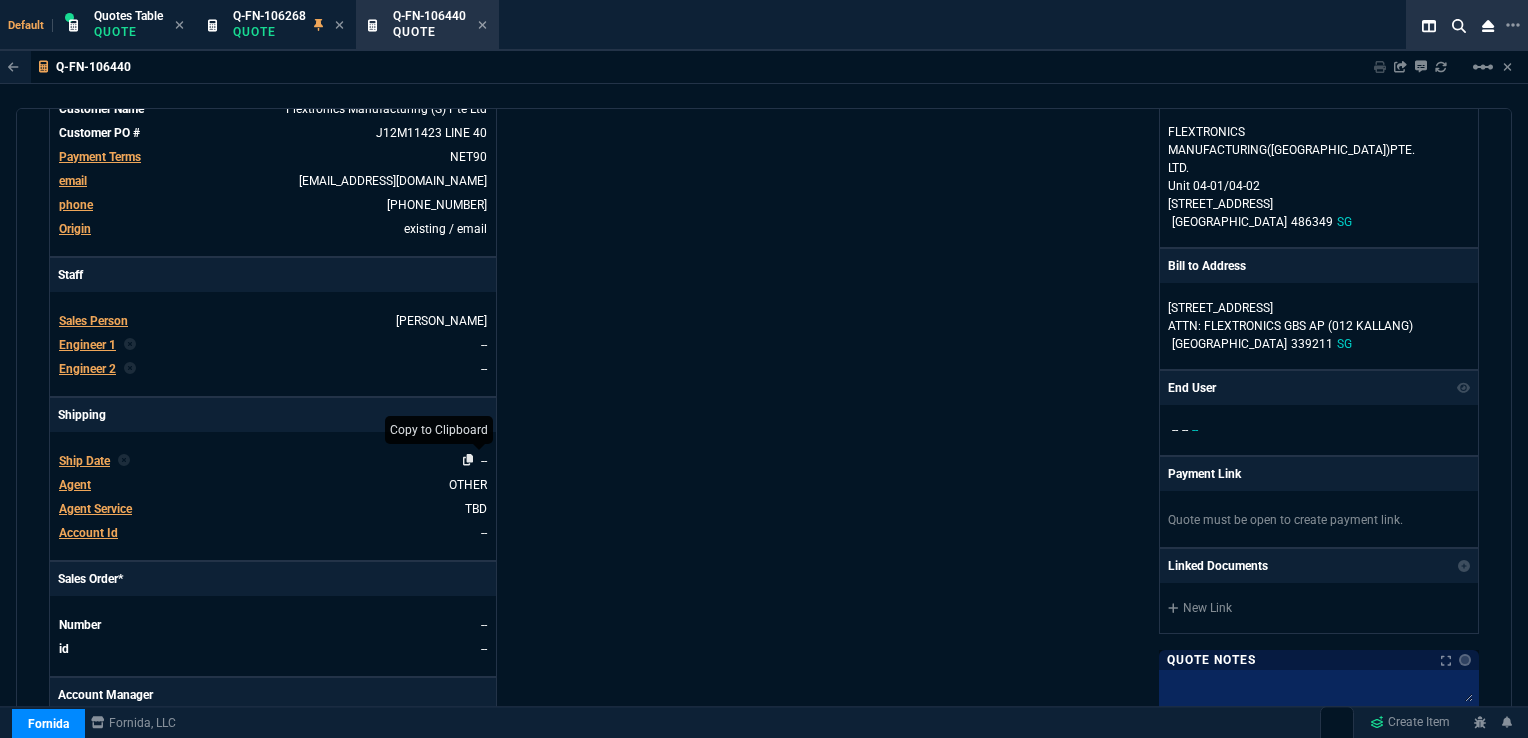 click 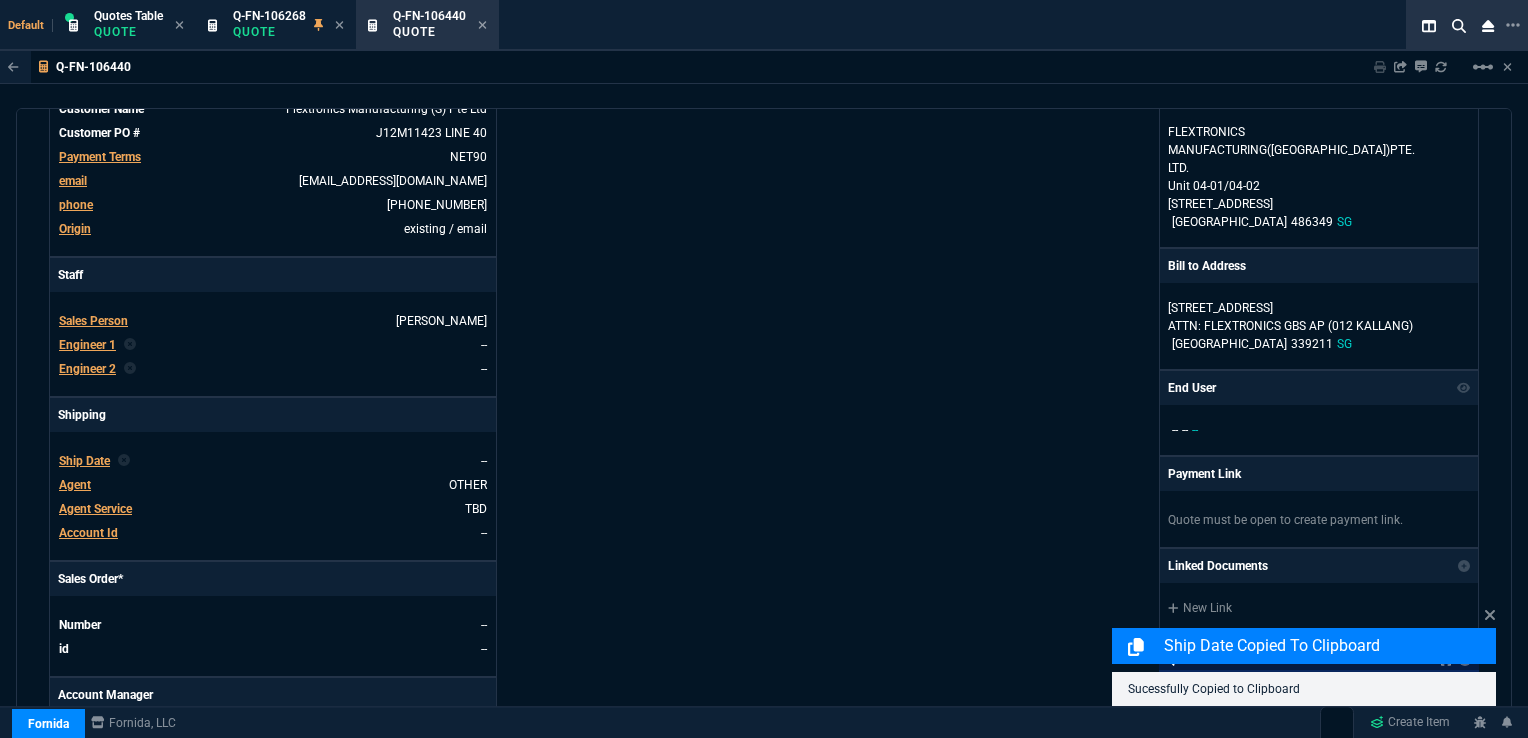 click on "Ship Date" at bounding box center [84, 461] 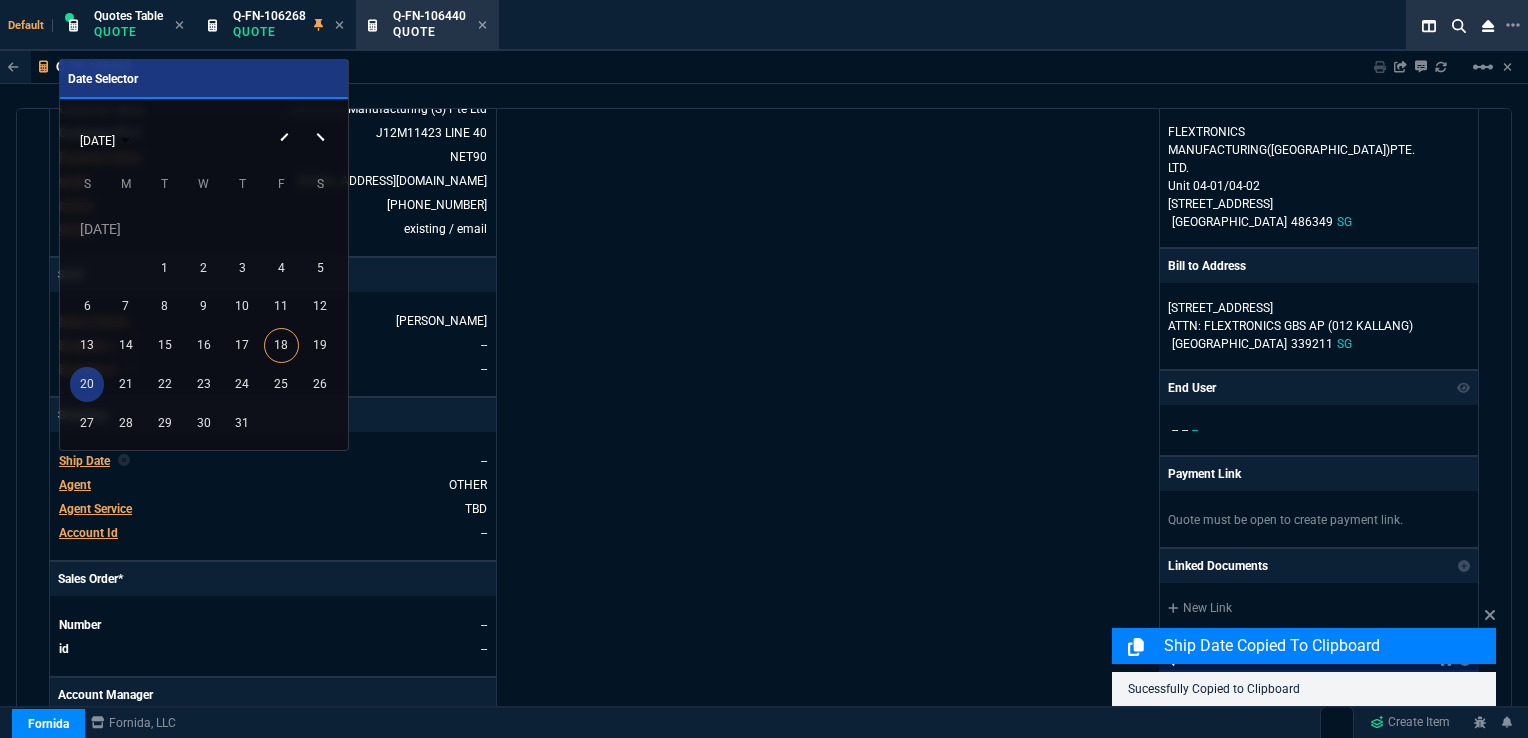 click on "20" at bounding box center [87, 384] 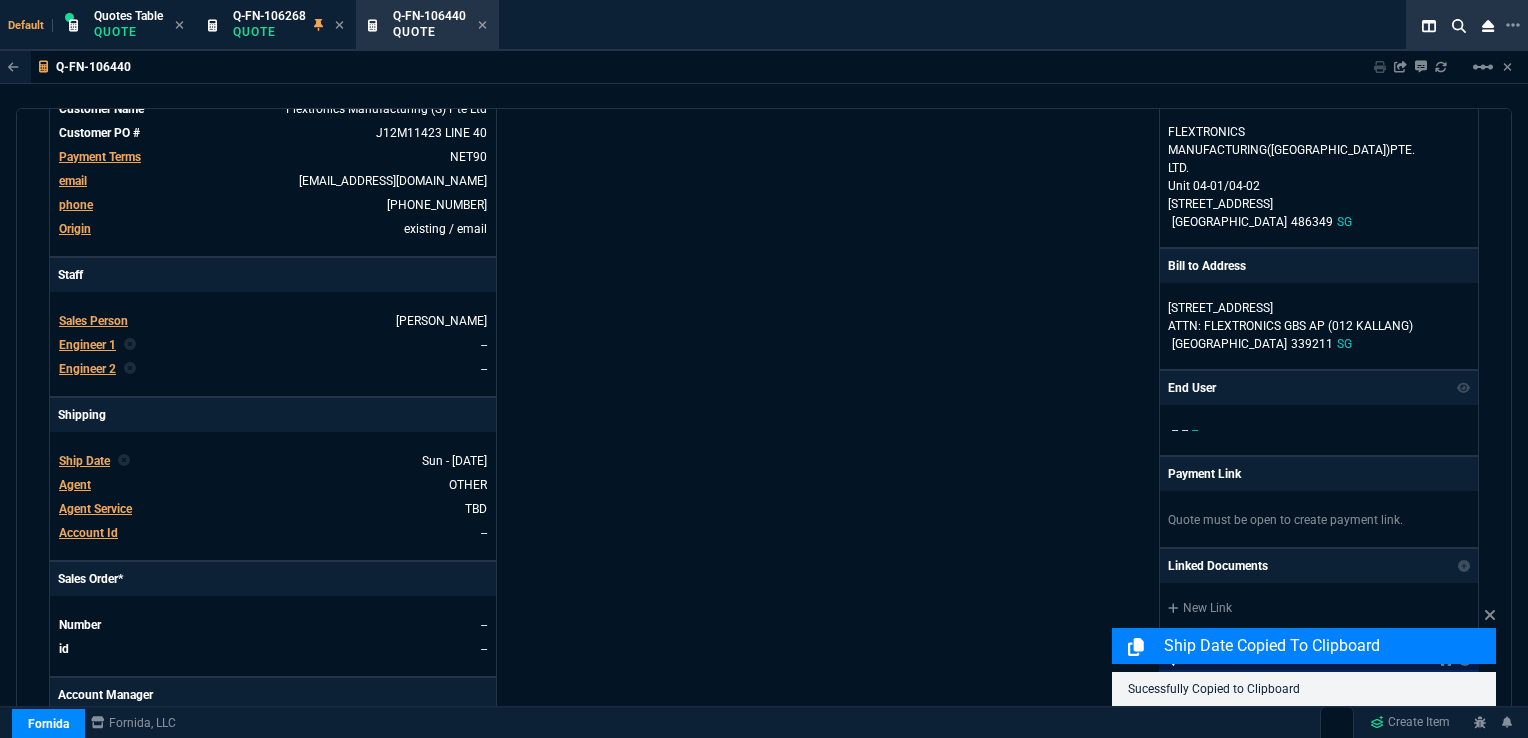 click on "Sales Person [PERSON_NAME]  Engineer 1 --  Engineer 2 --" at bounding box center (273, 344) 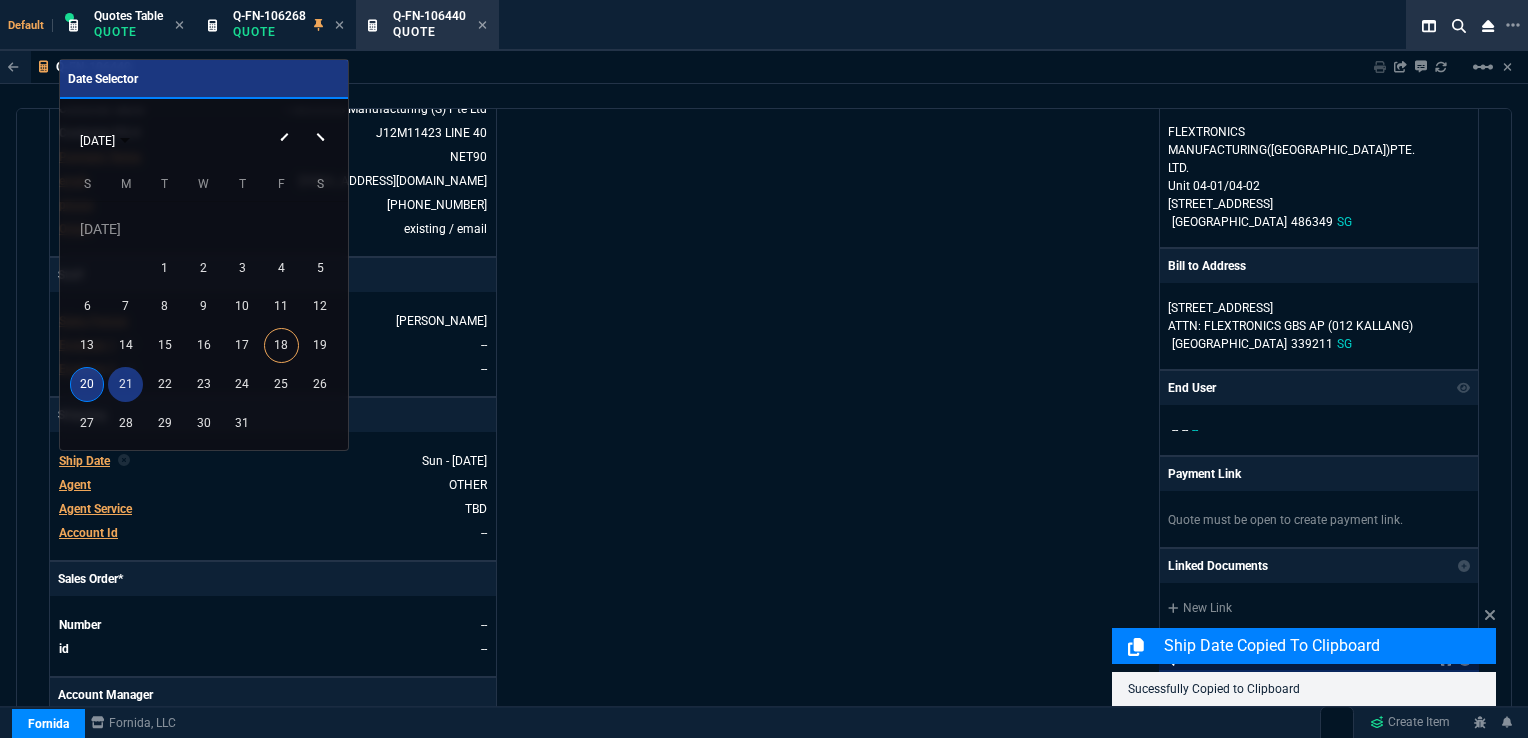 click on "21" at bounding box center [125, 384] 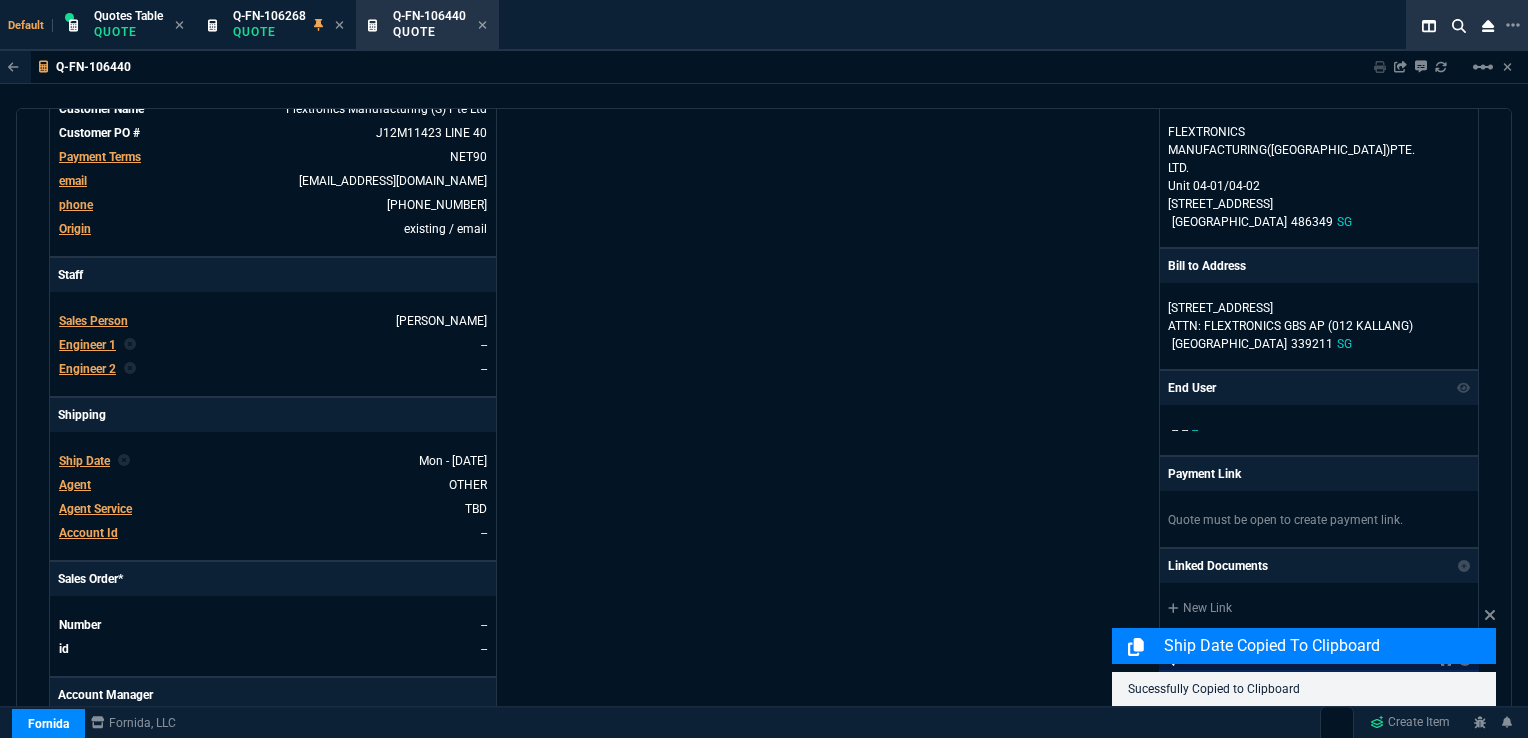 click on "Details Number Q-FN-106440  Order ID Q-FN-106440  Customer Code FLE103  Total Units 50  Expires Fri - [DATE] 6:14 PM Creator [EMAIL_ADDRESS][PERSON_NAME][DOMAIN_NAME]  Created Fri - [DATE] 6:14 PM Print Specs Number Q-FN-106440  Customer ID FLE103  Customer Name Flextronics Manufacturing (S) Pte Ltd  Expires [DATE]  1:14 PM  Customer PO # J12M11423 LINE 40   Payment Terms NET90  Shipping Agent OTHER | TBD  Customer Customer Code FLE103  Customer Name Flextronics Manufacturing (S) Pte Ltd  Customer PO # J12M11423 LINE 40   Payment Terms NET90  email [EMAIL_ADDRESS][DOMAIN_NAME]  phone [PHONE_NUMBER]   Origin  existing / email   Origin Comment    Staff Sales Person [PERSON_NAME]  Engineer 1 --  Engineer 2 --  Shipping Ship Date  Mon - [DATE] Agent OTHER  Agent Service TBD  Account Id --  Sales Order* Number --  id --  Account Manager Name [PERSON_NAME]  Email [EMAIL_ADDRESS][PERSON_NAME][DOMAIN_NAME]  Phone [PHONE_NUMBER]" at bounding box center (406, 317) 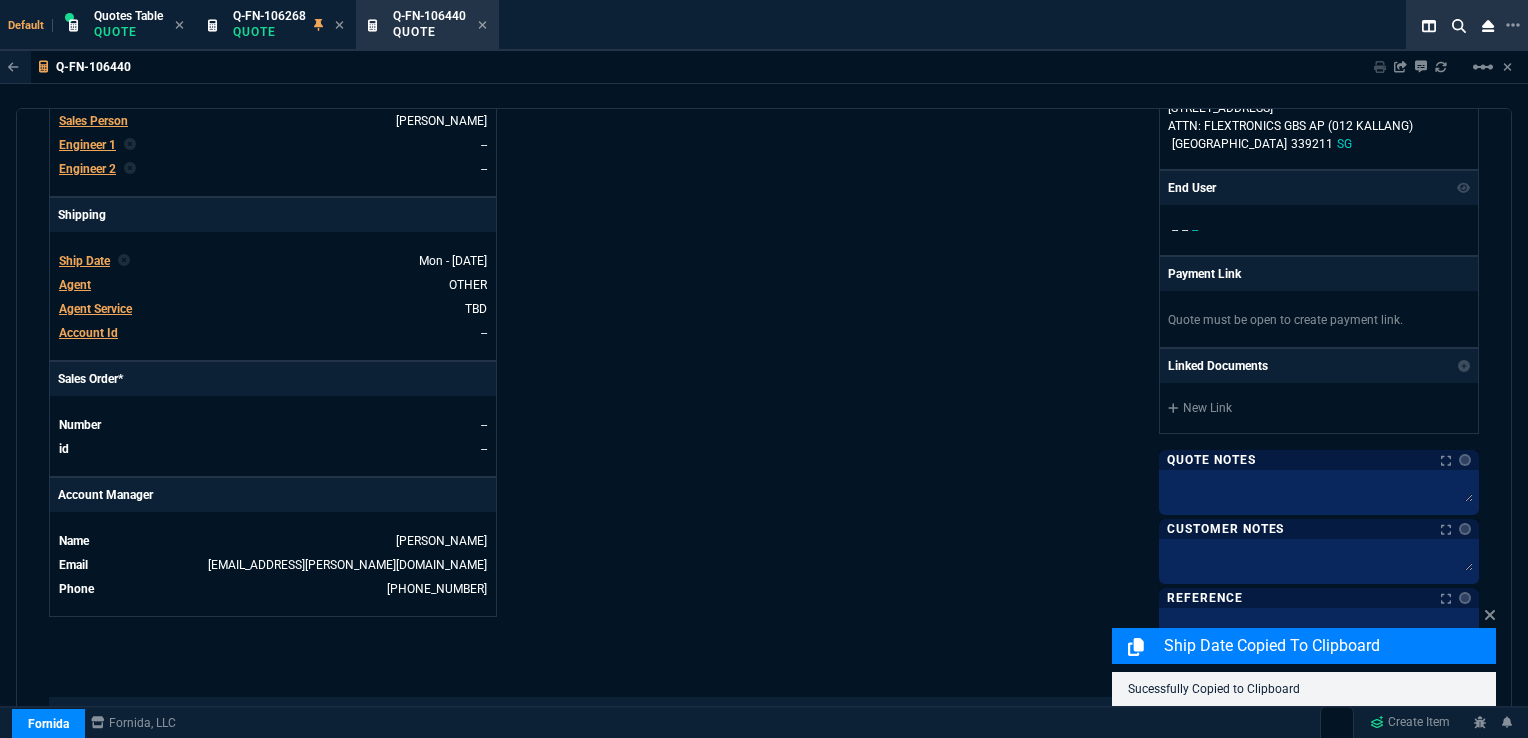 scroll, scrollTop: 700, scrollLeft: 0, axis: vertical 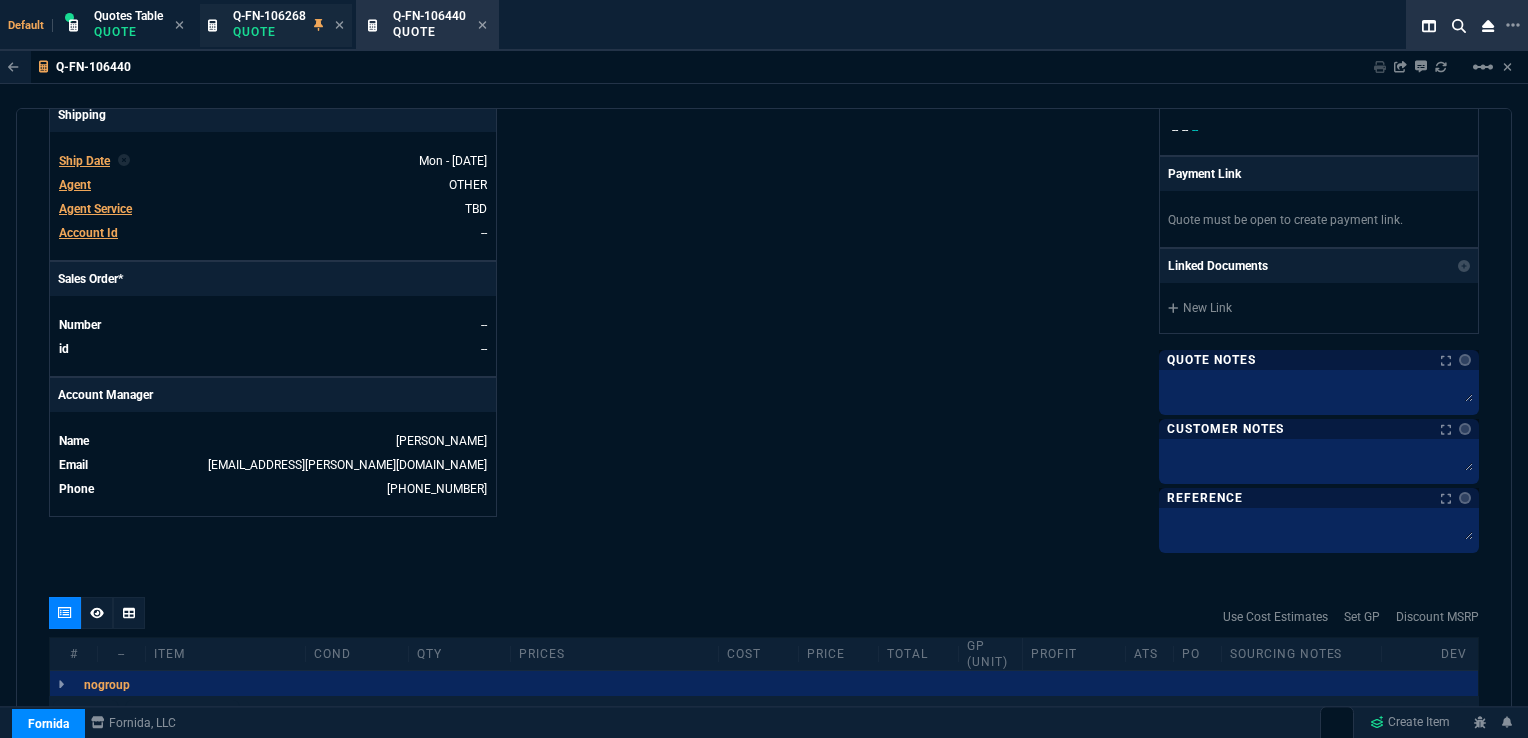 click on "Q-FN-106268" at bounding box center (269, 16) 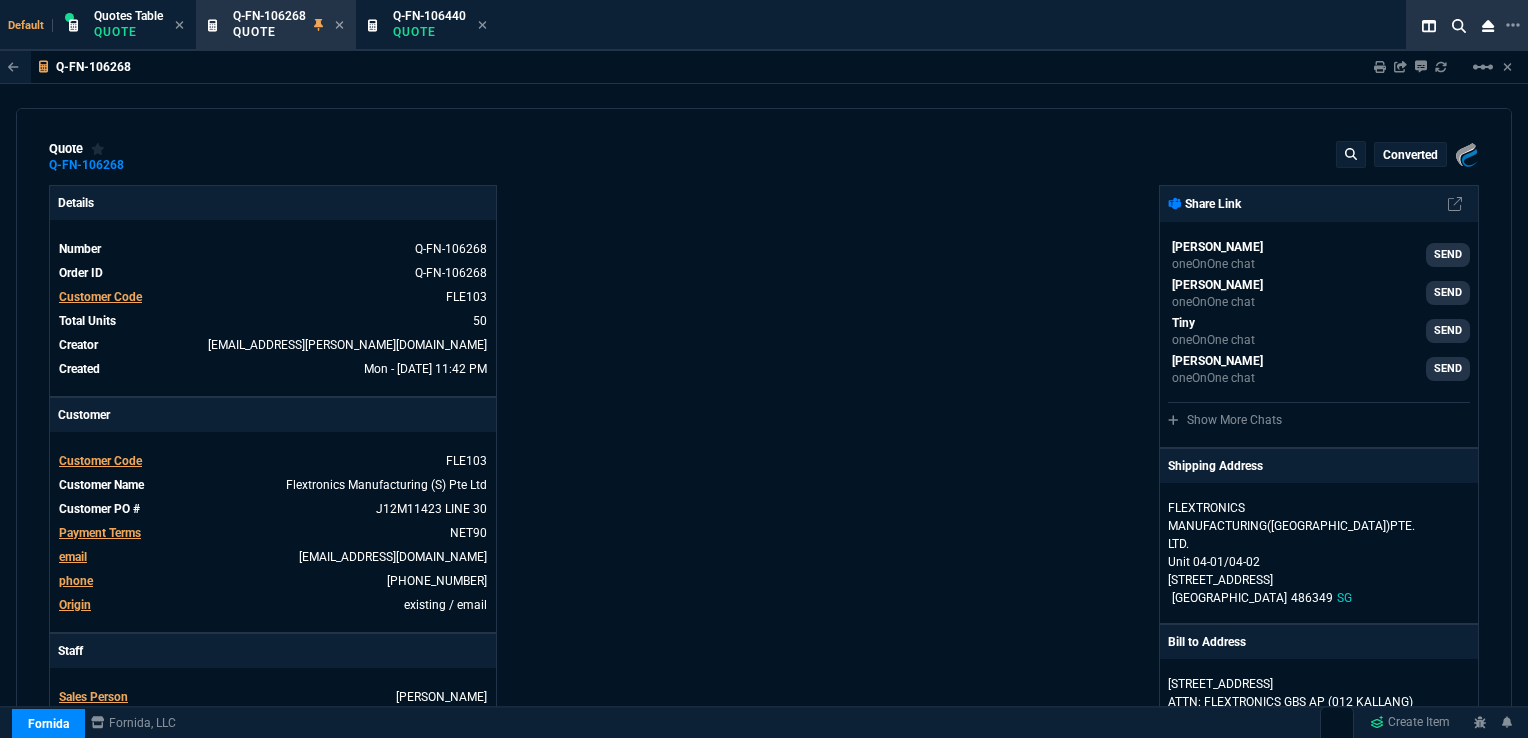 type on "36" 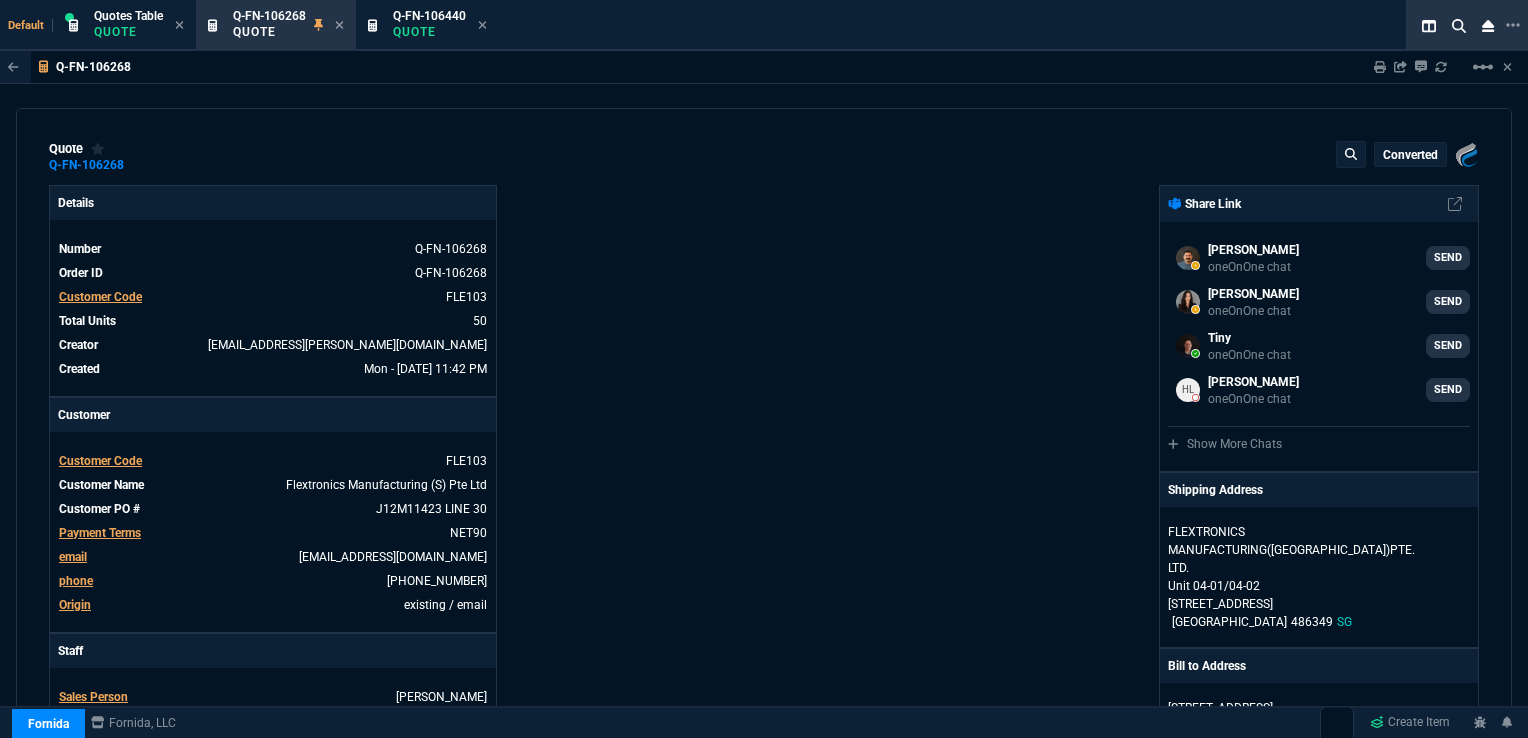type on "24" 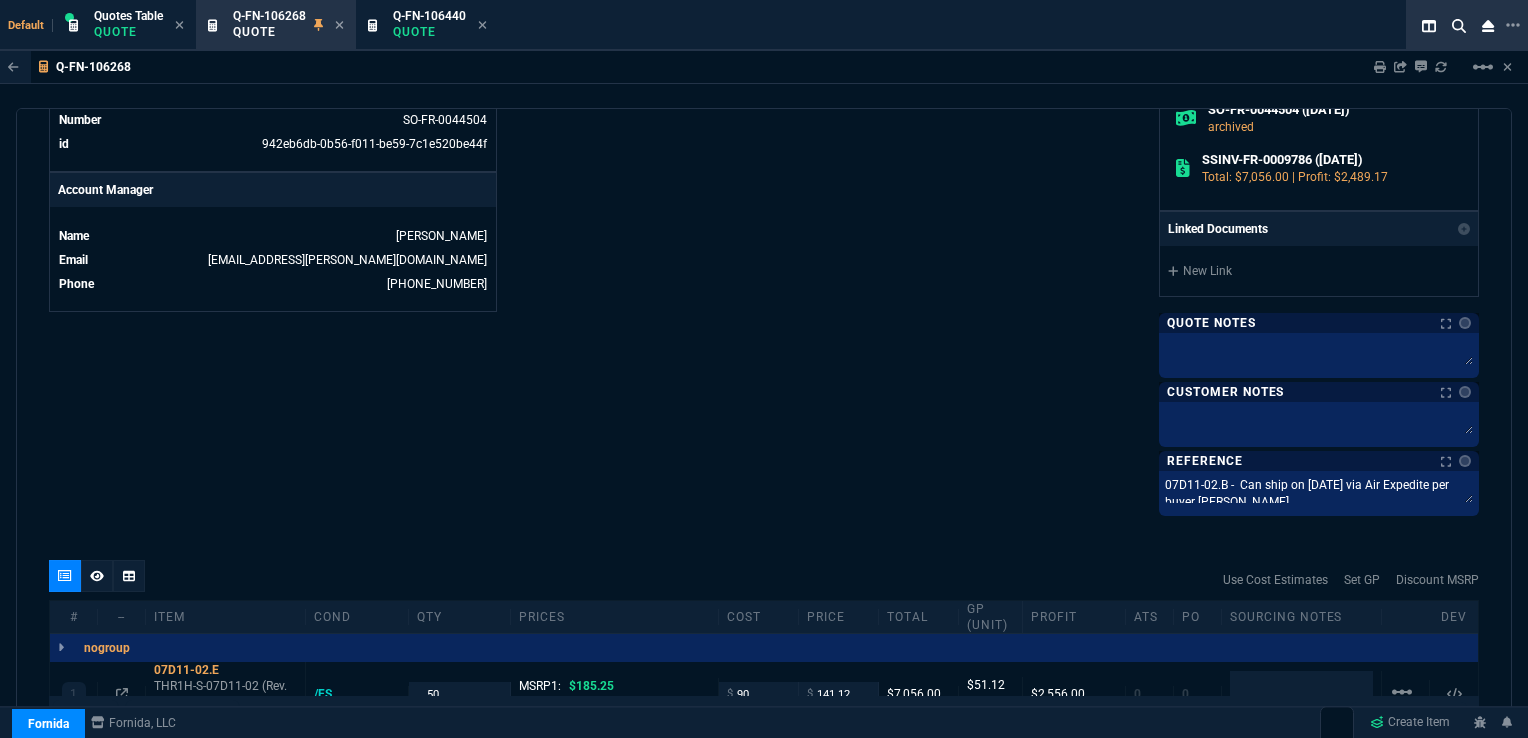 scroll, scrollTop: 900, scrollLeft: 0, axis: vertical 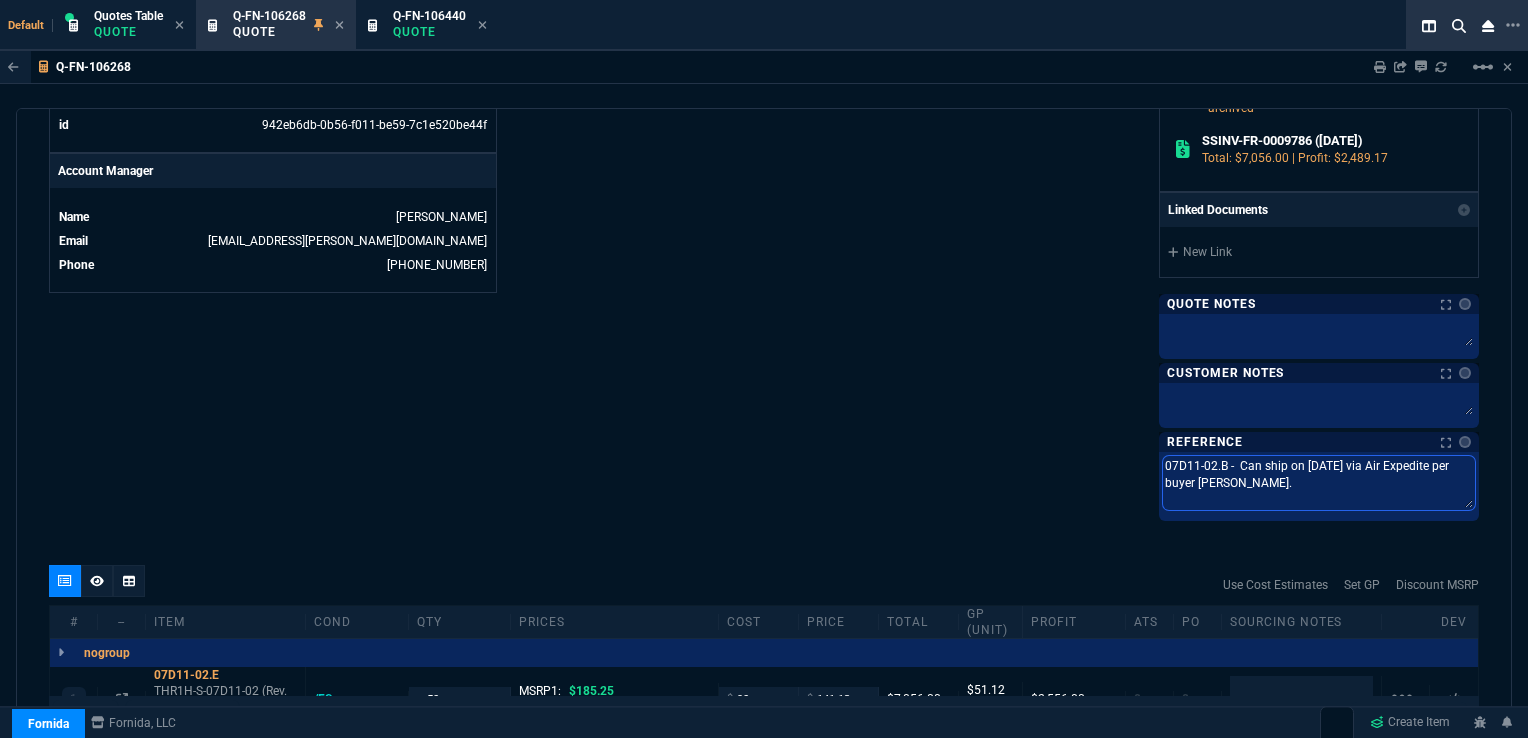 drag, startPoint x: 1352, startPoint y: 477, endPoint x: 1145, endPoint y: 456, distance: 208.06248 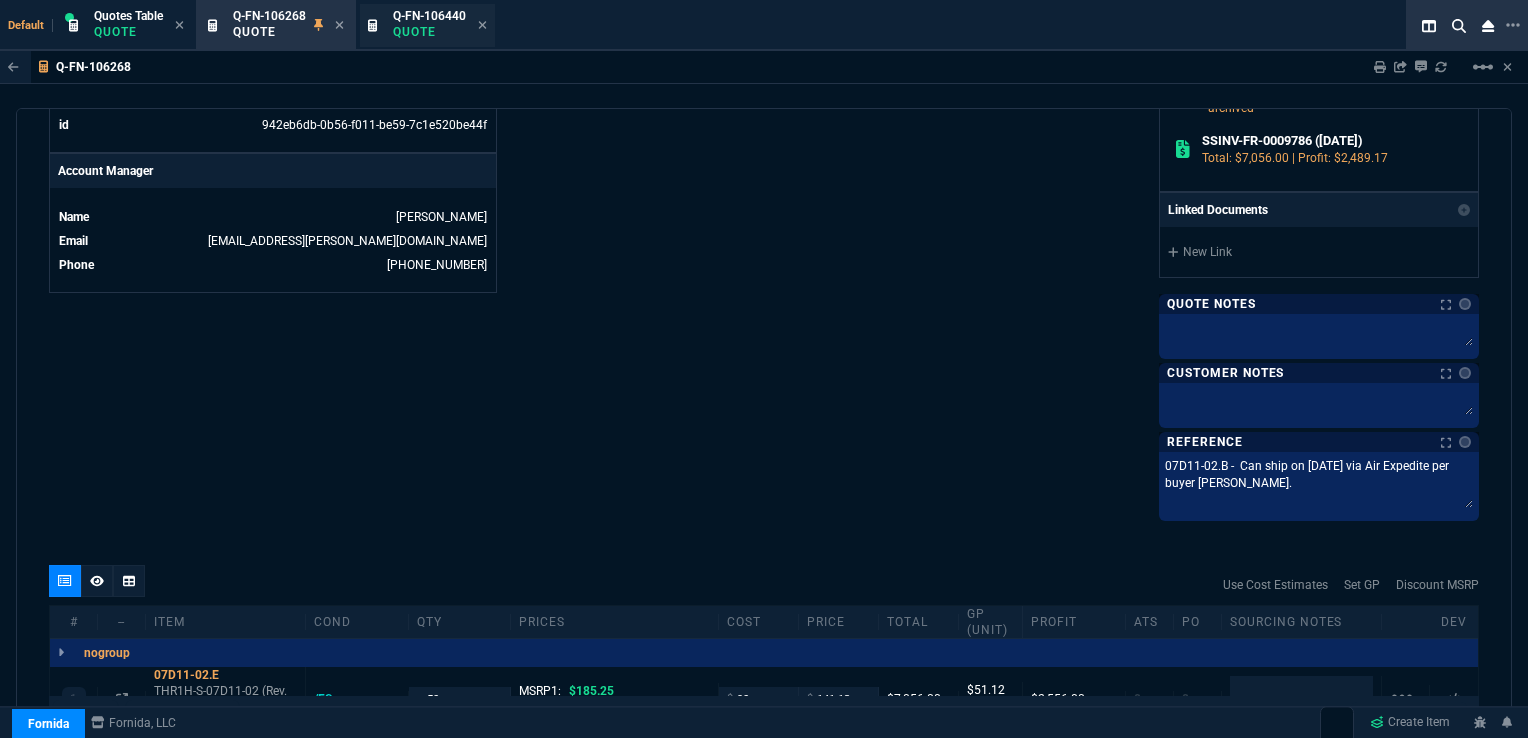 click on "Q-FN-106440" at bounding box center (429, 16) 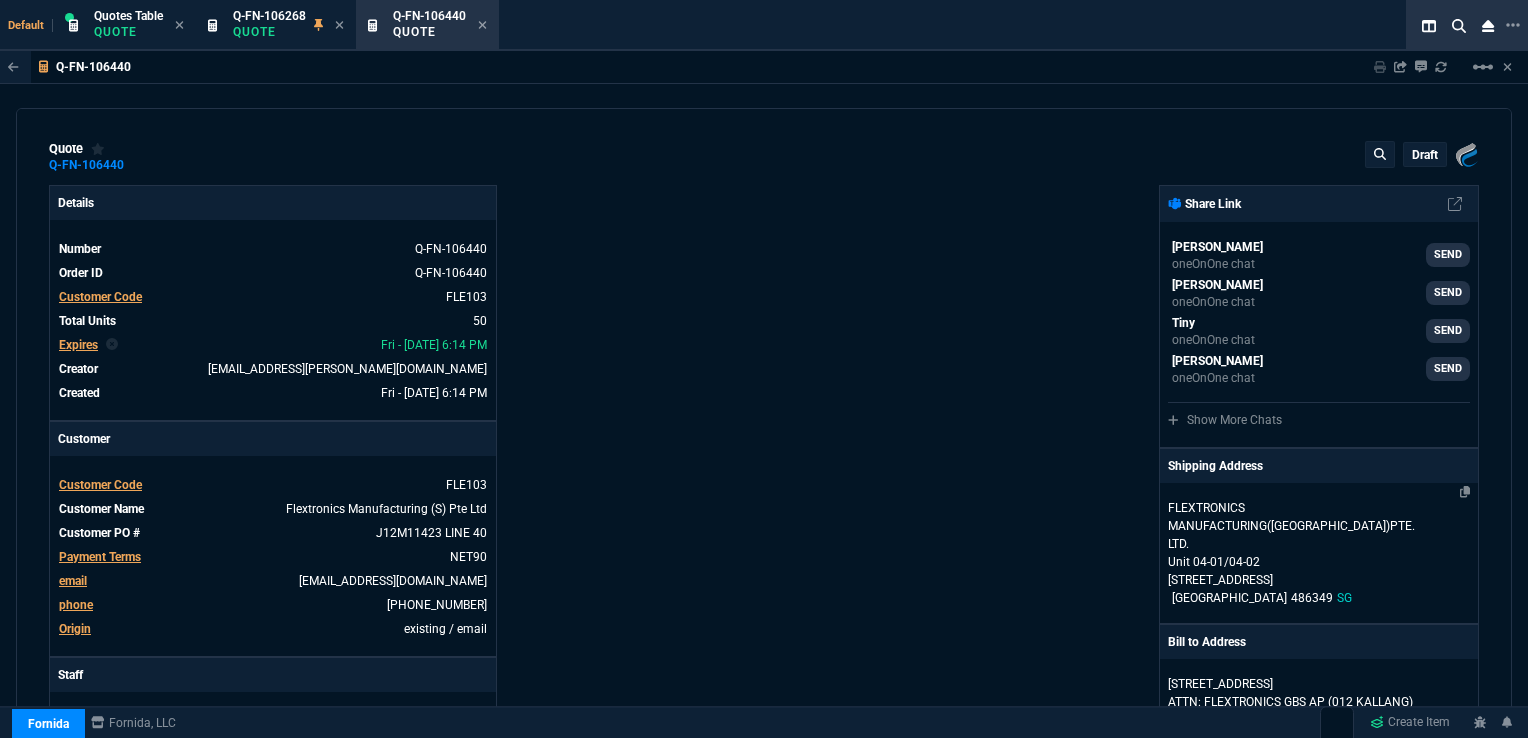 type on "36" 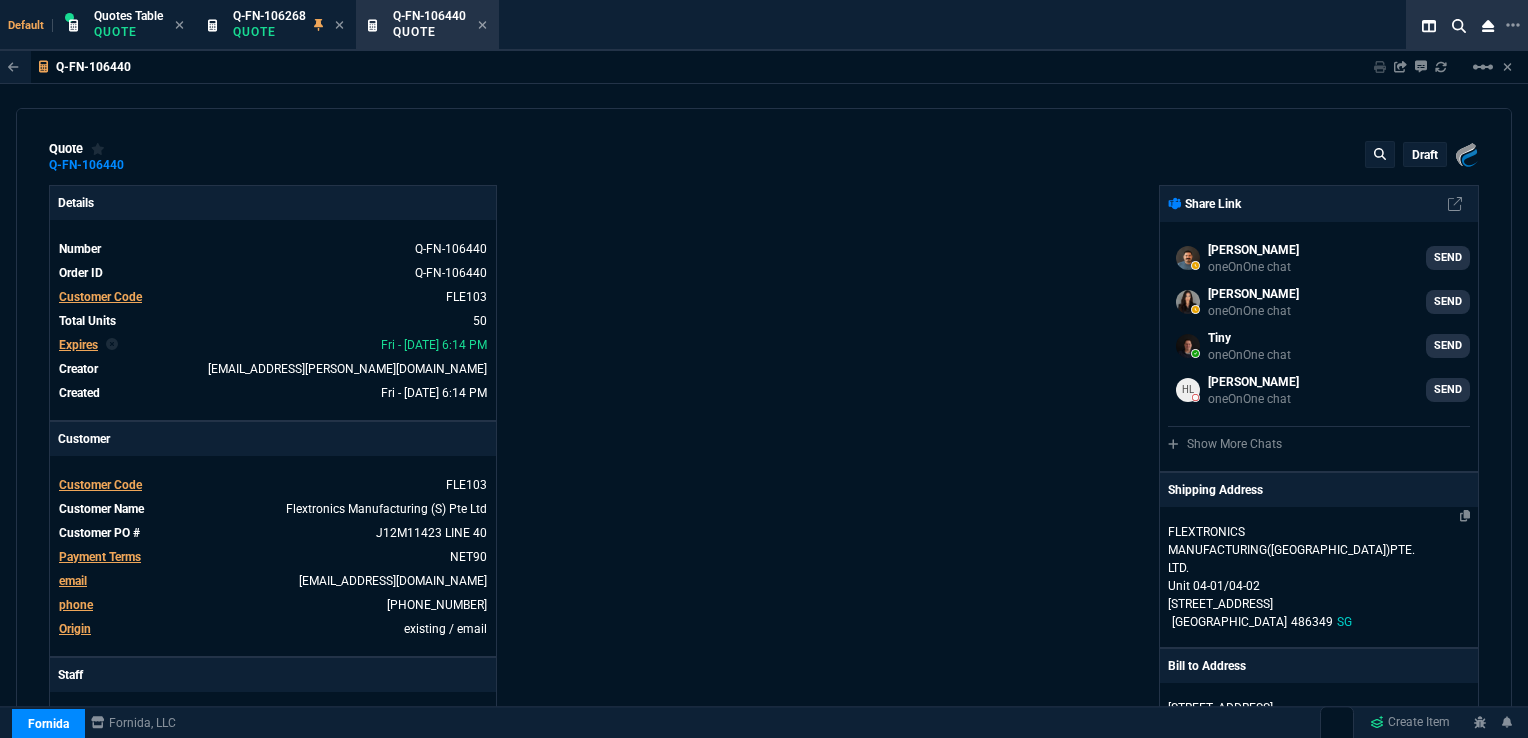 type on "24" 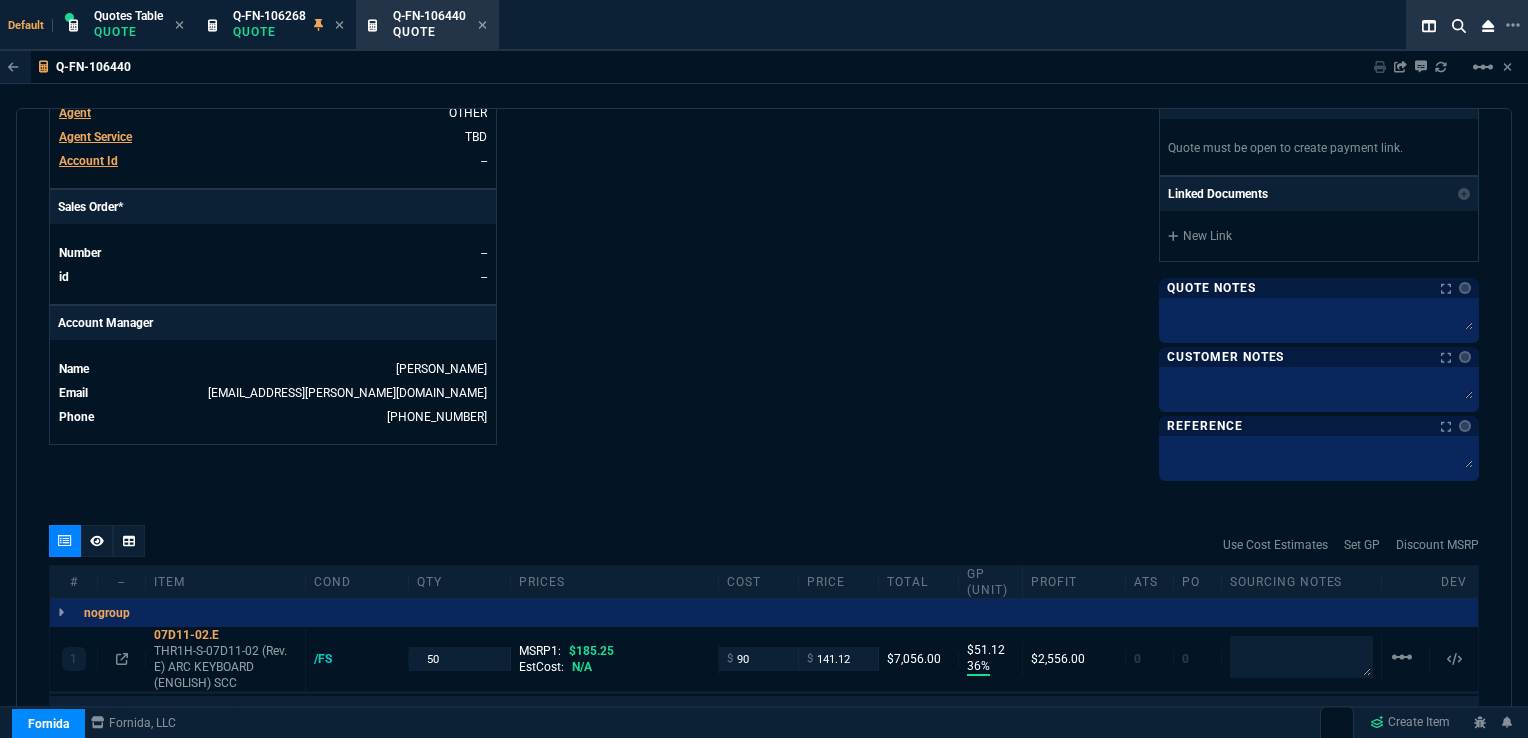 scroll, scrollTop: 800, scrollLeft: 0, axis: vertical 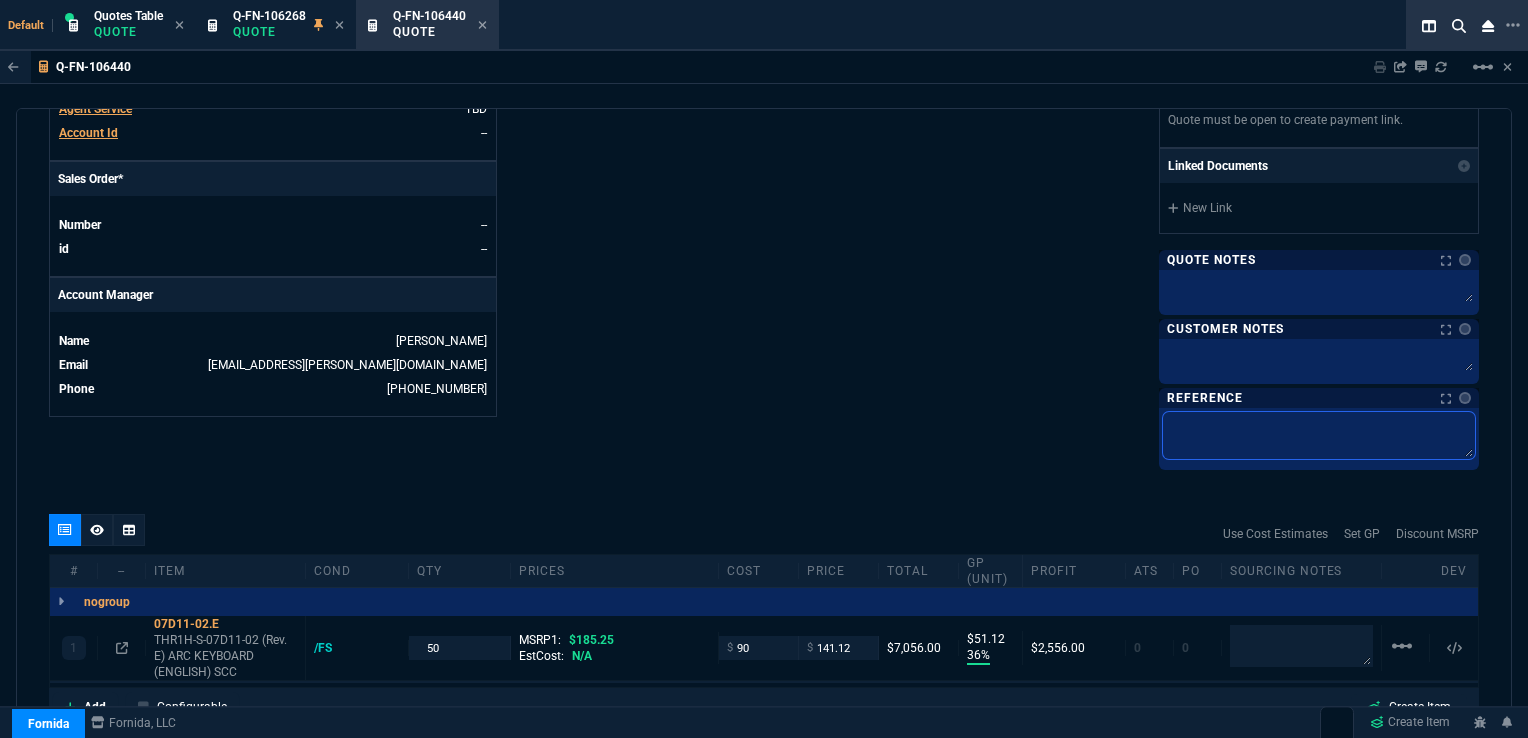 paste on "07D11-02.B -  Can ship on [DATE] via Air Expedite per buyer [PERSON_NAME]." 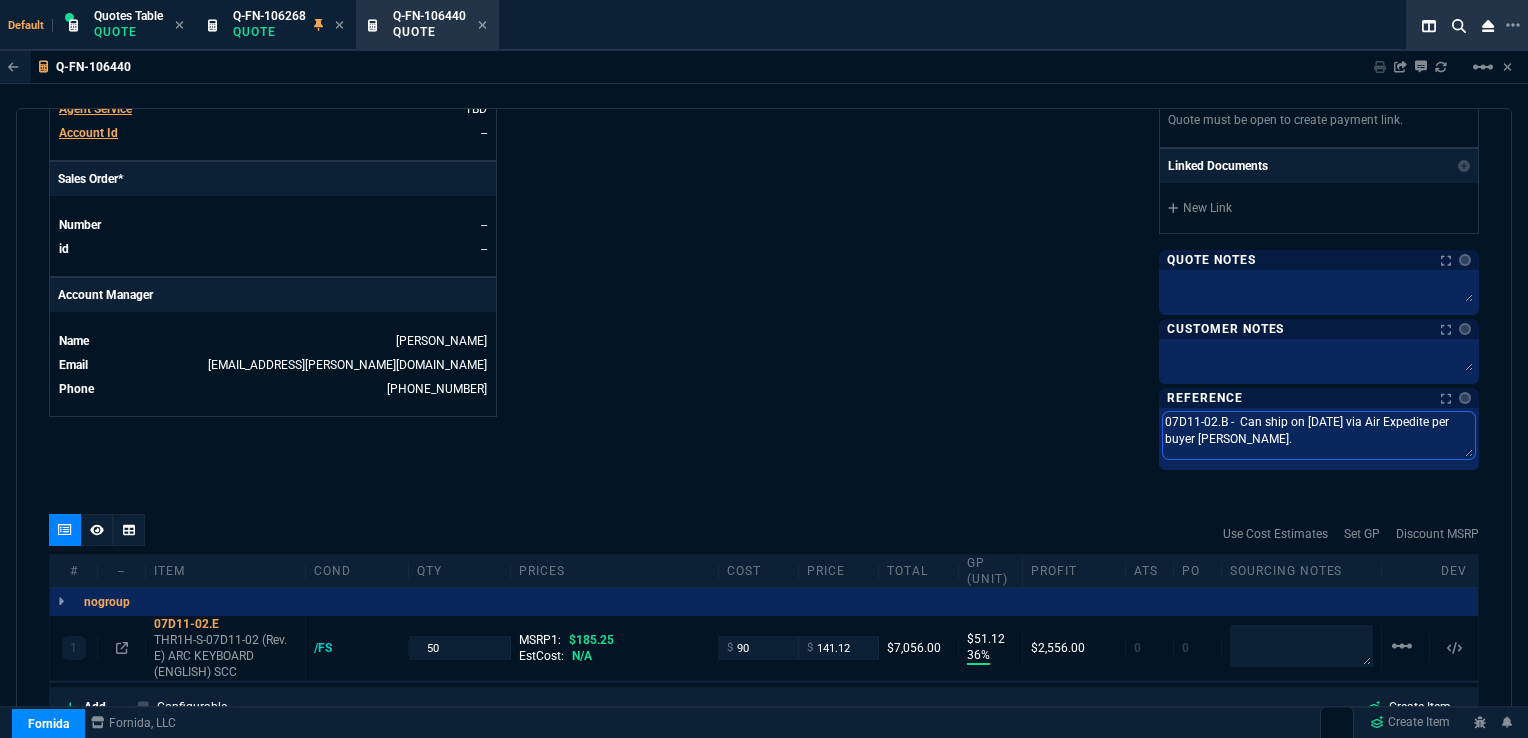 drag, startPoint x: 1319, startPoint y: 417, endPoint x: 1308, endPoint y: 417, distance: 11 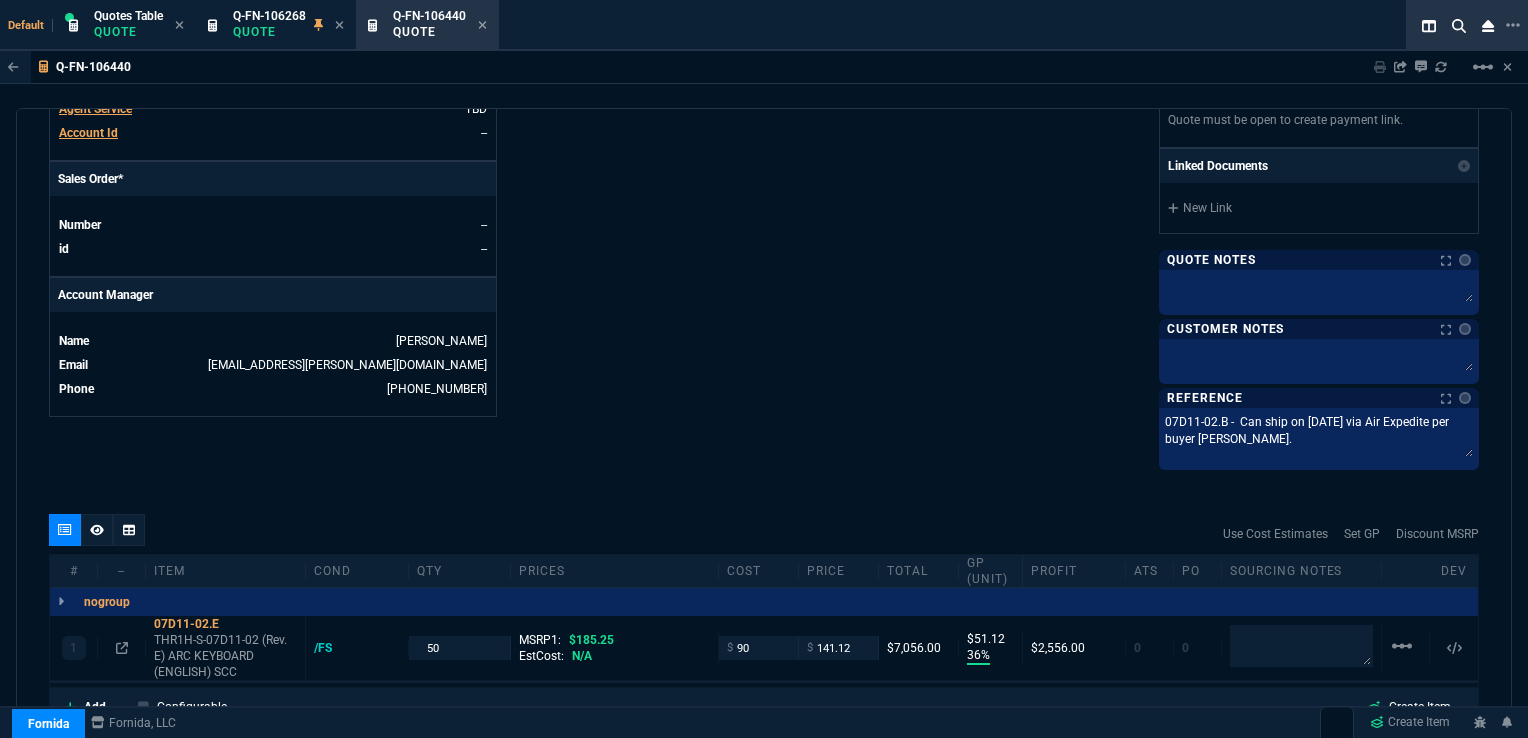 click on "Fornida, LLC [STREET_ADDRESS]  Share Link  [PERSON_NAME] oneOnOne chat SEND [PERSON_NAME] oneOnOne chat SEND Tiny oneOnOne chat SEND [PERSON_NAME] chat SEND  Show More Chats  Shipping Address FLEXTRONICS MANUFACTURING([GEOGRAPHIC_DATA])PTE. LTD. Unit 04-01/04-02 [STREET_ADDRESS] SG Bill to Address [STREET_ADDRESS] SG End User -- -- -- Payment Link  Quote must be open to create payment link.  Linked Documents  New Link  Quote Notes Quote Notes    Customer Notes Customer Notes    Reference Notes Reference Notes 07D11-02.B -  Can ship on [DATE] via Air Expedite per buyer [PERSON_NAME]. 07D11-02.B -  Can ship on [DATE] via Air Expedite per buyer [PERSON_NAME].  07D11-02.B -  Can ship on [DATE] via Air Expedite per buyer [PERSON_NAME]." at bounding box center [1121, -75] 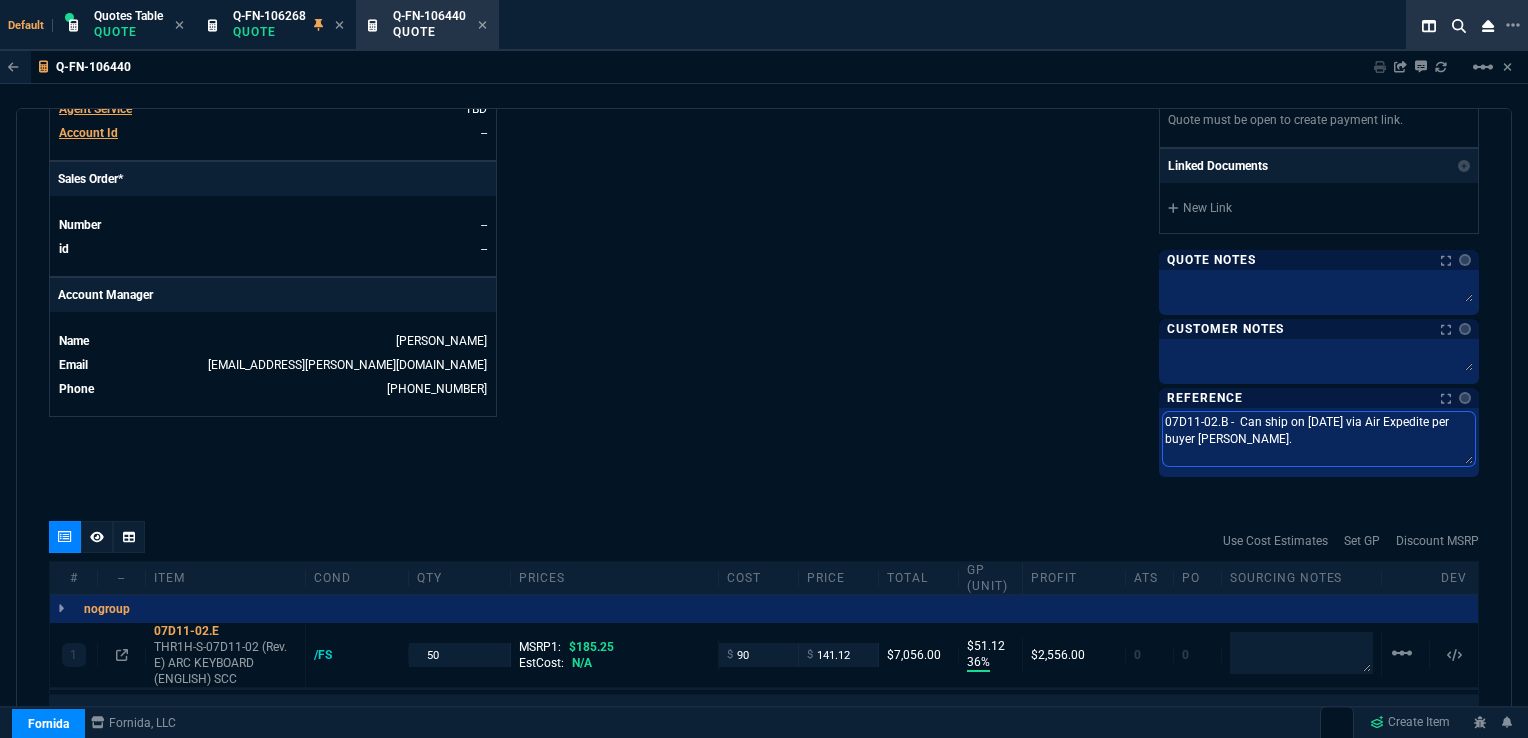 drag, startPoint x: 1377, startPoint y: 416, endPoint x: 1360, endPoint y: 416, distance: 17 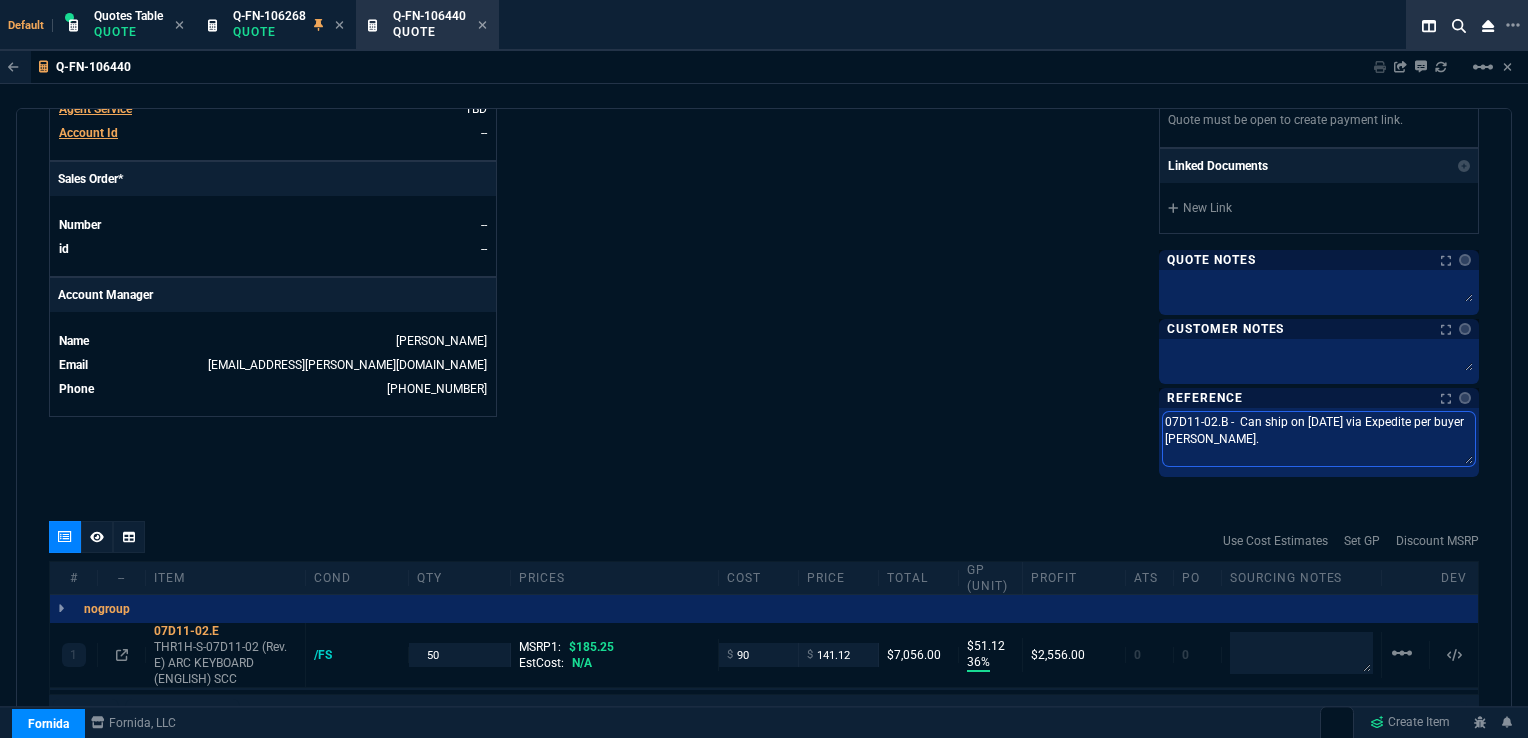 type on "07D11-02.B -  Can ship on [DATE] via Expedite per buyer [PERSON_NAME]." 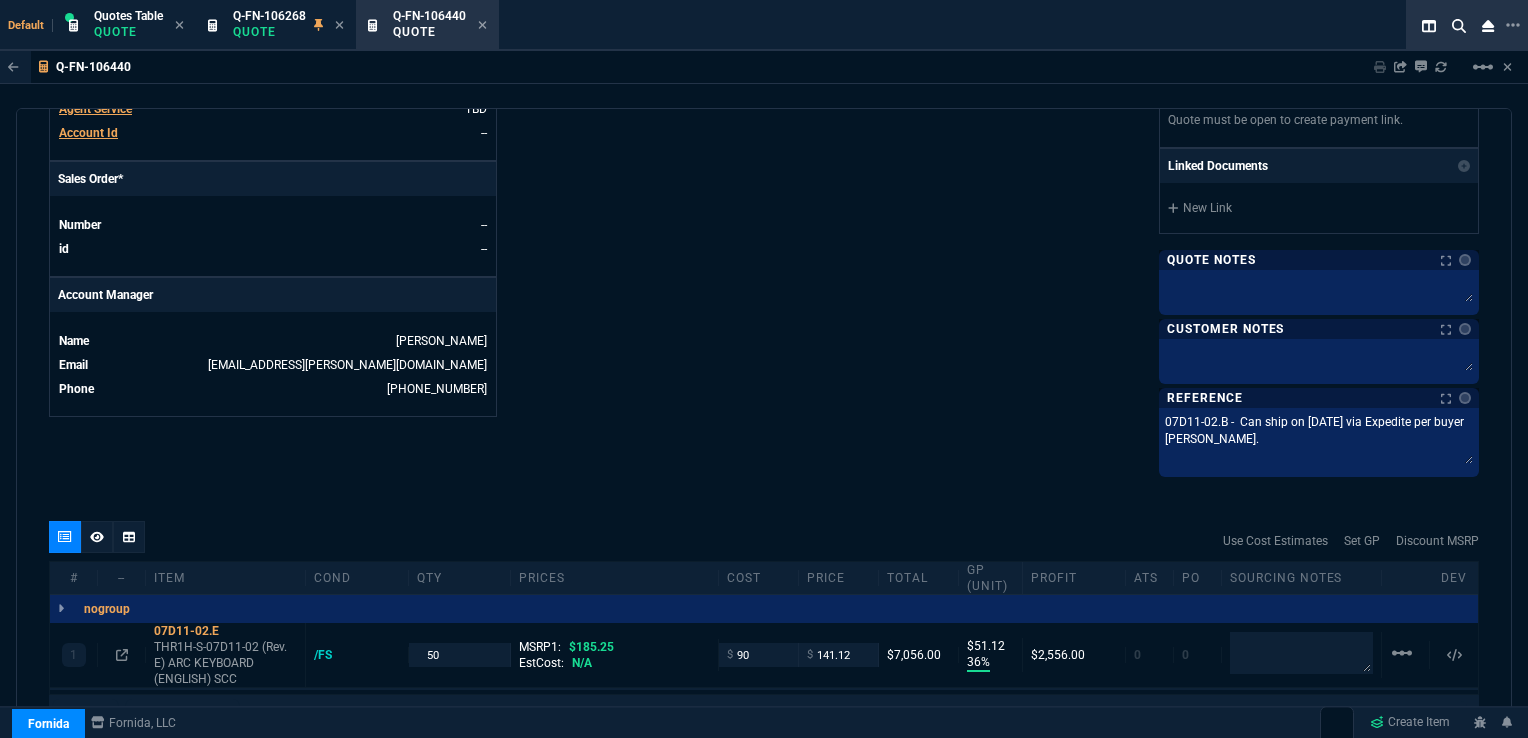 click on "Fornida, LLC [STREET_ADDRESS]  Share Link  [PERSON_NAME] oneOnOne chat SEND [PERSON_NAME] oneOnOne chat SEND Tiny oneOnOne chat SEND [PERSON_NAME] chat SEND  Show More Chats  Shipping Address FLEXTRONICS MANUFACTURING([GEOGRAPHIC_DATA])PTE. LTD. Unit 04-01/04-02 [STREET_ADDRESS] SG Bill to Address [STREET_ADDRESS] SG End User -- -- -- Payment Link  Quote must be open to create payment link.  Linked Documents  New Link  Quote Notes Quote Notes    Customer Notes Customer Notes    Reference Notes Reference Notes 07D11-02.B -  Can ship on [DATE] via Expedite per buyer [PERSON_NAME]. 07D11-02.B -  Can ship on [DATE] via Expedite per buyer [PERSON_NAME].  07D11-02.B -  Can ship on [DATE] via Expedite per buyer [PERSON_NAME]." at bounding box center (1121, -71) 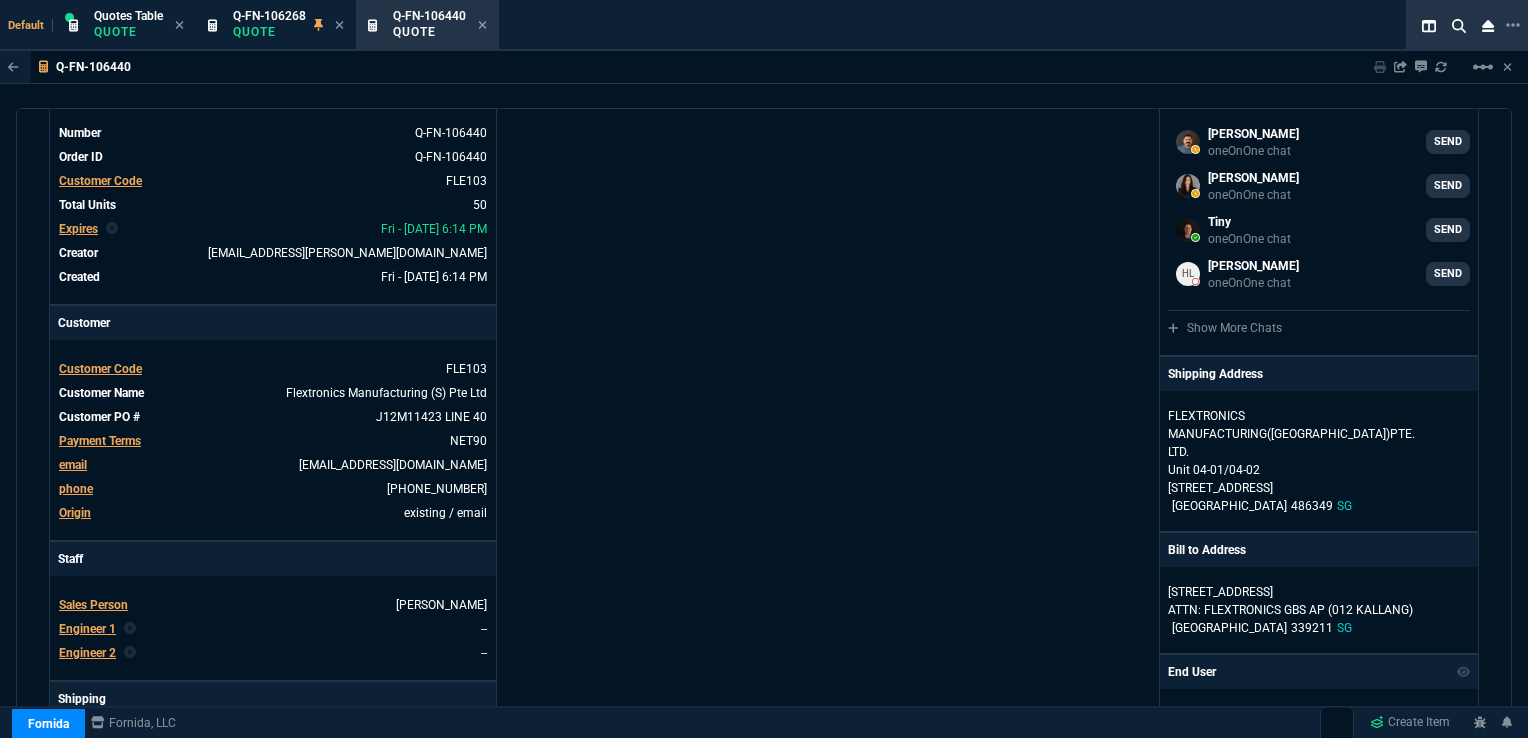 scroll, scrollTop: 4, scrollLeft: 0, axis: vertical 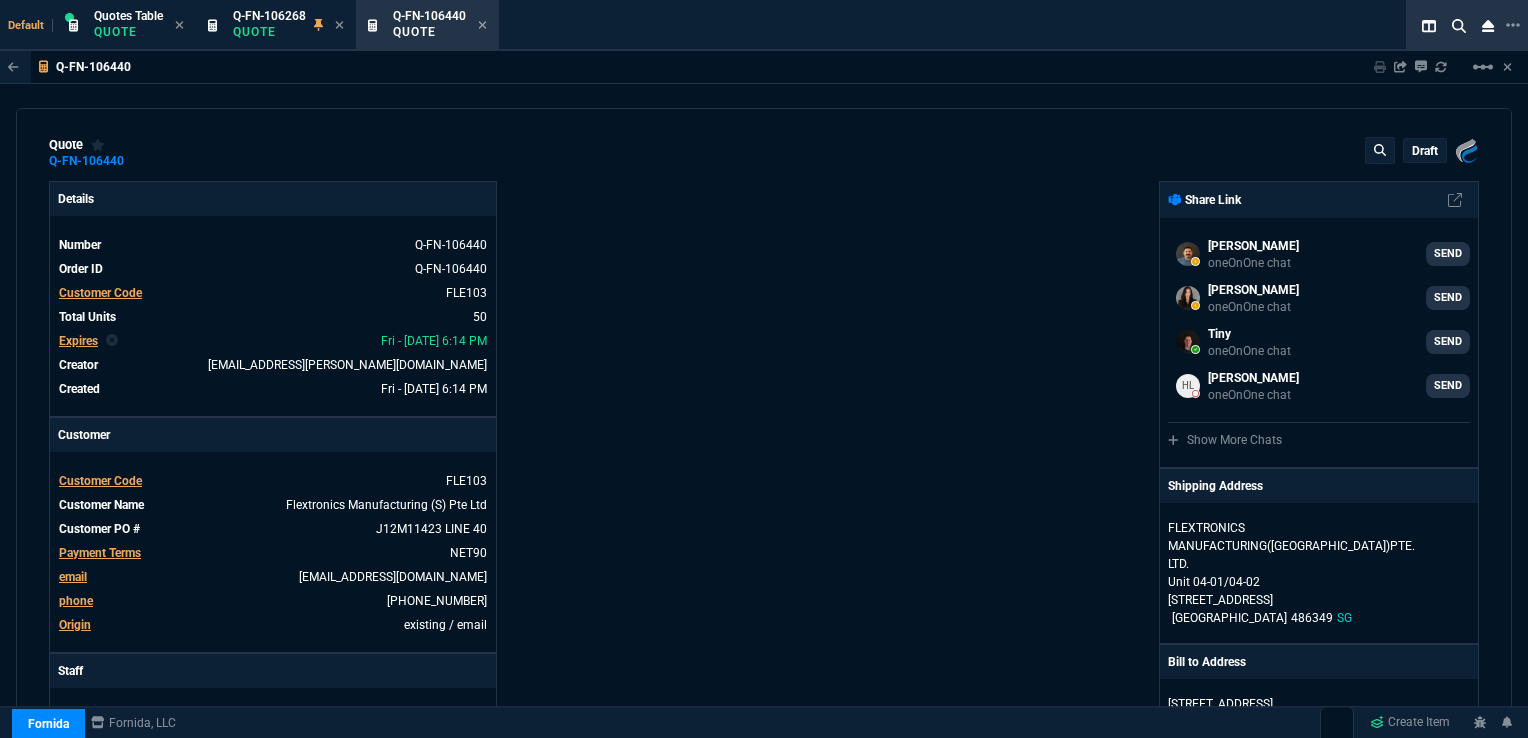 click on "draft" at bounding box center (1425, 151) 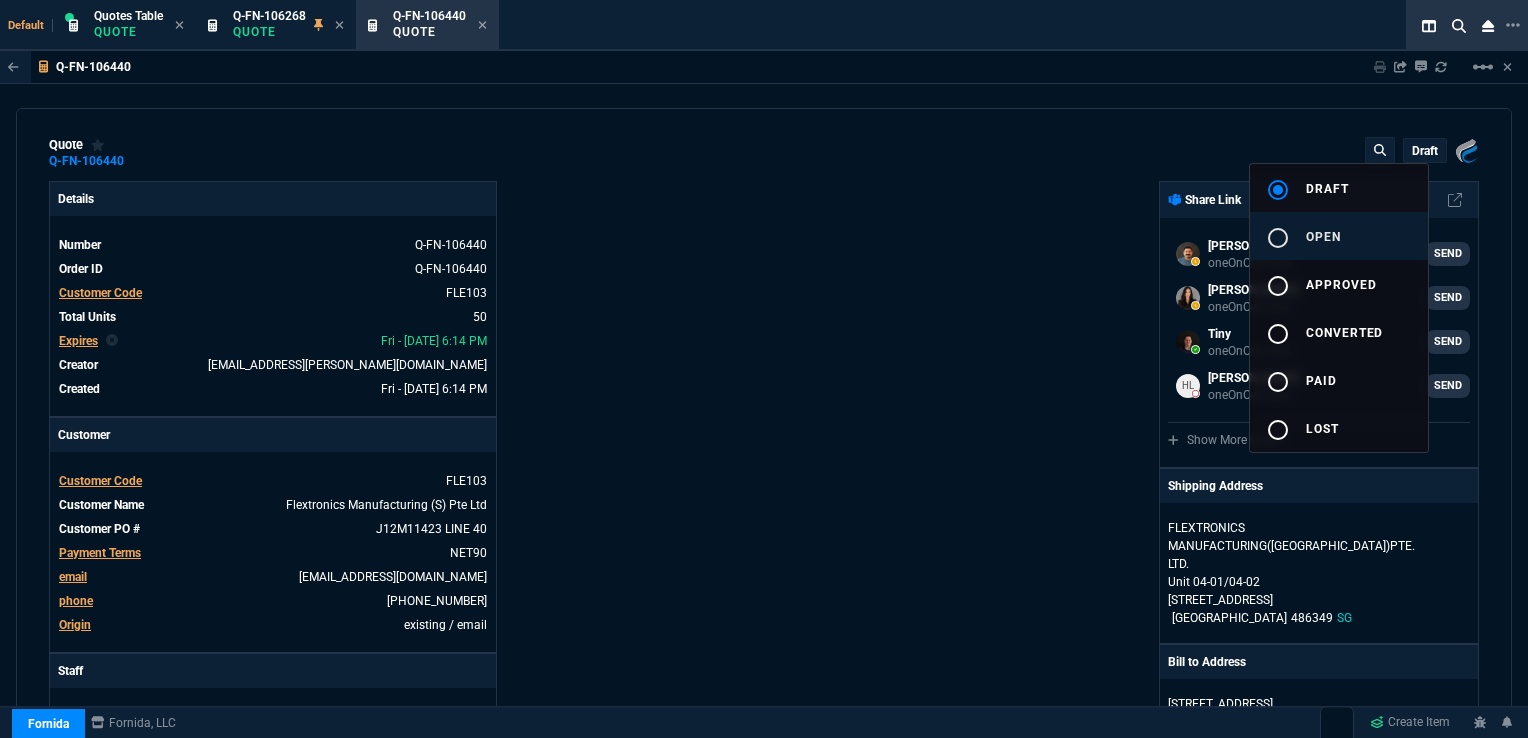 click on "open" at bounding box center (1323, 237) 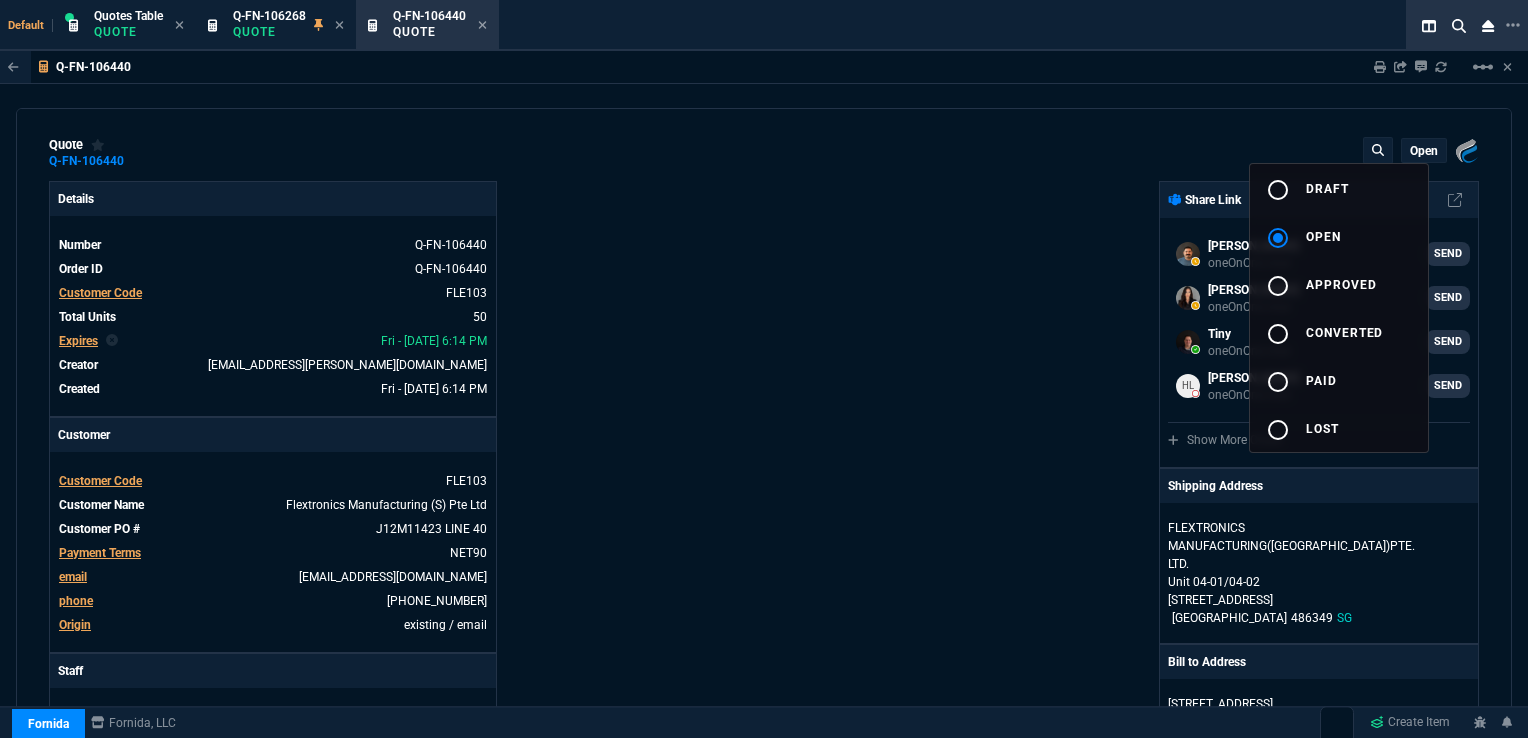 type on "36" 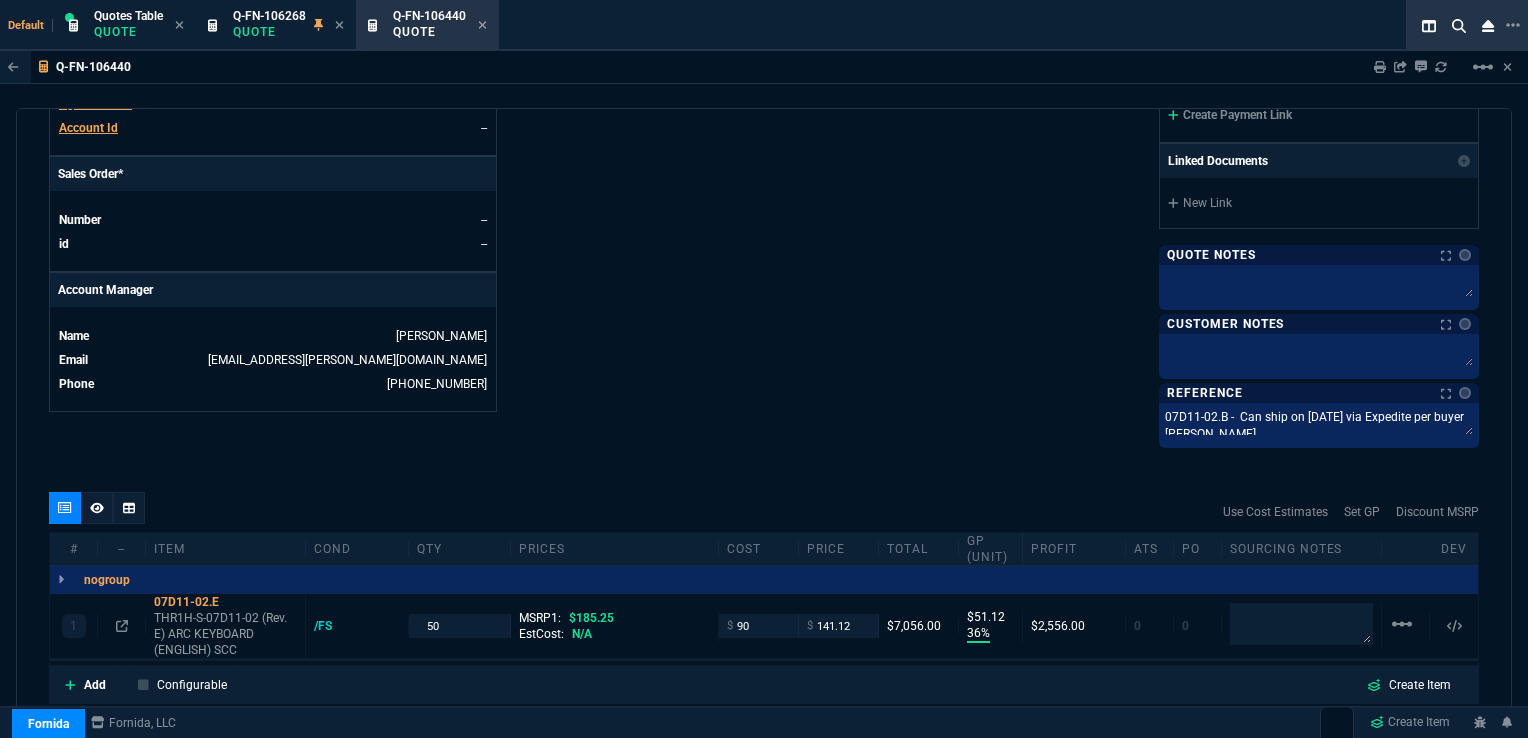 scroll, scrollTop: 998, scrollLeft: 0, axis: vertical 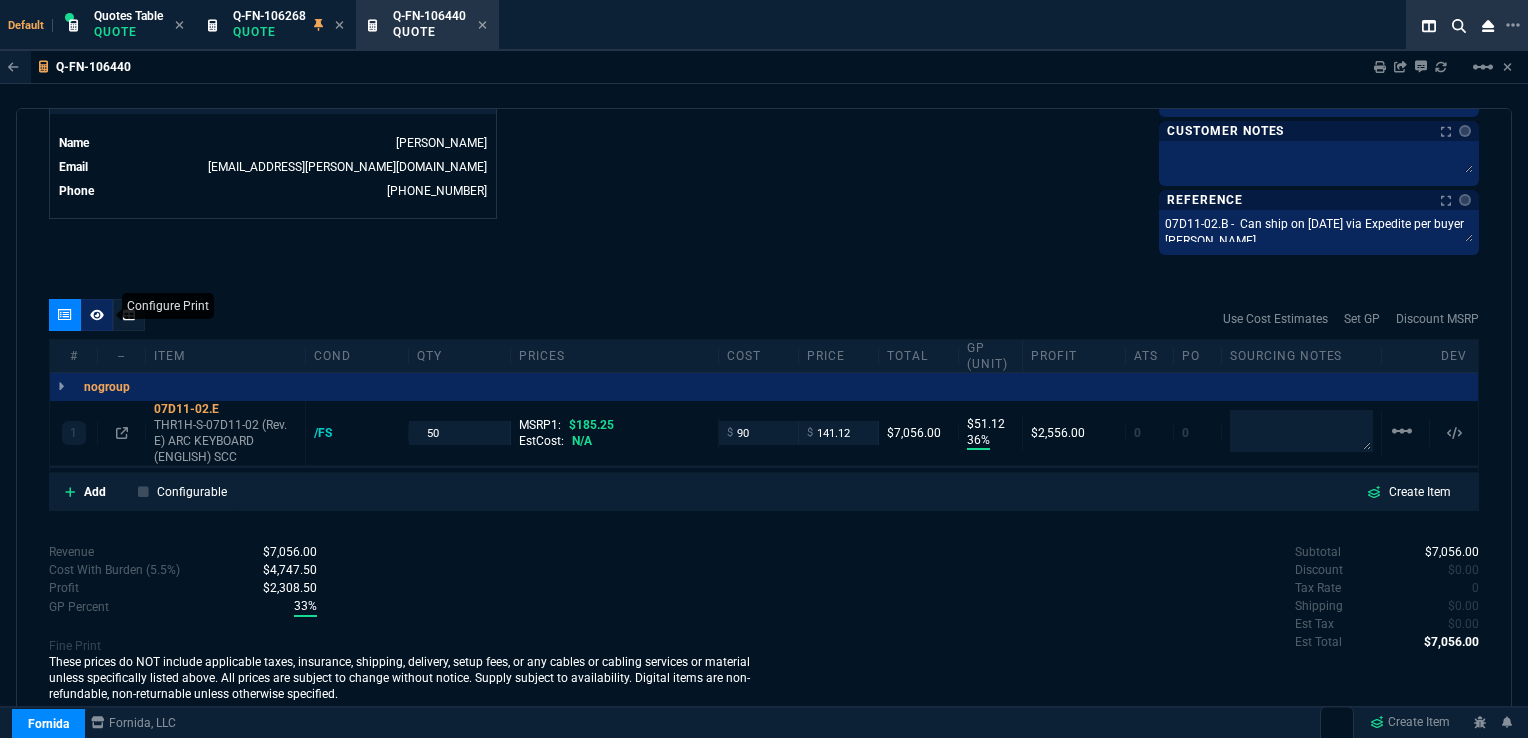 click 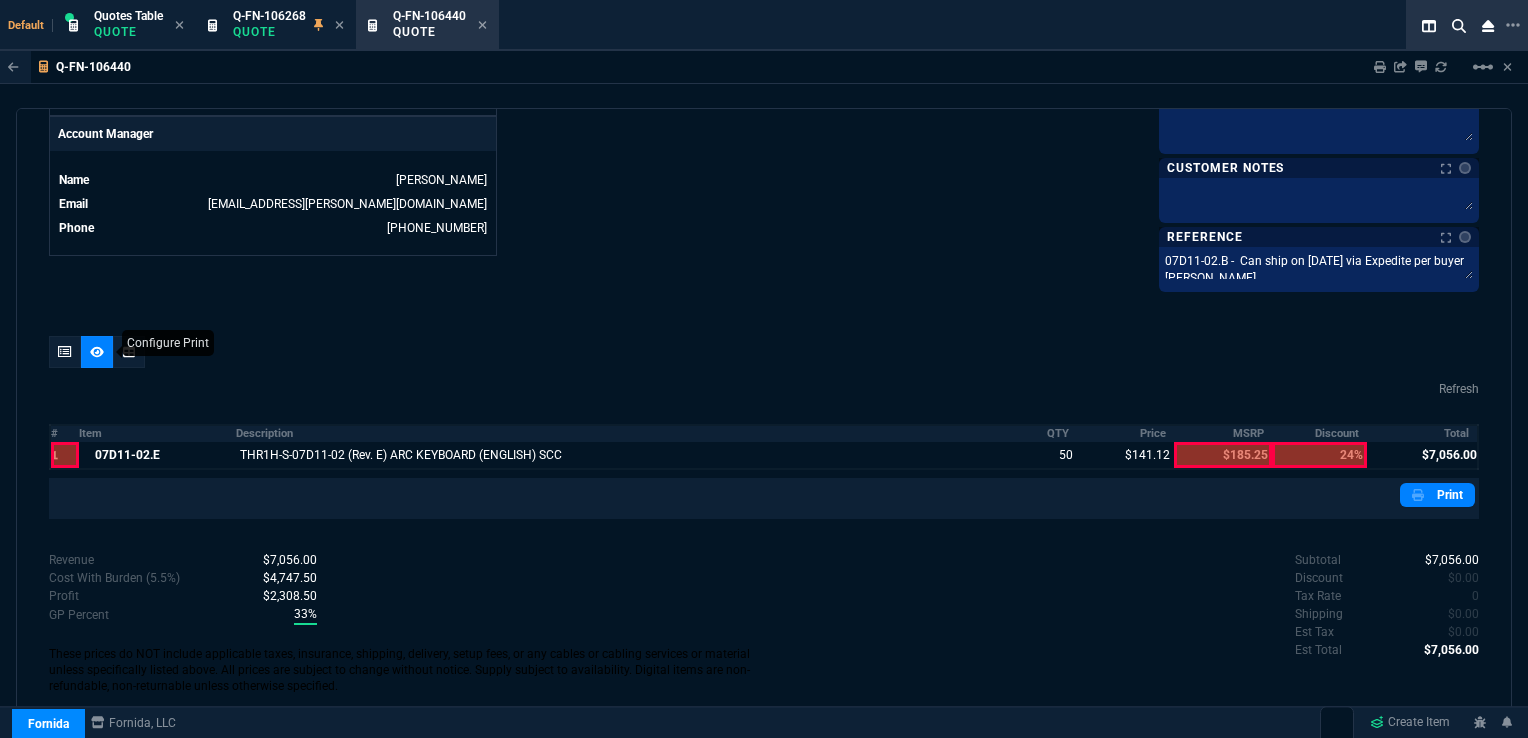 scroll, scrollTop: 954, scrollLeft: 0, axis: vertical 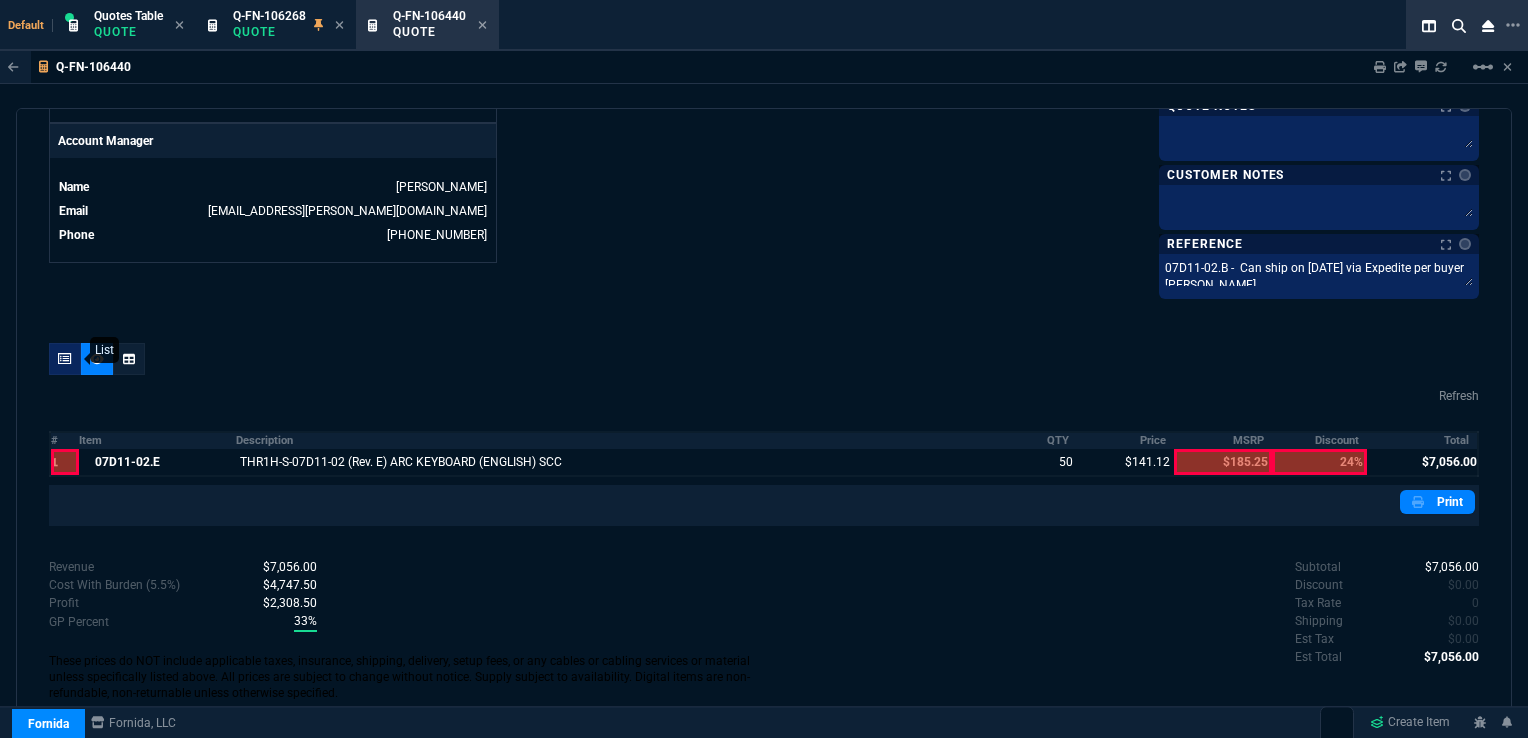 click at bounding box center [65, 359] 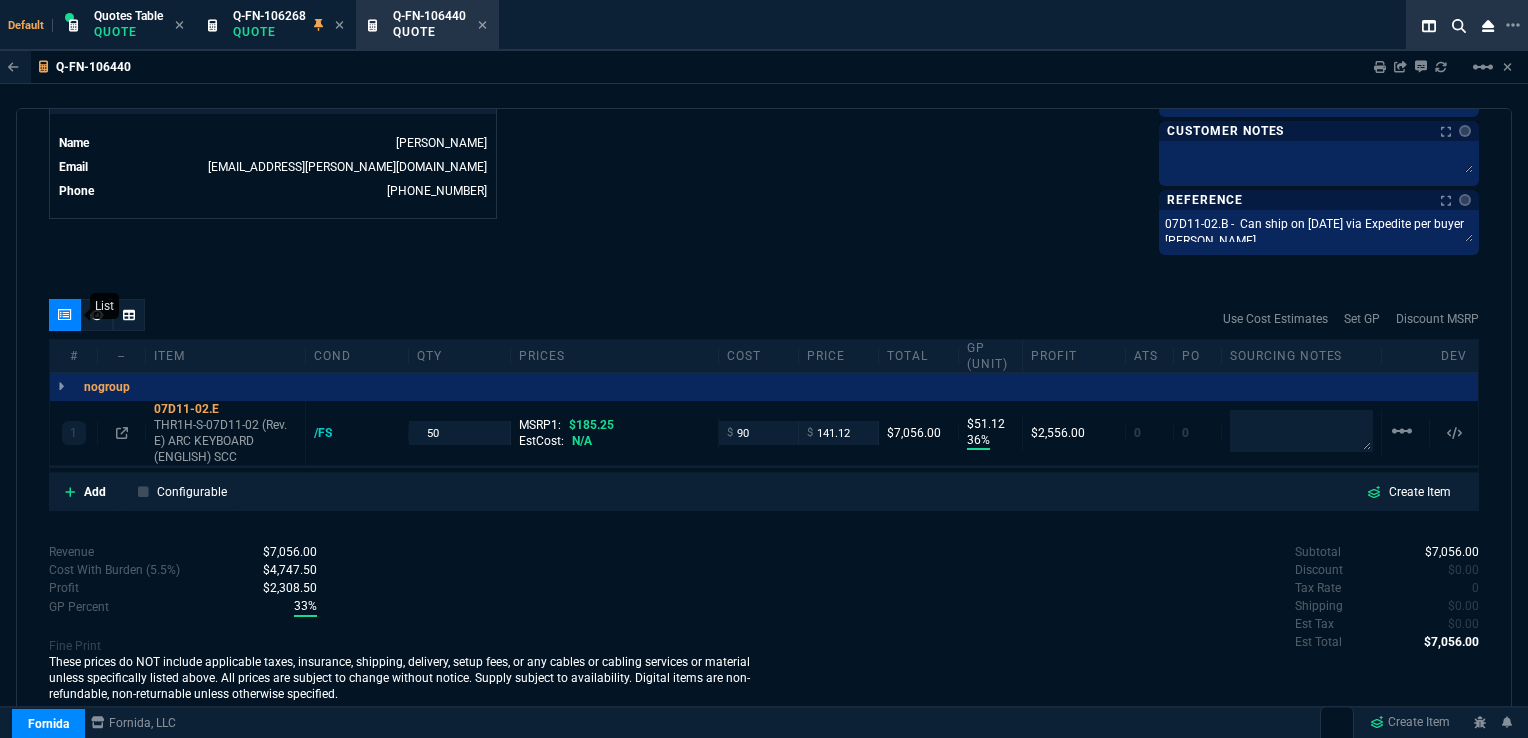 type on "36" 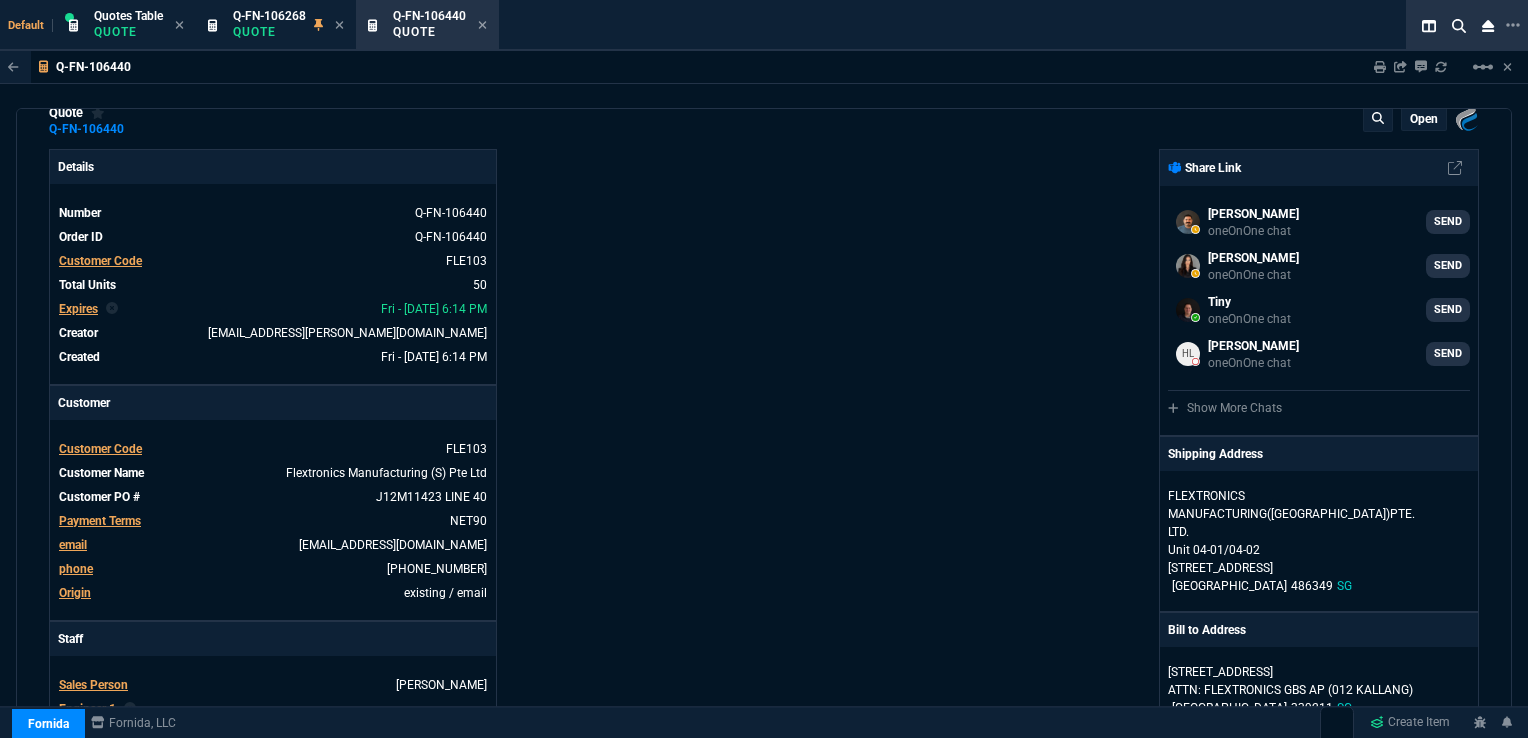 scroll, scrollTop: 0, scrollLeft: 0, axis: both 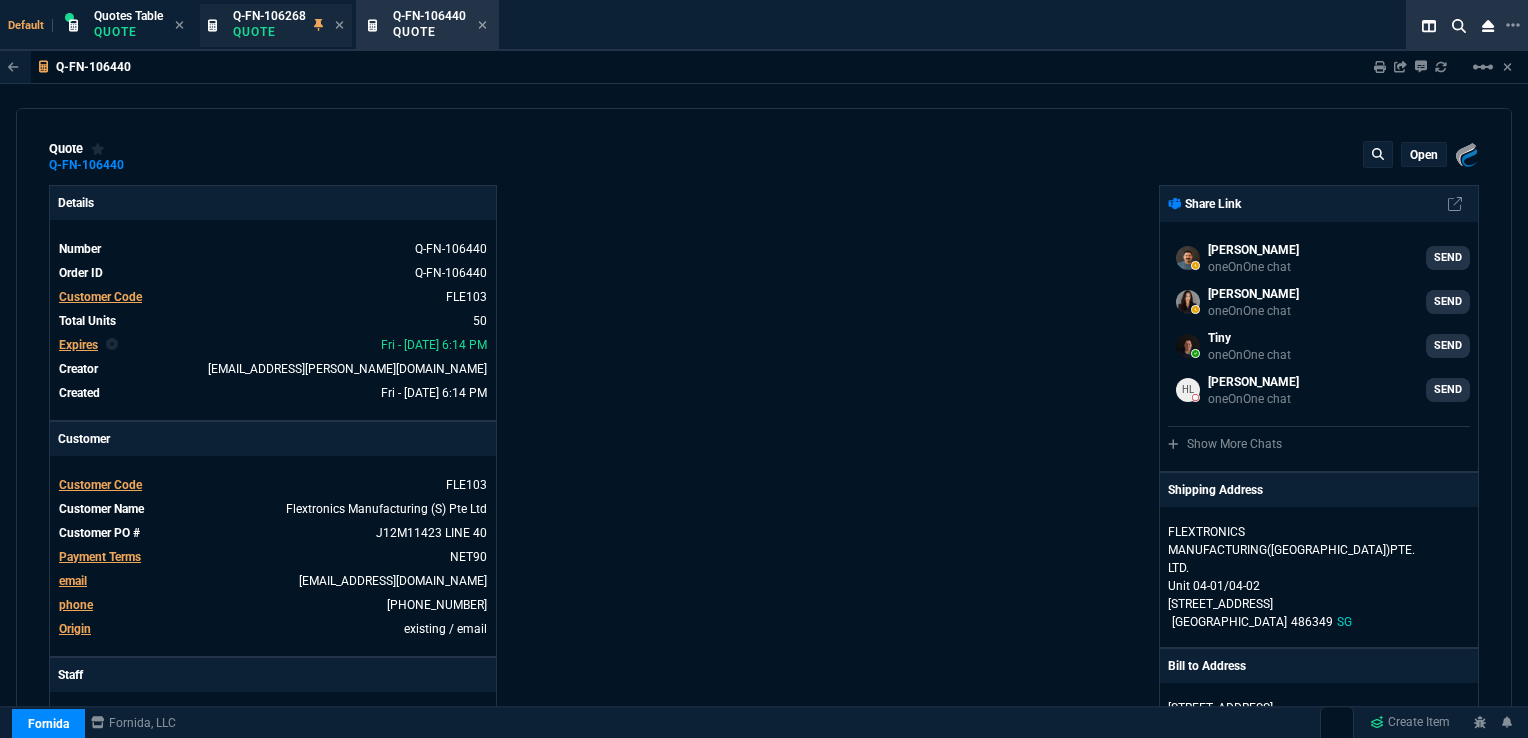 click on "Q-FN-106268" at bounding box center [269, 16] 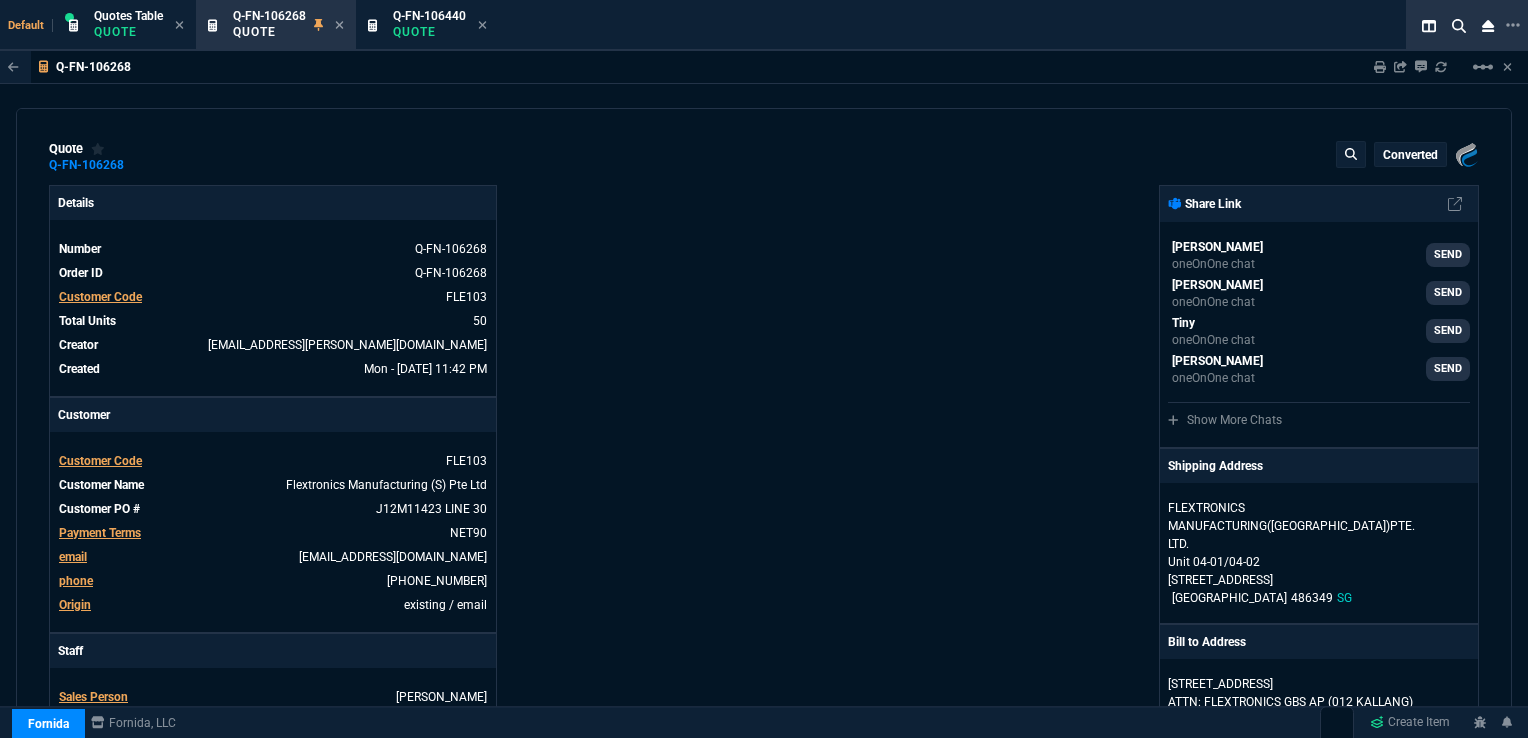 type on "36" 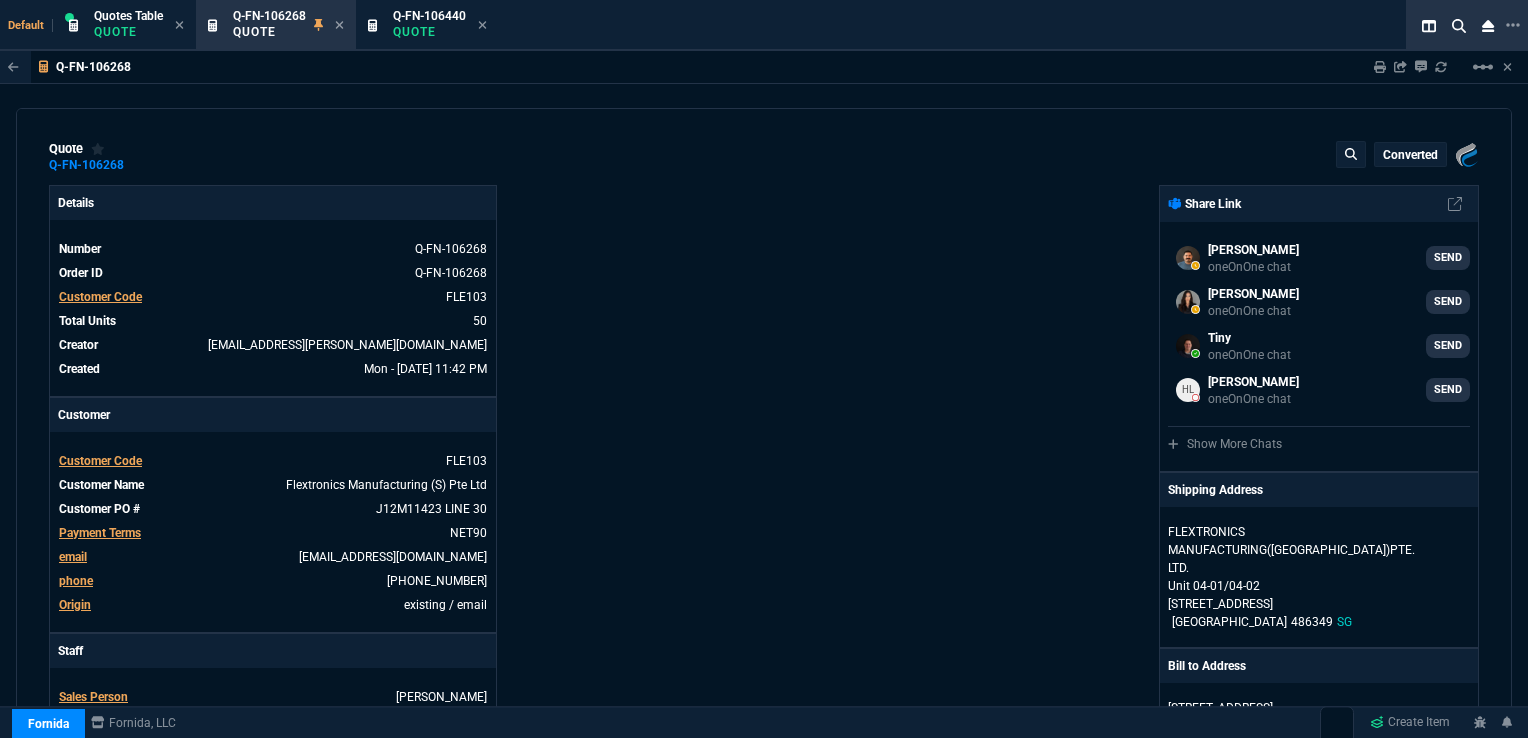 type on "24" 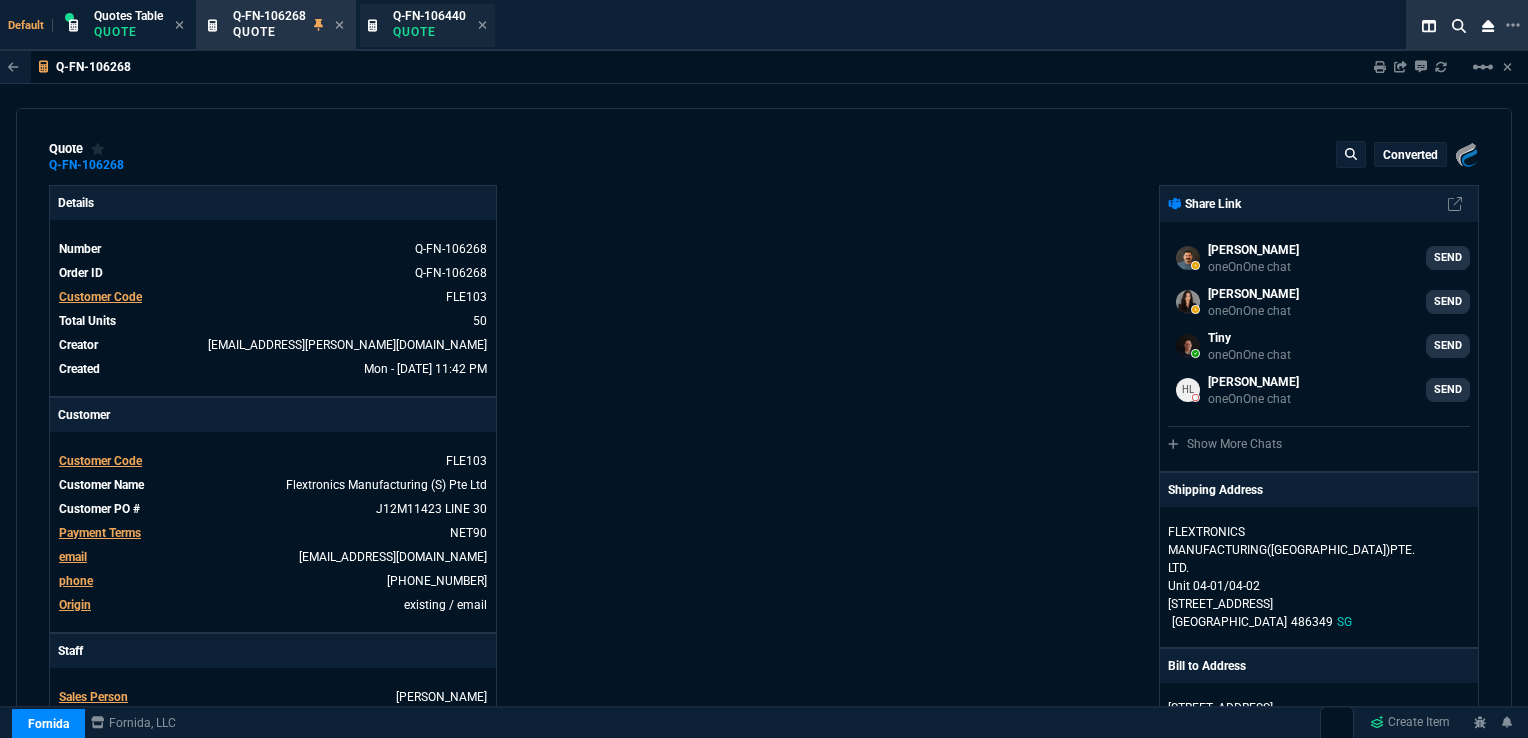 click on "Quote" at bounding box center (429, 32) 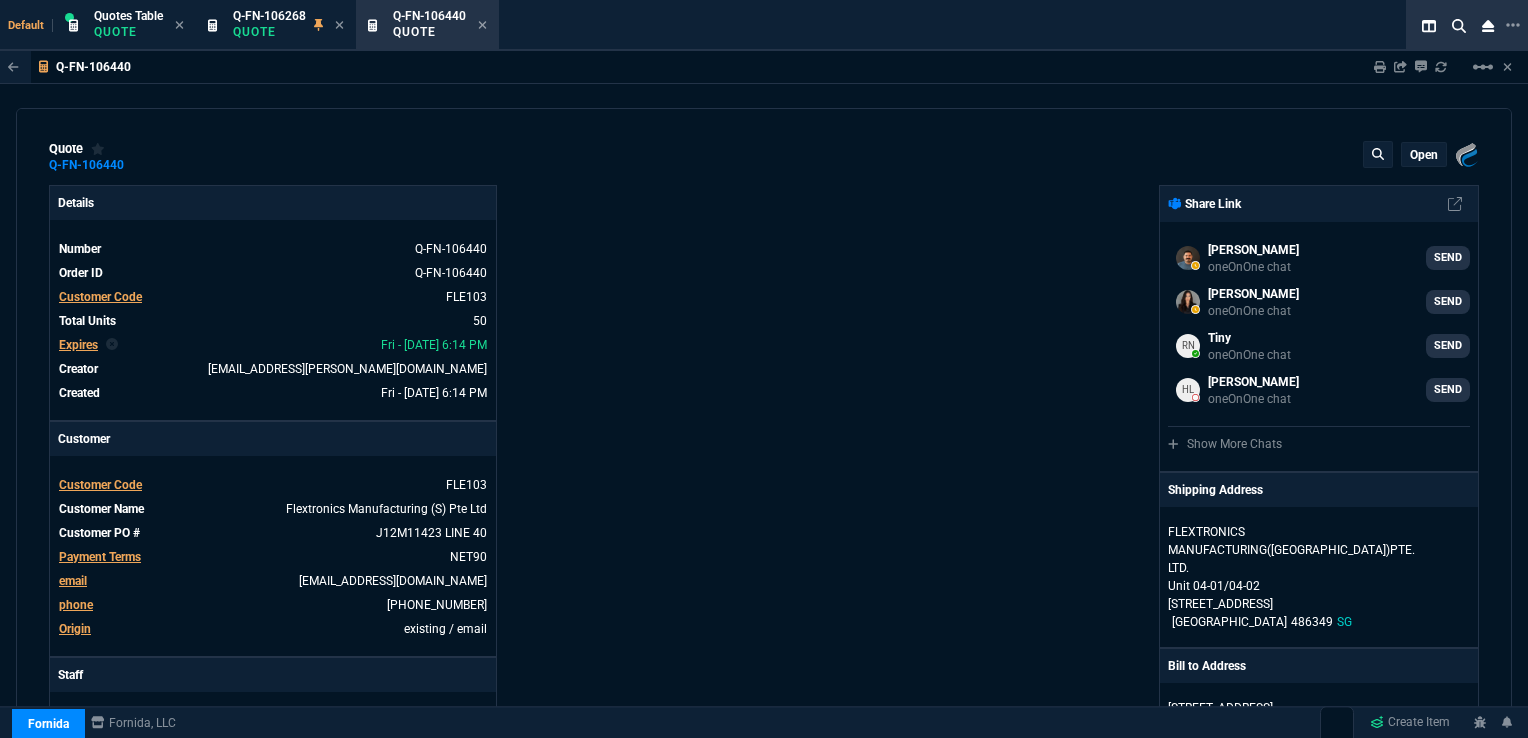 type on "36" 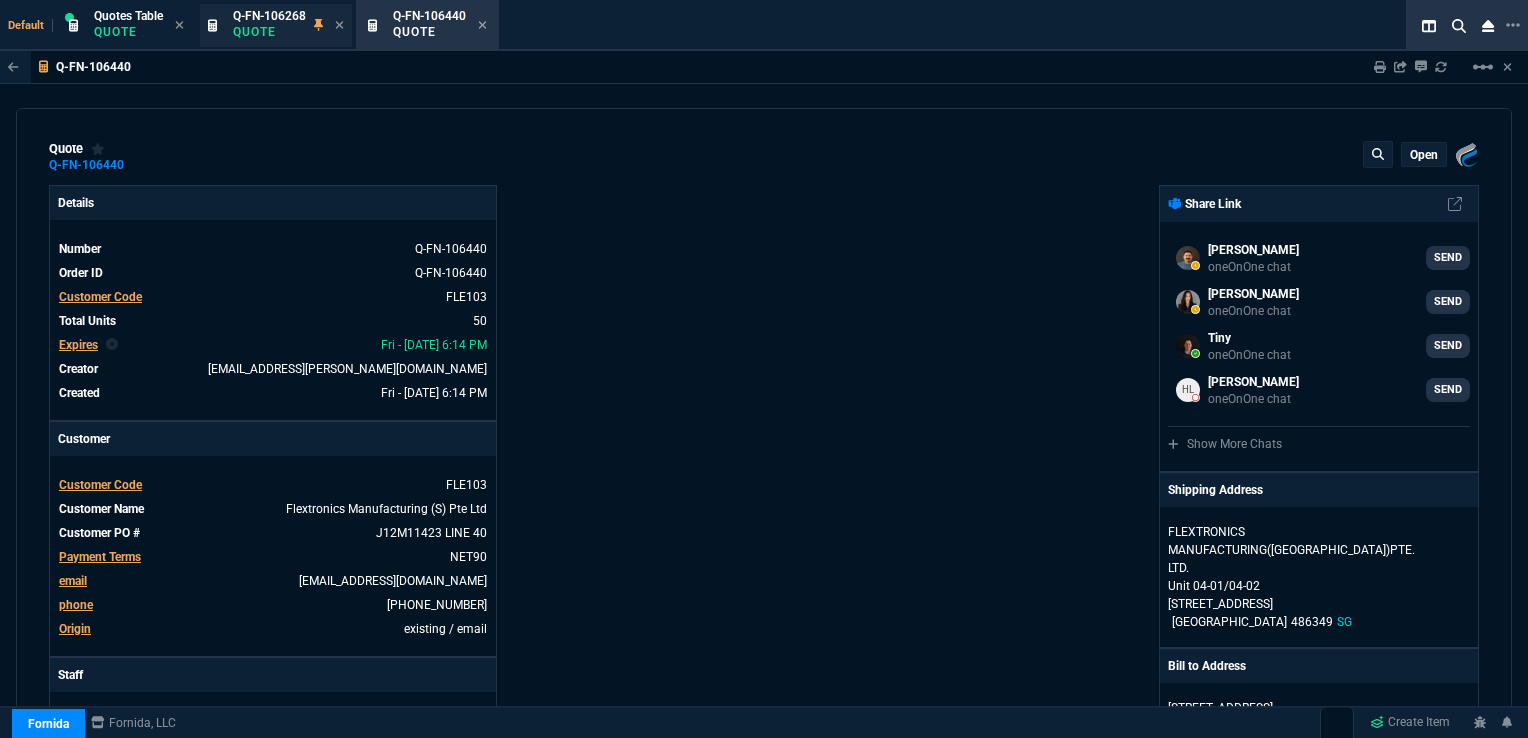 click 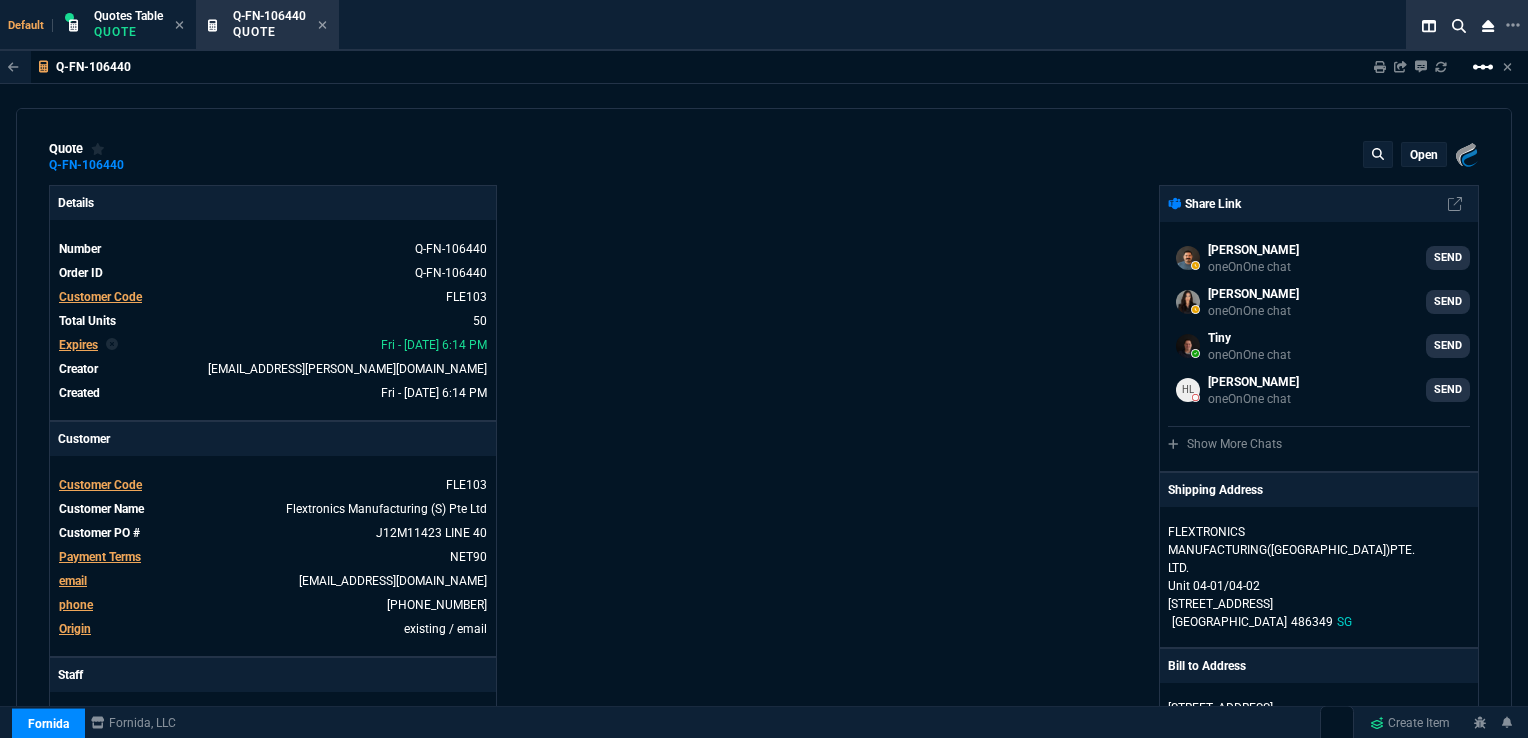 click on "linear_scale" at bounding box center (1483, 67) 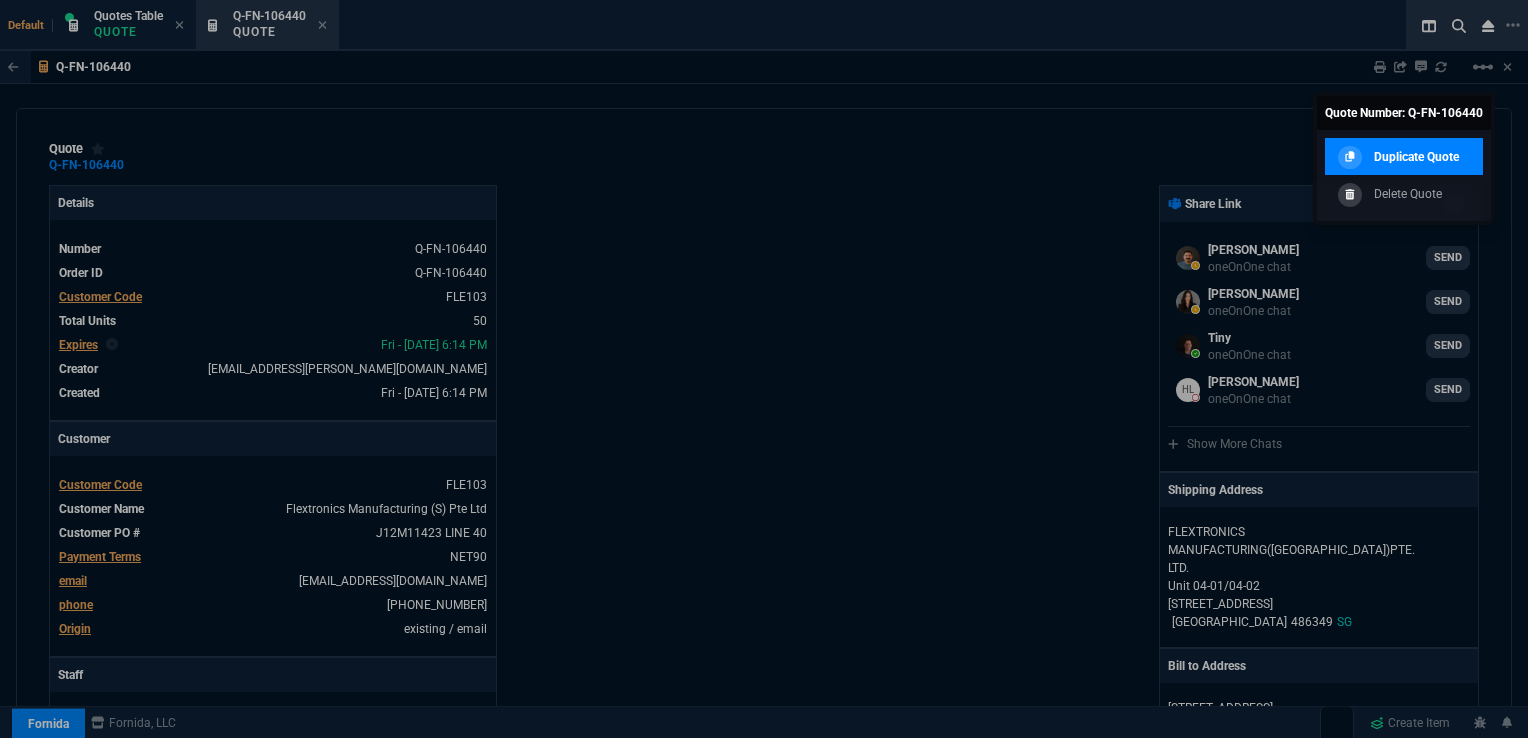 click on "Duplicate Quote" at bounding box center (1416, 157) 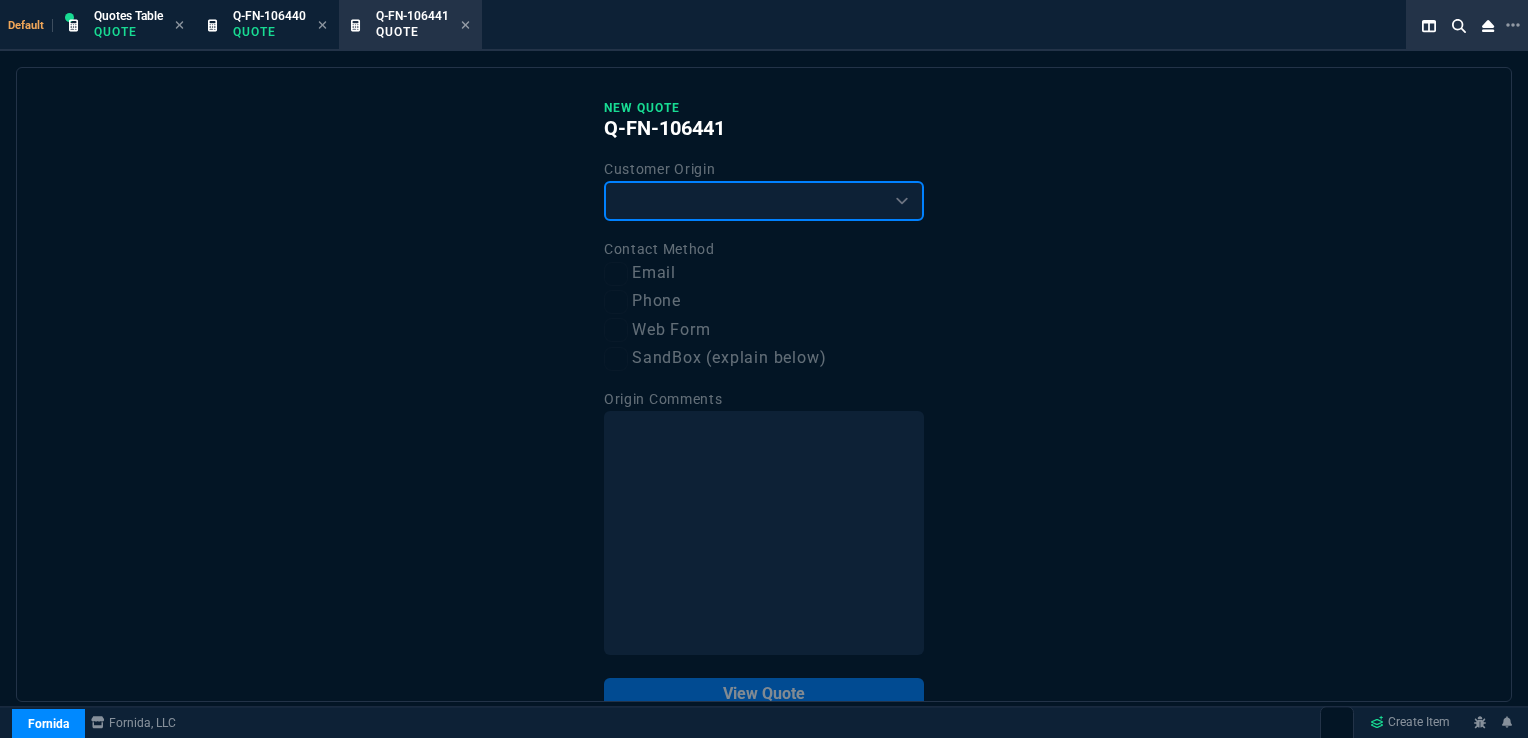 click on "Existing Customer Amazon Lead (first order) Website Lead (first order) Called (first order) Referral (first order) SandBox (explain below)" at bounding box center (764, 201) 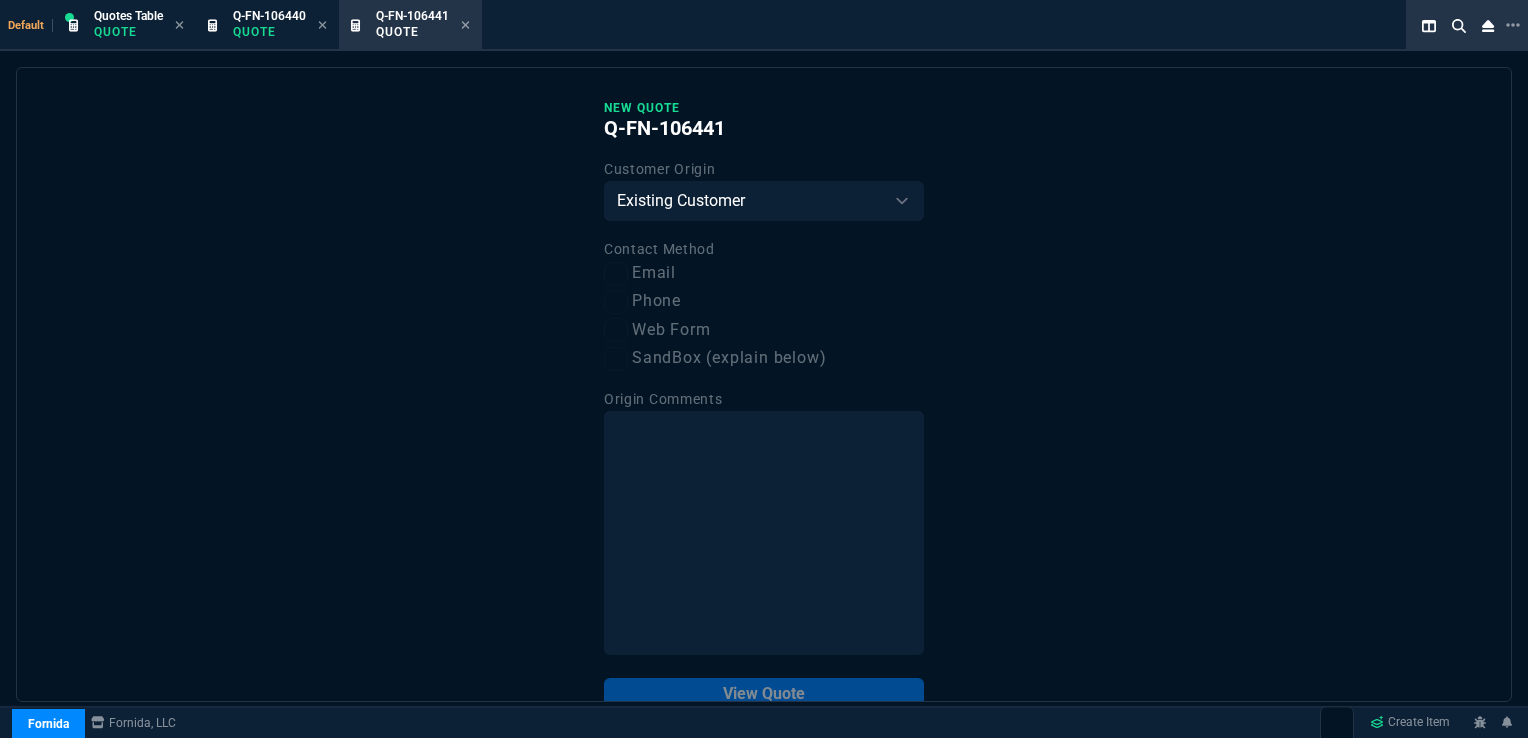 click on "Email" at bounding box center (764, 273) 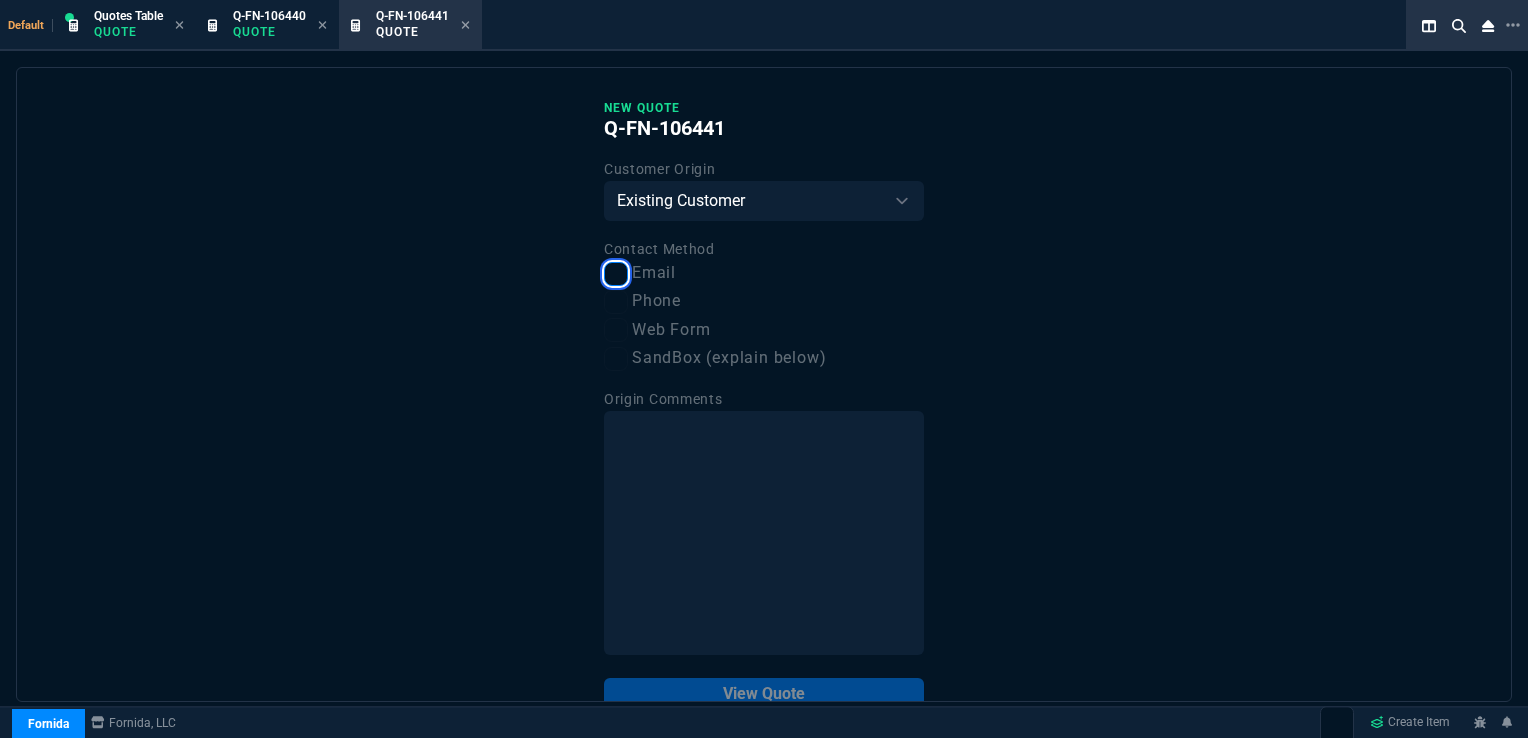 checkbox on "true" 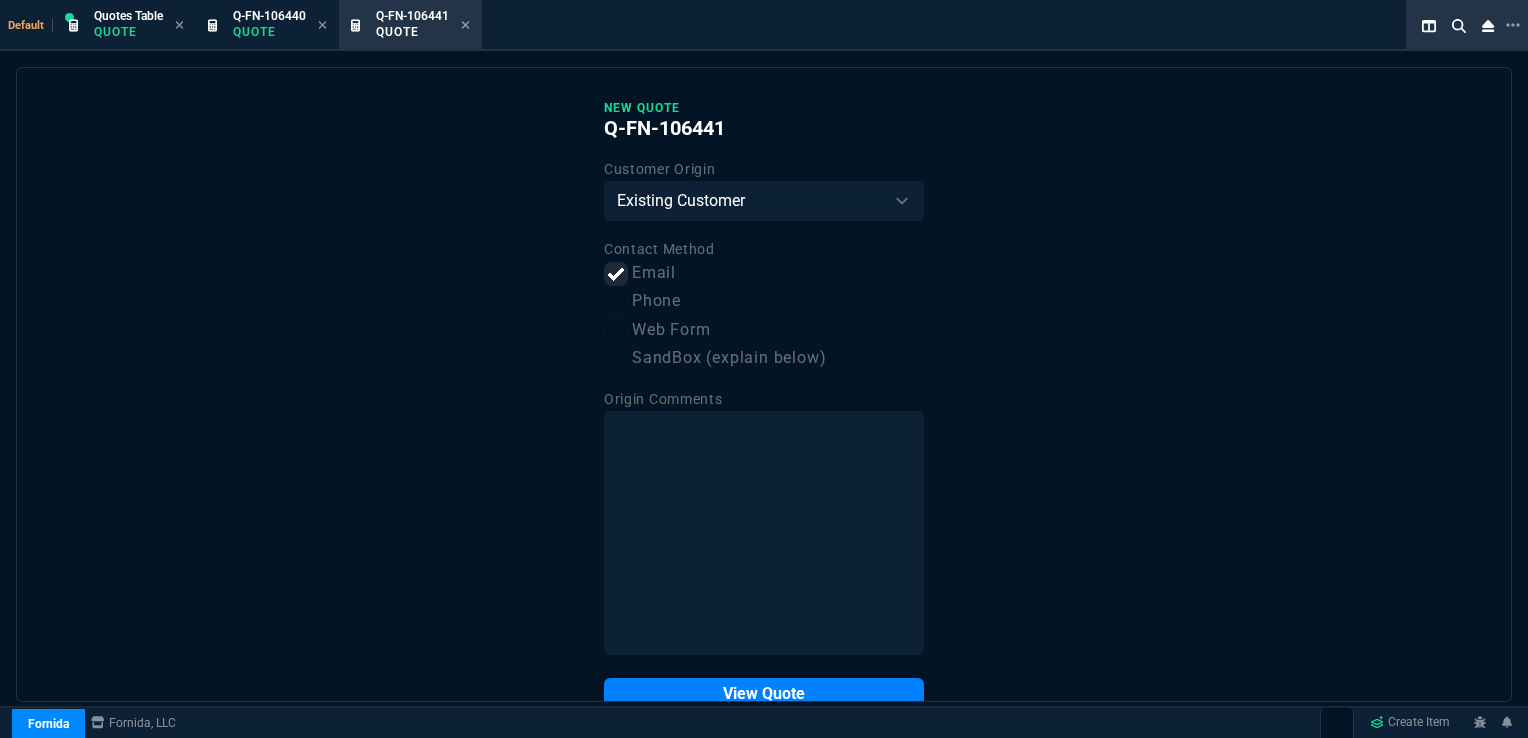 click on "View Quote" at bounding box center [764, 694] 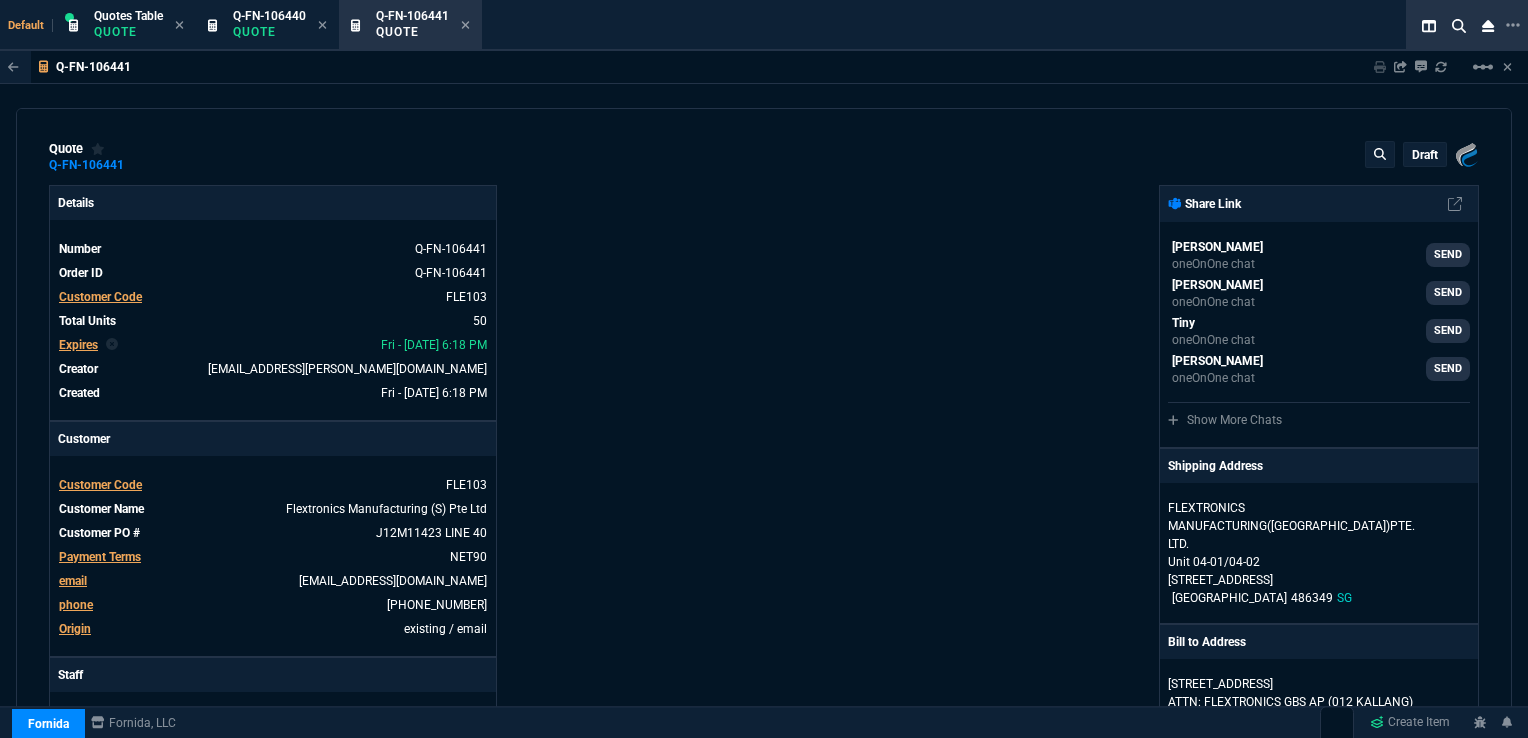 type on "36" 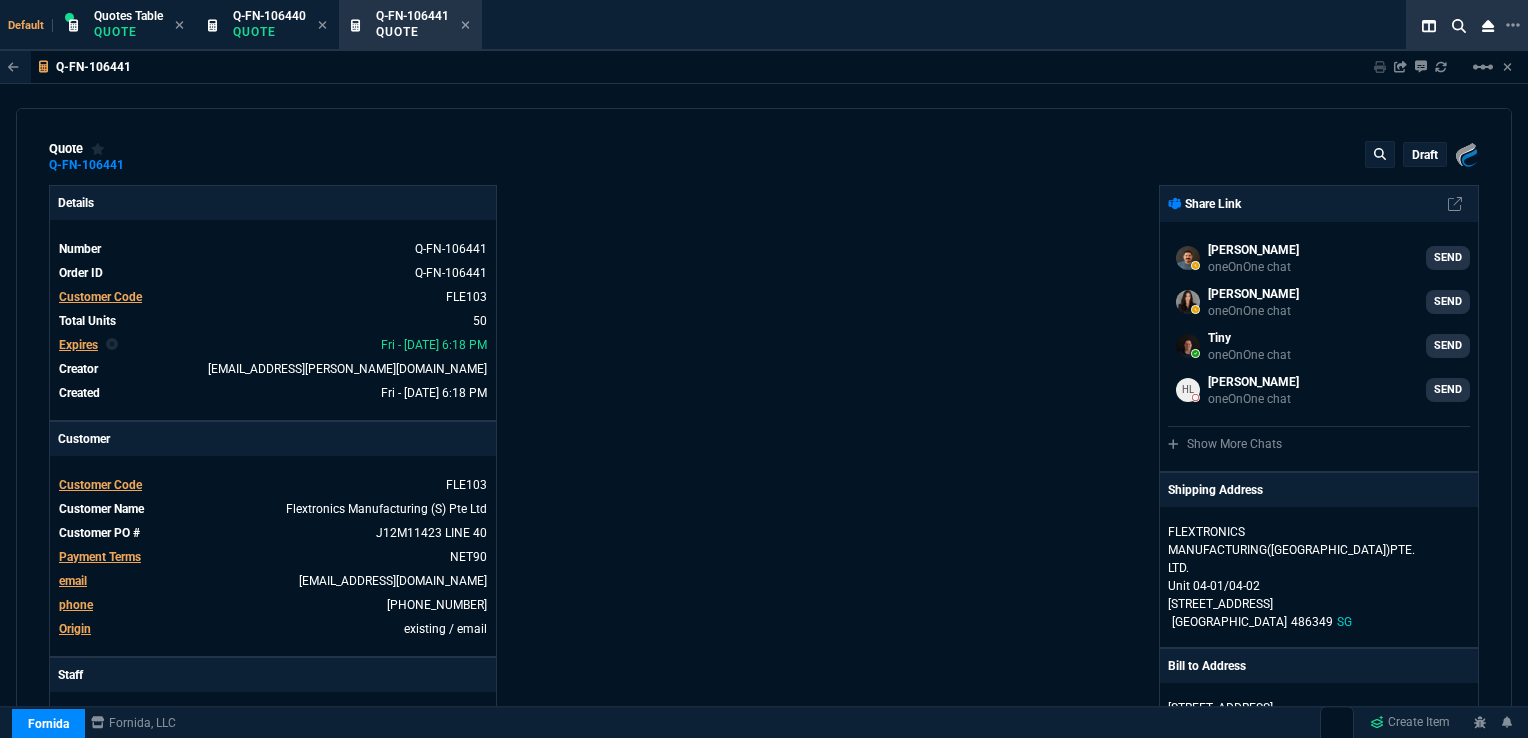 click on "Fornida, LLC [STREET_ADDRESS]  Share Link  [PERSON_NAME] oneOnOne chat SEND [PERSON_NAME] oneOnOne chat SEND Tiny oneOnOne chat SEND [PERSON_NAME] chat SEND  Show More Chats  Shipping Address FLEXTRONICS MANUFACTURING([GEOGRAPHIC_DATA])PTE. LTD. Unit 04-01/04-02 [STREET_ADDRESS] SG Bill to Address [STREET_ADDRESS] SG End User -- -- -- Payment Link  Quote must be open to create payment link.  Linked Documents  New Link  Quote Notes Quote Notes    Customer Notes Customer Notes    Reference Reference" at bounding box center (1121, 717) 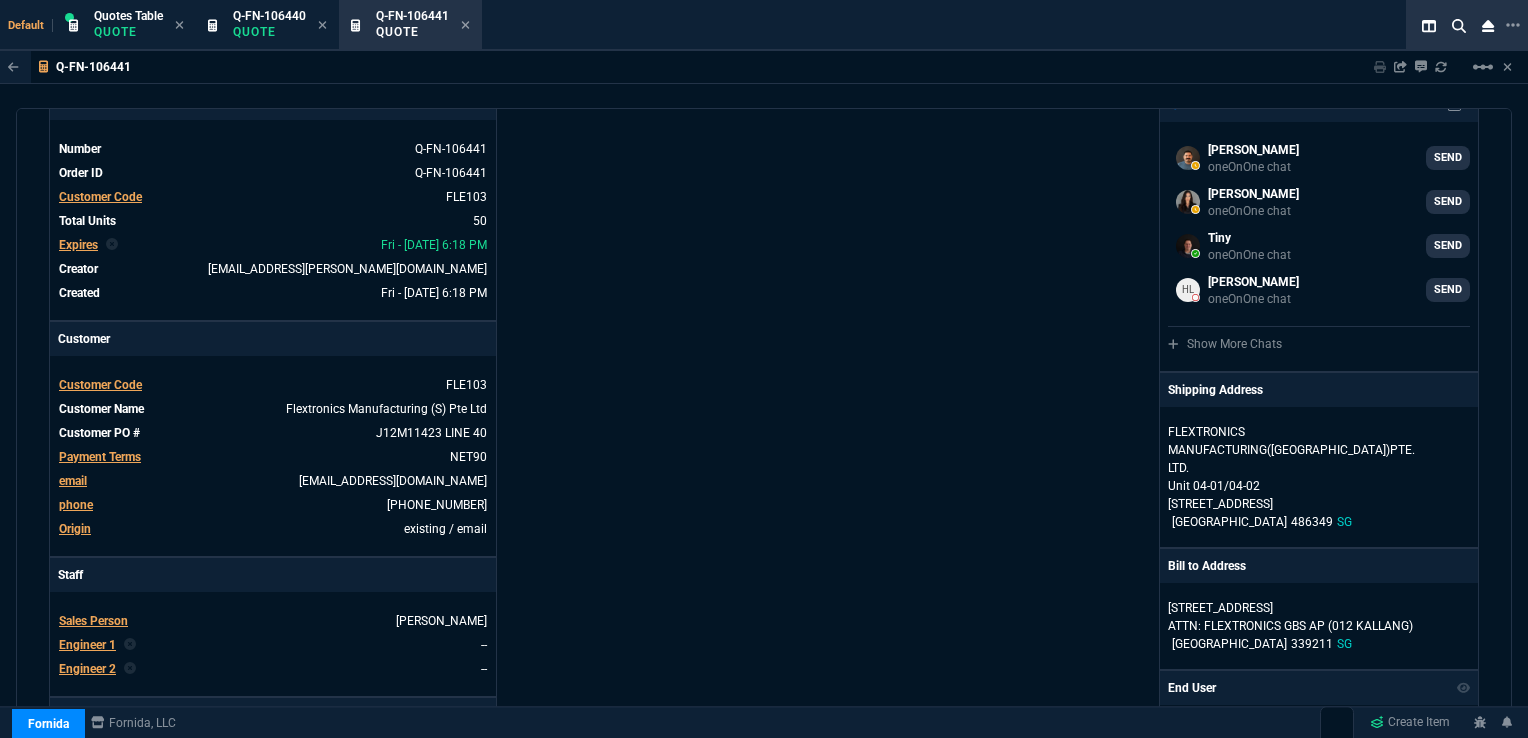 click on "Expires" at bounding box center [78, 245] 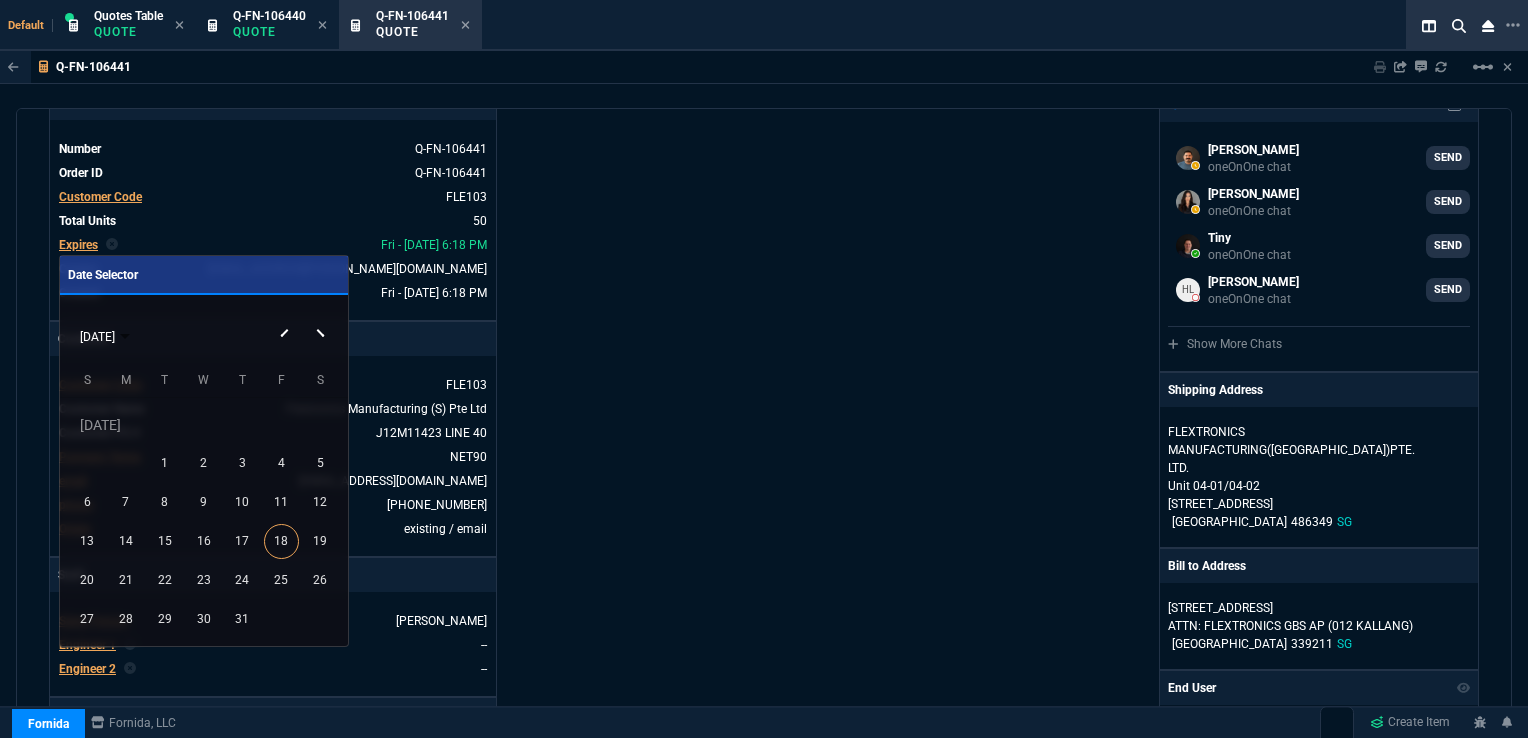 click at bounding box center [323, 317] 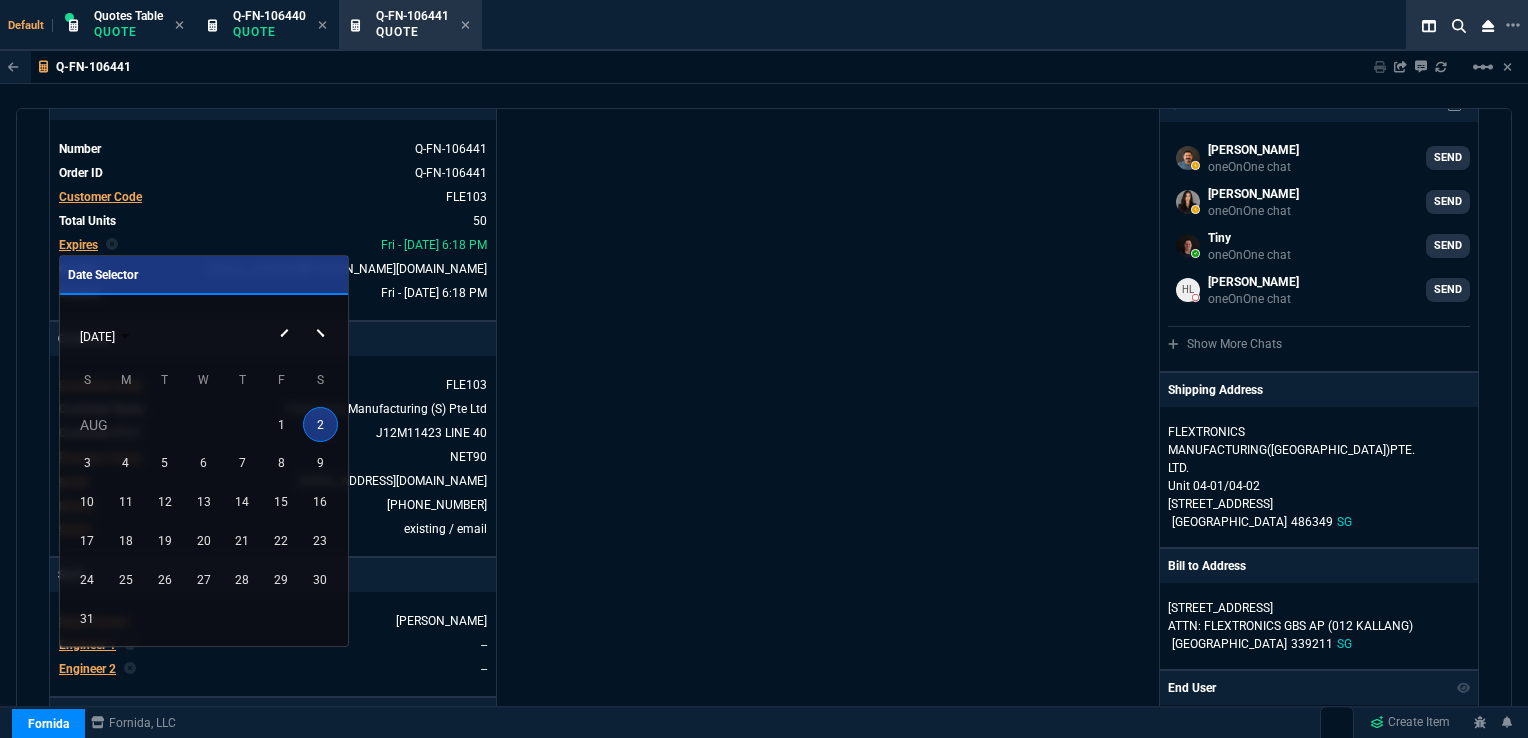 click at bounding box center [323, 317] 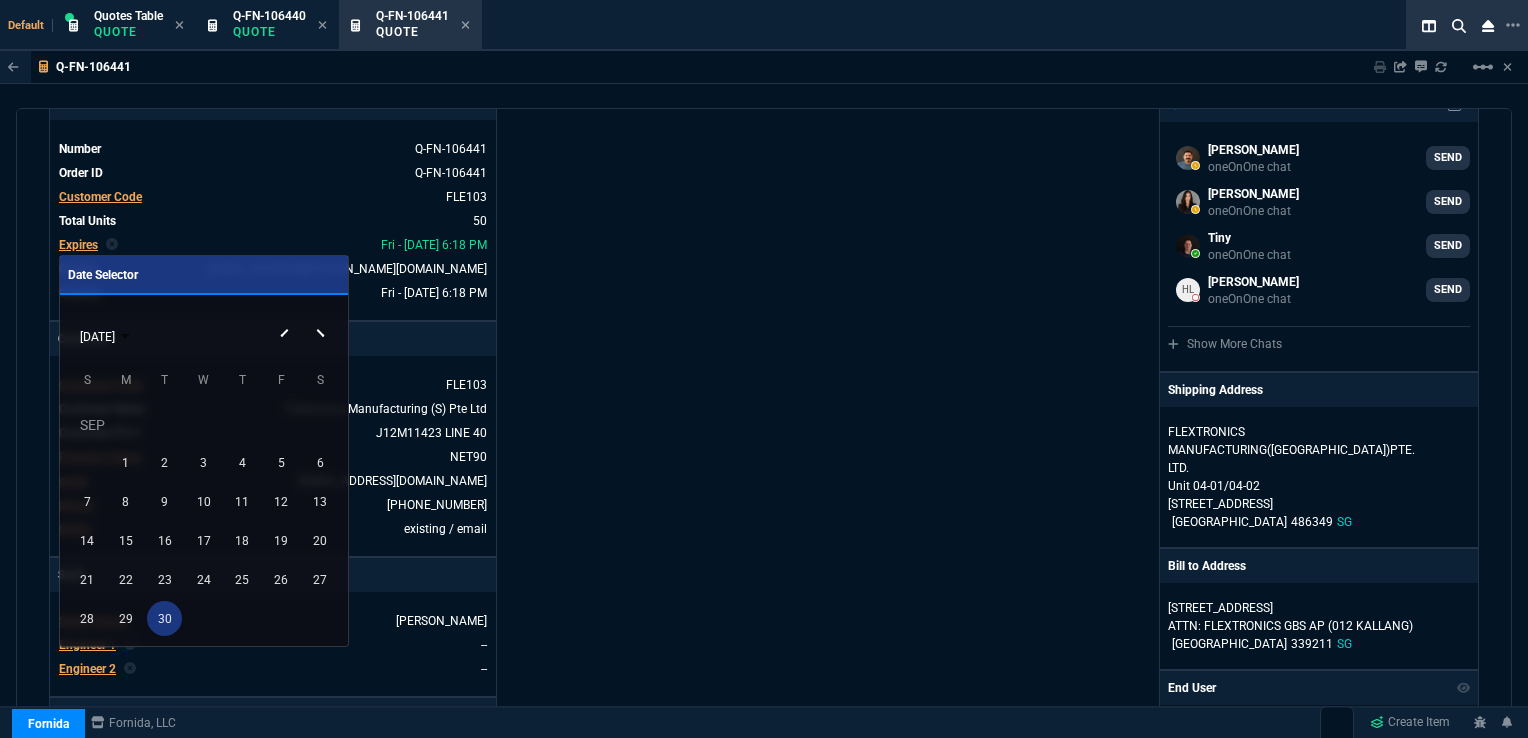 click on "30" at bounding box center (164, 618) 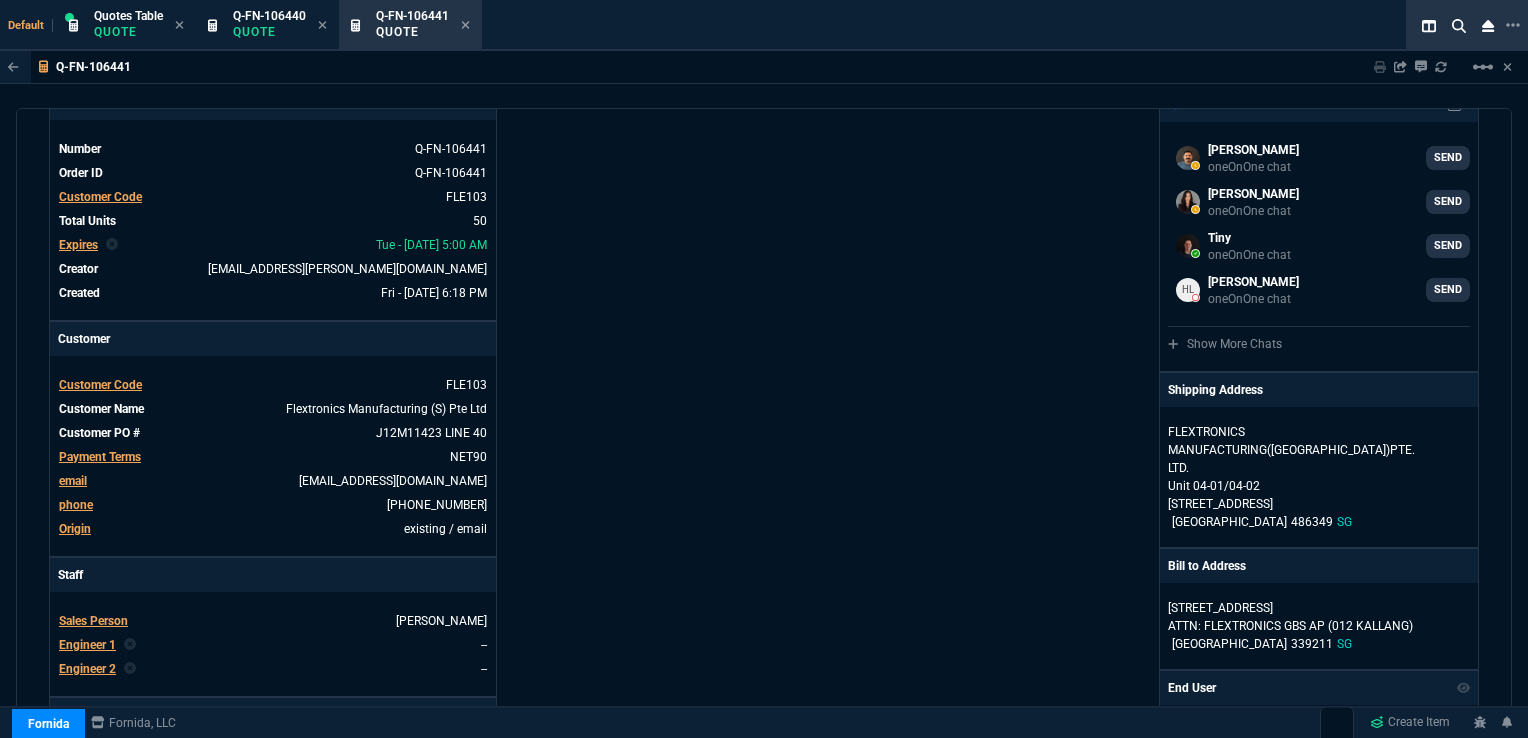 type on "36" 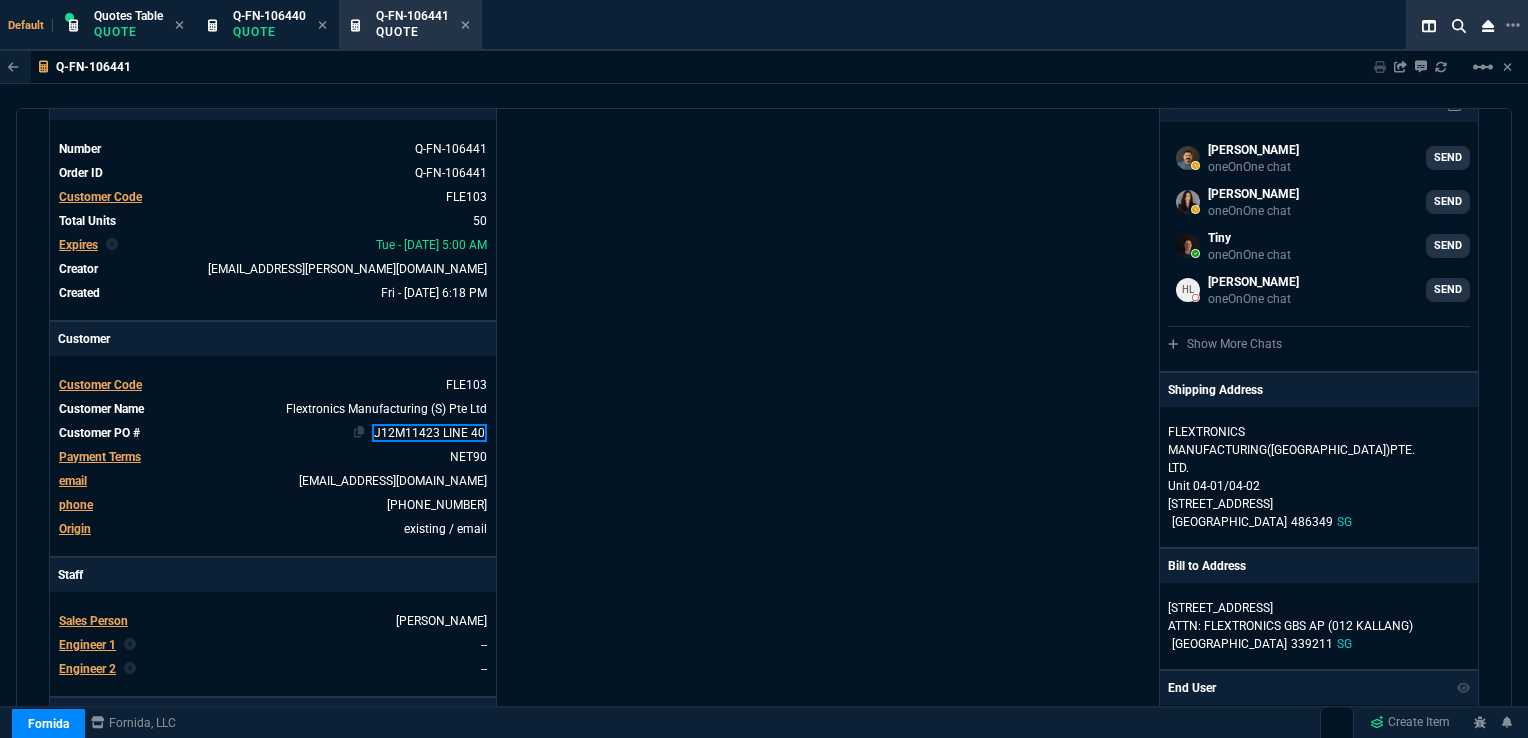 click on "J12M11423 LINE 40" at bounding box center (429, 433) 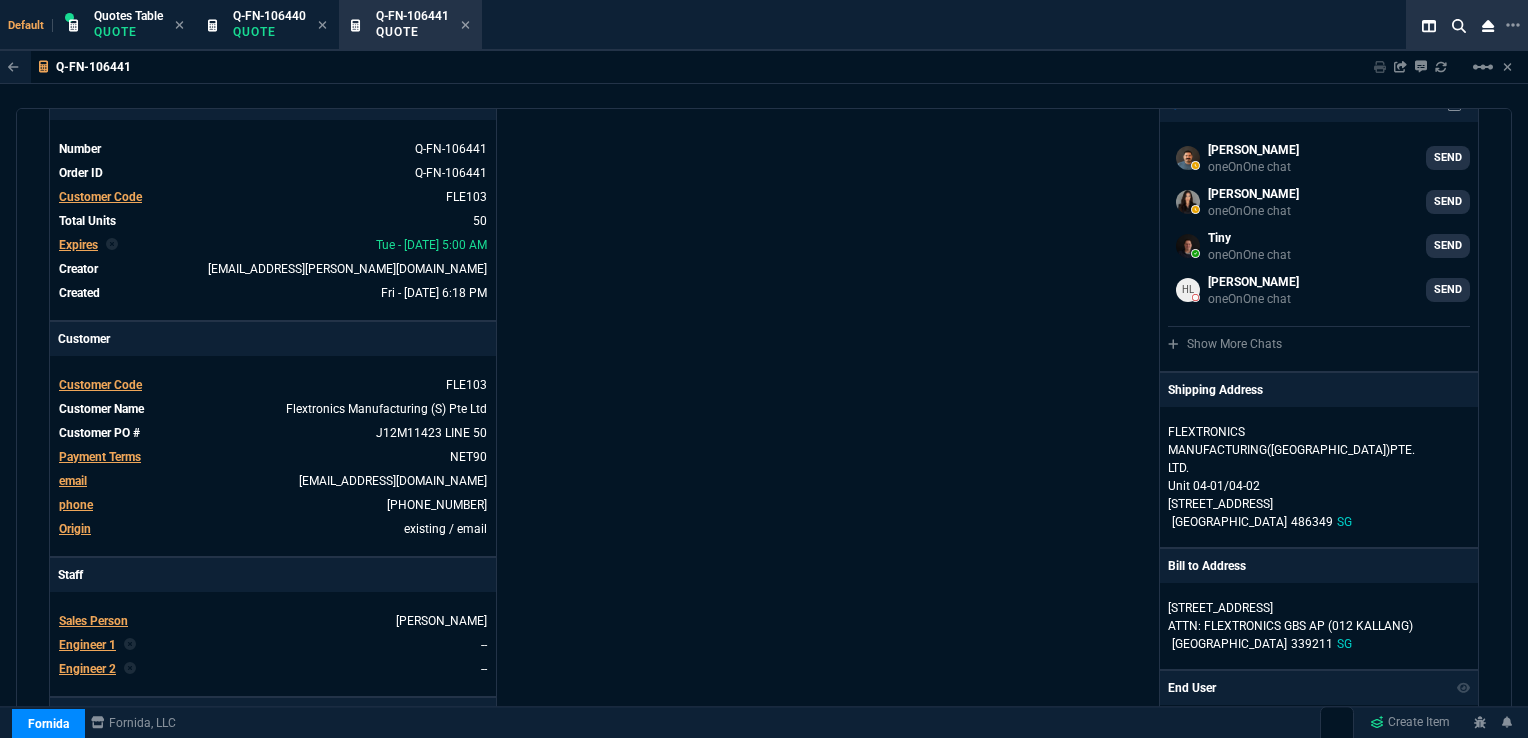 click on "Details Number Q-FN-106441  Order ID Q-FN-106441  Customer Code FLE103  Total Units 50  Expires Tue - [DATE] 5:00 AM Creator [EMAIL_ADDRESS][PERSON_NAME][DOMAIN_NAME]  Created Fri - [DATE] 6:18 PM Print Specs Number Q-FN-106441  Customer ID FLE103  Customer Name Flextronics Manufacturing (S) Pte Ltd  Expires [DATE]  12:00 AM  Customer PO # J12M11423 LINE 40   Payment Terms NET90  Shipping Agent OTHER | TBD  Customer Customer Code FLE103  Customer Name Flextronics Manufacturing (S) Pte Ltd  Customer PO # J12M11423 LINE 50   Payment Terms NET90  email [EMAIL_ADDRESS][DOMAIN_NAME]  phone [PHONE_NUMBER]   Origin  existing / email   Origin Comment    Staff Sales Person [PERSON_NAME]  Engineer 1 --  Engineer 2 --  Shipping Ship Date -- Agent OTHER  Agent Service TBD  Account Id --  Sales Order* Number --  id --  Account Manager Name [PERSON_NAME]  Email [EMAIL_ADDRESS][PERSON_NAME][DOMAIN_NAME]  Phone [PHONE_NUMBER]" at bounding box center (406, 617) 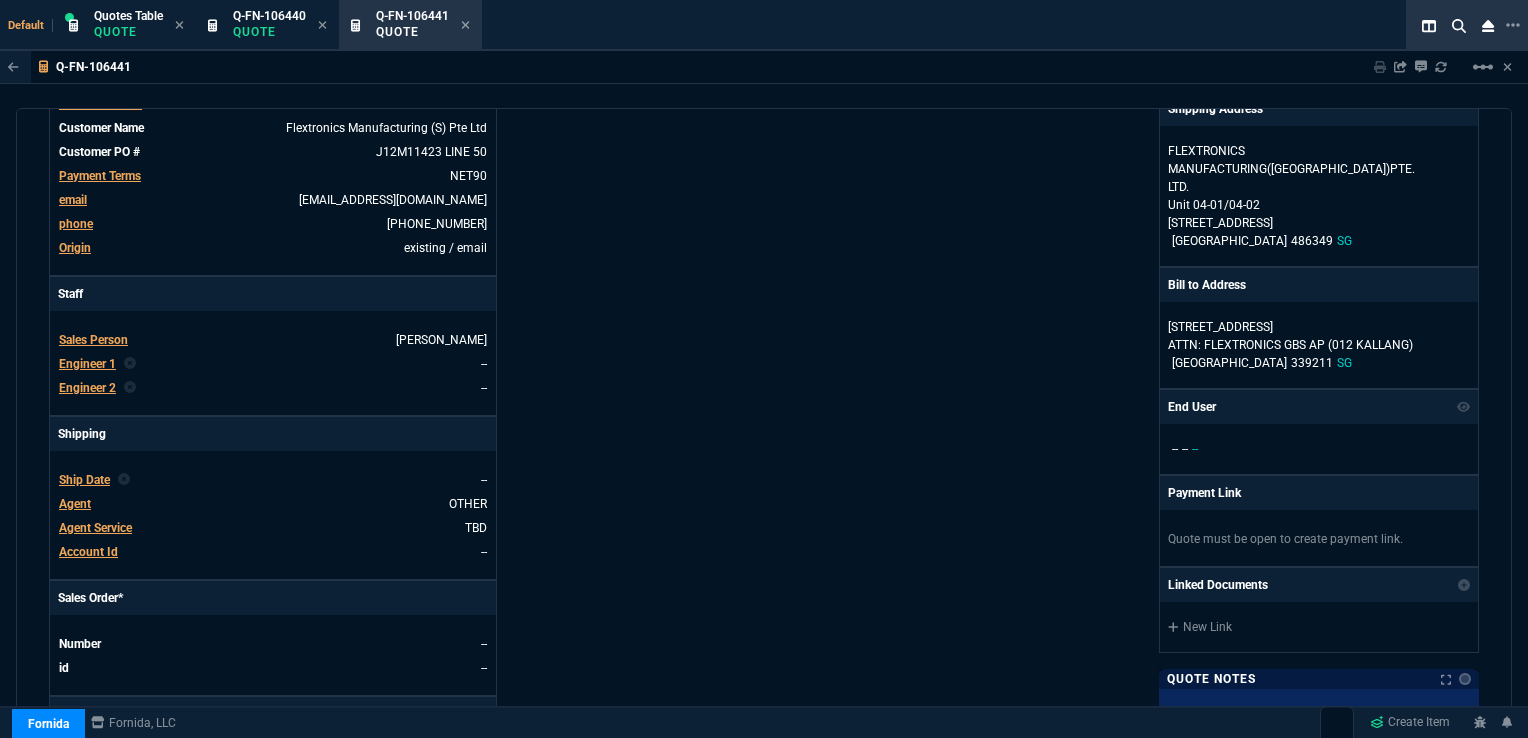scroll, scrollTop: 400, scrollLeft: 0, axis: vertical 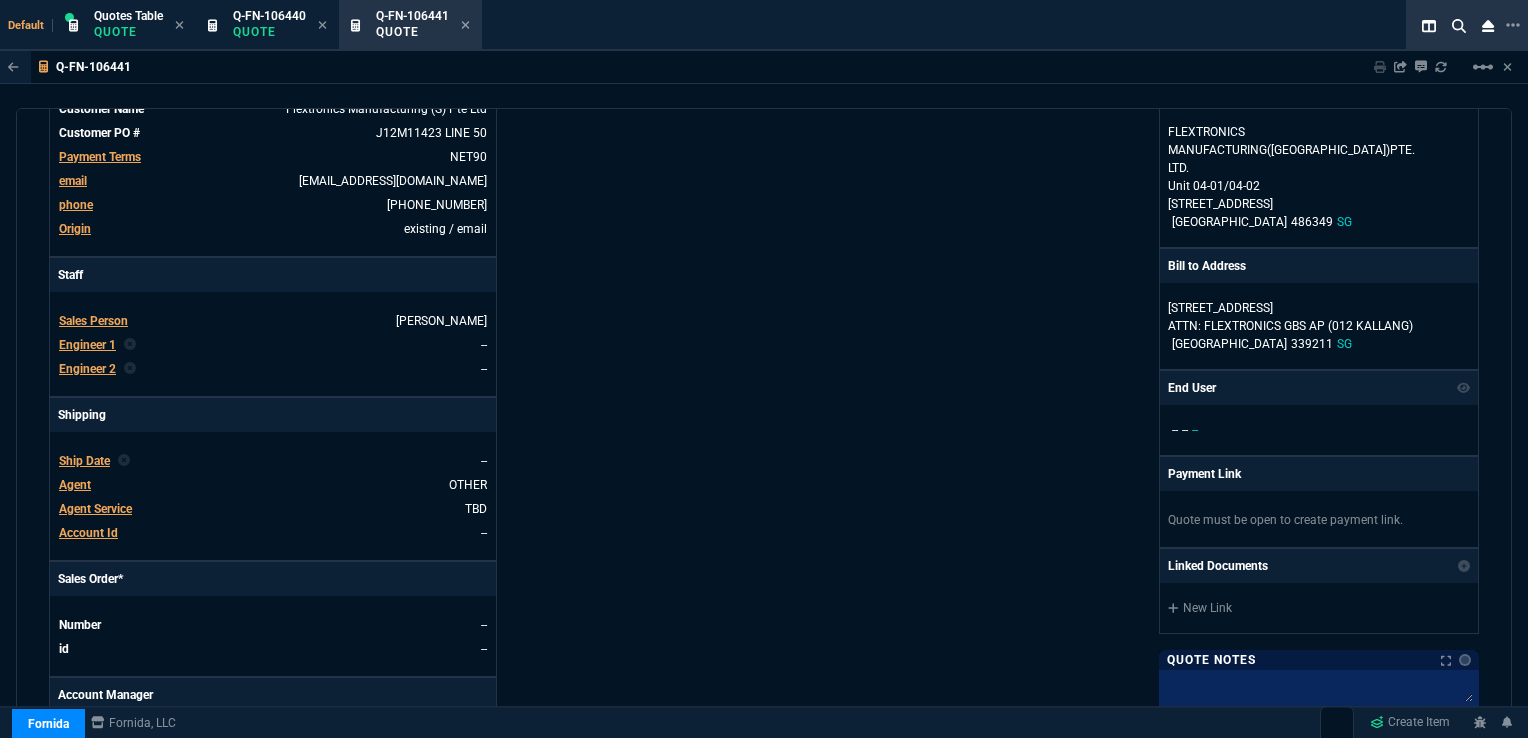 click on "Ship Date" at bounding box center [84, 461] 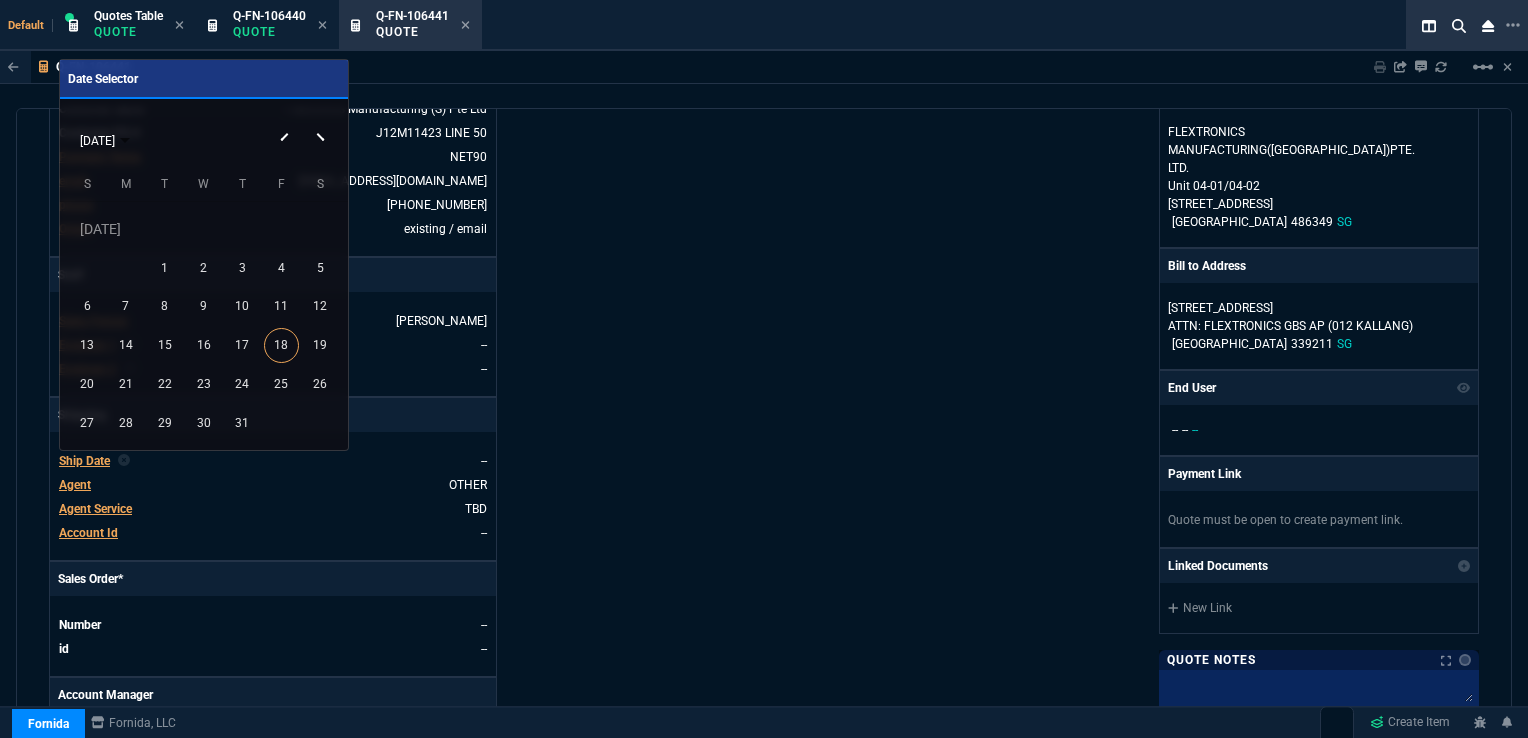 click at bounding box center [323, 121] 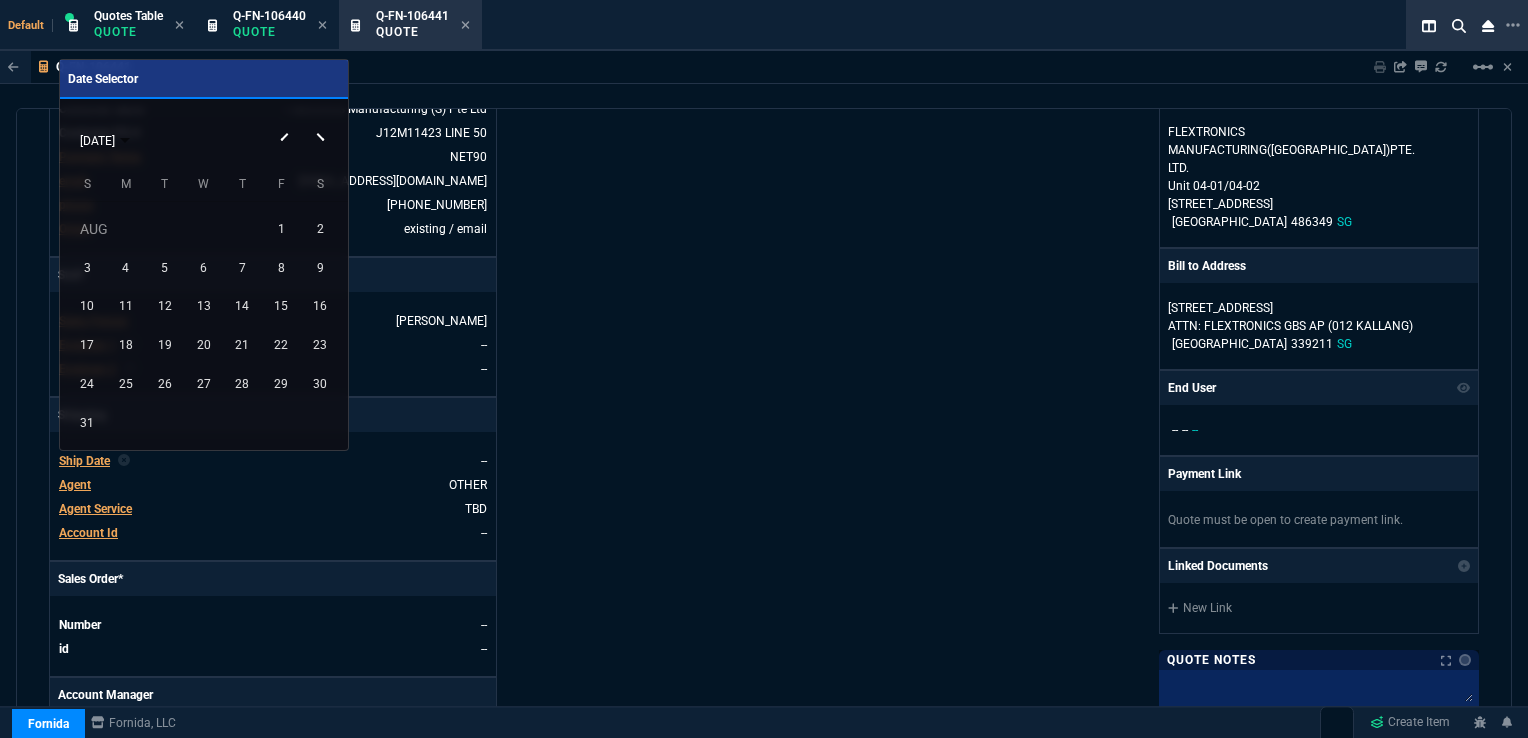 click at bounding box center [323, 121] 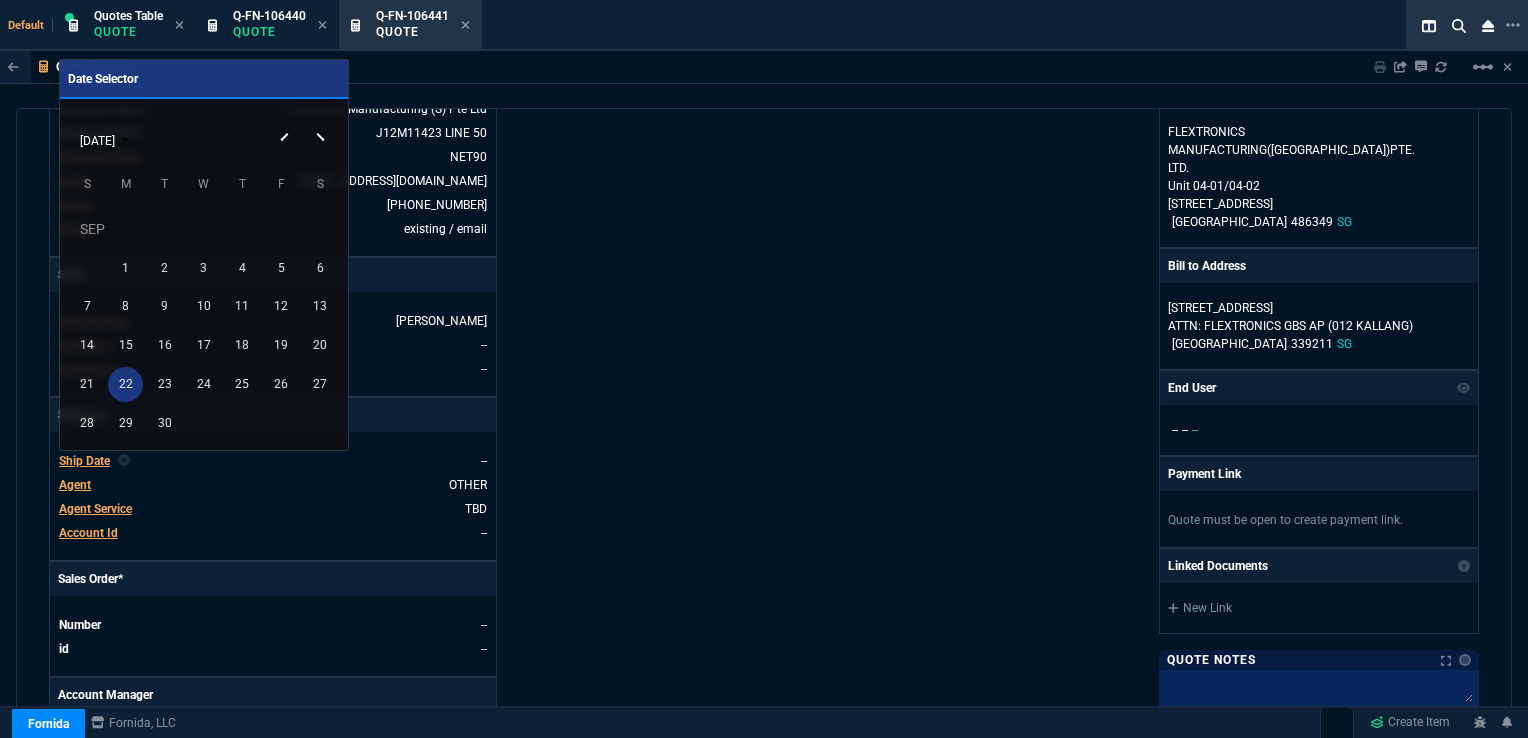 click on "22" at bounding box center [125, 384] 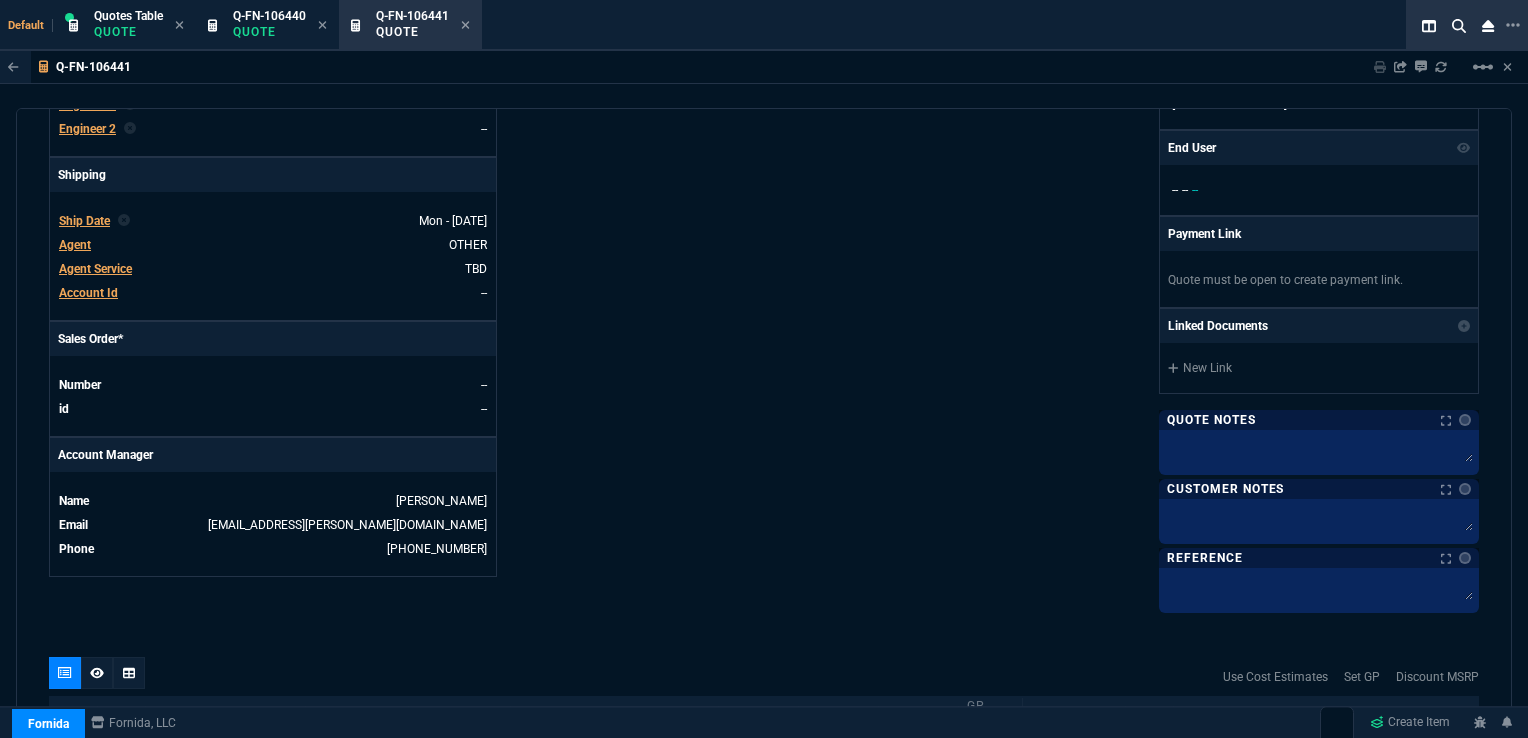 scroll, scrollTop: 700, scrollLeft: 0, axis: vertical 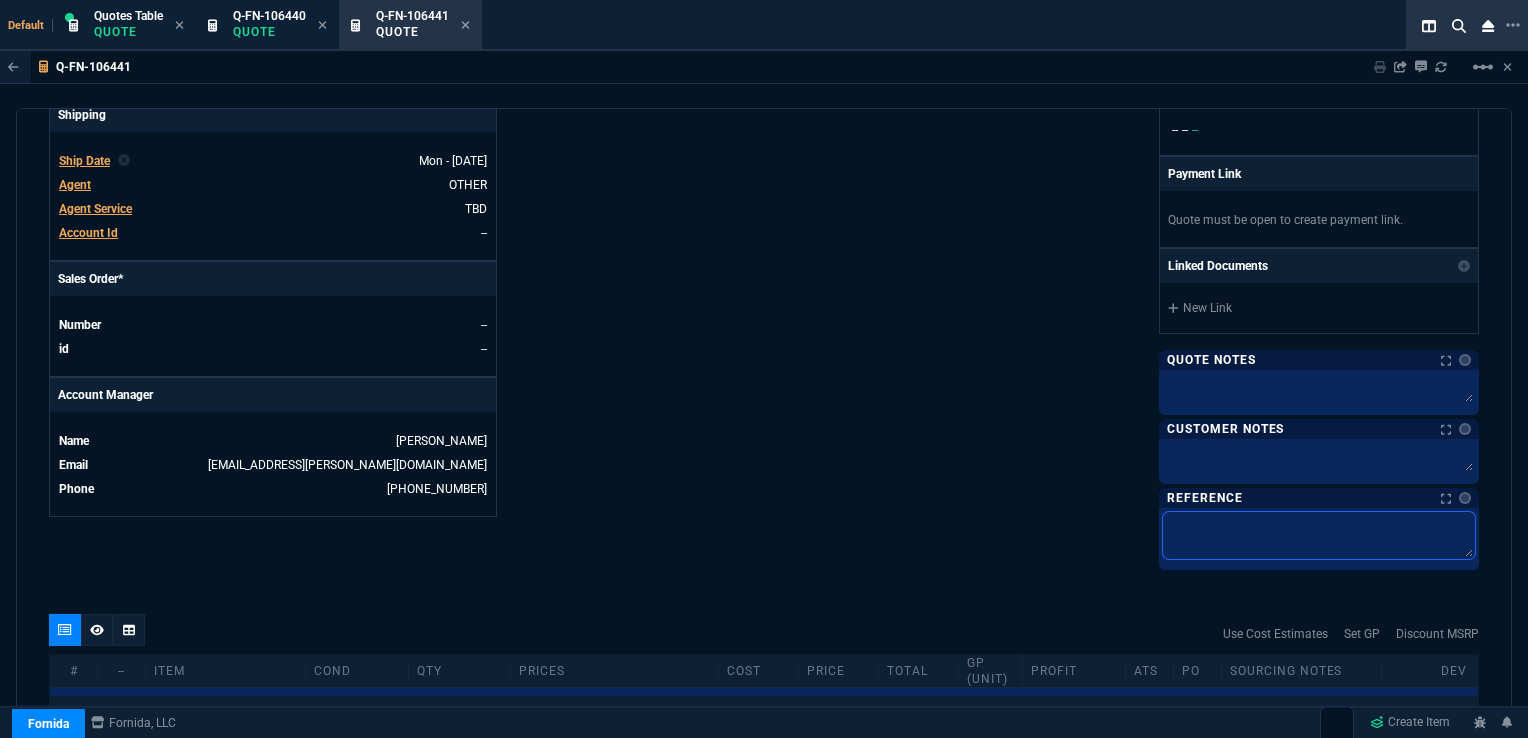 click at bounding box center [1319, 535] 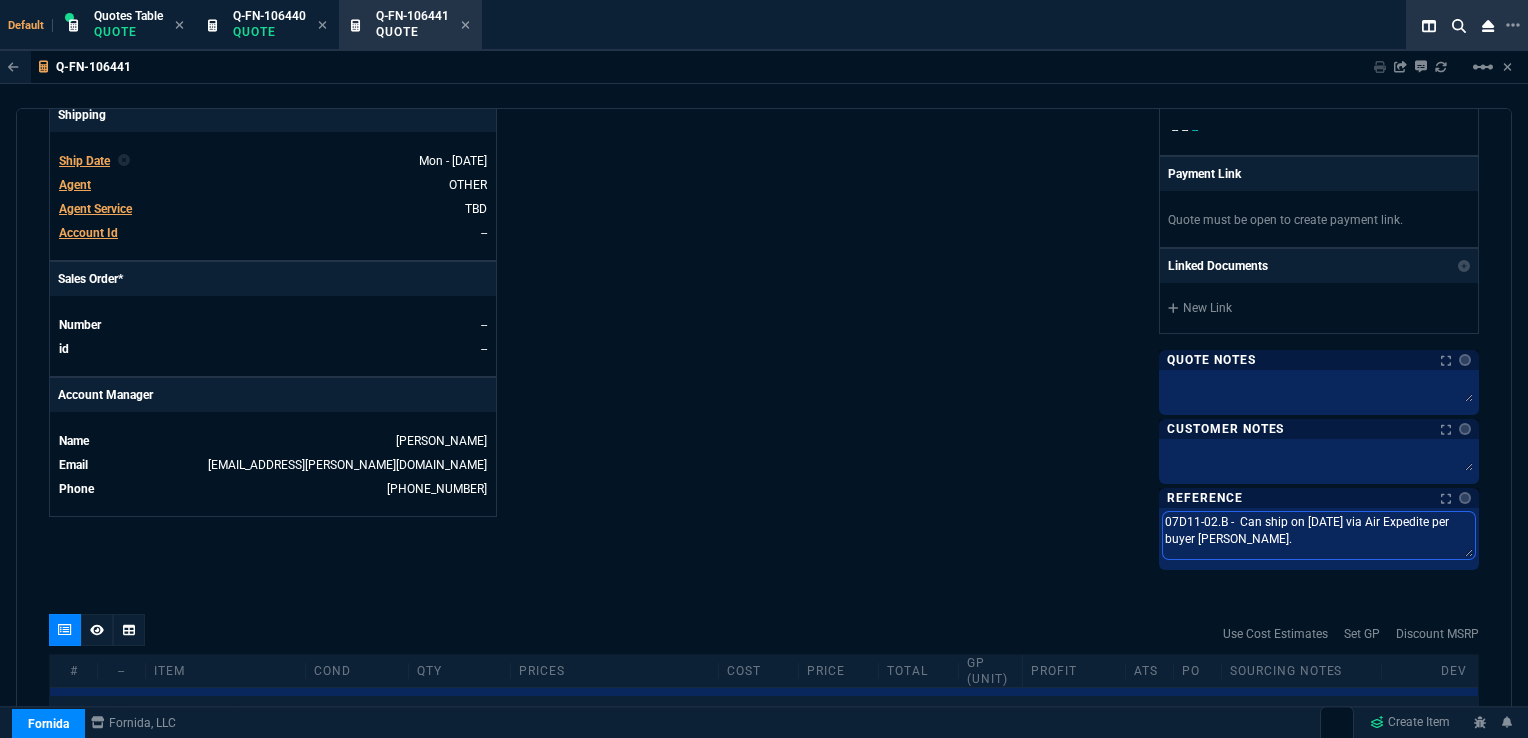 drag, startPoint x: 1321, startPoint y: 514, endPoint x: 1296, endPoint y: 518, distance: 25.317978 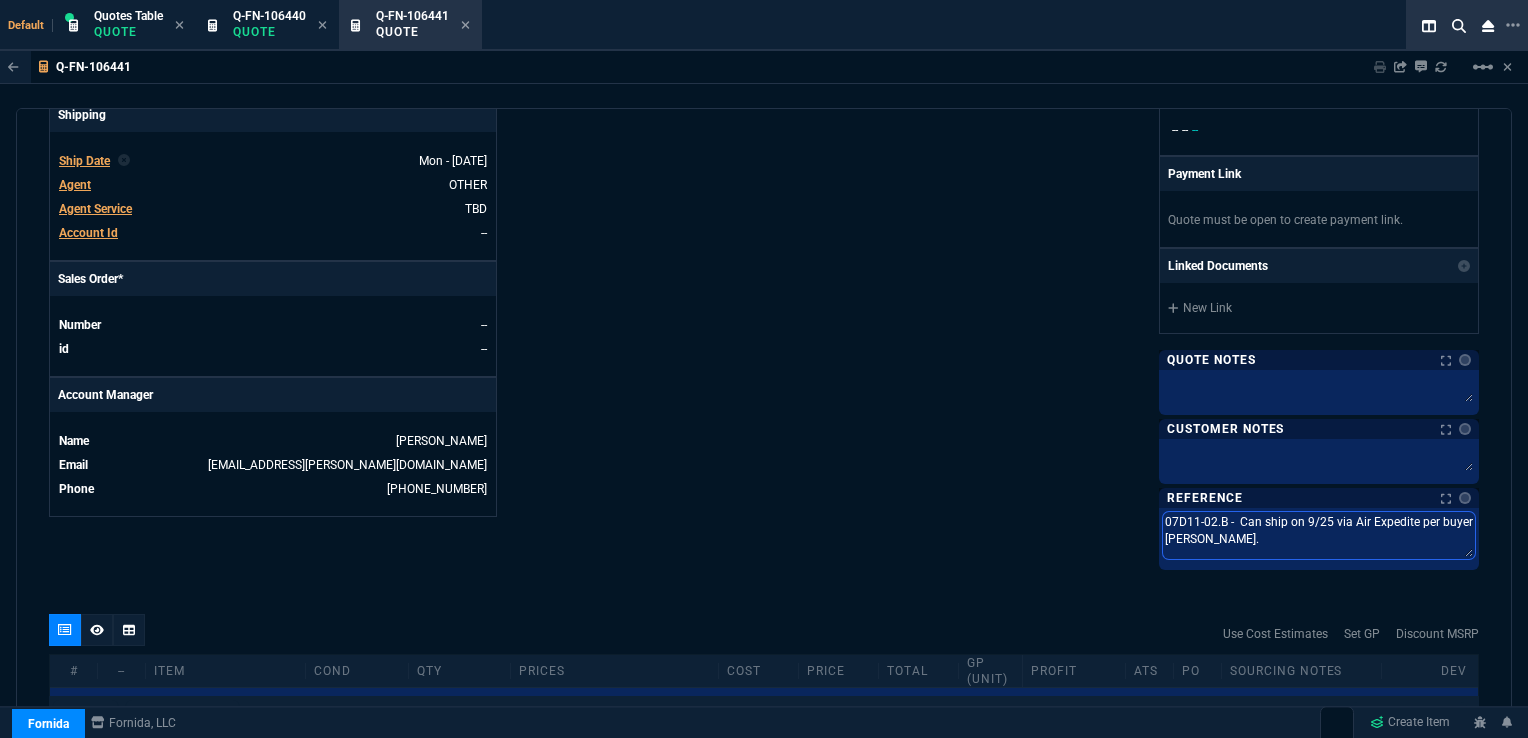 type on "07D11-02.B -  Can ship on 9//25 via Air Expedite per buyer [PERSON_NAME]." 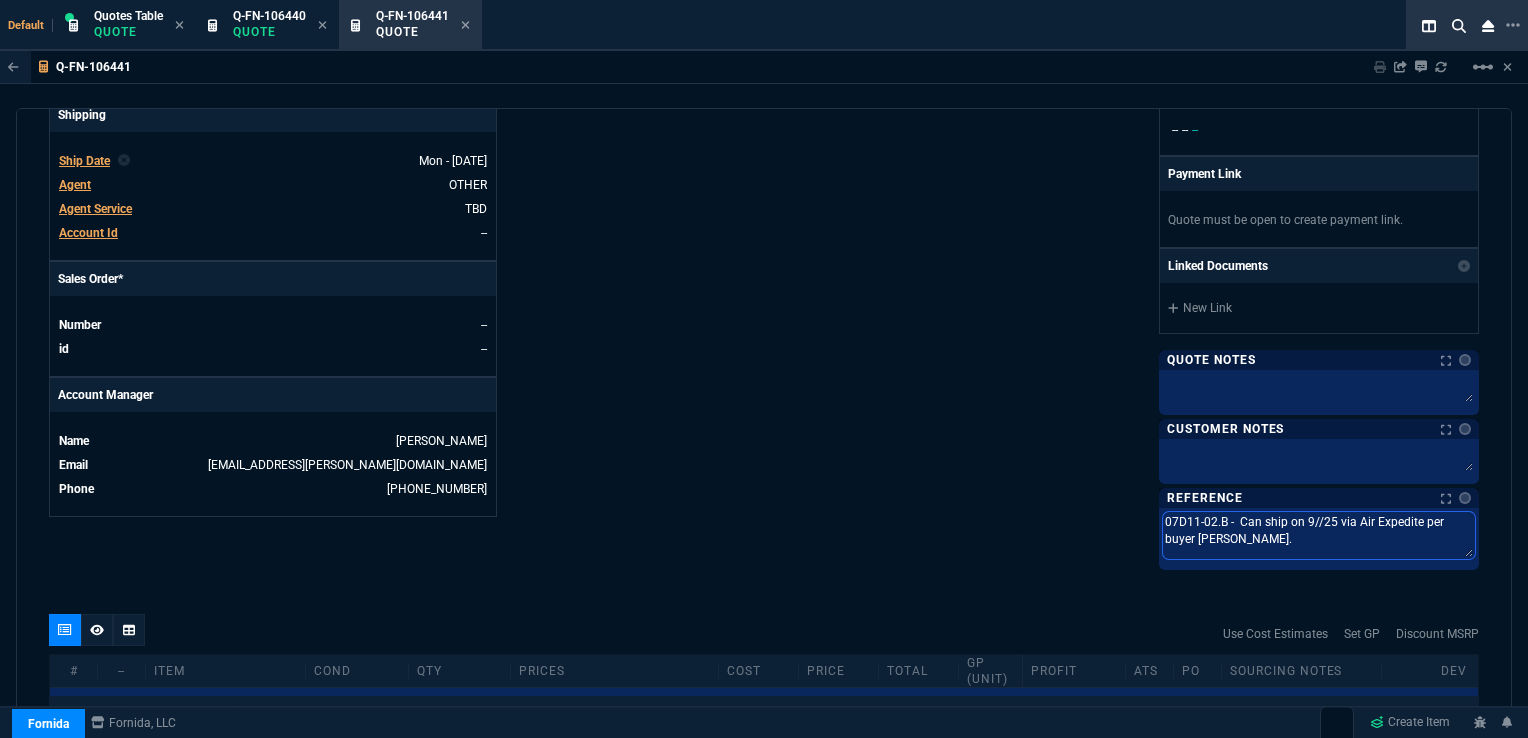 type on "07D11-02.B -  Can ship on [DATE] via Air Expedite per buyer [PERSON_NAME]." 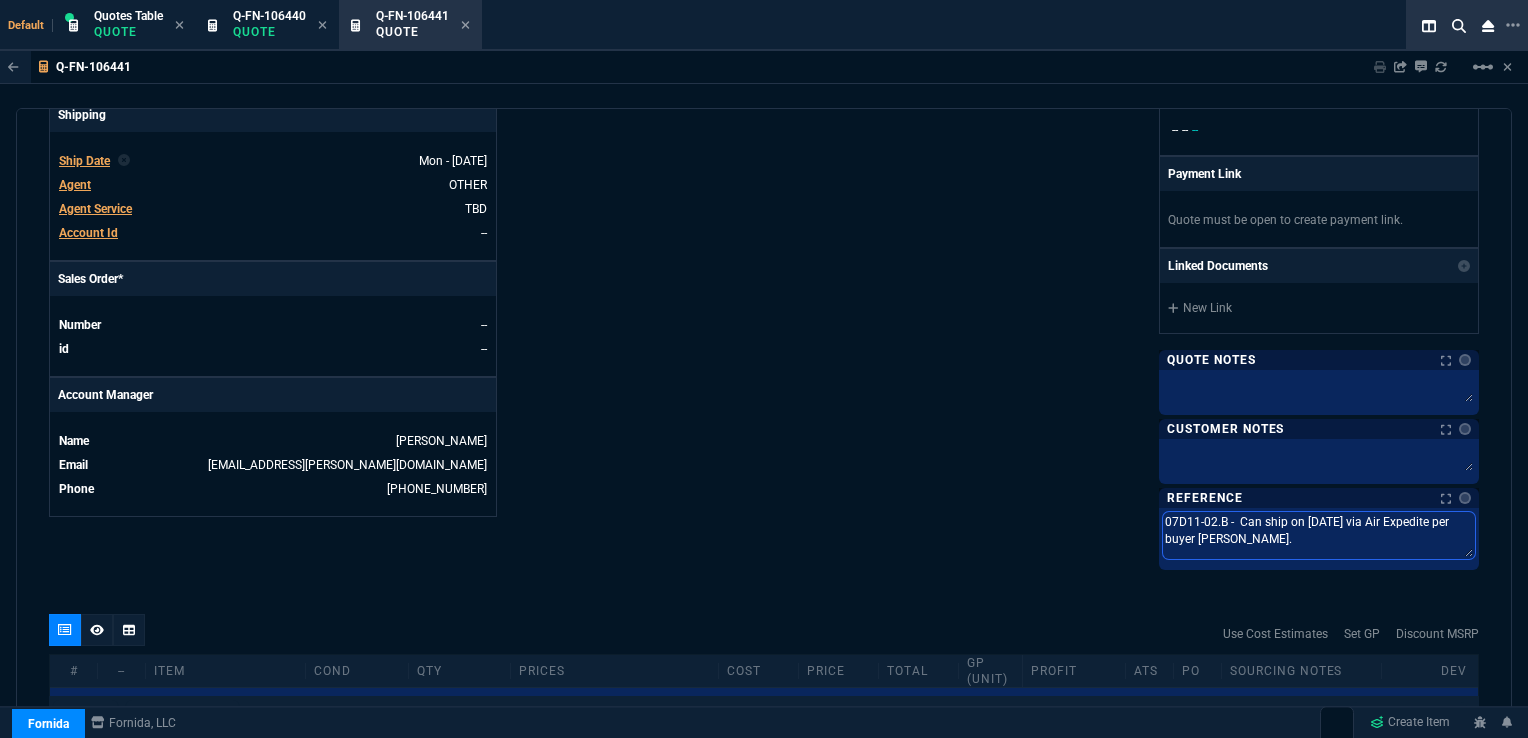 type on "07D11-02.B -  Can ship on [DATE] via Air Expedite per buyer [PERSON_NAME]." 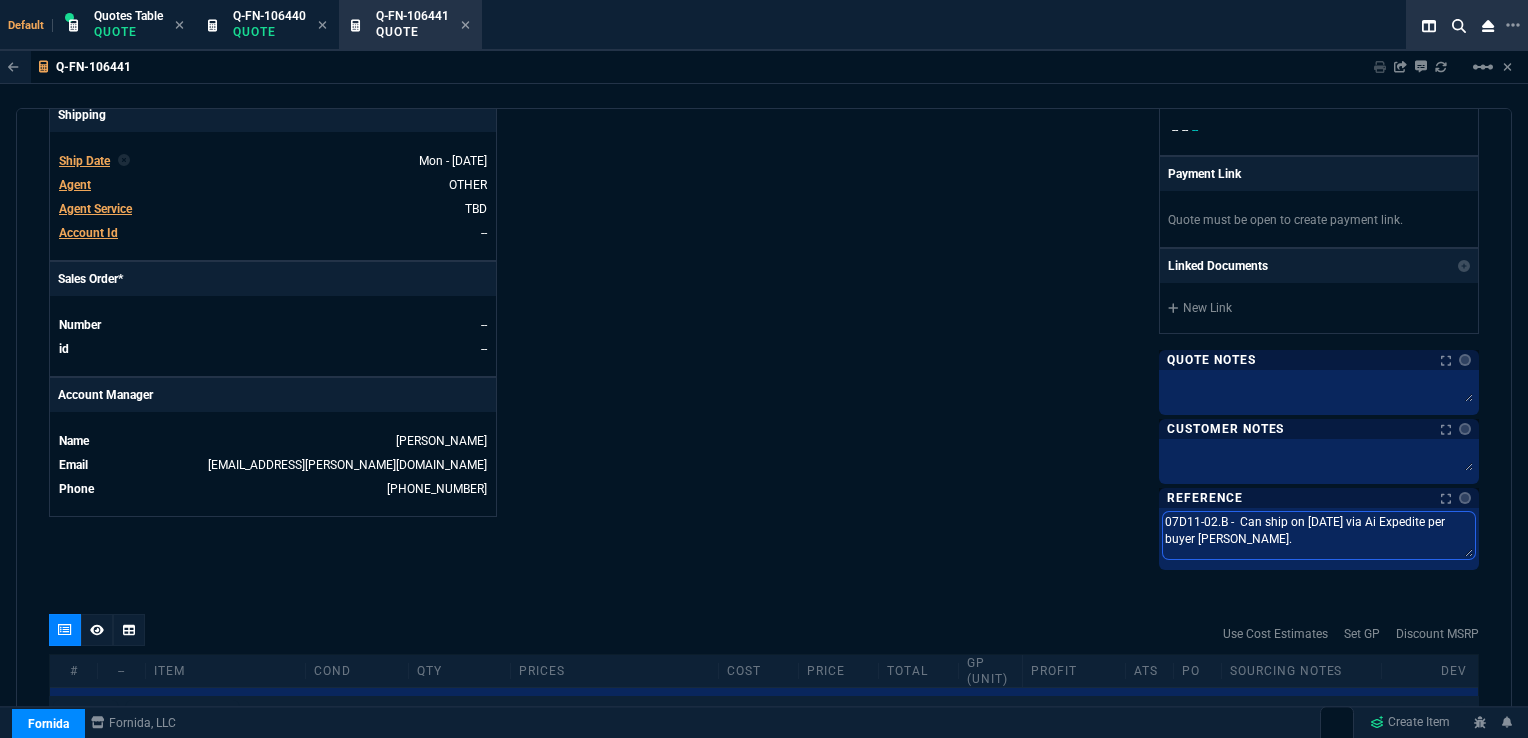 type on "07D11-02.B -  Can ship on [DATE] via A Expedite per buyer [PERSON_NAME]." 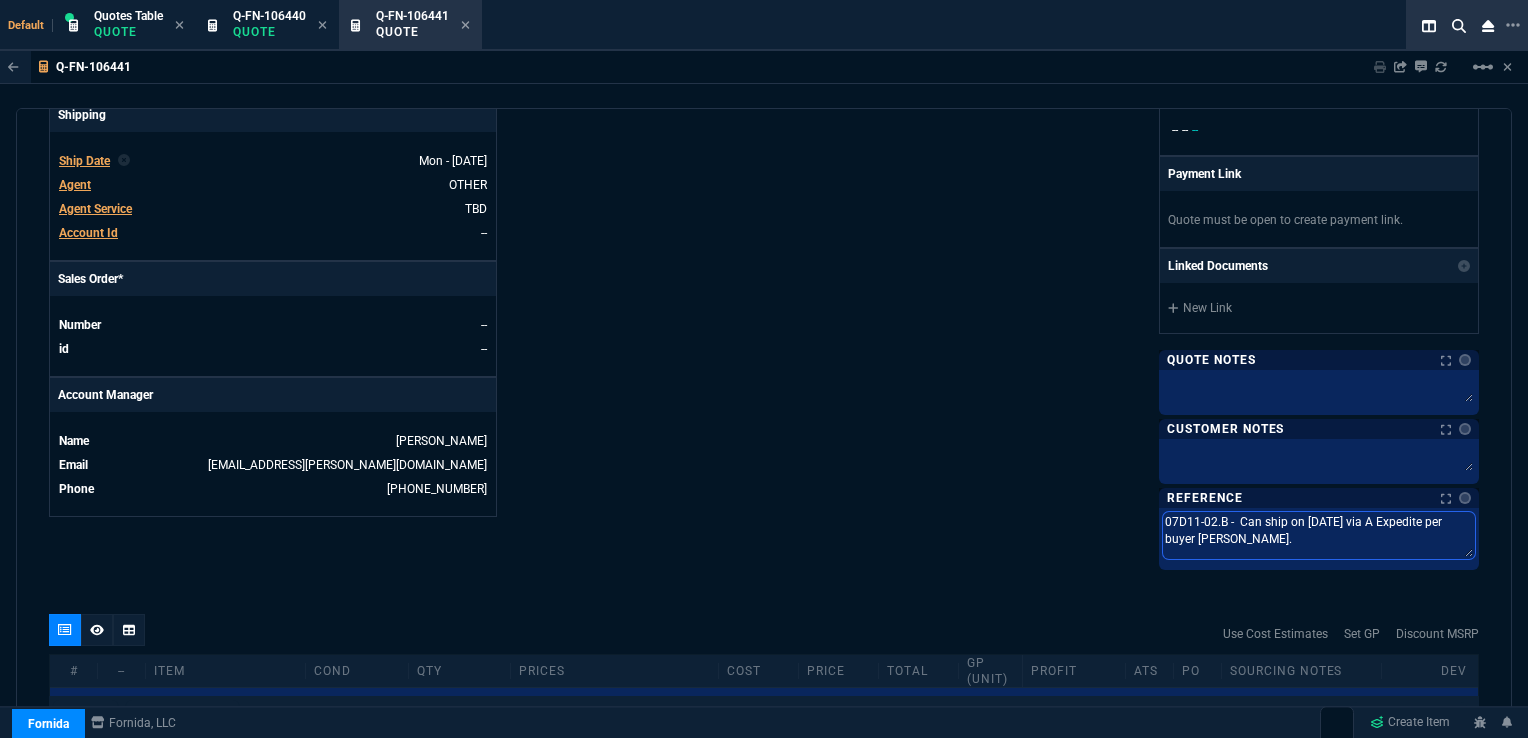 type on "07D11-02.B -  Can ship on [DATE] via  Expedite per buyer [PERSON_NAME]." 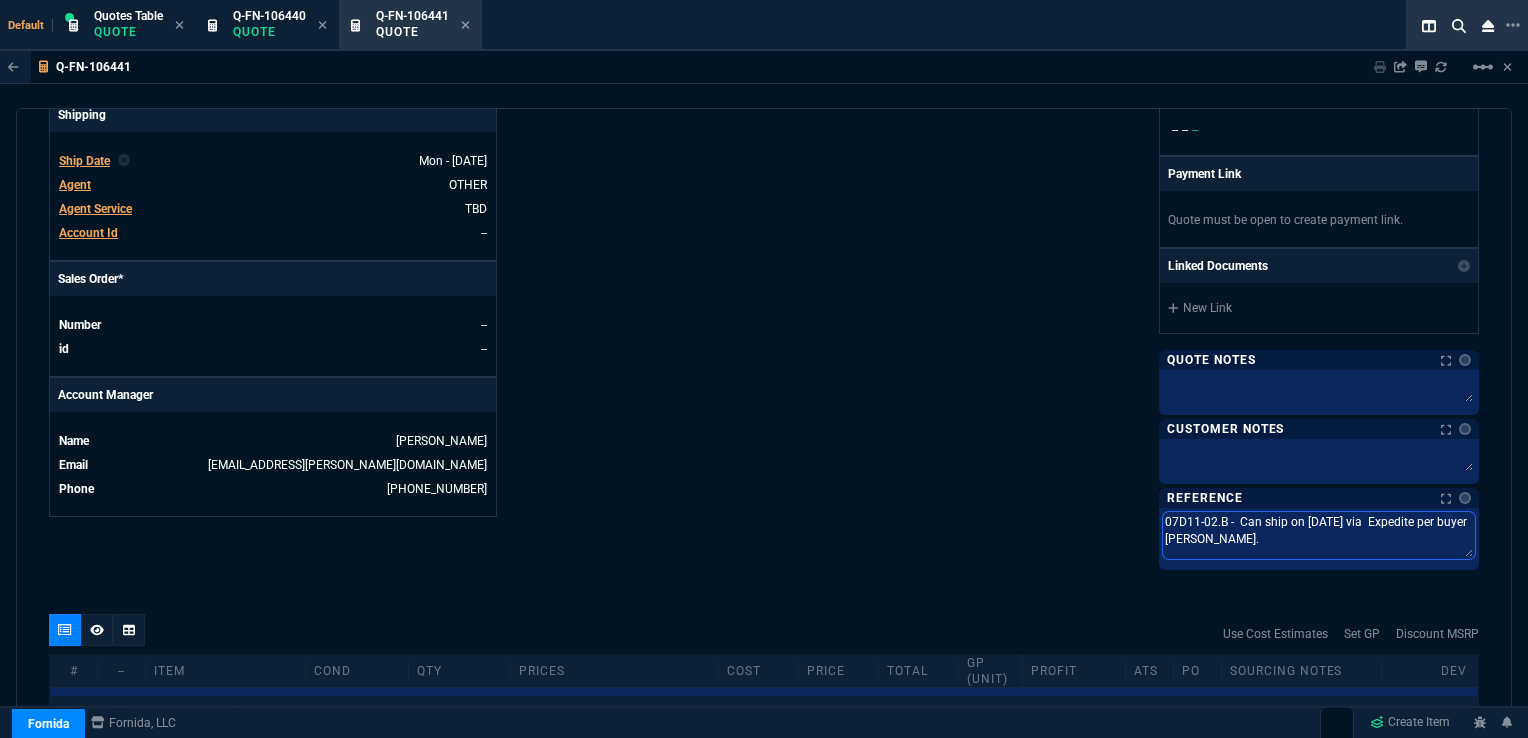 type on "07D11-02.B -  Can ship on [DATE] via Expedite per buyer [PERSON_NAME]." 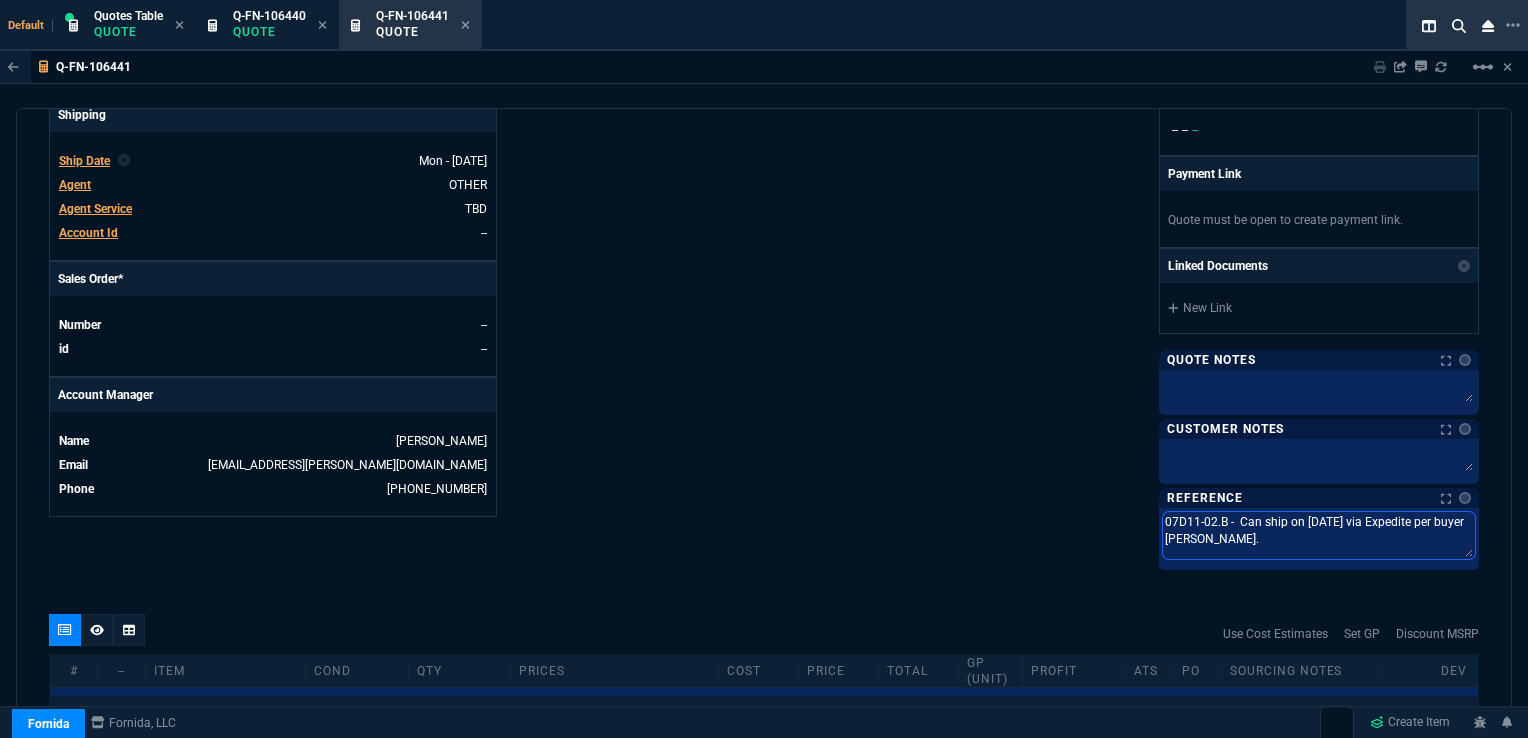 type on "07D11-02.B -  Can ship on [DATE] via Expedite per buyer [PERSON_NAME]." 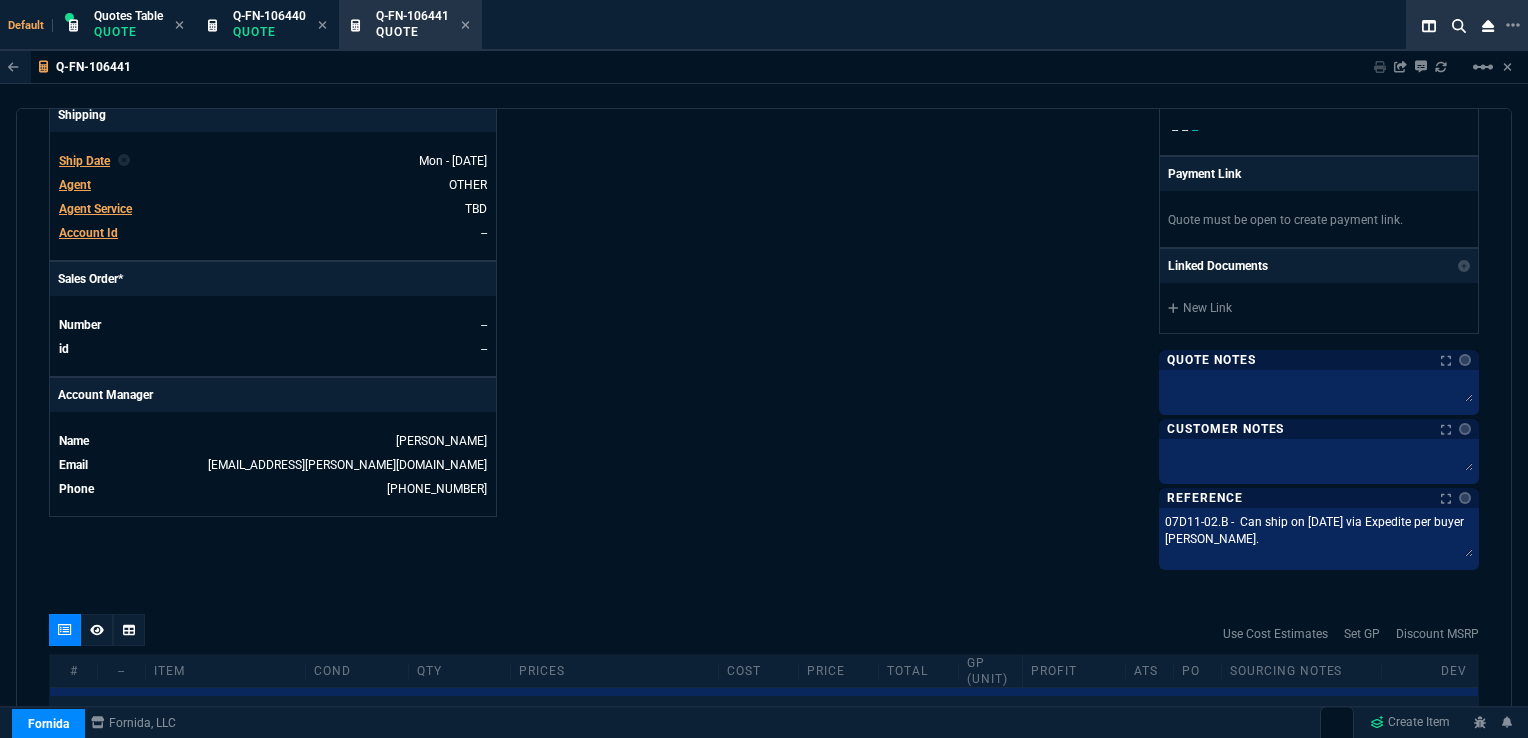click on "Fornida, LLC [STREET_ADDRESS]  Share Link  [PERSON_NAME] oneOnOne chat SEND [PERSON_NAME] oneOnOne chat SEND Tiny oneOnOne chat SEND [PERSON_NAME] chat SEND  Show More Chats  Shipping Address FLEXTRONICS MANUFACTURING([GEOGRAPHIC_DATA])PTE. LTD. Unit 04-01/04-02 [STREET_ADDRESS] SG Bill to Address [STREET_ADDRESS] SG End User -- -- -- Payment Link  Quote must be open to create payment link.  Linked Documents  New Link  Quote Notes Quote Notes    Customer Notes Customer Notes    Reference Notes Reference Notes 07D11-02.B -  Can ship on [DATE] via Expedite per buyer [PERSON_NAME]. 07D11-02.B -  Can ship on [DATE] via Expedite per buyer [PERSON_NAME].  07D11-02.B -  Can ship on [DATE] via Expedite per buyer [PERSON_NAME]." at bounding box center (1121, 25) 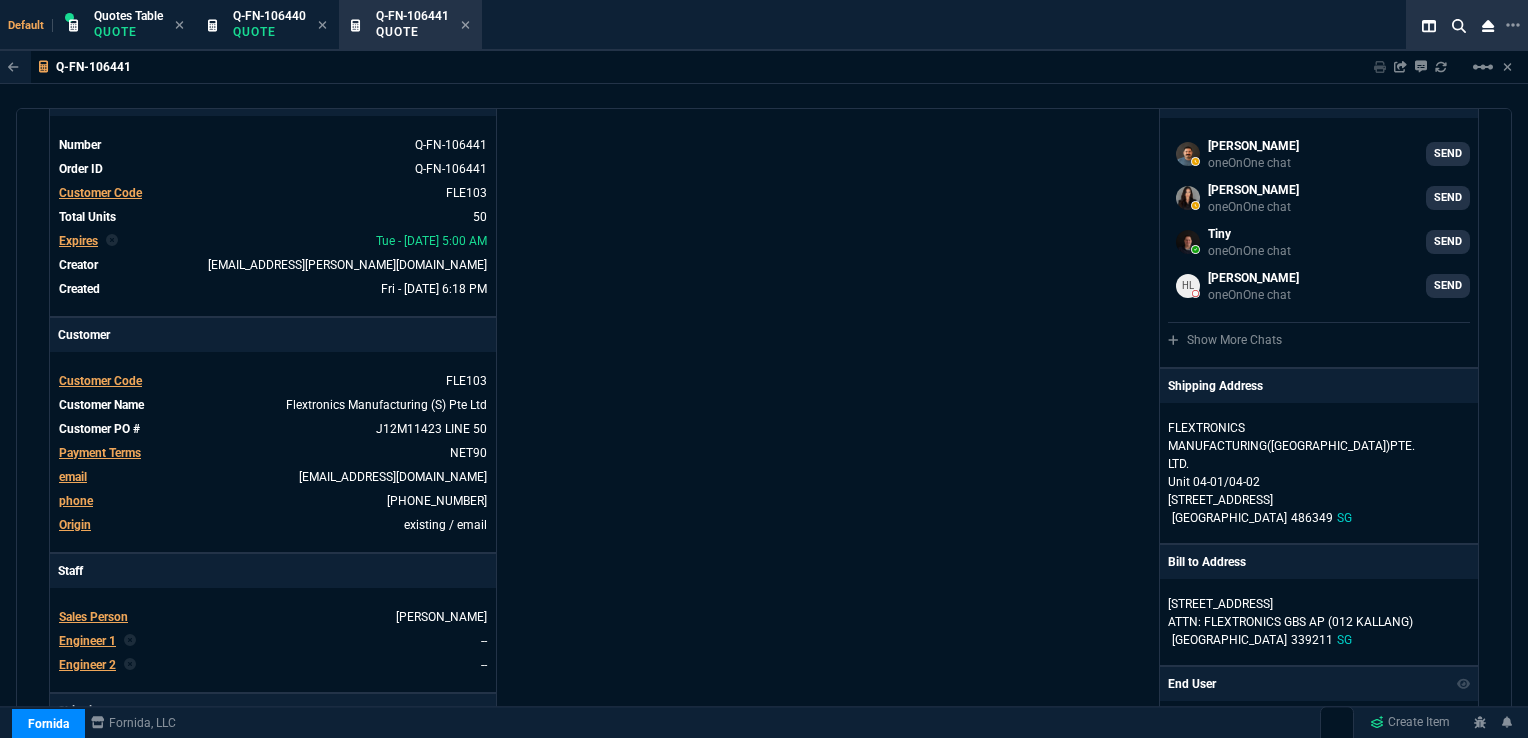 scroll, scrollTop: 0, scrollLeft: 0, axis: both 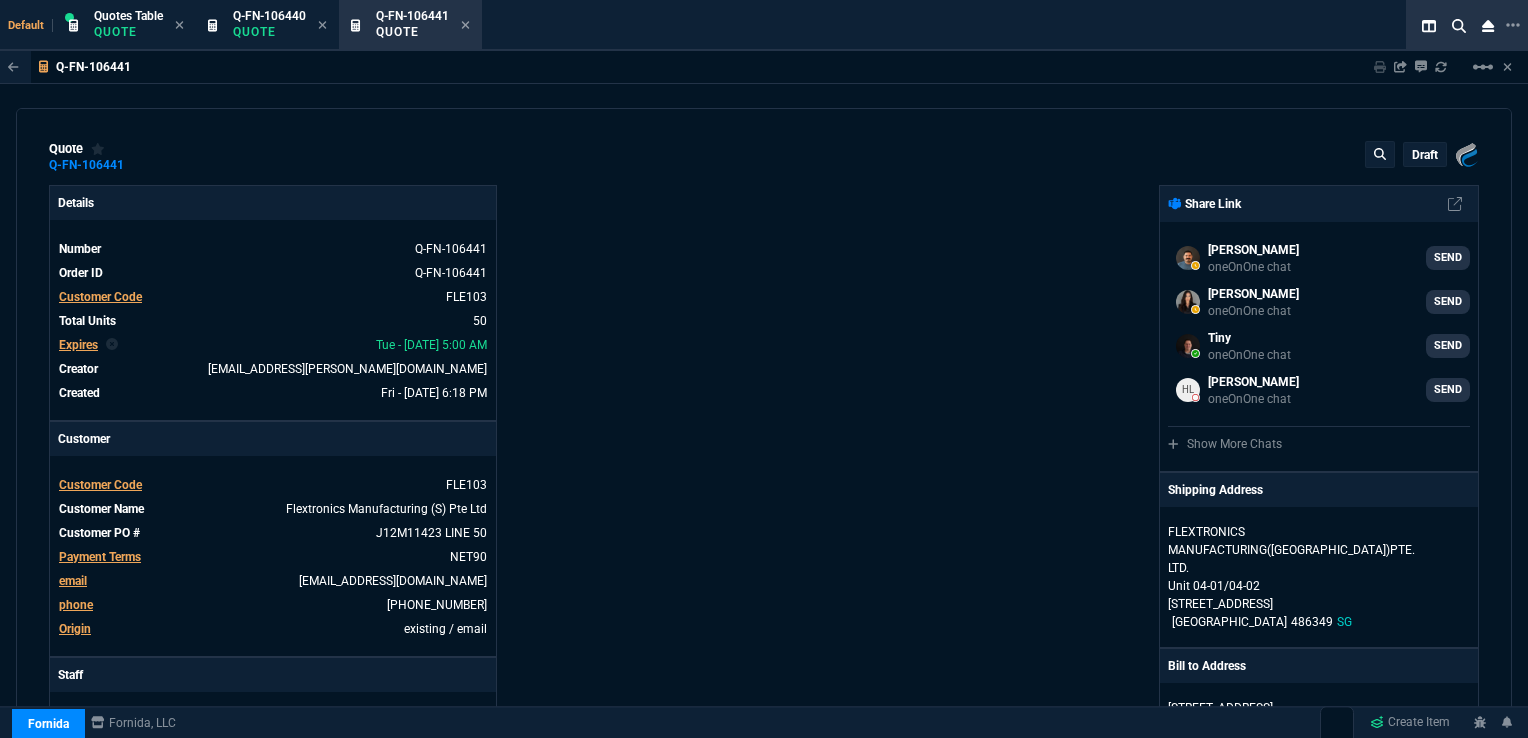 click on "draft" at bounding box center (1425, 155) 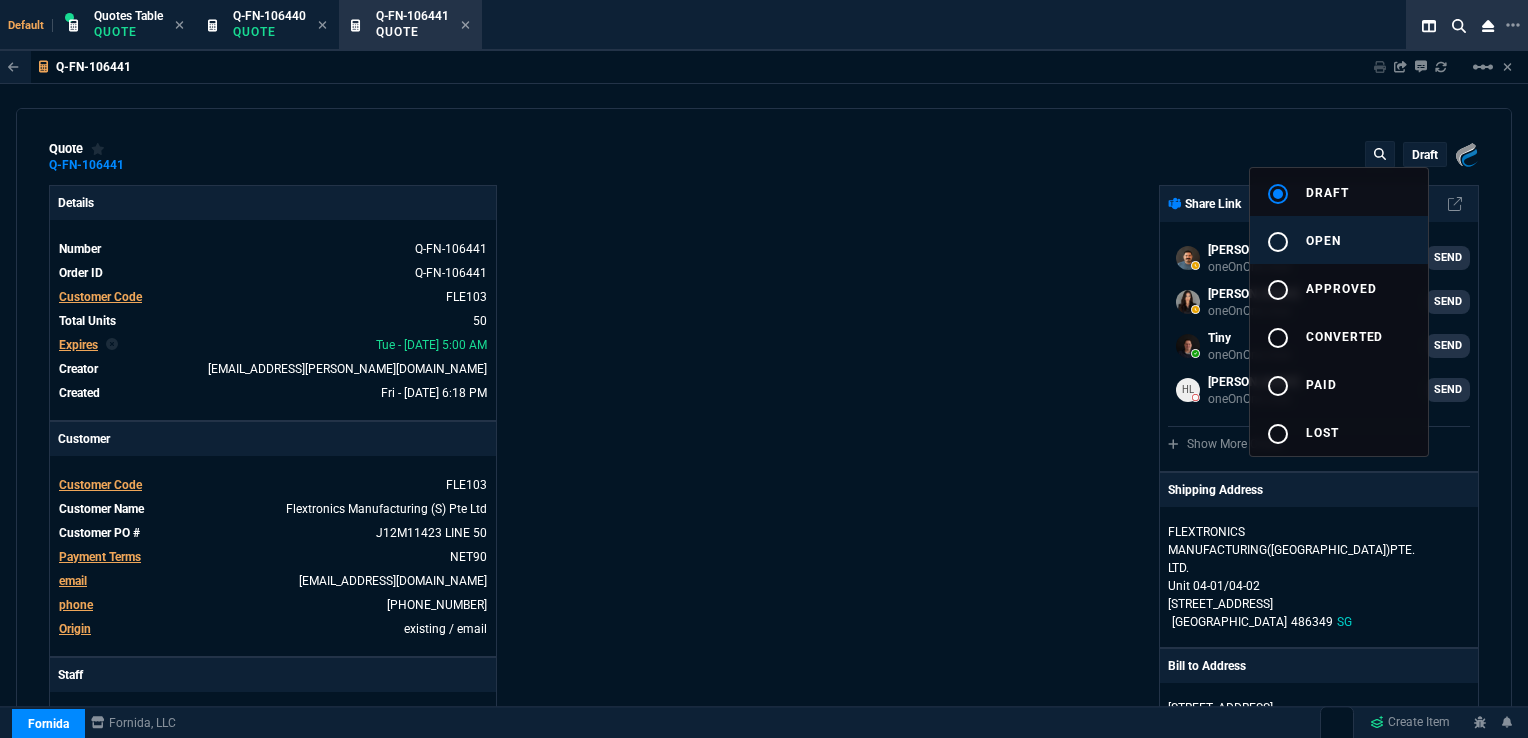 click on "open" at bounding box center [1323, 241] 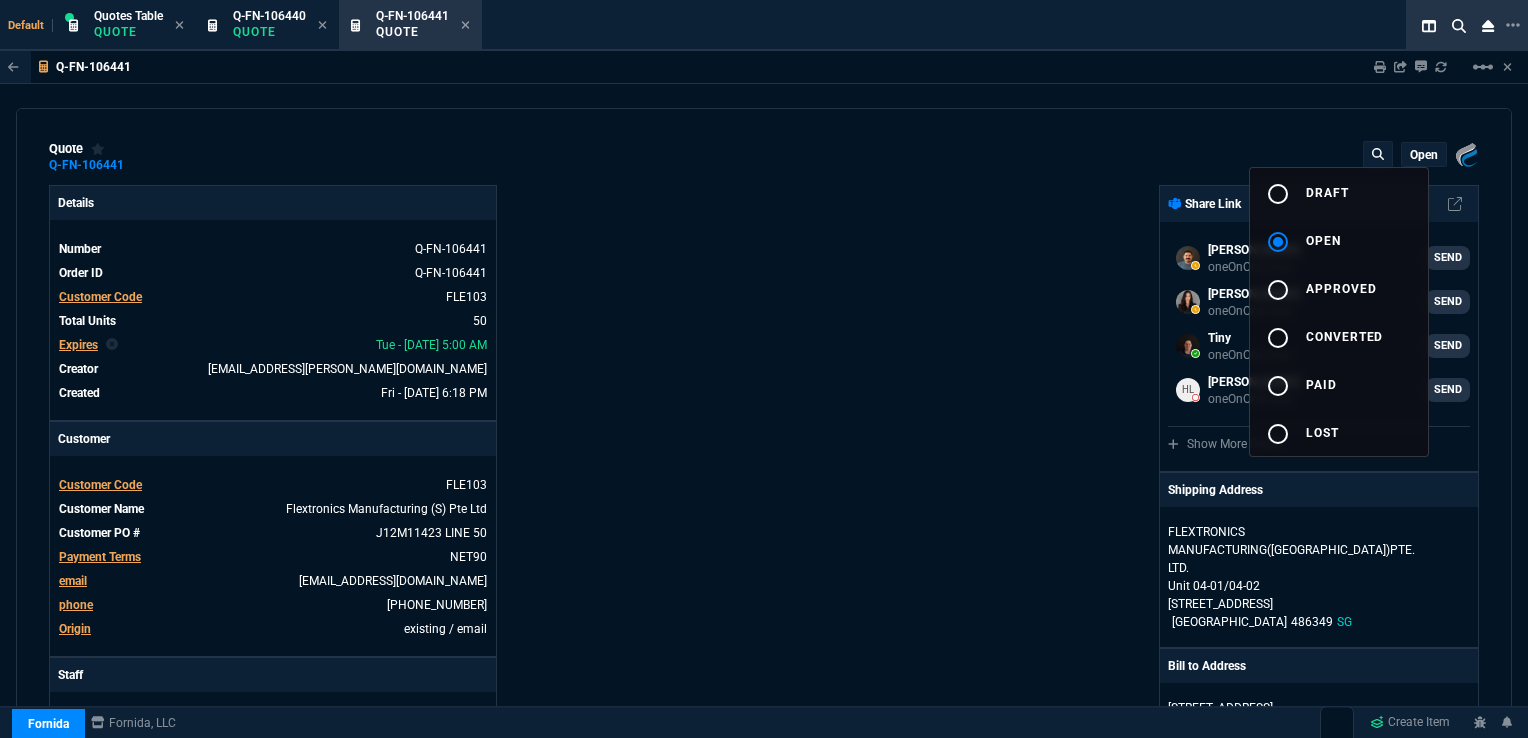 type on "36" 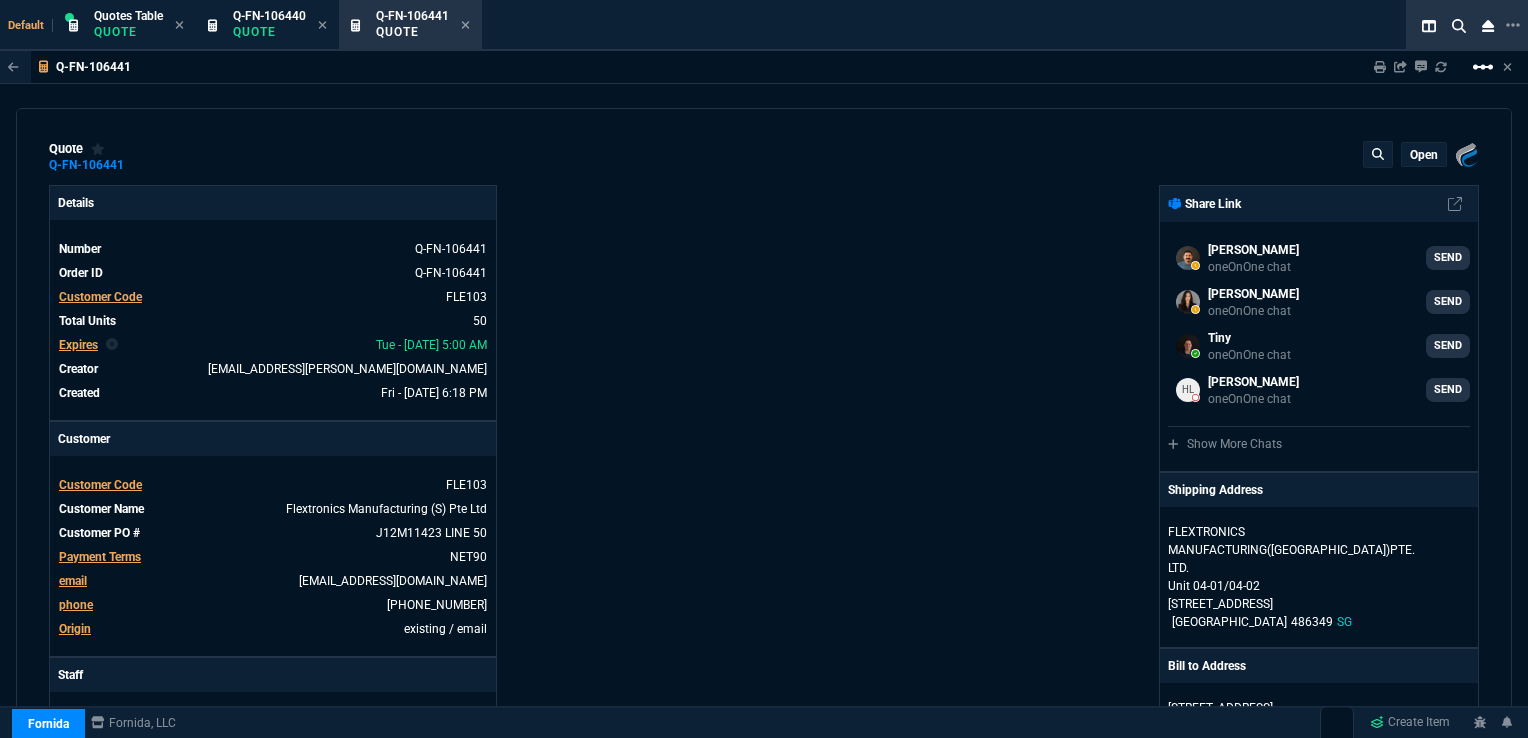 click on "linear_scale" at bounding box center (1483, 67) 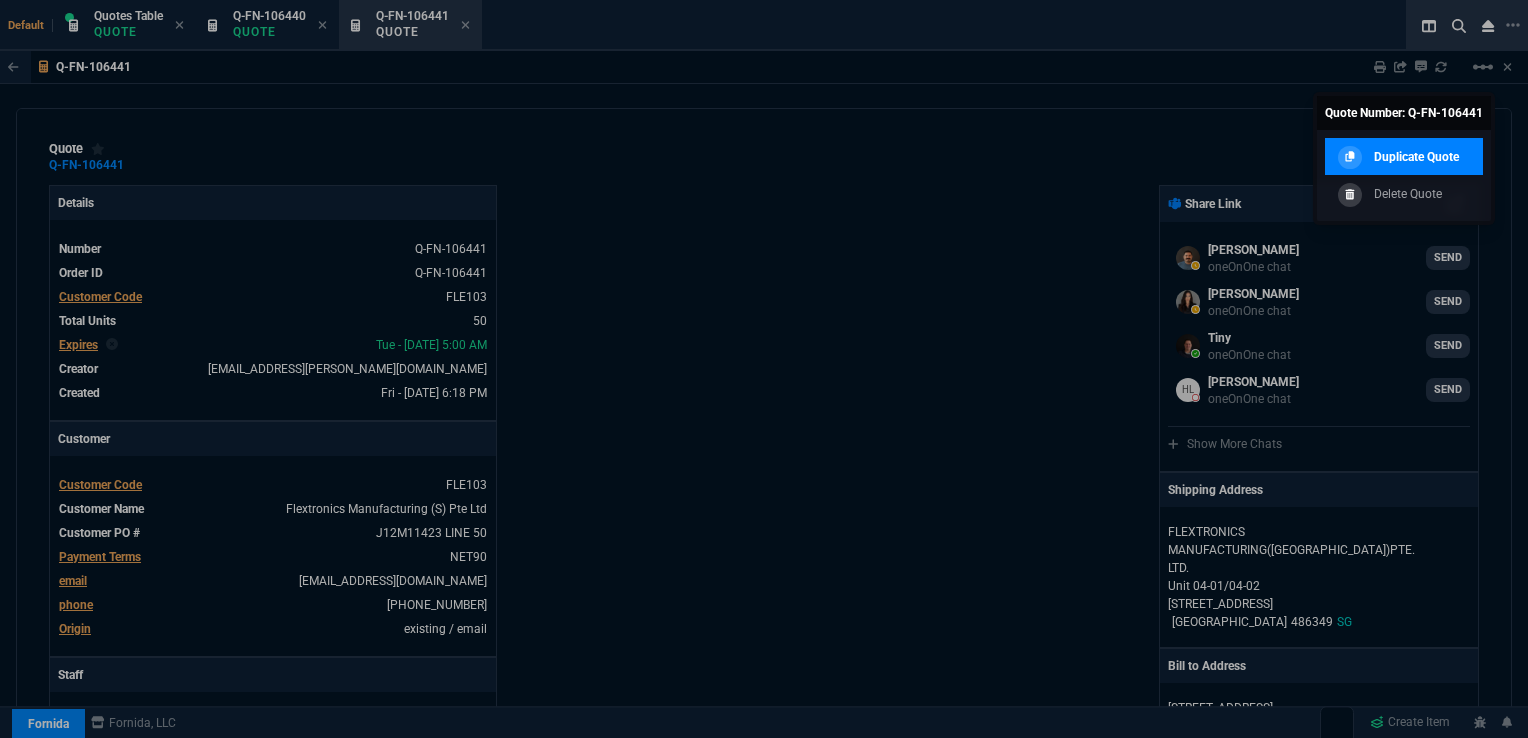 click on "Duplicate Quote" at bounding box center [1416, 157] 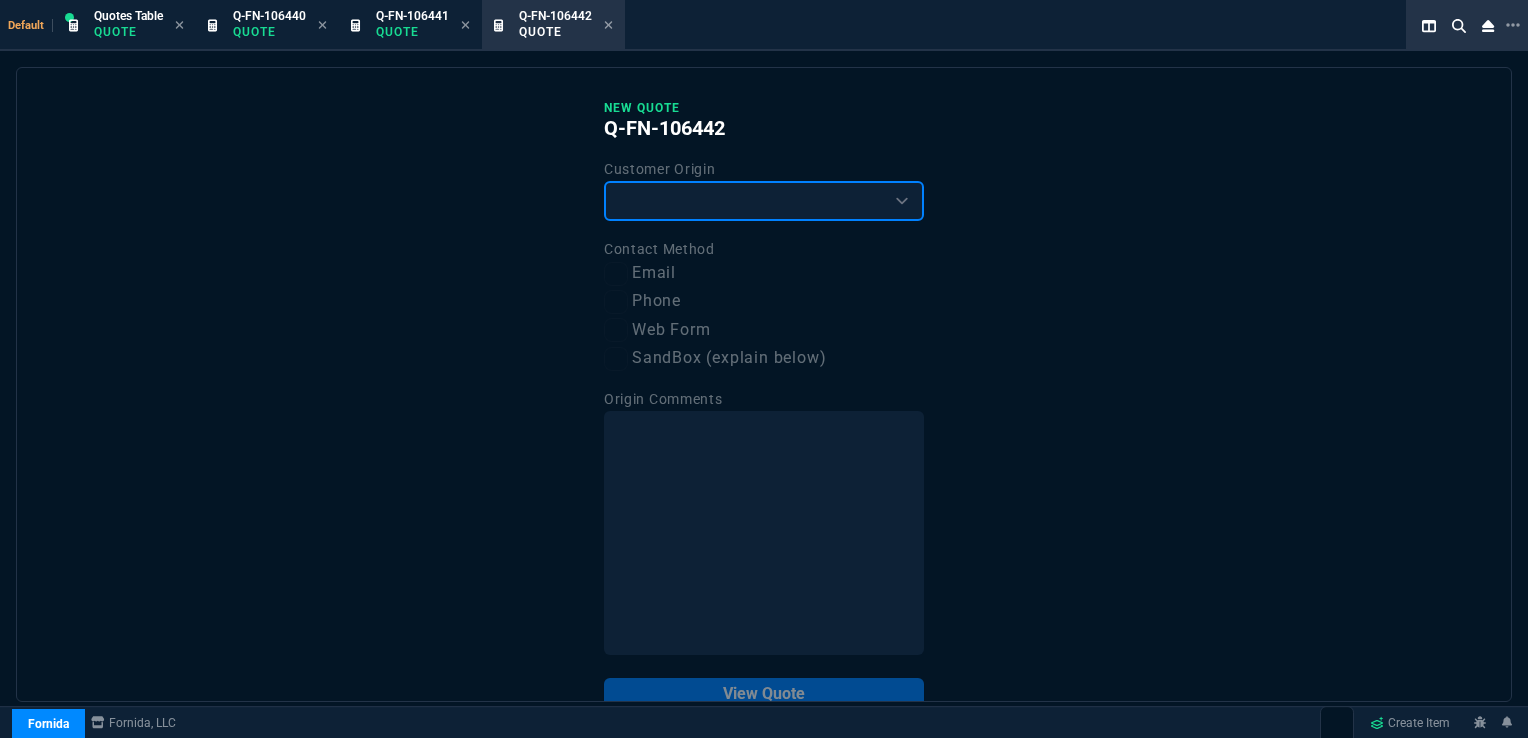 click on "Existing Customer Amazon Lead (first order) Website Lead (first order) Called (first order) Referral (first order) SandBox (explain below)" at bounding box center [764, 201] 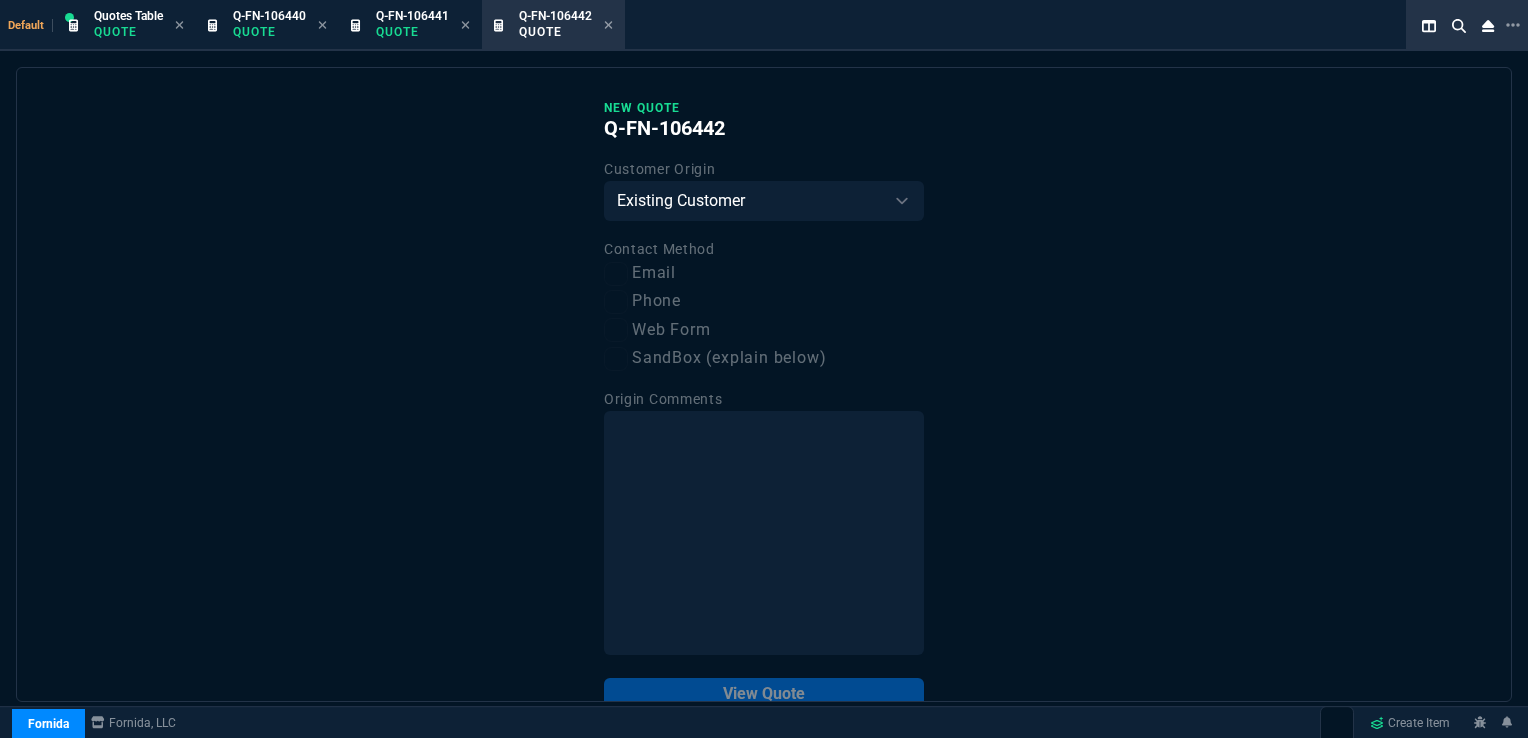 click on "Email" at bounding box center (764, 273) 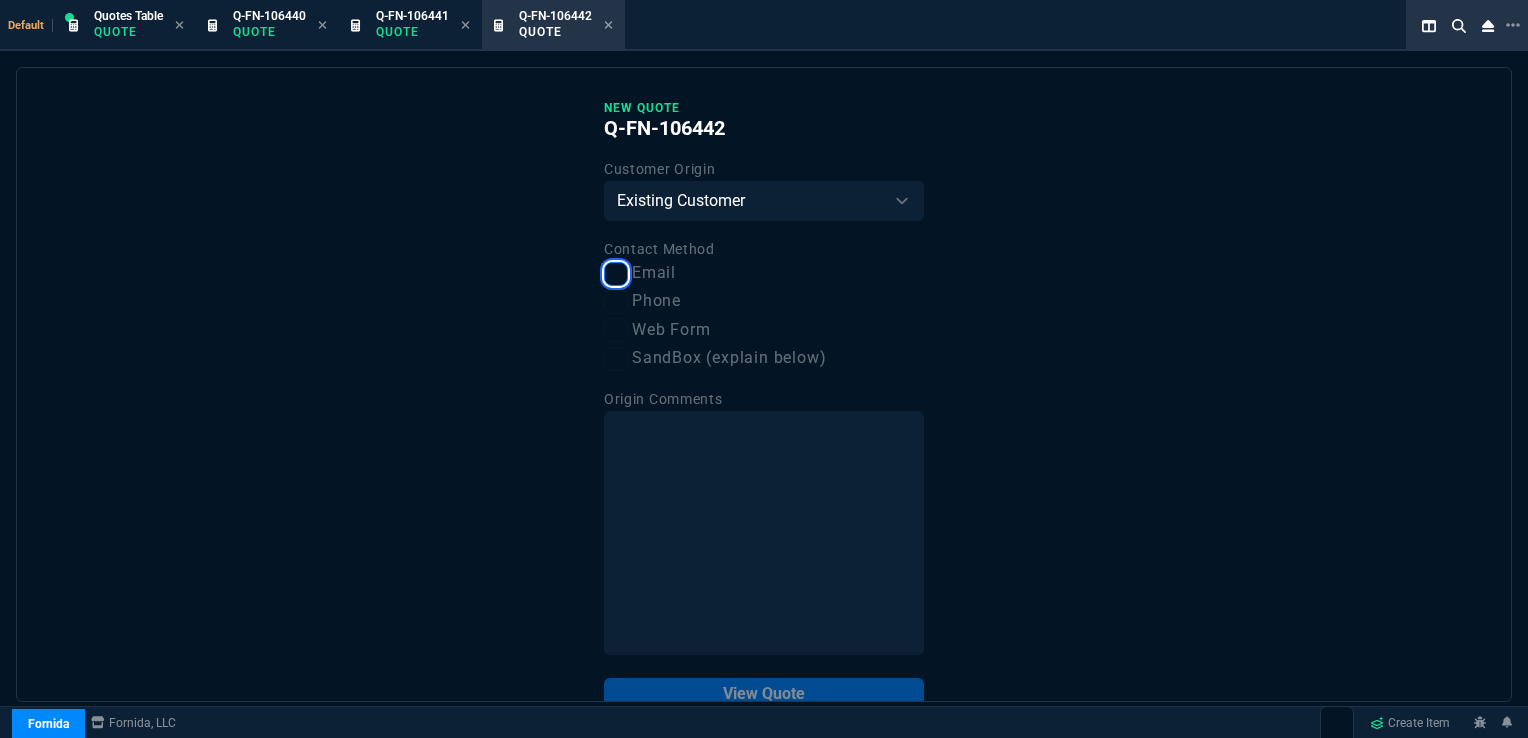 click on "Email" at bounding box center [616, 274] 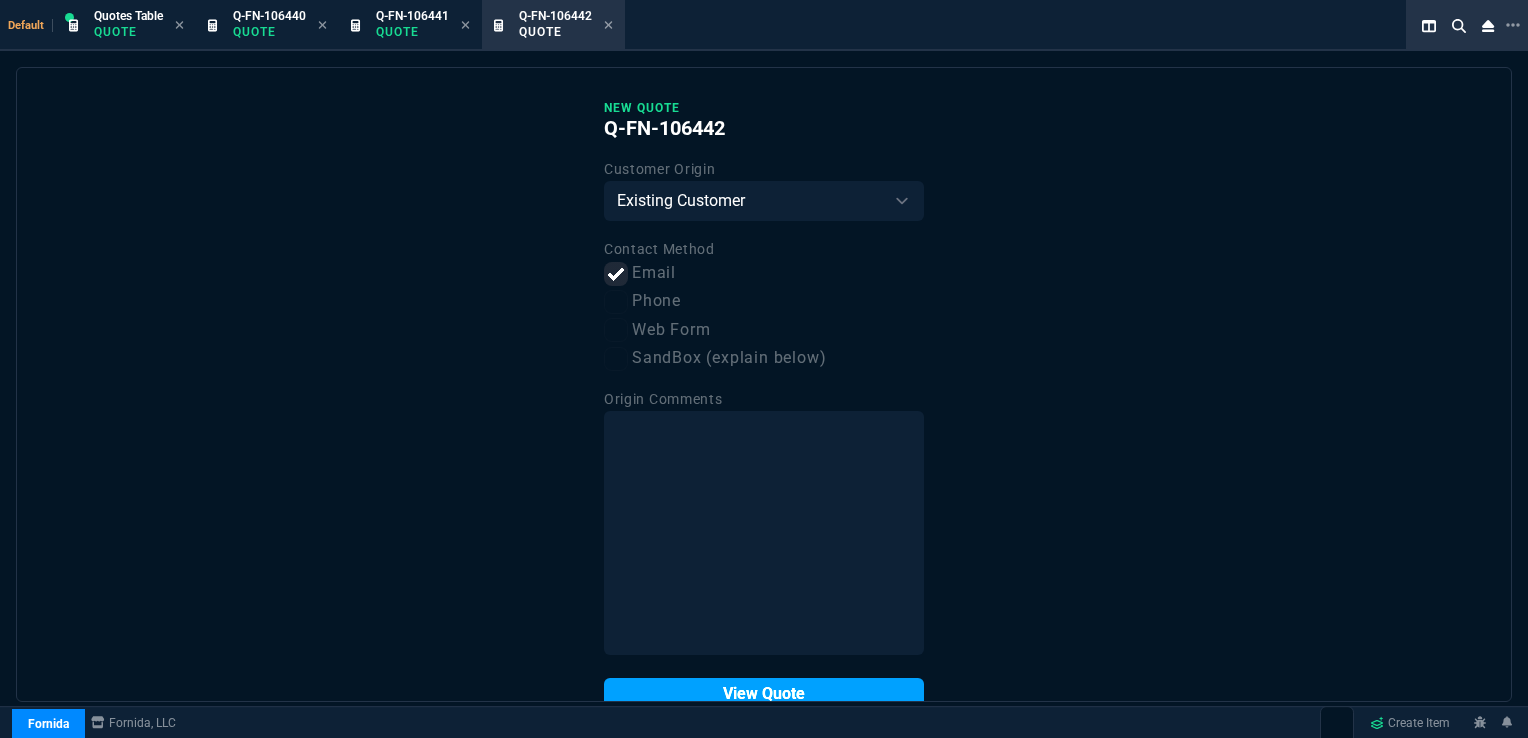 click on "View Quote" at bounding box center (764, 694) 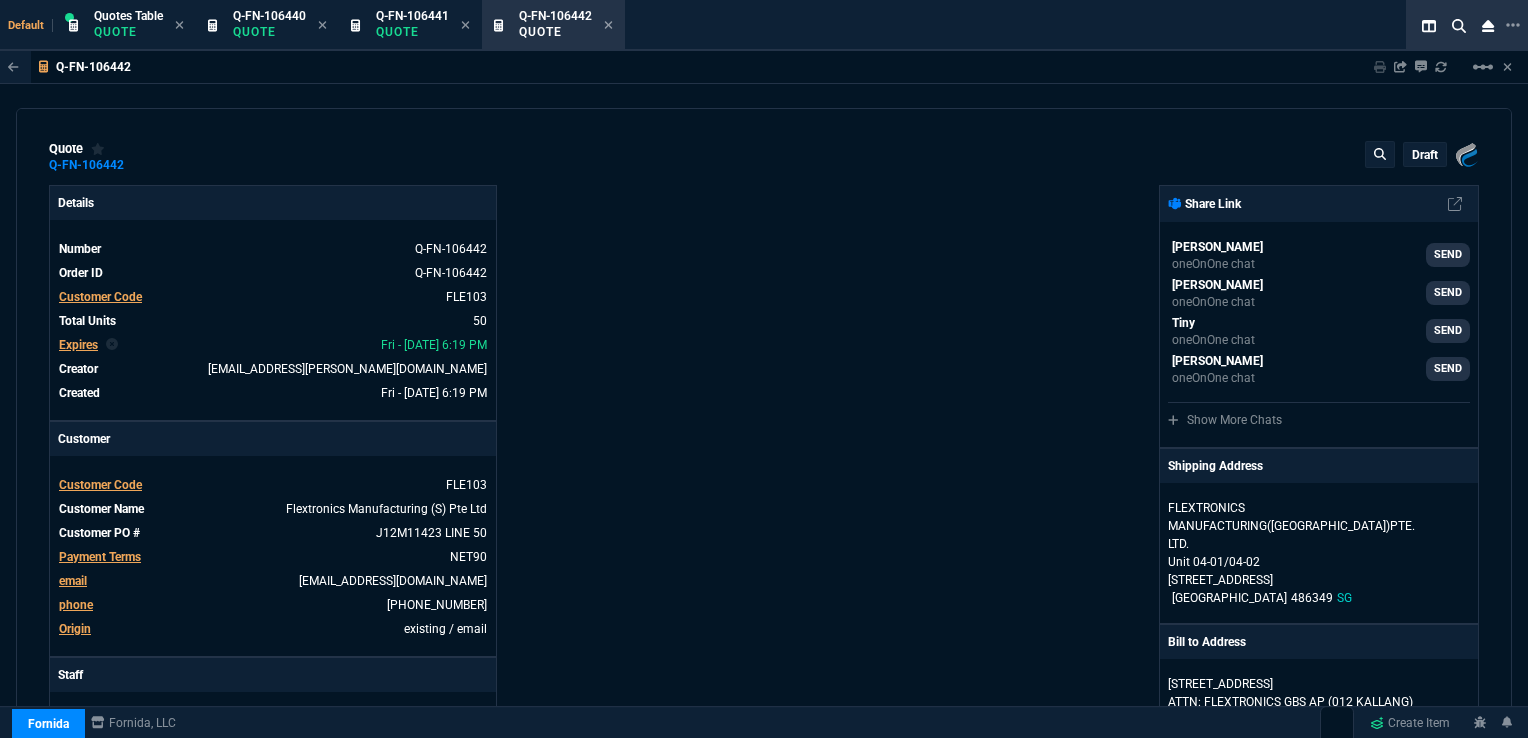 type on "36" 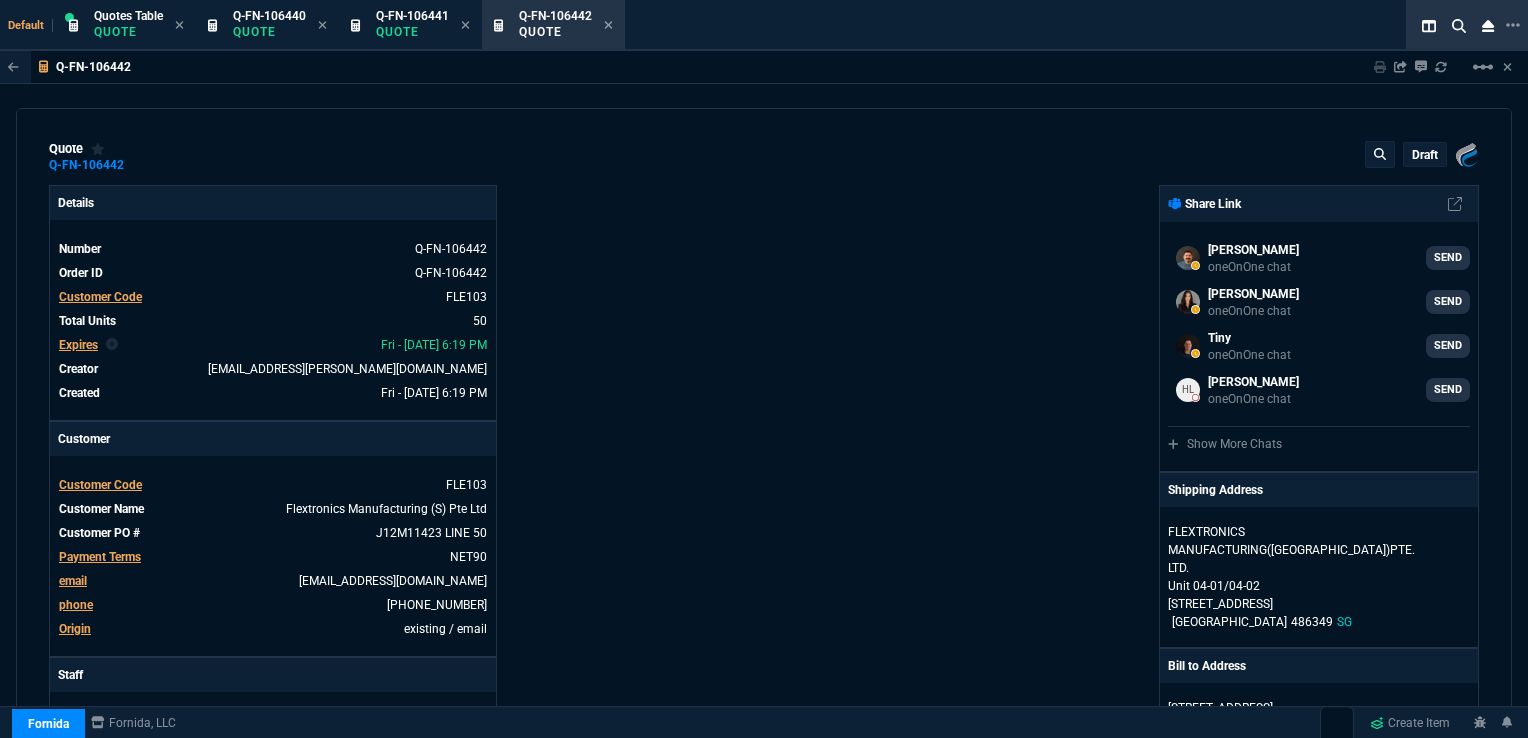 click on "Expires" at bounding box center (78, 345) 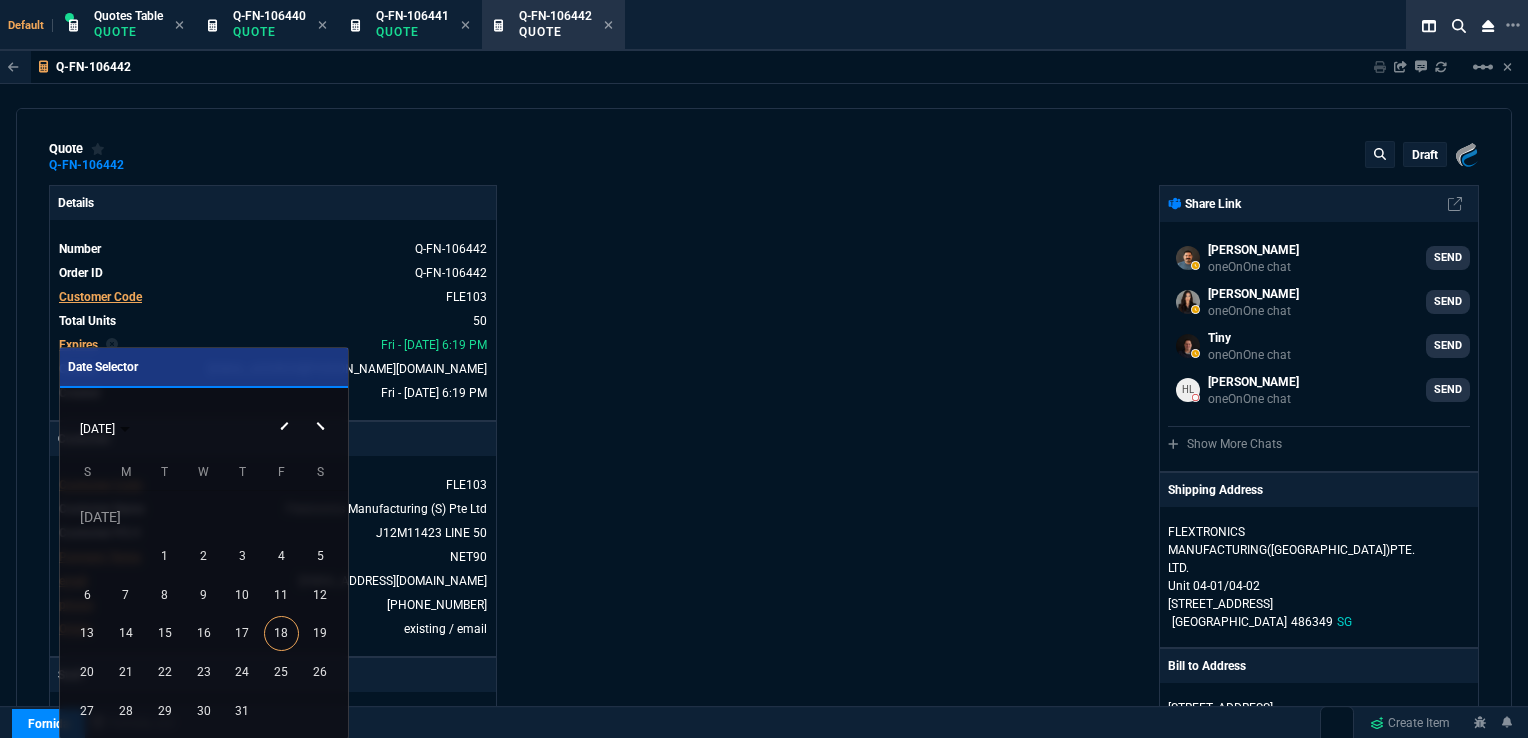 click at bounding box center (323, 409) 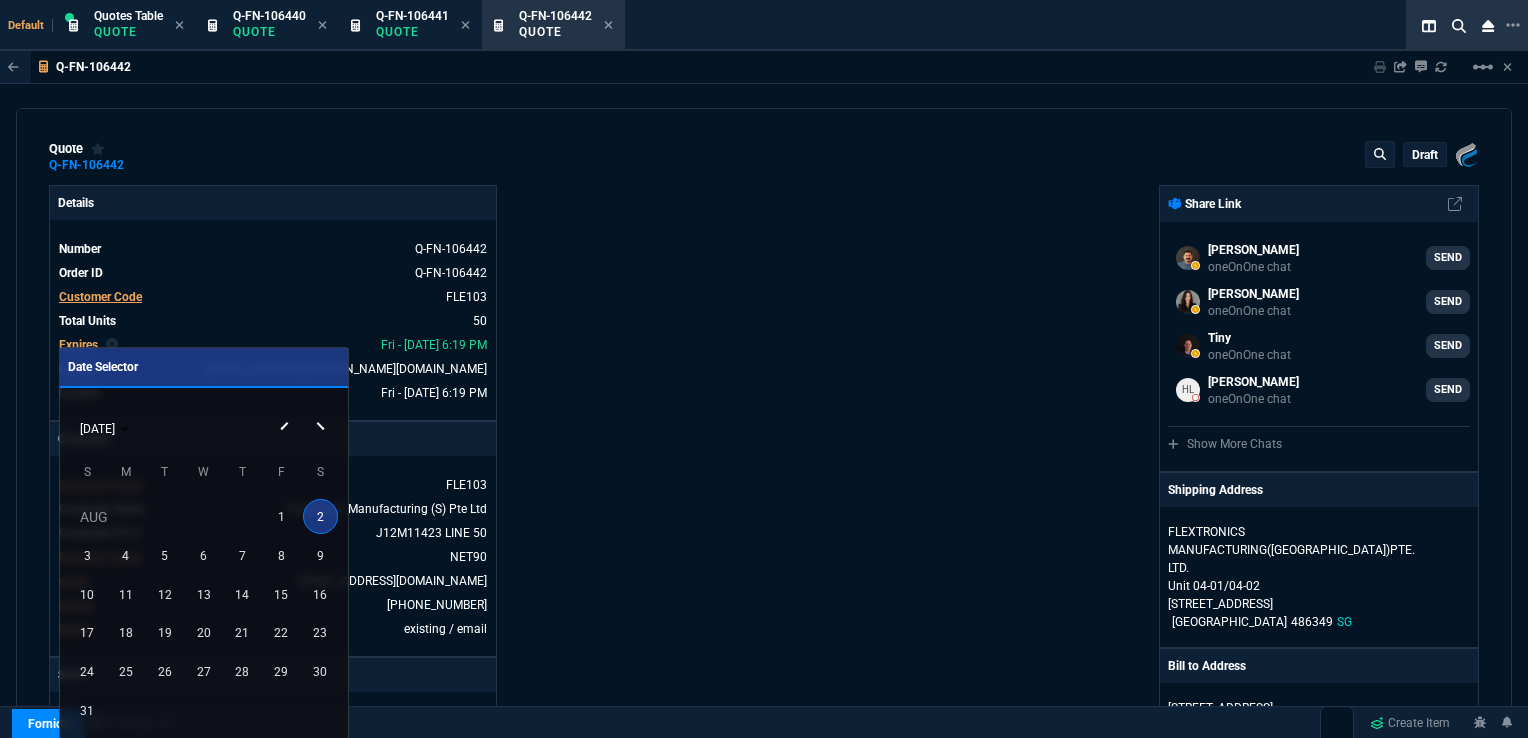 click at bounding box center [323, 409] 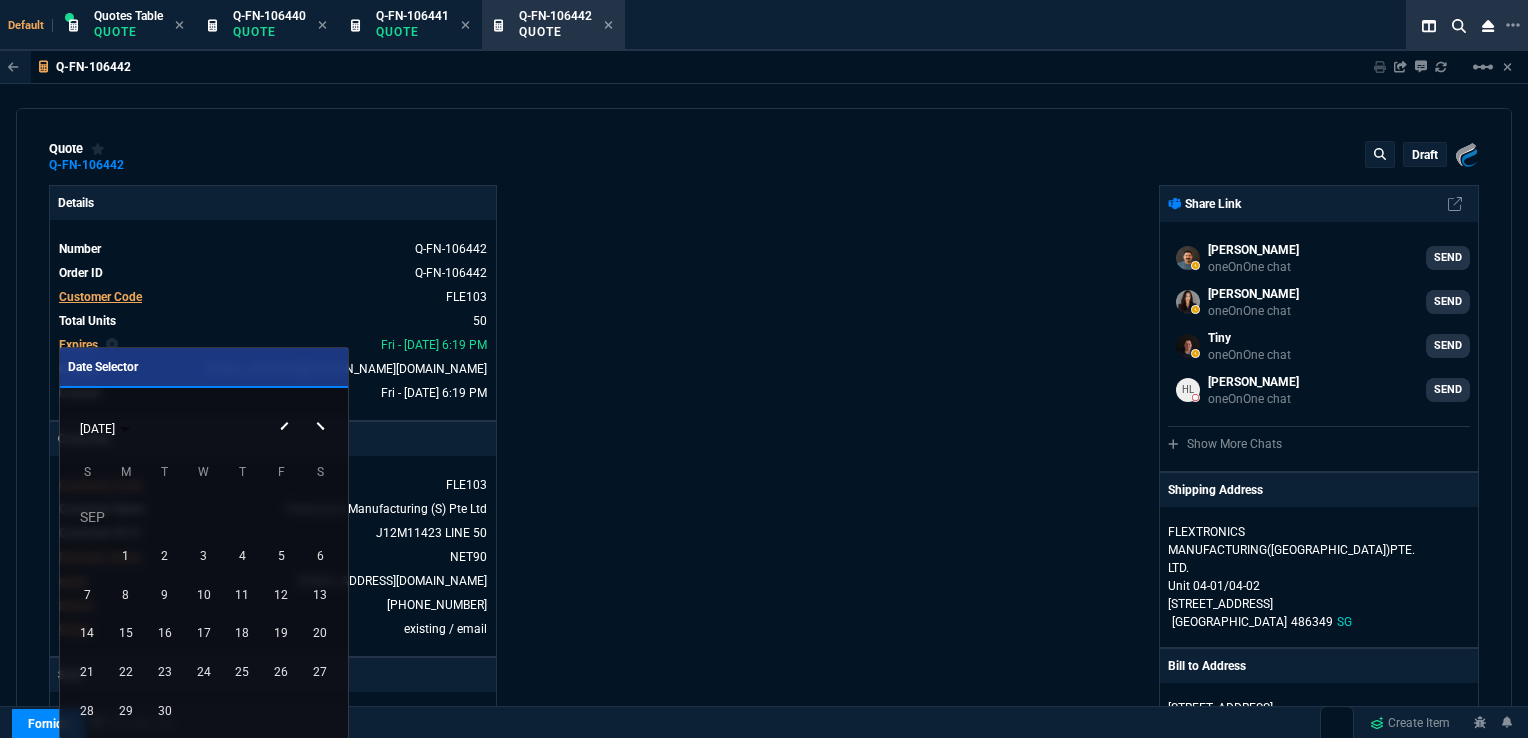 click at bounding box center [323, 409] 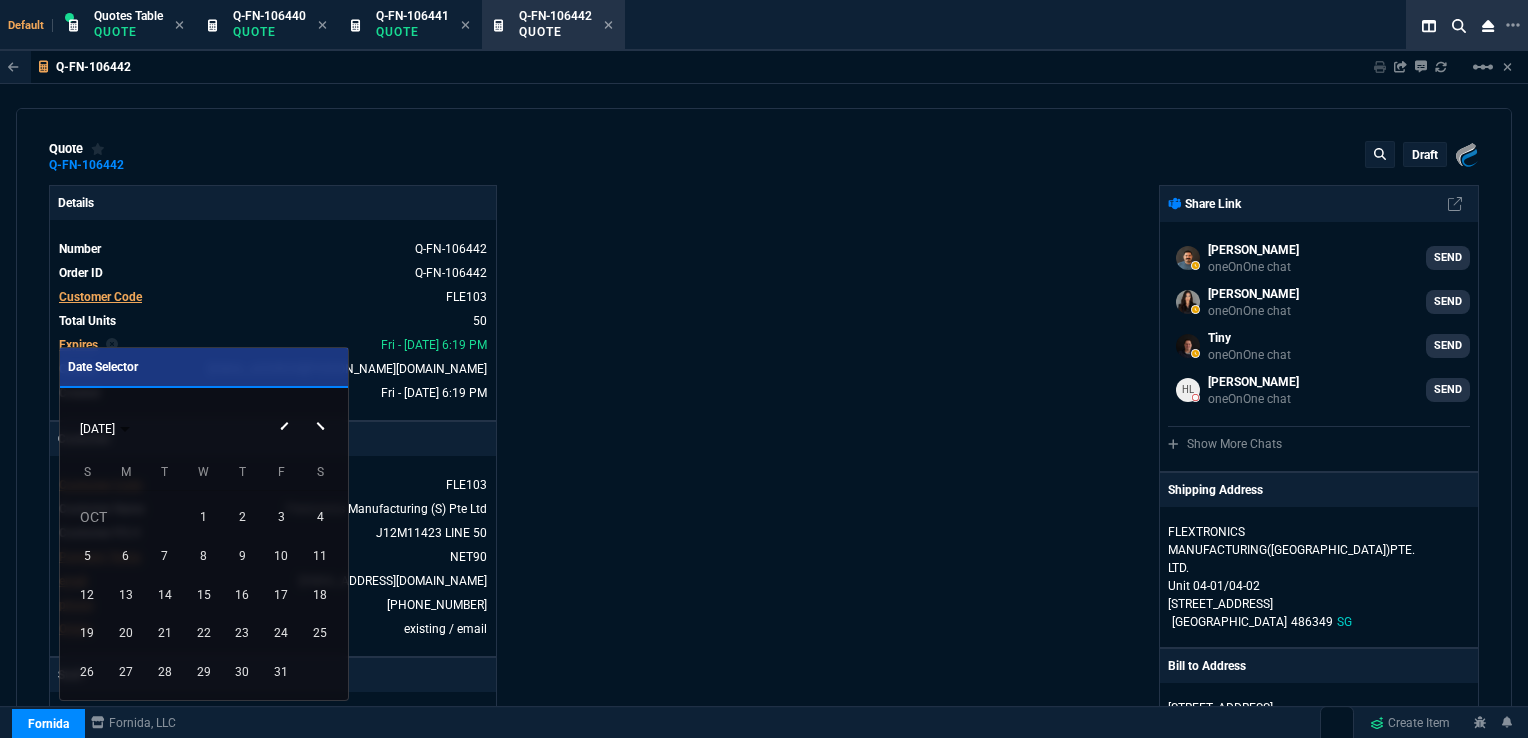 click at bounding box center [323, 409] 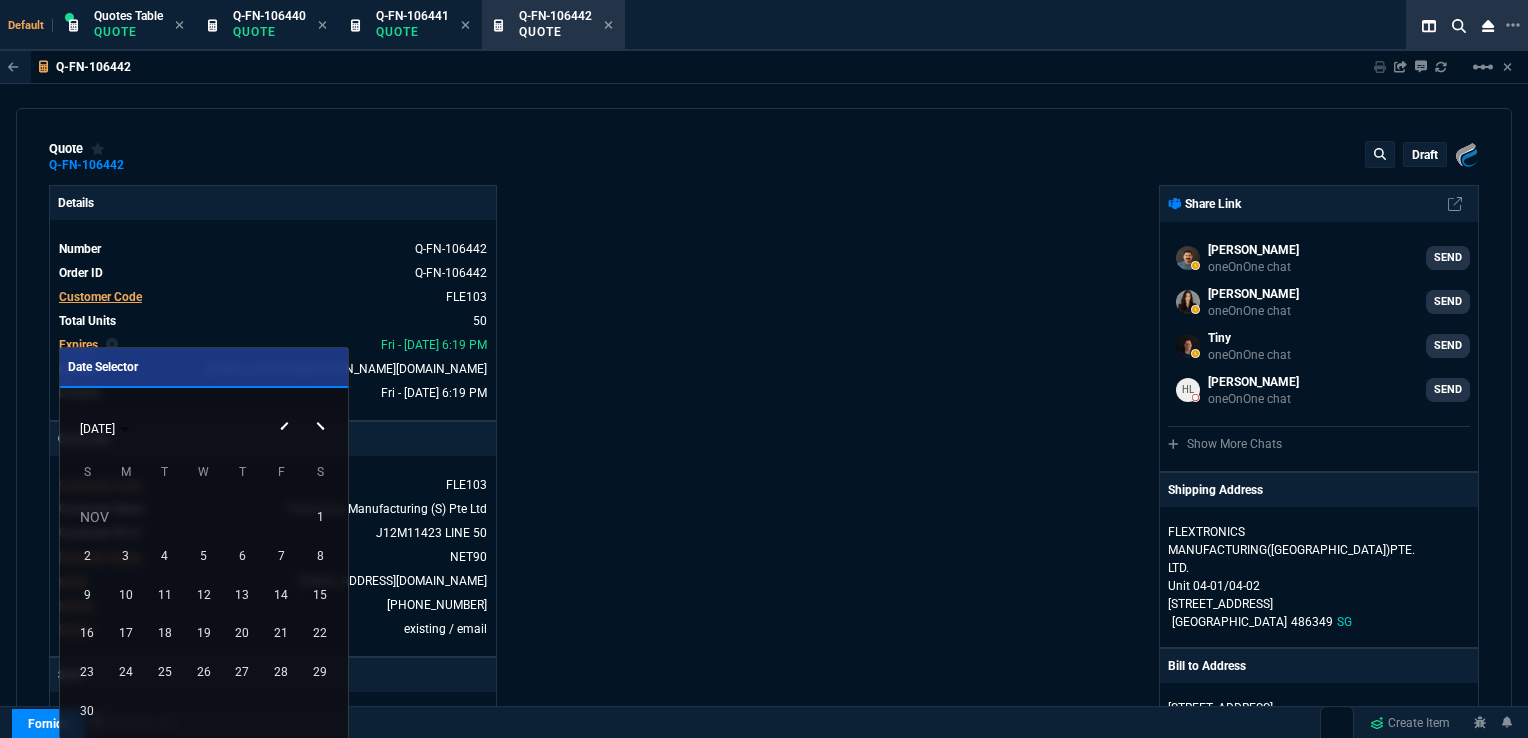 click at bounding box center [323, 409] 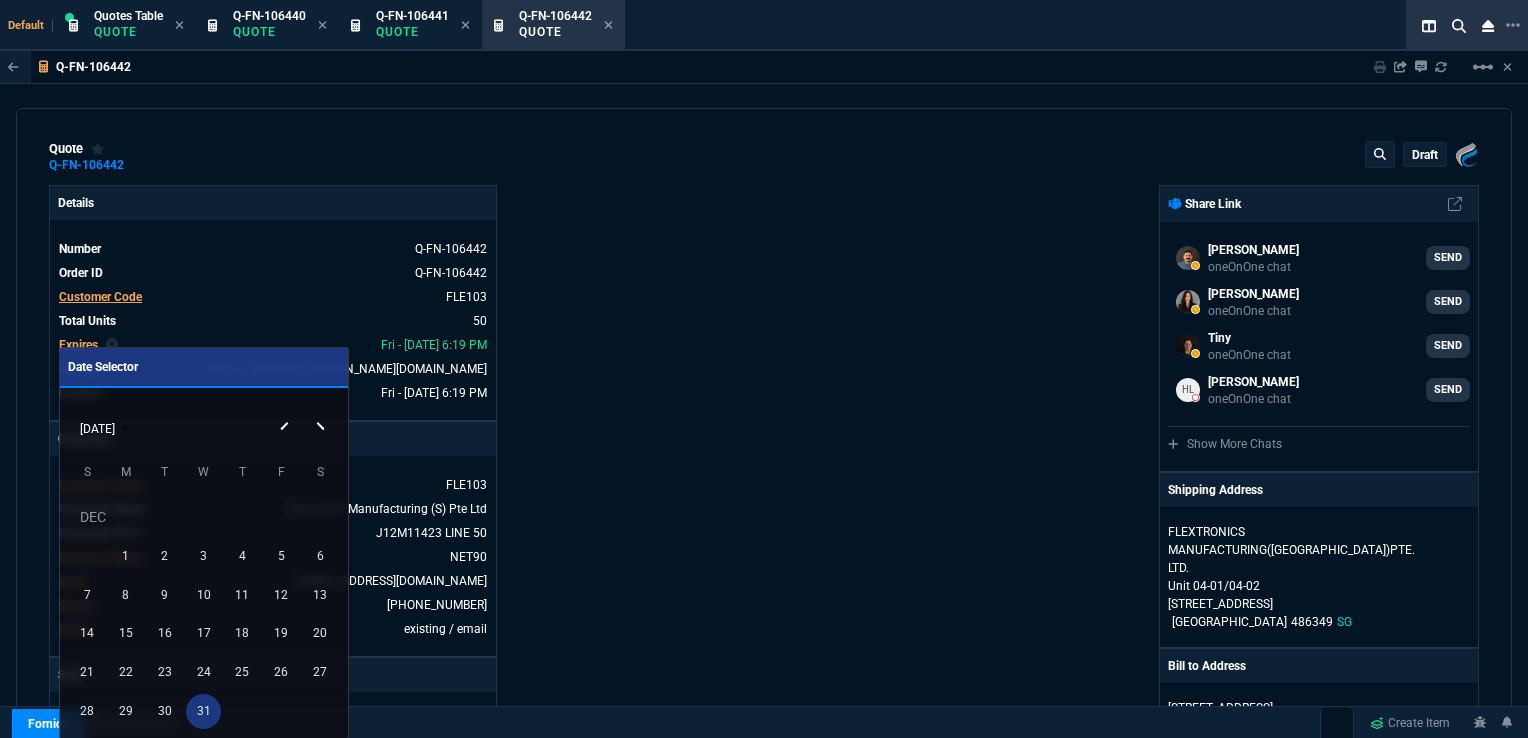 click on "31" at bounding box center [203, 711] 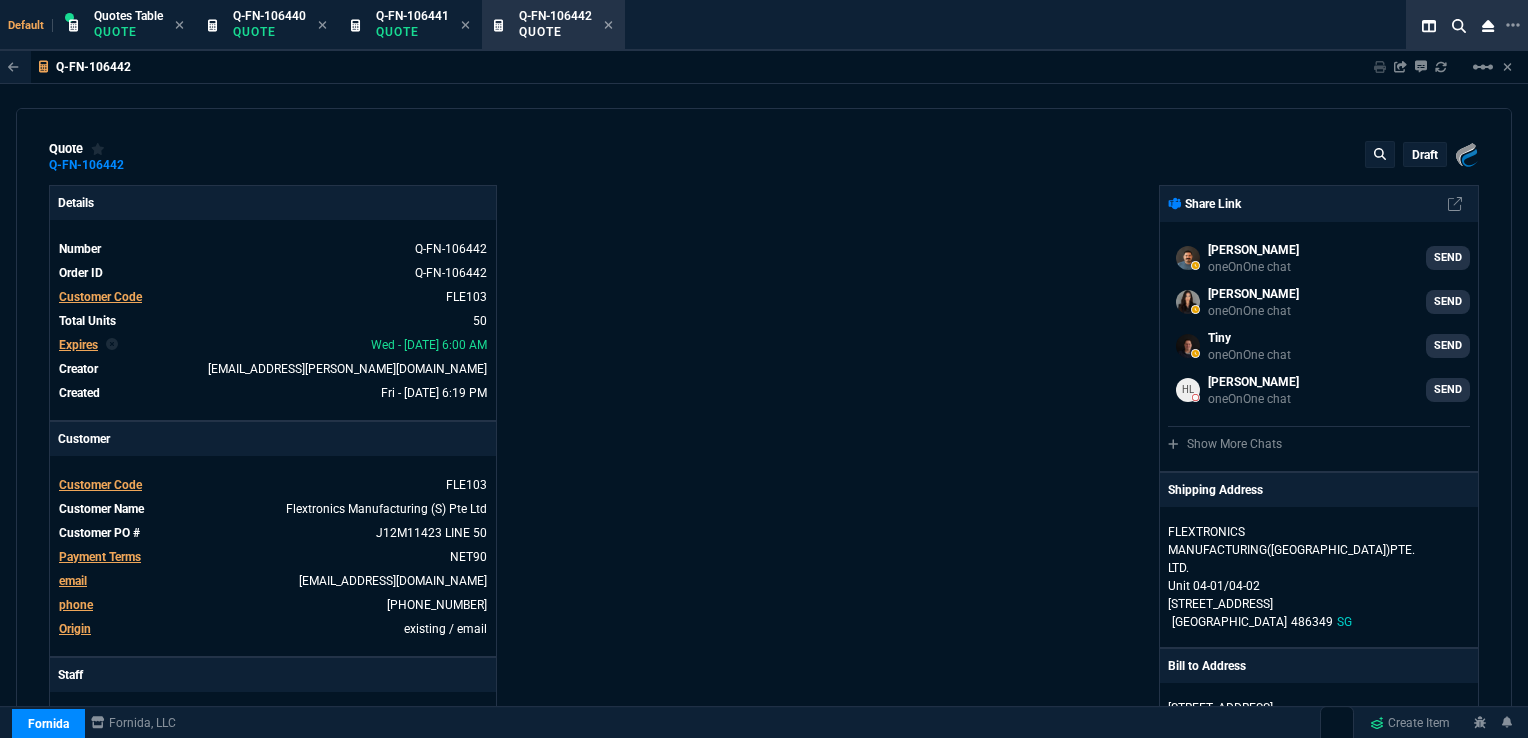 type on "36" 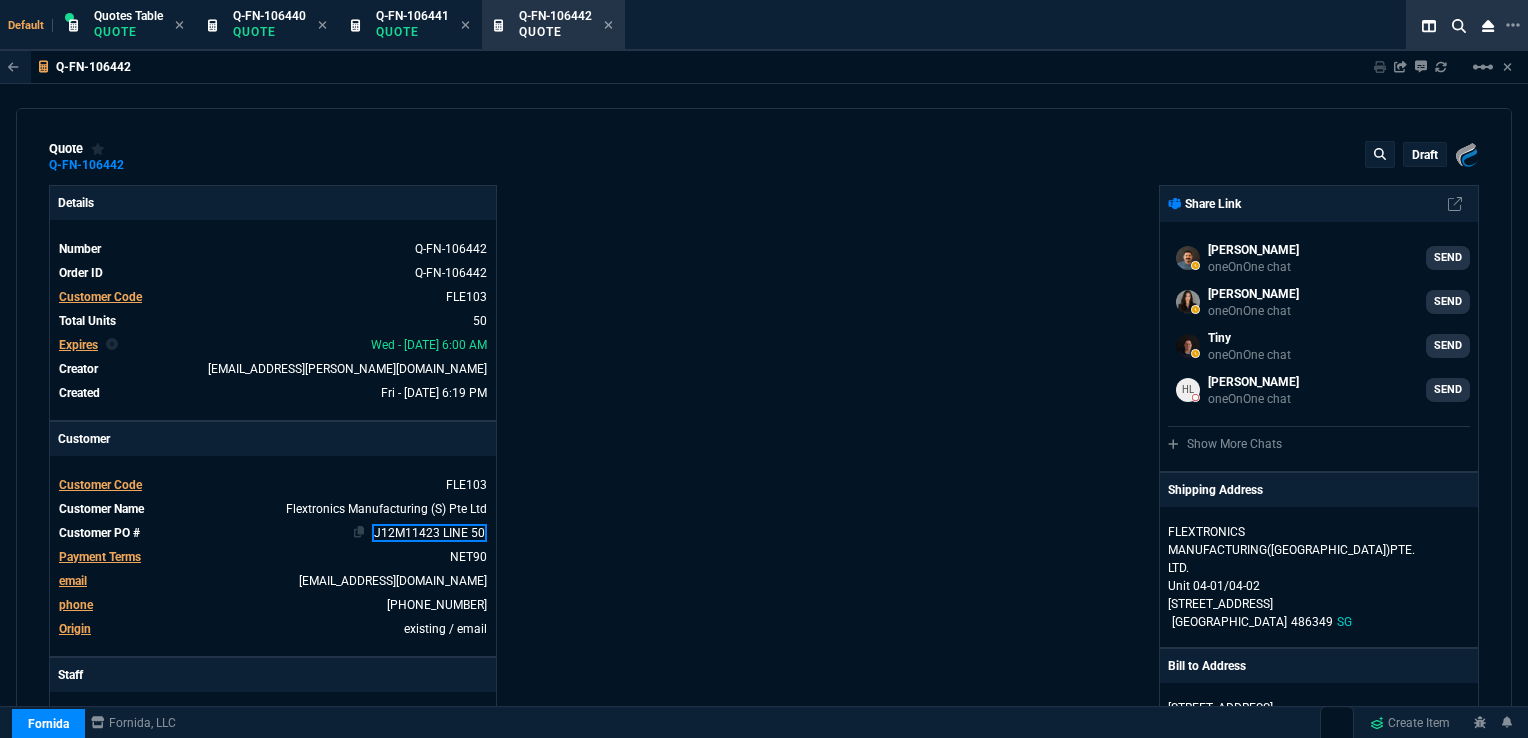 click on "J12M11423 LINE 50" at bounding box center [429, 533] 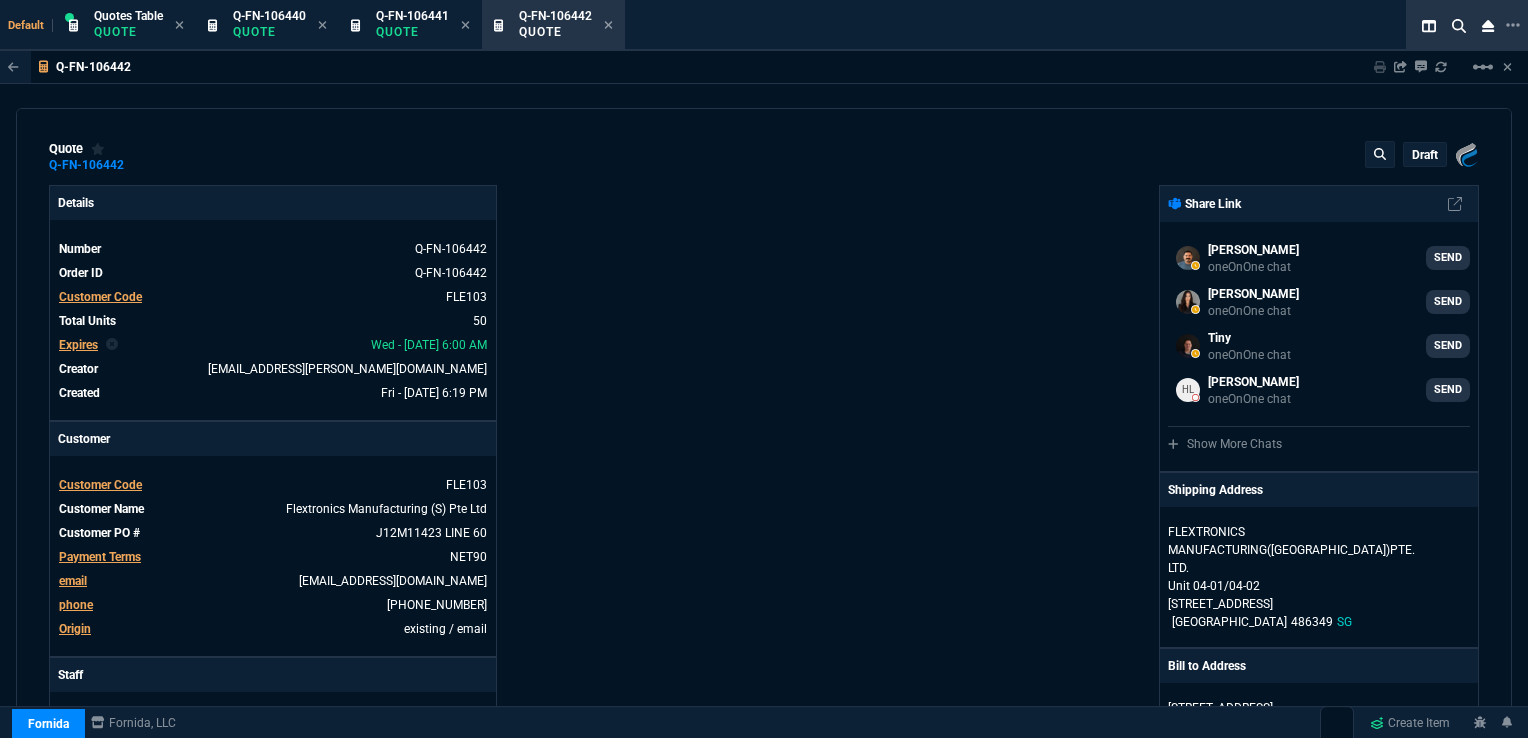click on "Details Number Q-FN-106442  Order ID Q-FN-106442  Customer Code FLE103  Total Units 50  Expires Wed - [DATE] 6:00 AM Creator [EMAIL_ADDRESS][PERSON_NAME][DOMAIN_NAME]  Created Fri - [DATE] 6:19 PM Print Specs Number Q-FN-106442  Customer ID FLE103  Customer Name Flextronics Manufacturing (S) Pte Ltd  Expires [DATE]  12:00 AM  Customer PO # J12M11423 LINE 50    Payment Terms NET90  Shipping Agent OTHER | TBD  Customer Customer Code FLE103  Customer Name Flextronics Manufacturing (S) Pte Ltd  Customer PO # J12M11423 LINE 60    Payment Terms NET90  email [EMAIL_ADDRESS][DOMAIN_NAME]  phone [PHONE_NUMBER]   Origin  existing / email   Origin Comment    Staff Sales Person [PERSON_NAME]  Engineer 1 --  Engineer 2 --  Shipping Ship Date -- Agent OTHER  Agent Service TBD  Account Id --  Sales Order* Number --  id --  Account Manager Name [PERSON_NAME]  Email [EMAIL_ADDRESS][PERSON_NAME][DOMAIN_NAME]  Phone [PHONE_NUMBER]" at bounding box center [406, 717] 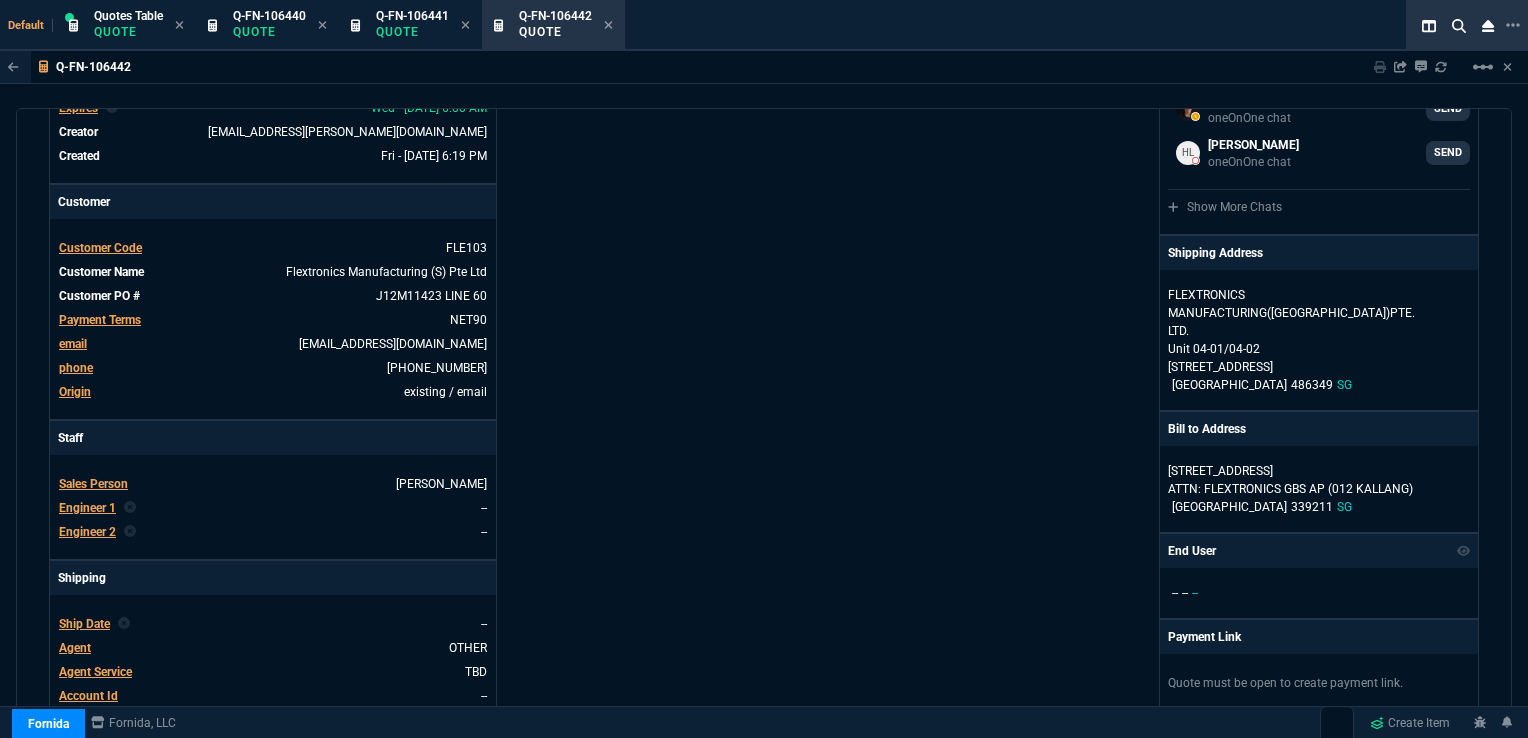 scroll, scrollTop: 300, scrollLeft: 0, axis: vertical 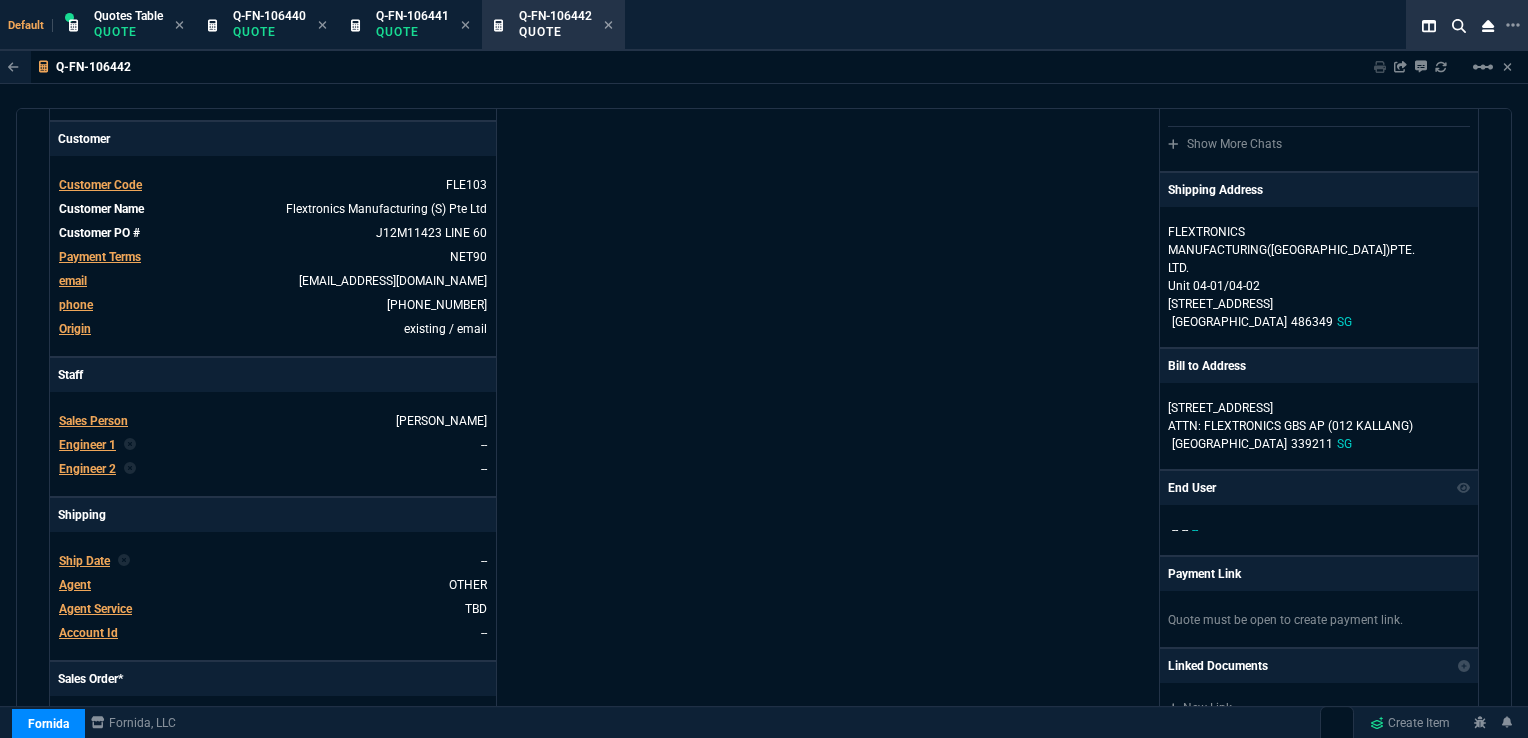 click on "Ship Date" at bounding box center [84, 561] 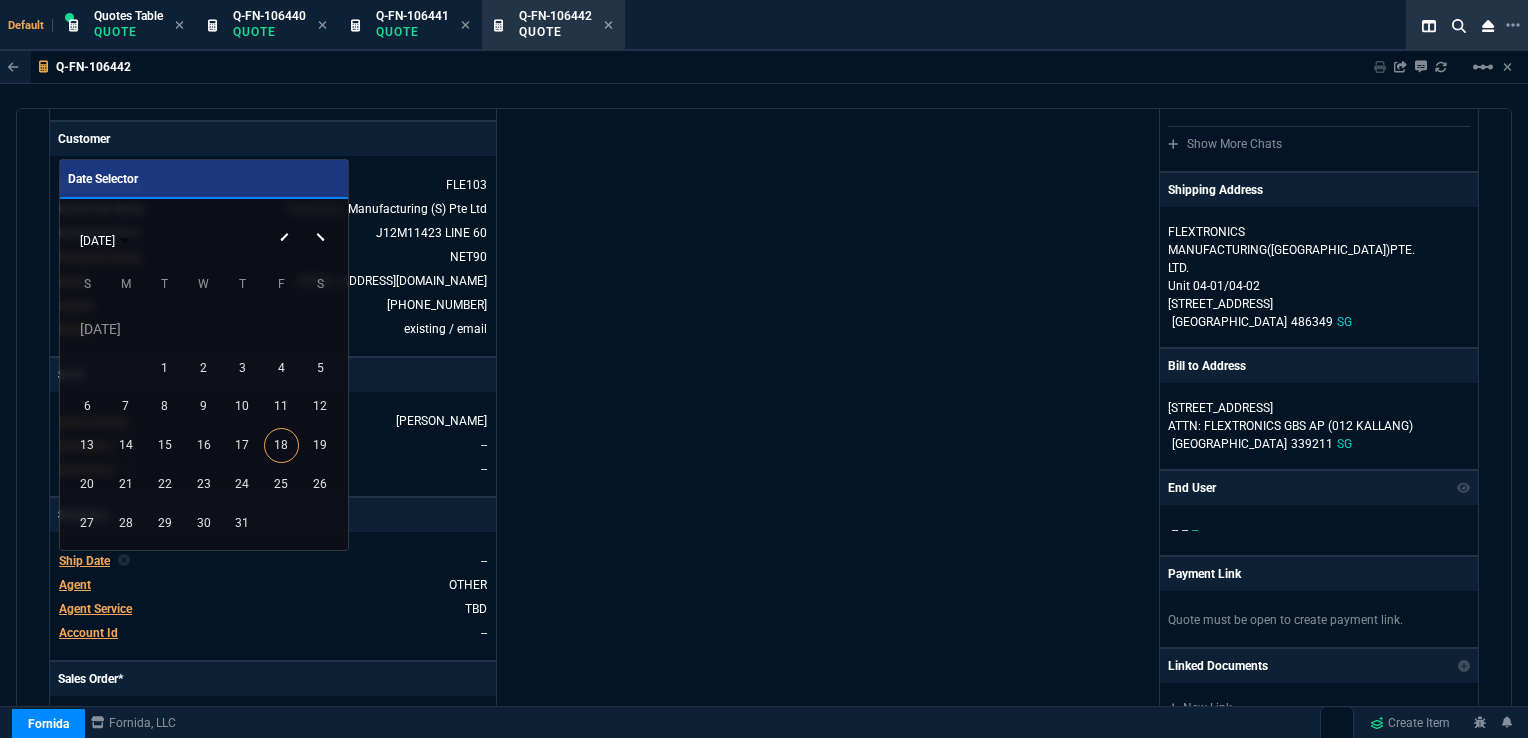 click at bounding box center [323, 221] 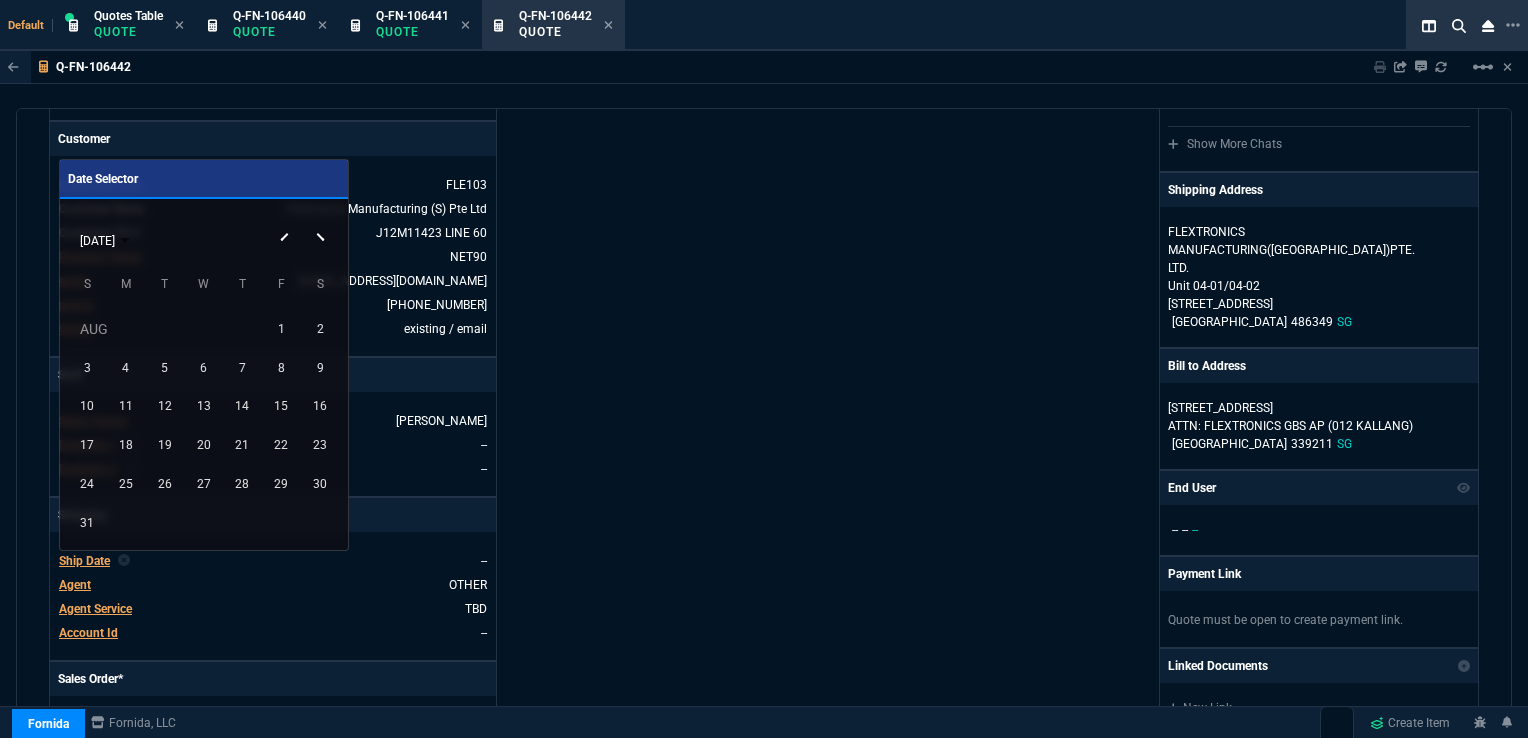 click at bounding box center (323, 221) 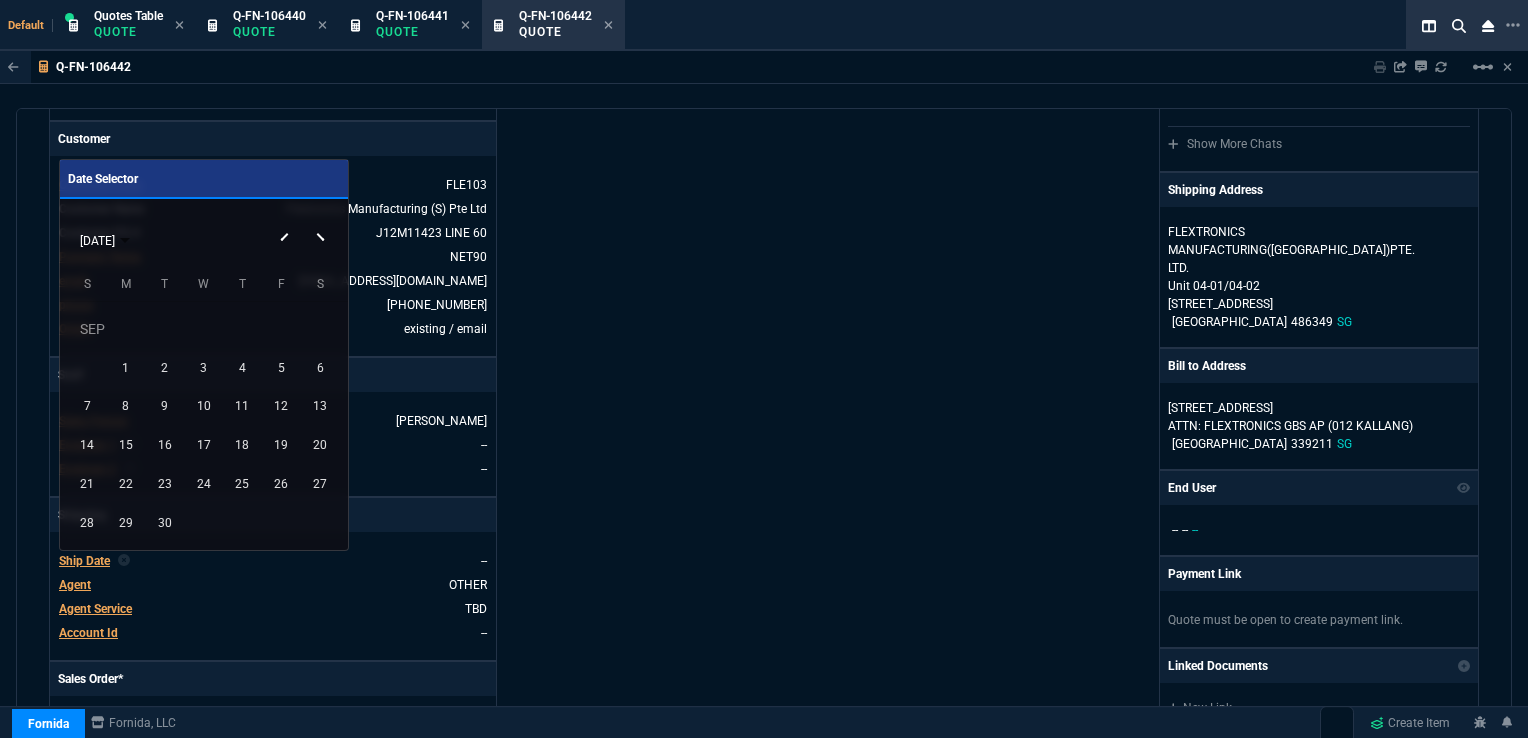 click at bounding box center [323, 221] 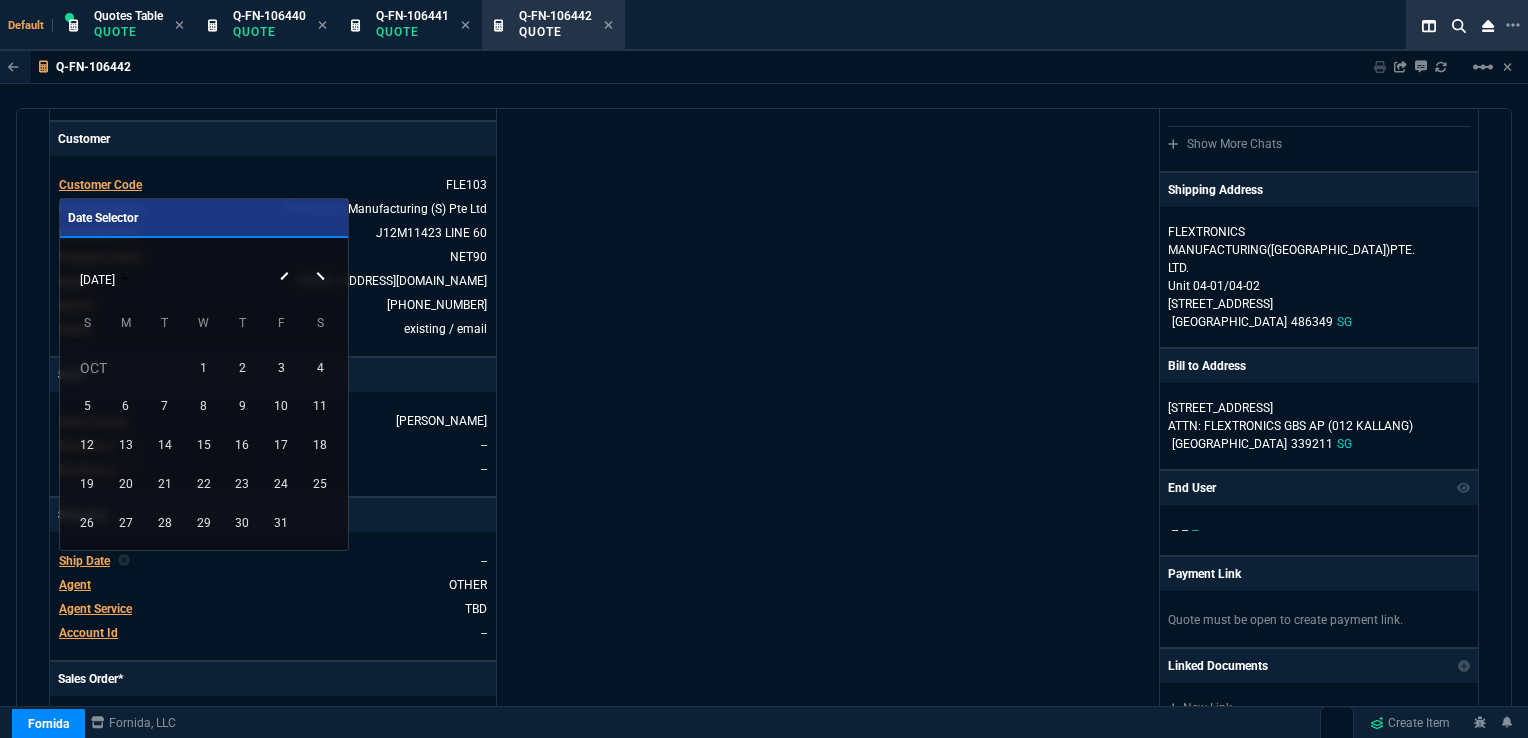 click at bounding box center [323, 260] 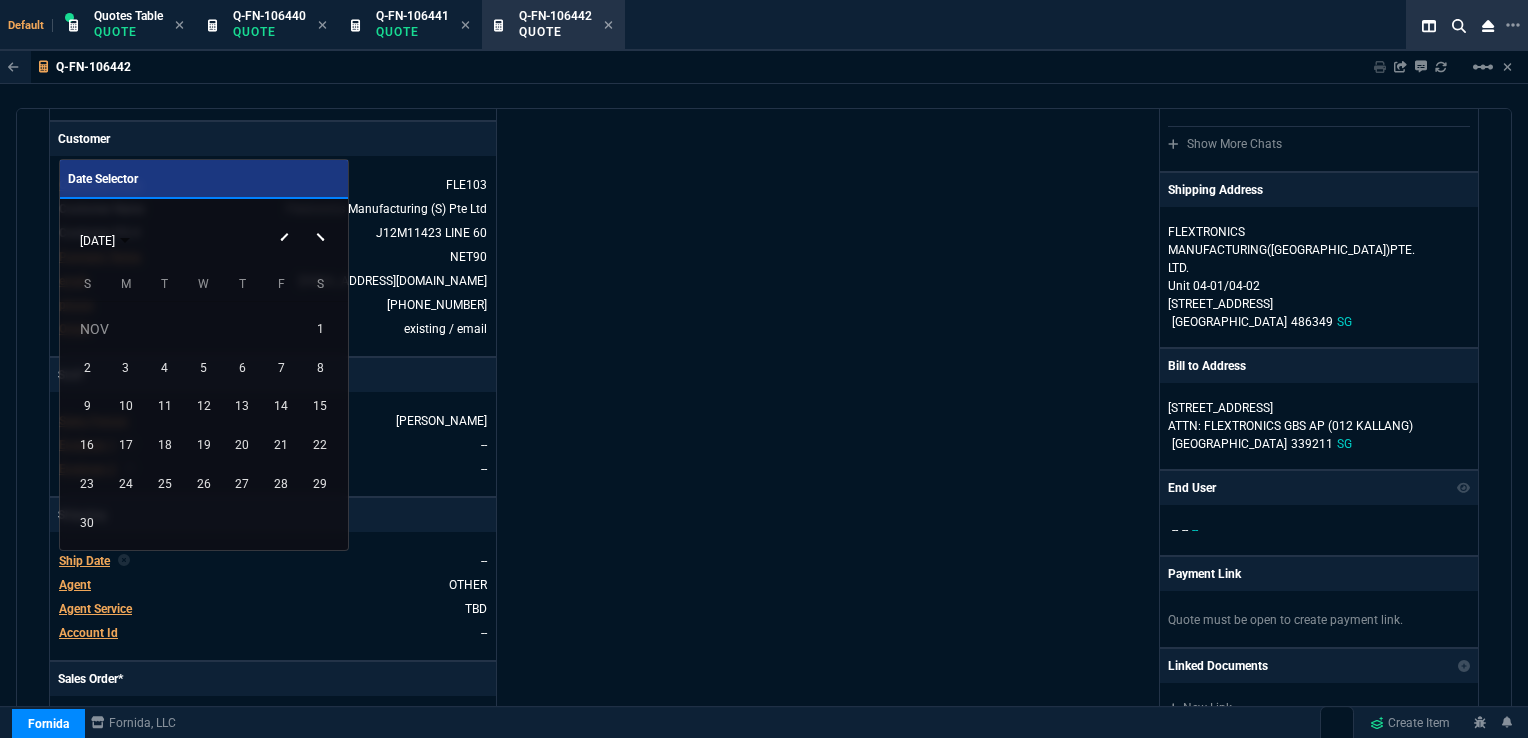 click at bounding box center (323, 221) 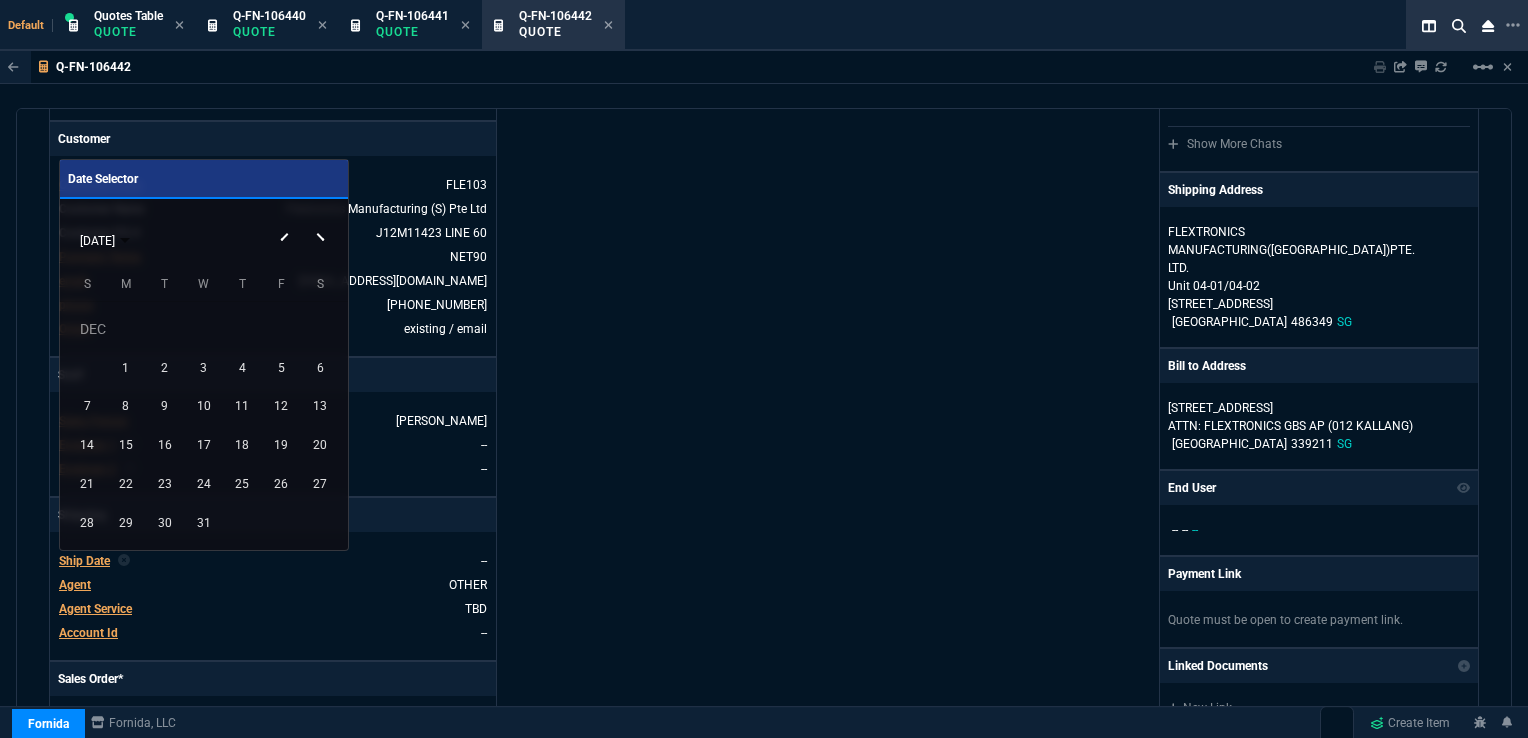 click at bounding box center (323, 221) 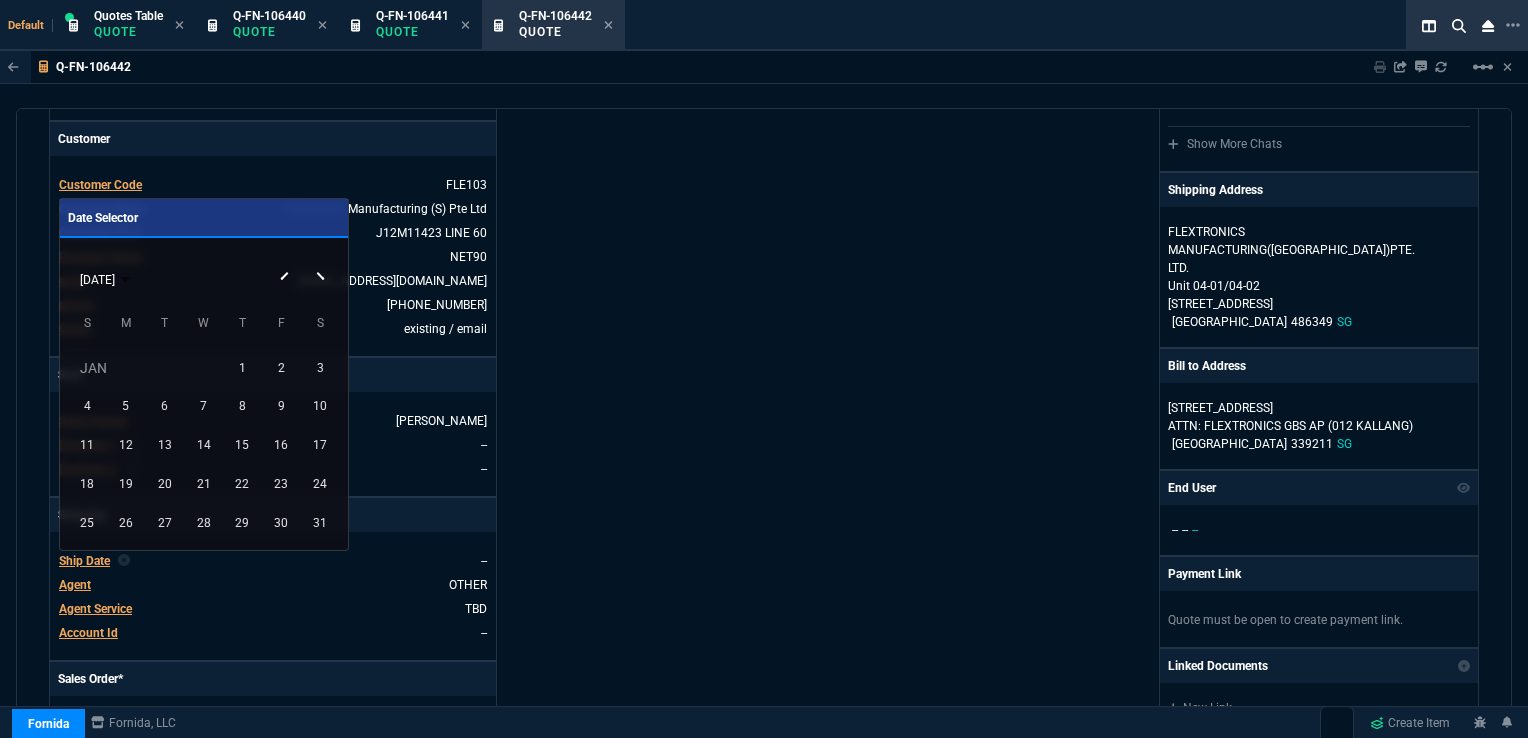 click on "[DATE]" at bounding box center [203, 279] 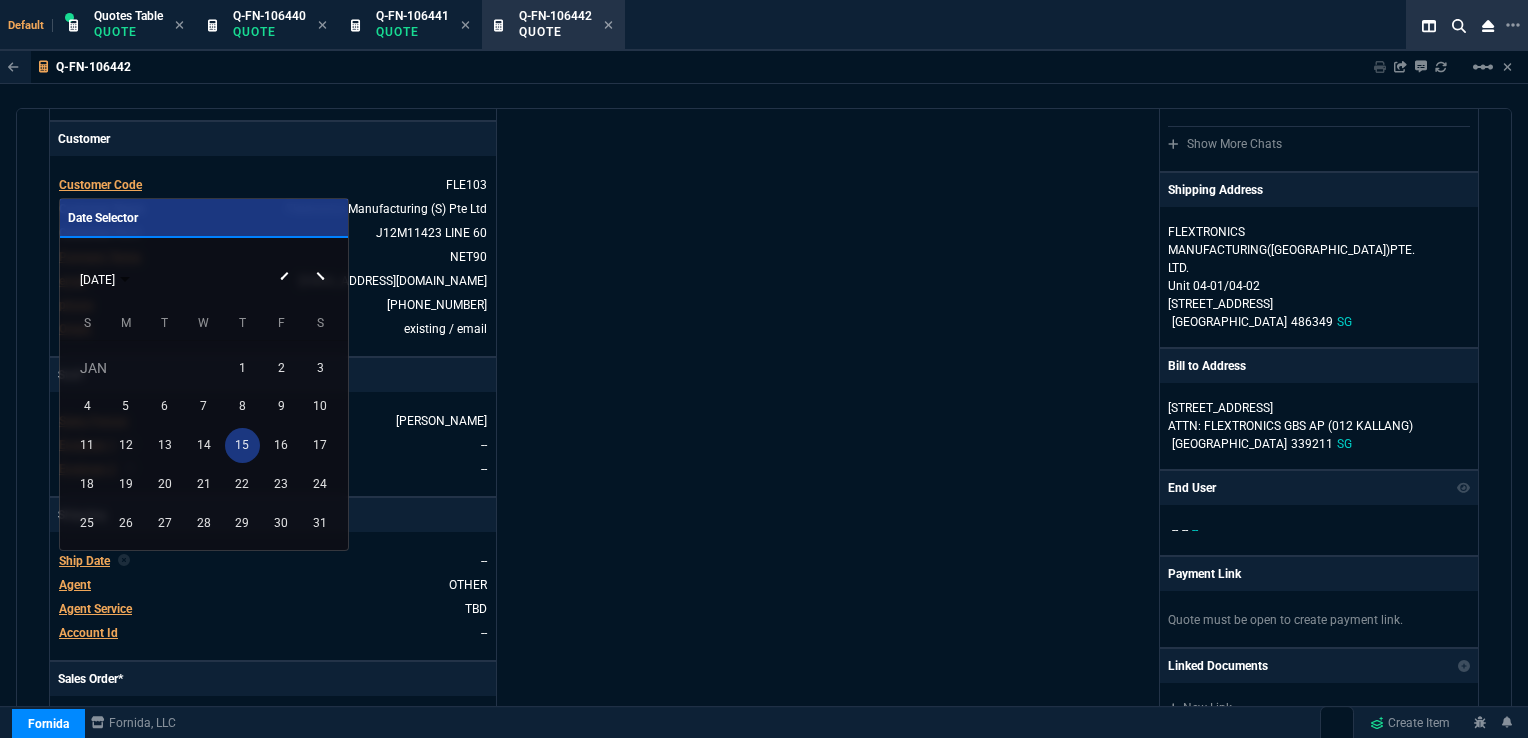 click on "15" at bounding box center [242, 445] 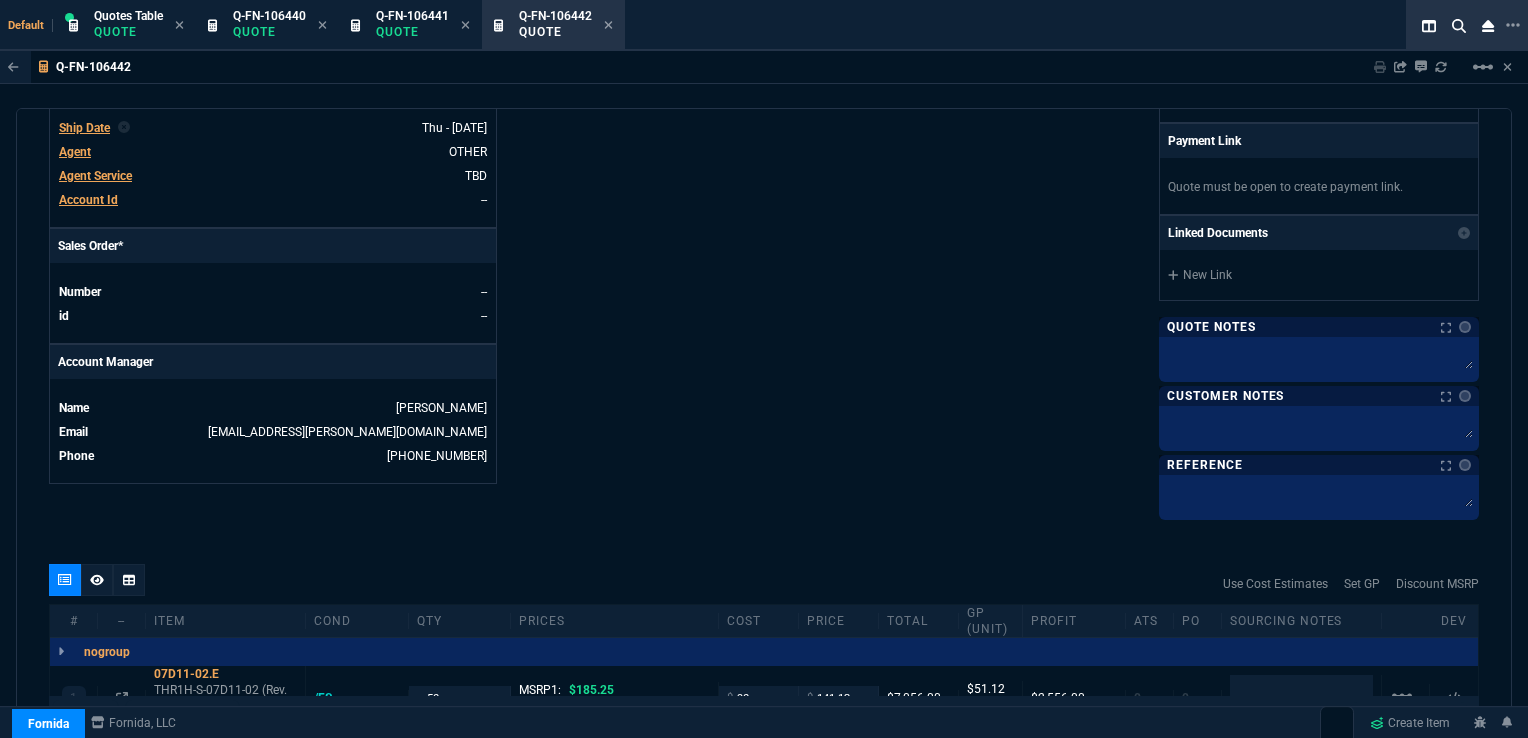 scroll, scrollTop: 900, scrollLeft: 0, axis: vertical 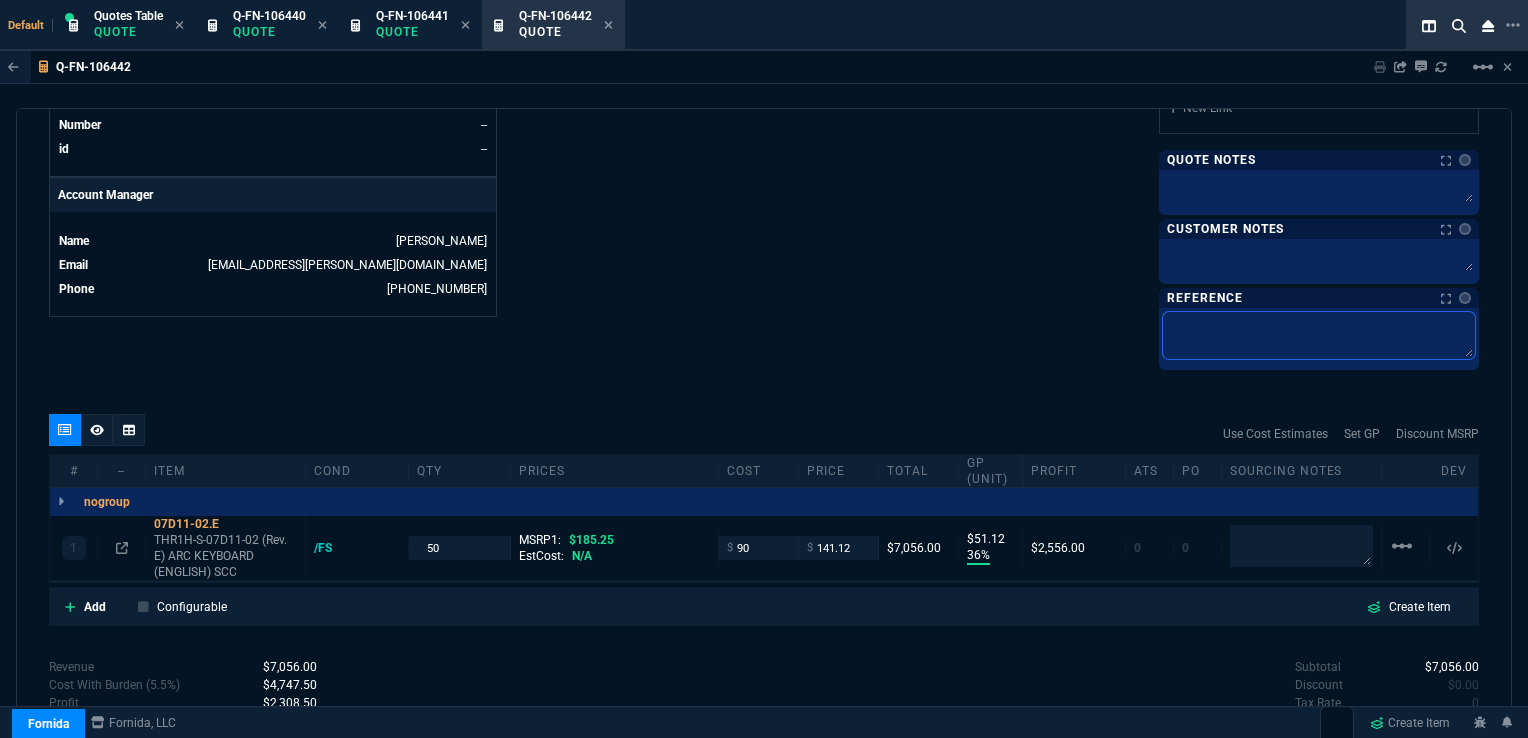 click at bounding box center [1319, 335] 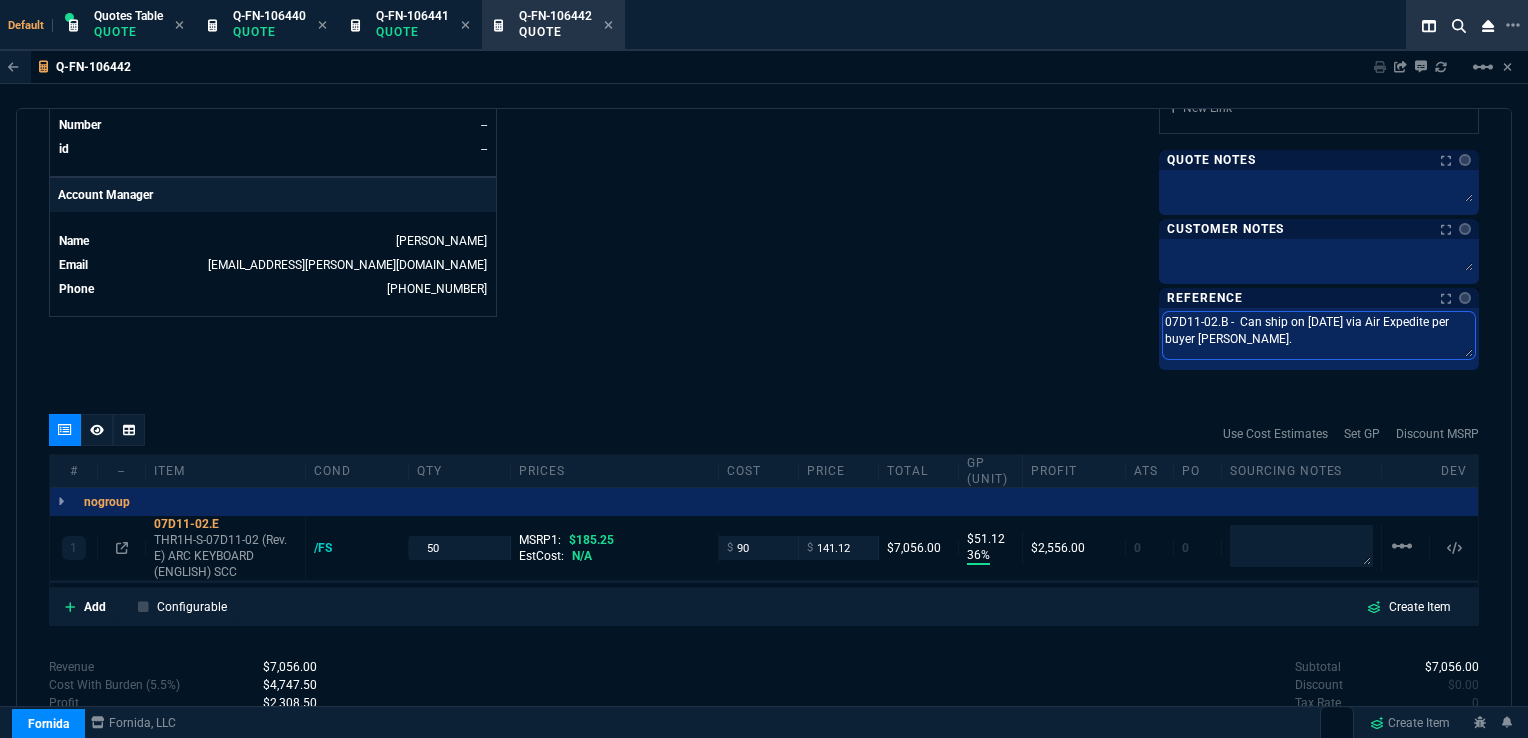 drag, startPoint x: 1317, startPoint y: 314, endPoint x: 1294, endPoint y: 314, distance: 23 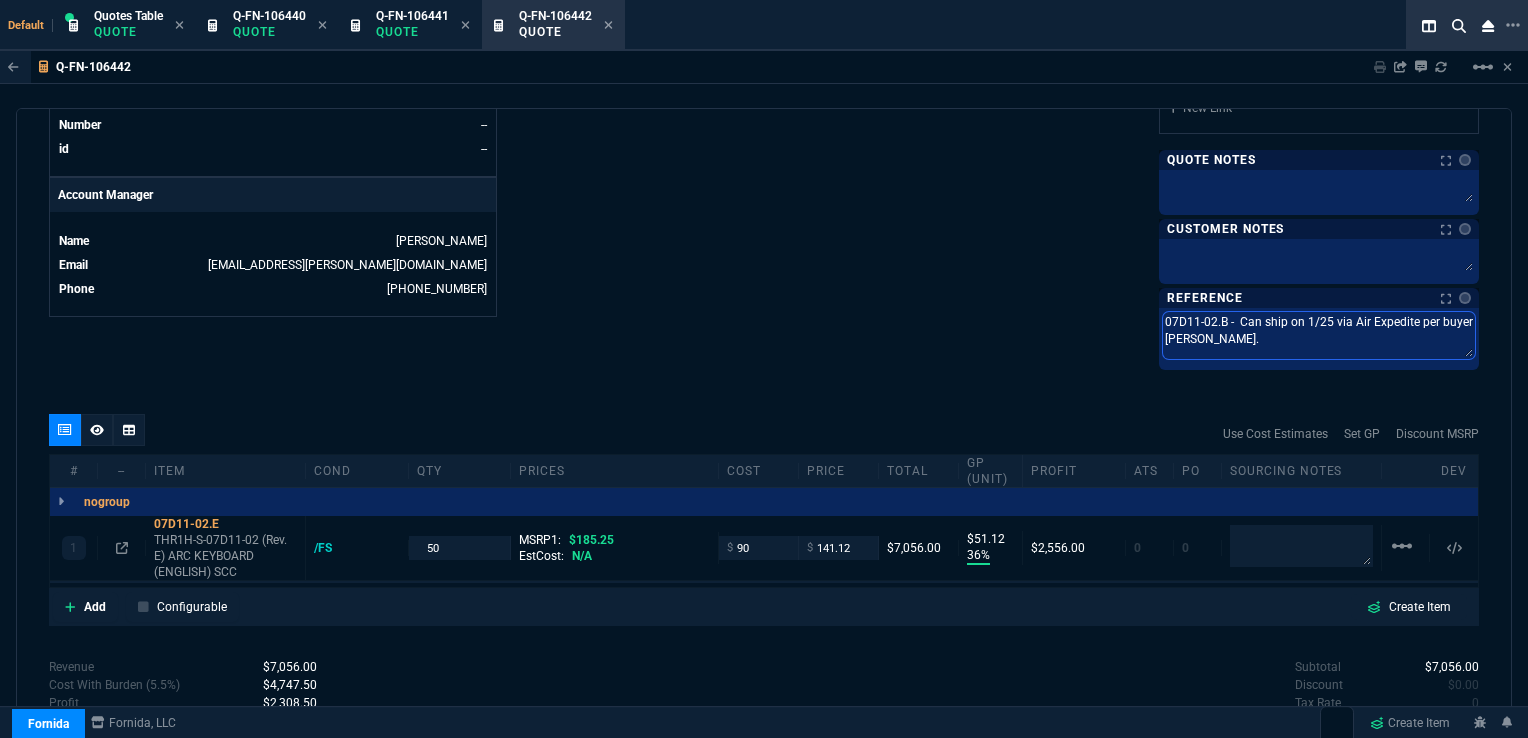 type on "07D11-02.B -  Can ship on 12/25 via Air Expedite per buyer [PERSON_NAME]." 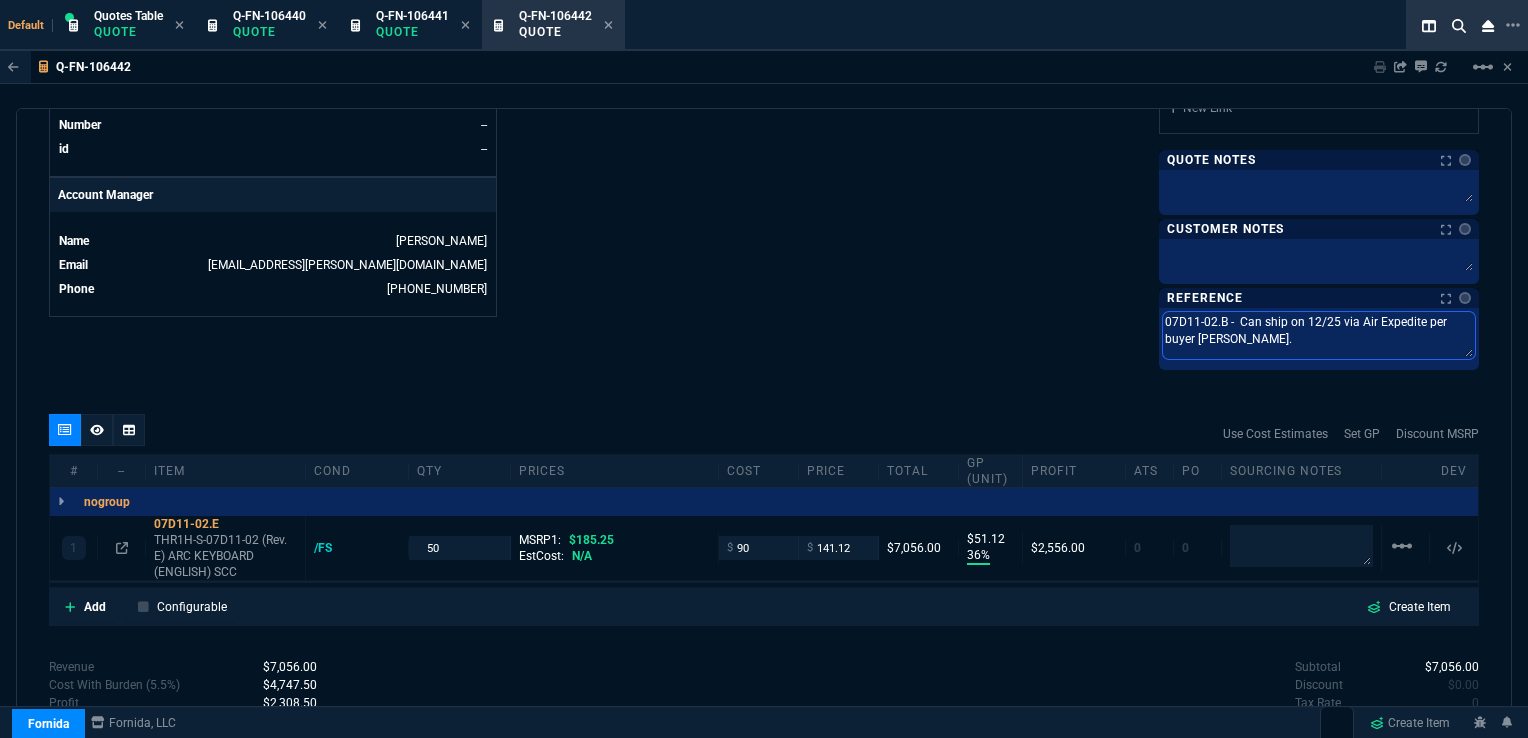 type on "07D11-02.B -  Can ship on 12//25 via Air Expedite per buyer [PERSON_NAME]." 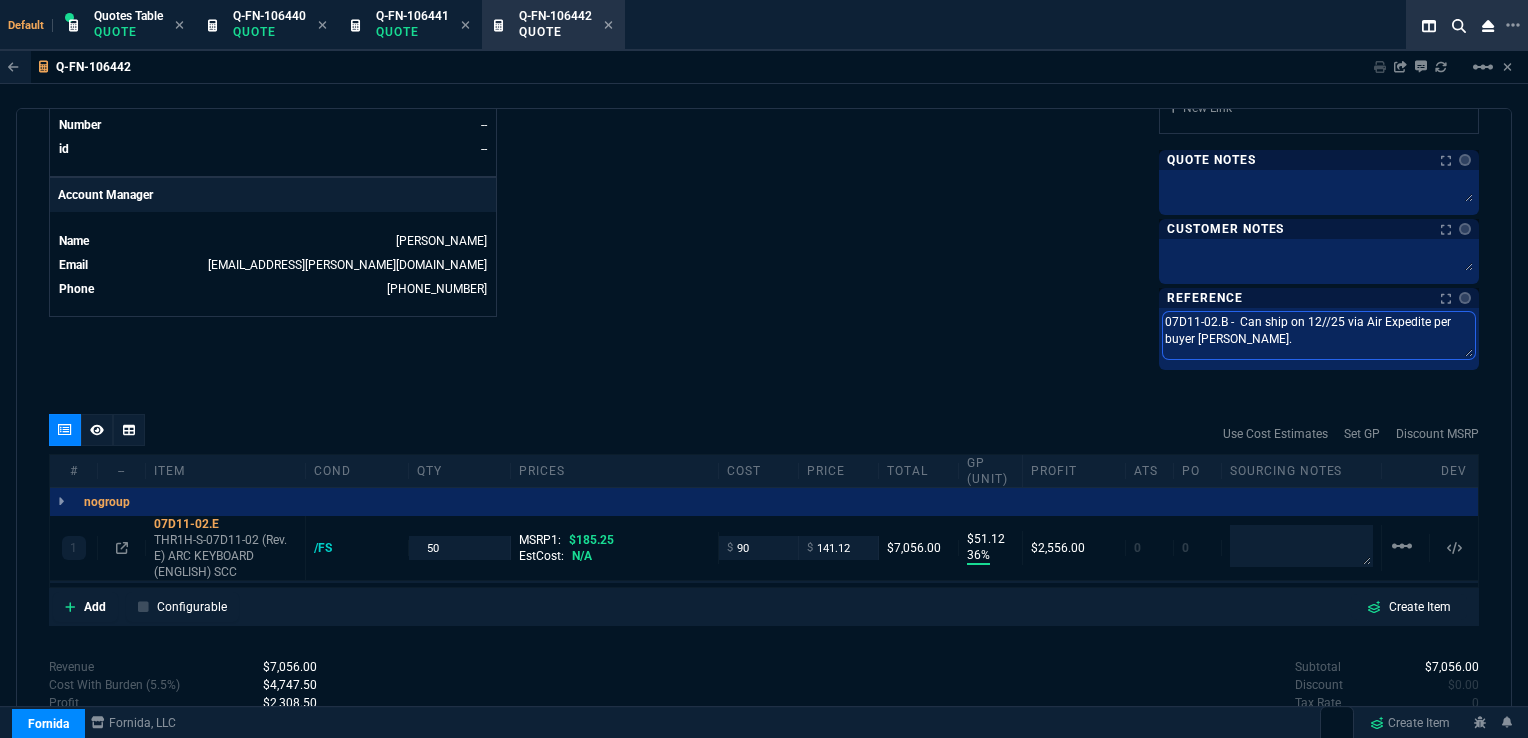 type on "07D11-02.B -  Can ship on [DATE] via Air Expedite per buyer [PERSON_NAME]." 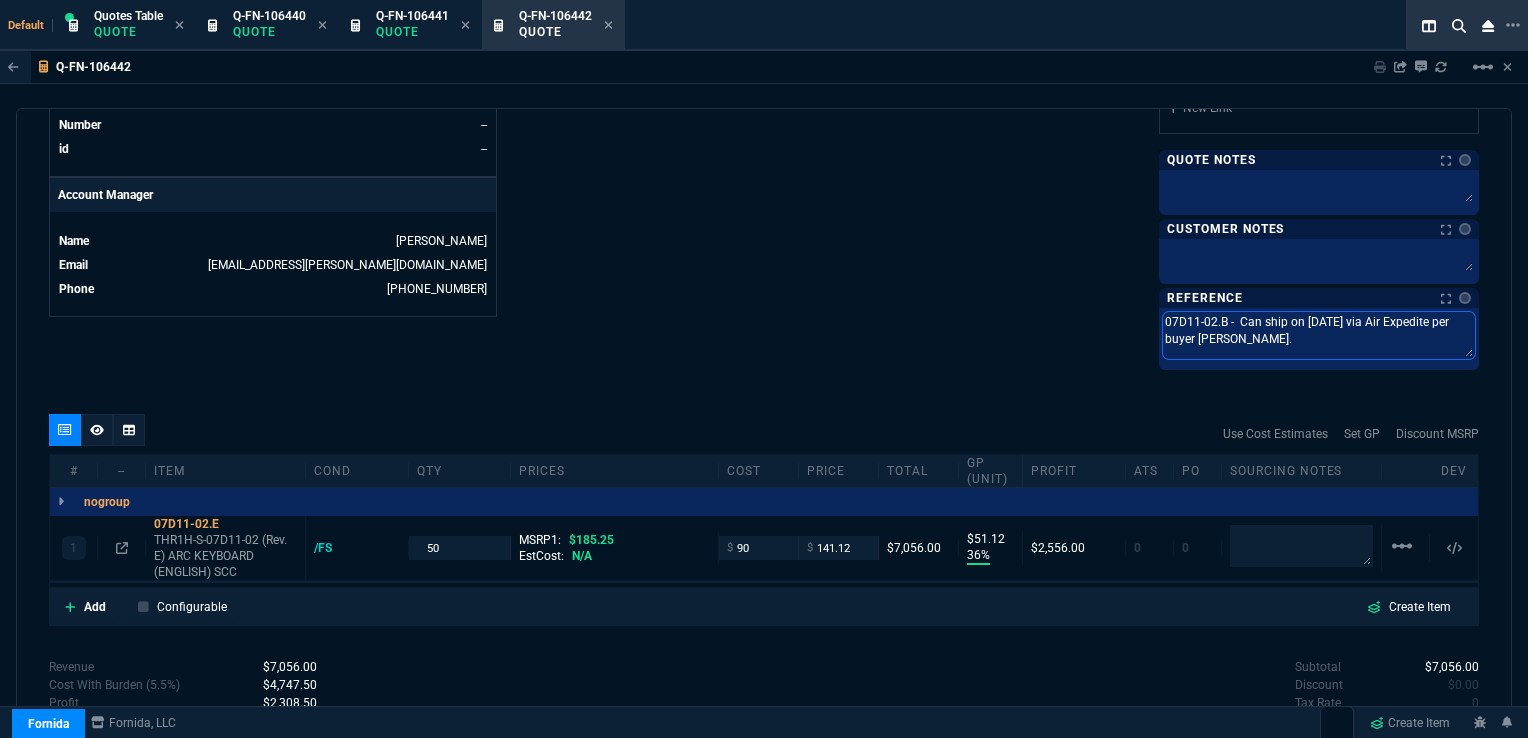 type on "07D11-02.B -  Can ship on [DATE] via Air Expedite per buyer [PERSON_NAME]." 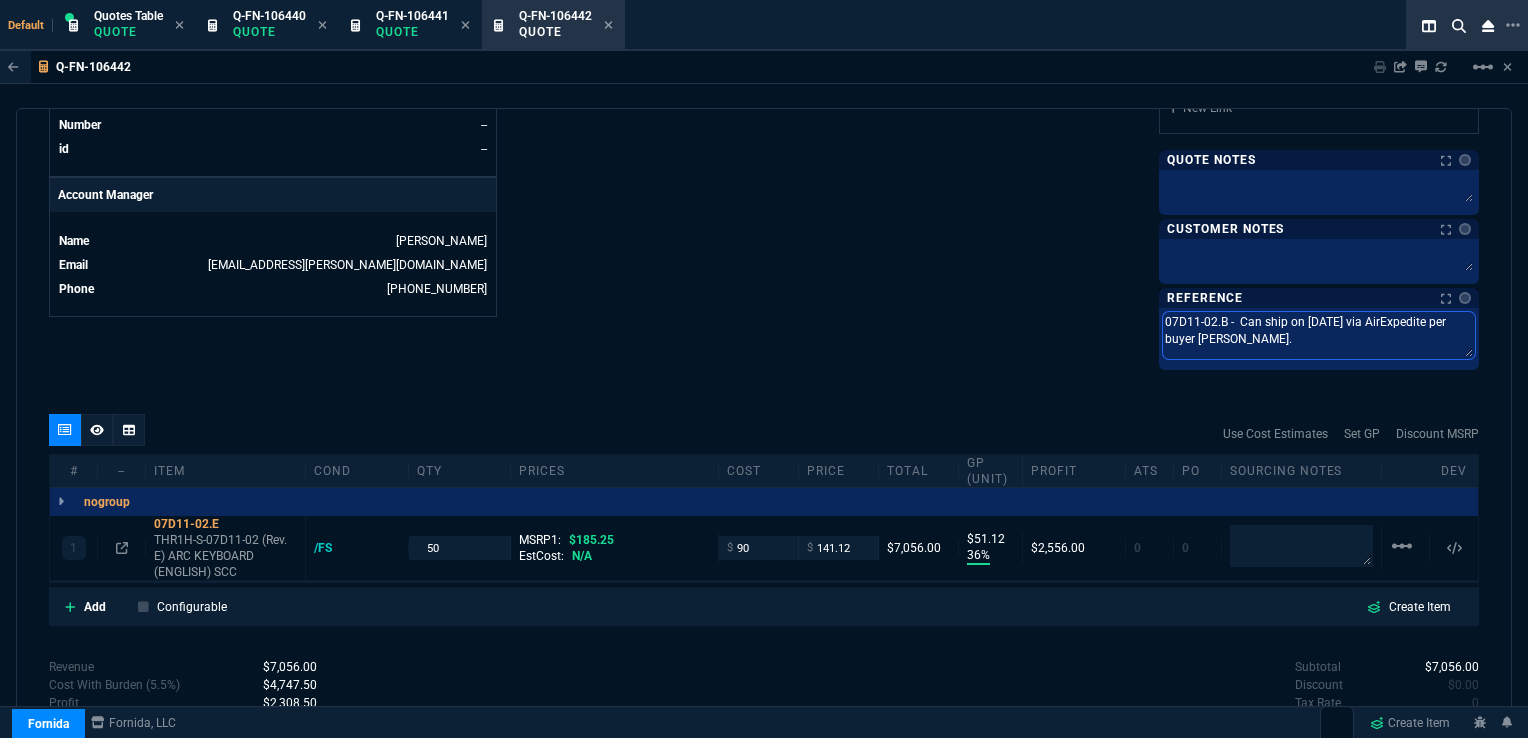 type on "07D11-02.B -  Can ship on [DATE] via AiExpedite per buyer [PERSON_NAME]." 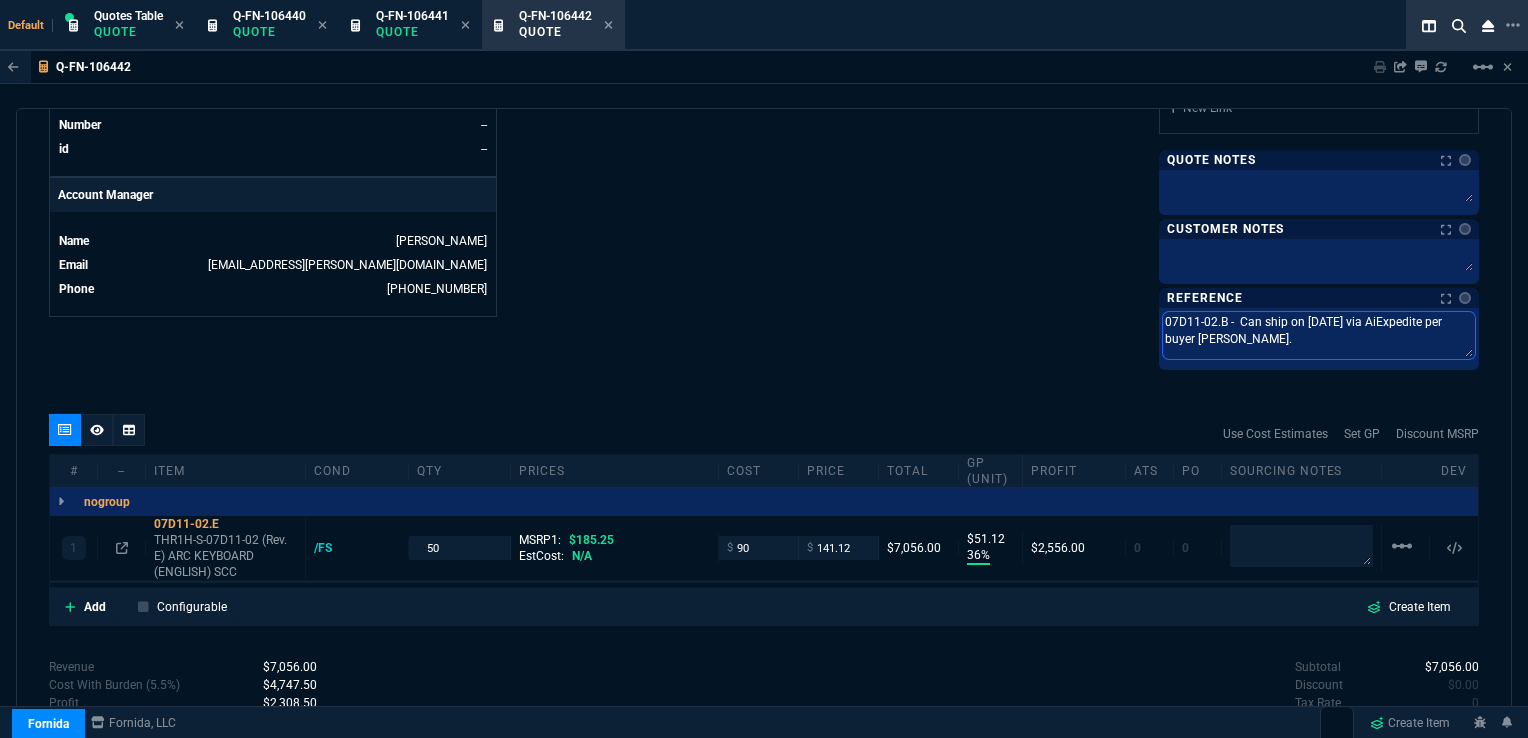 type on "07D11-02.B -  Can ship on [DATE] via AExpedite per buyer [PERSON_NAME]." 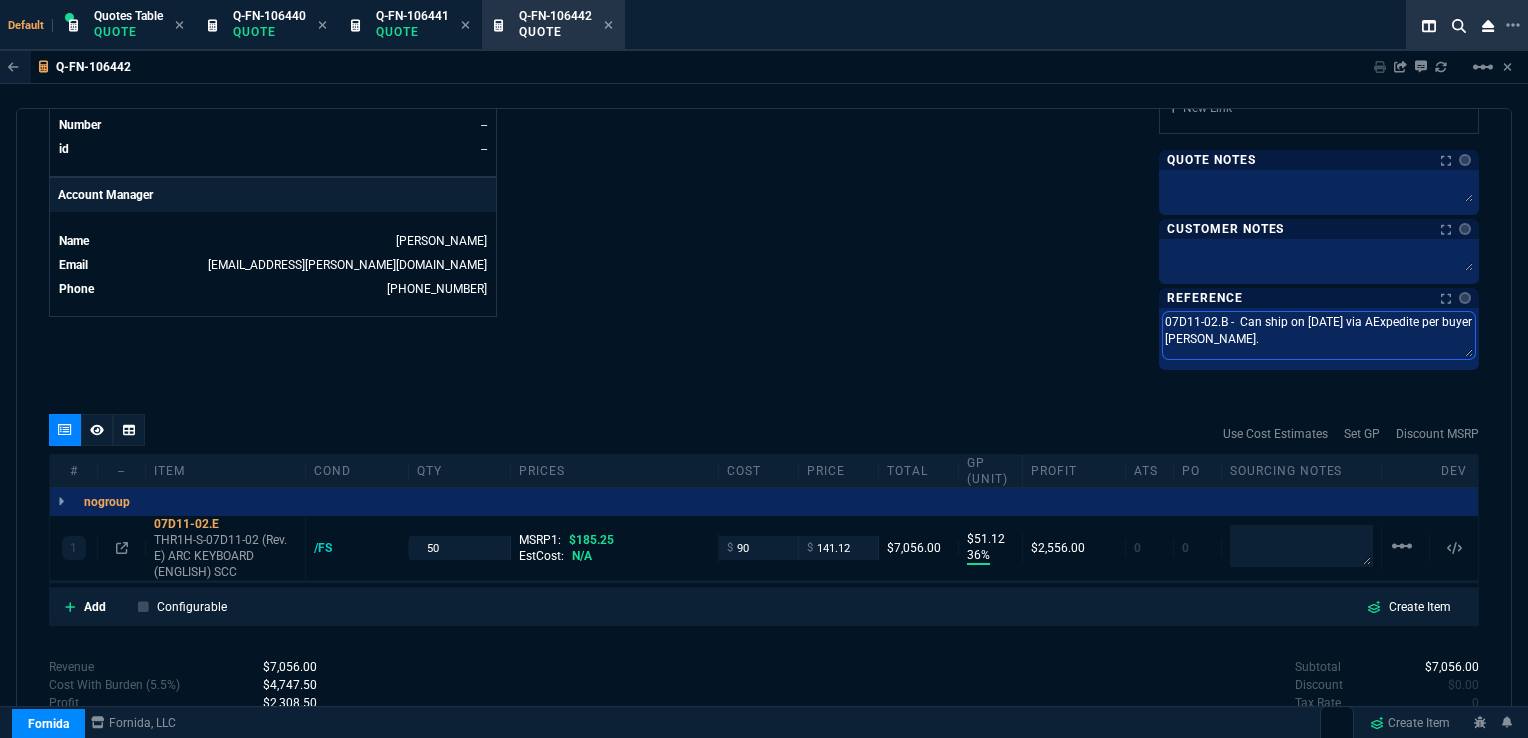 type on "07D11-02.B -  Can ship on [DATE] via Expedite per buyer [PERSON_NAME]." 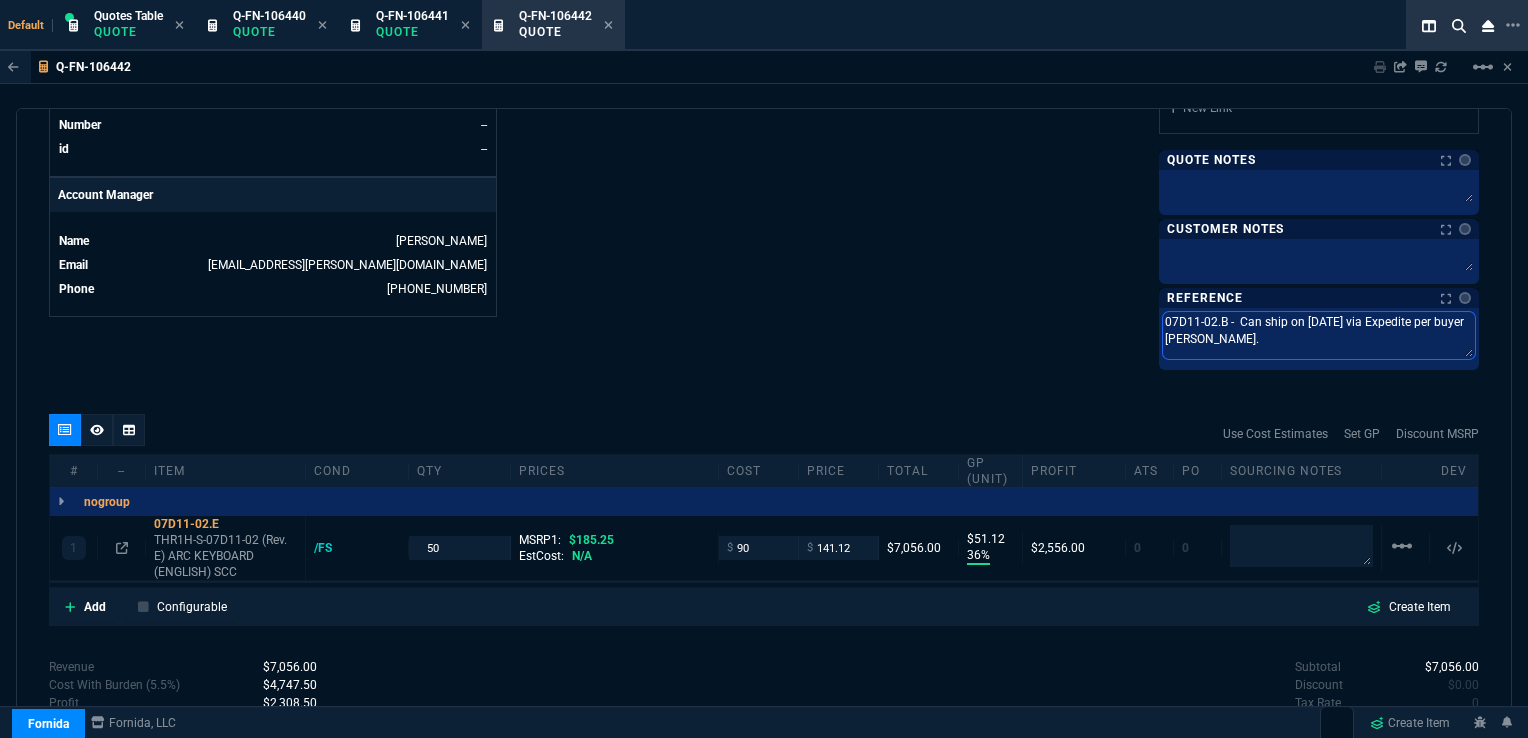 type on "07D11-02.B -  Can ship on [DATE] via Expedite per buyer [PERSON_NAME]." 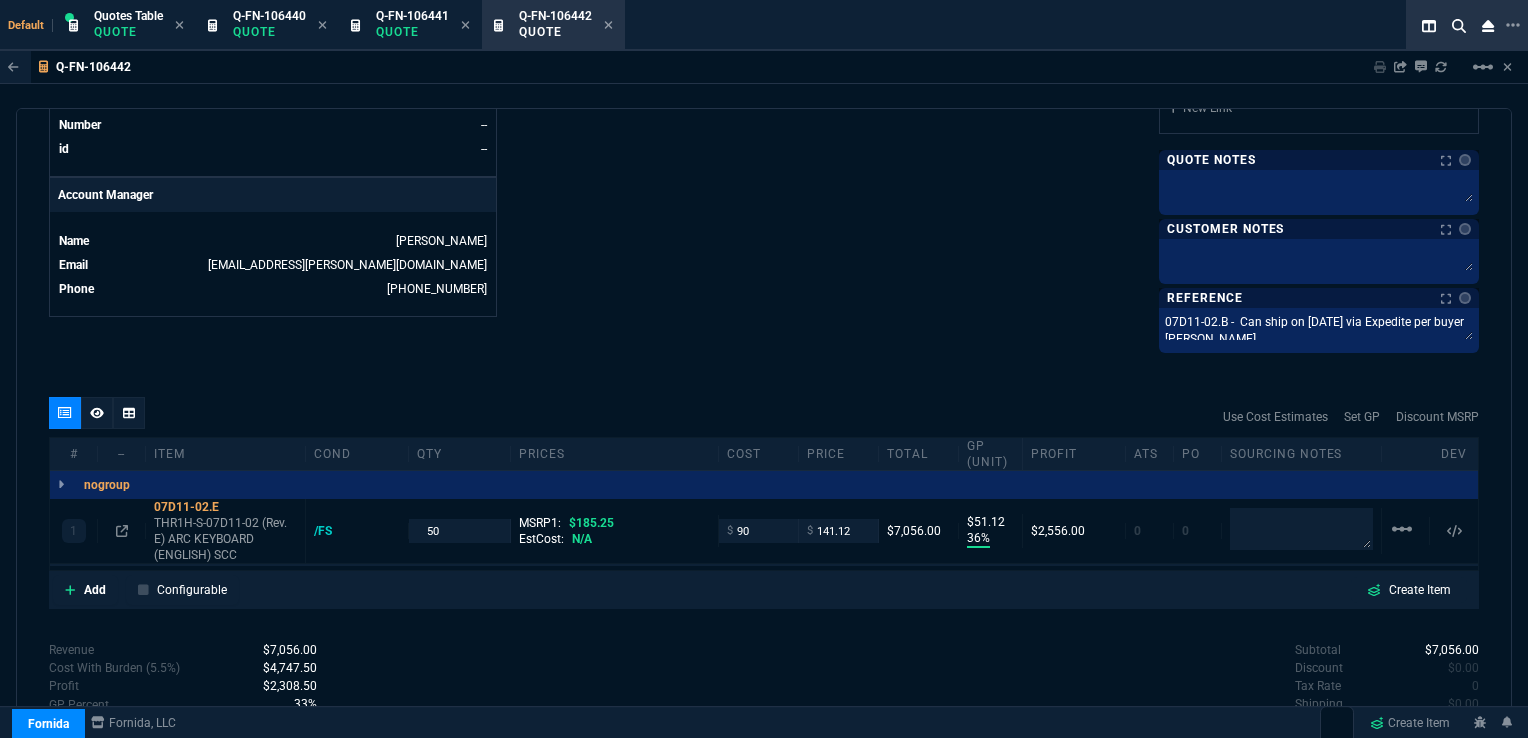 click on "Fornida, LLC [STREET_ADDRESS]  Share Link  [PERSON_NAME] oneOnOne chat SEND [PERSON_NAME] oneOnOne chat SEND Tiny oneOnOne chat SEND [PERSON_NAME] chat SEND  Show More Chats  Shipping Address FLEXTRONICS MANUFACTURING([GEOGRAPHIC_DATA])PTE. LTD. Unit 04-01/04-02 [STREET_ADDRESS] SG Bill to Address [STREET_ADDRESS] SG End User -- -- -- Payment Link  Quote must be open to create payment link.  Linked Documents  New Link  Quote Notes Quote Notes    Customer Notes Customer Notes    Reference Notes Reference Notes 07D11-02.B -  Can ship on [DATE] via Expedite per buyer [PERSON_NAME]. 07D11-02.B -  Can ship on [DATE] via Expedite per buyer [PERSON_NAME].  07D11-02.B -  Can ship on [DATE] via Expedite per buyer [PERSON_NAME]." at bounding box center [1121, -183] 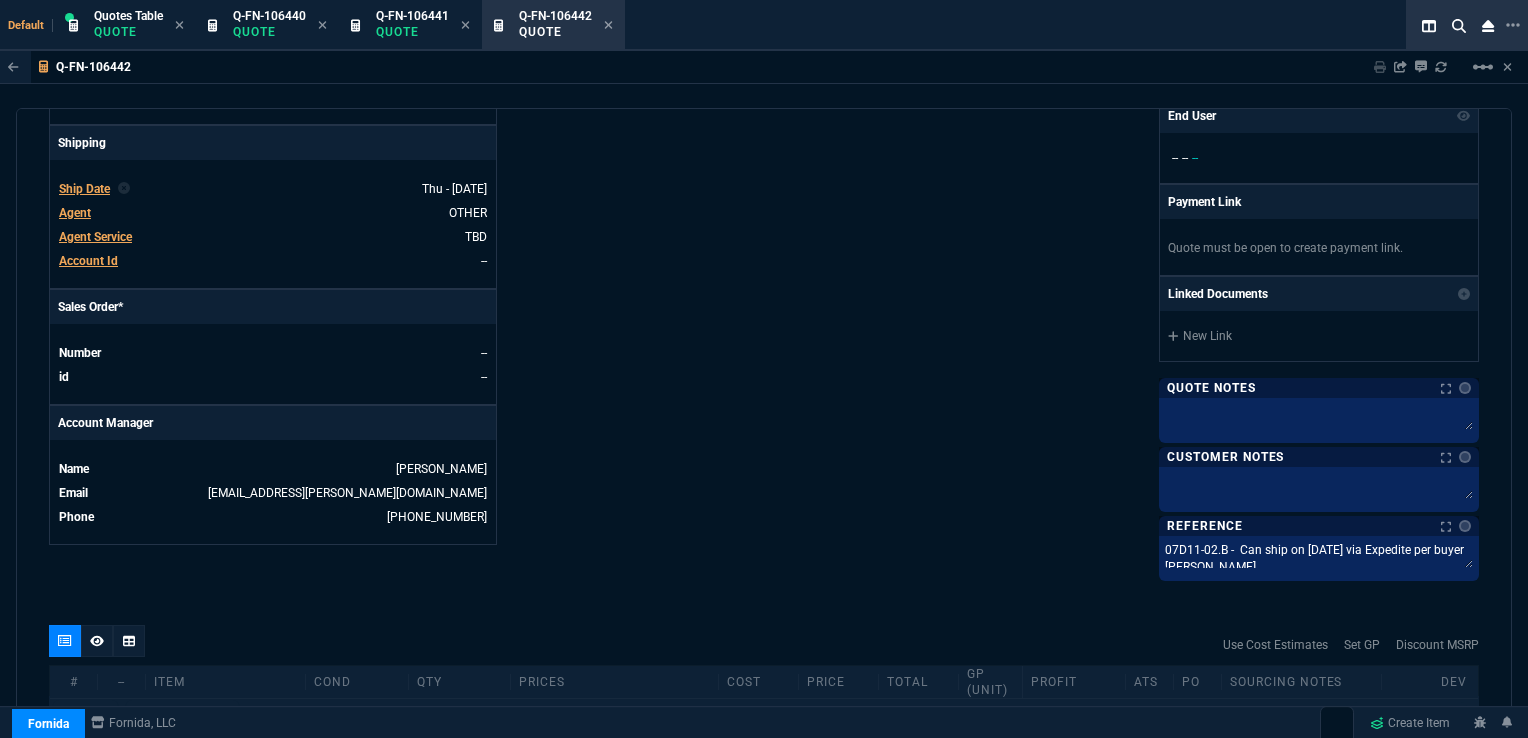 scroll, scrollTop: 700, scrollLeft: 0, axis: vertical 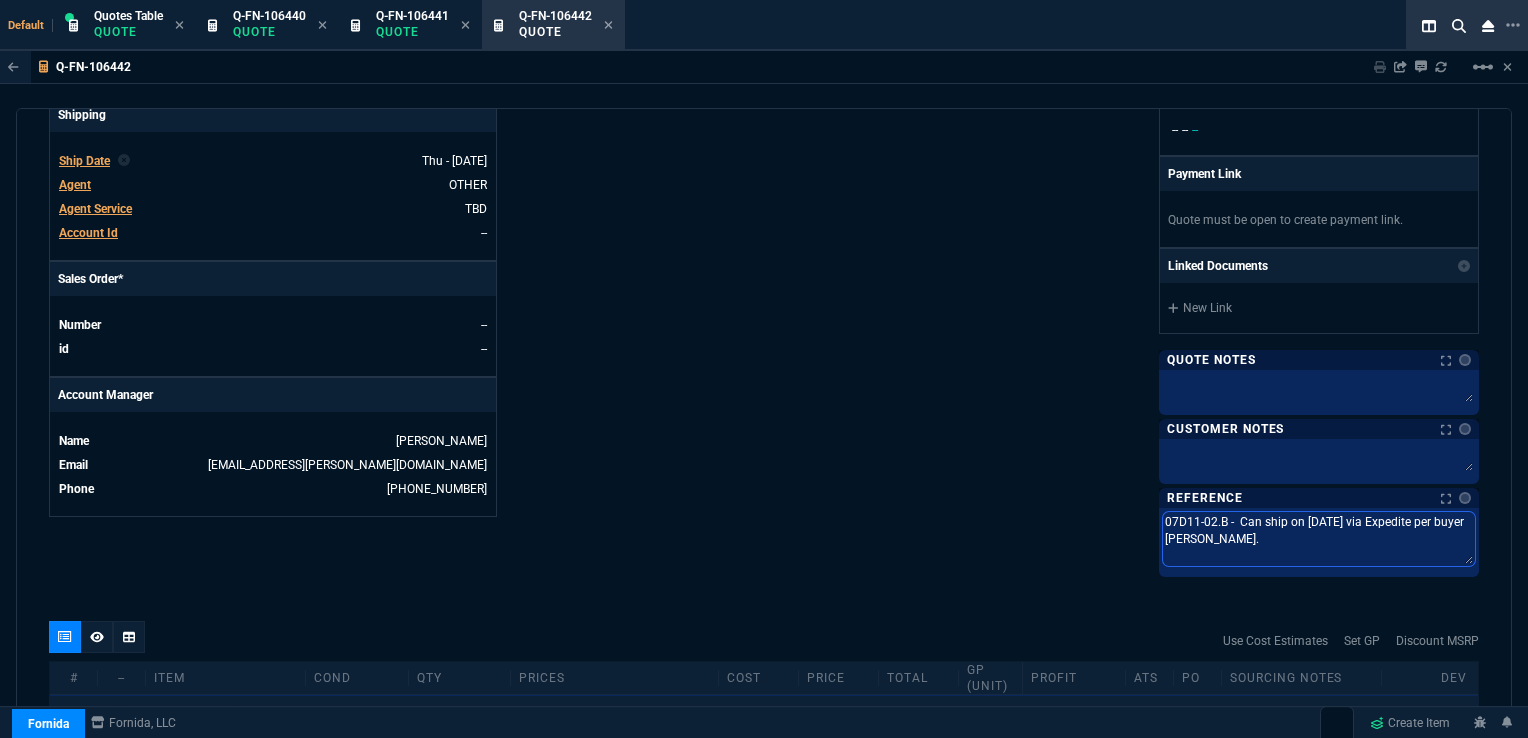drag, startPoint x: 1326, startPoint y: 513, endPoint x: 1297, endPoint y: 514, distance: 29.017237 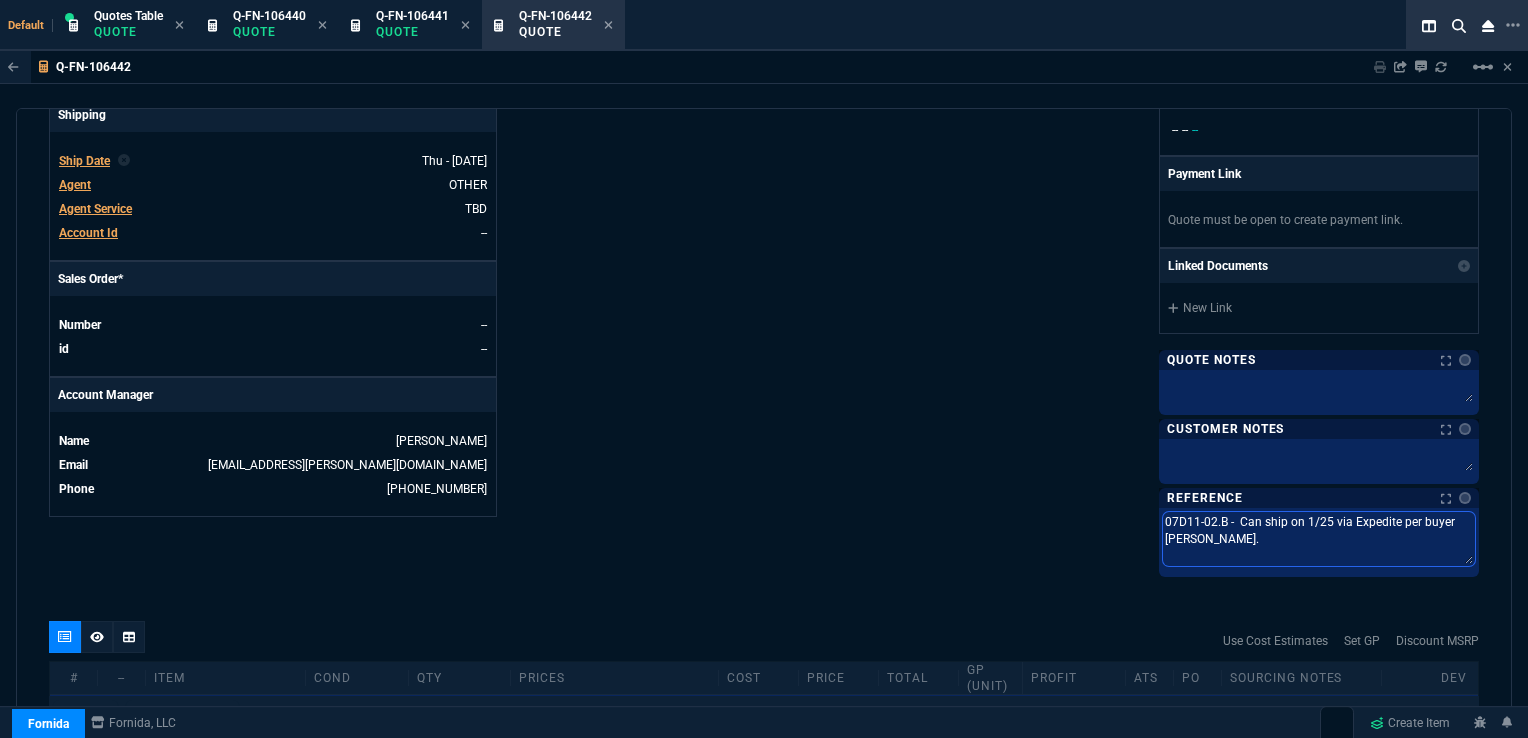 type on "07D11-02.B -  Can ship on 10/25 via Expedite per buyer [PERSON_NAME]." 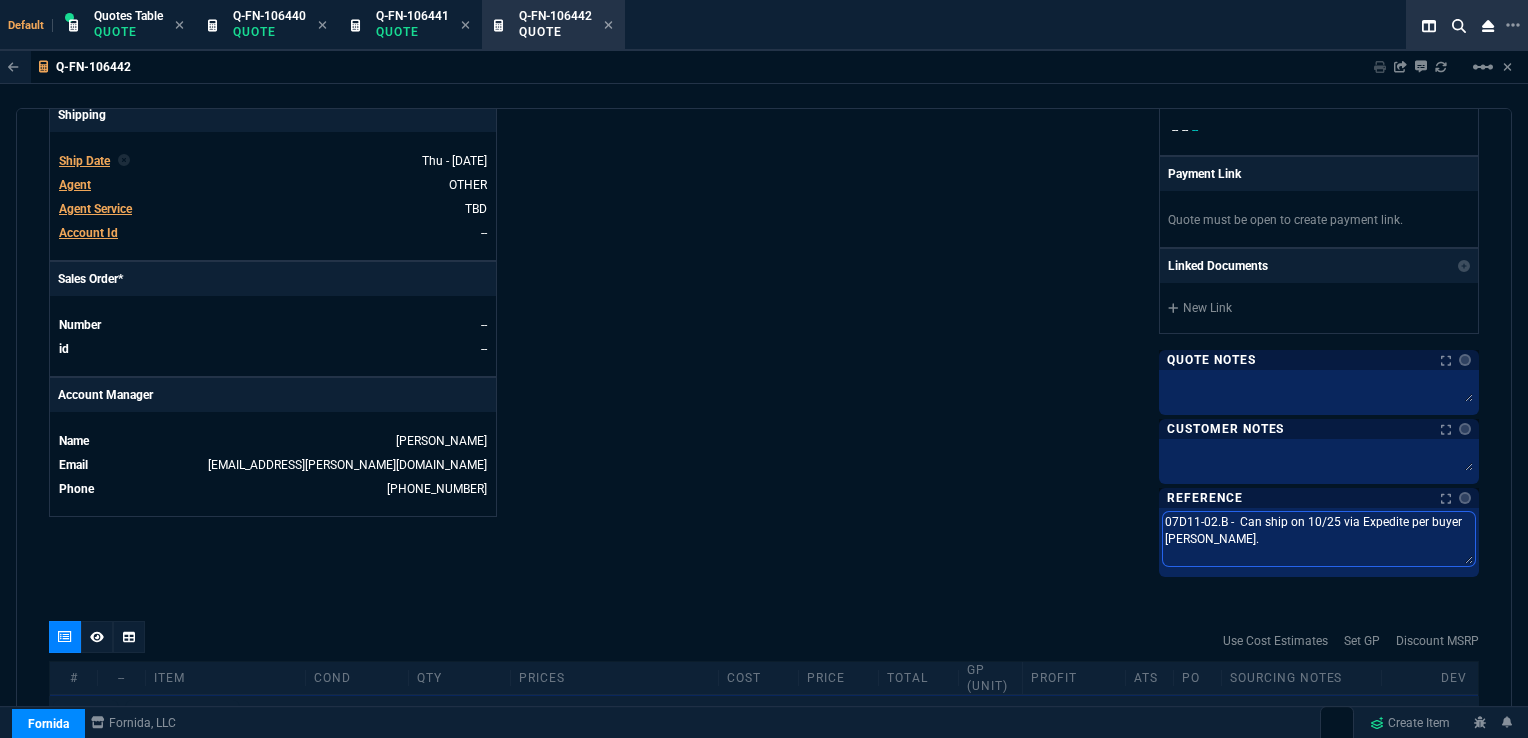 type on "07D11-02.B -  Can ship on 10//25 via Expedite per buyer [PERSON_NAME]." 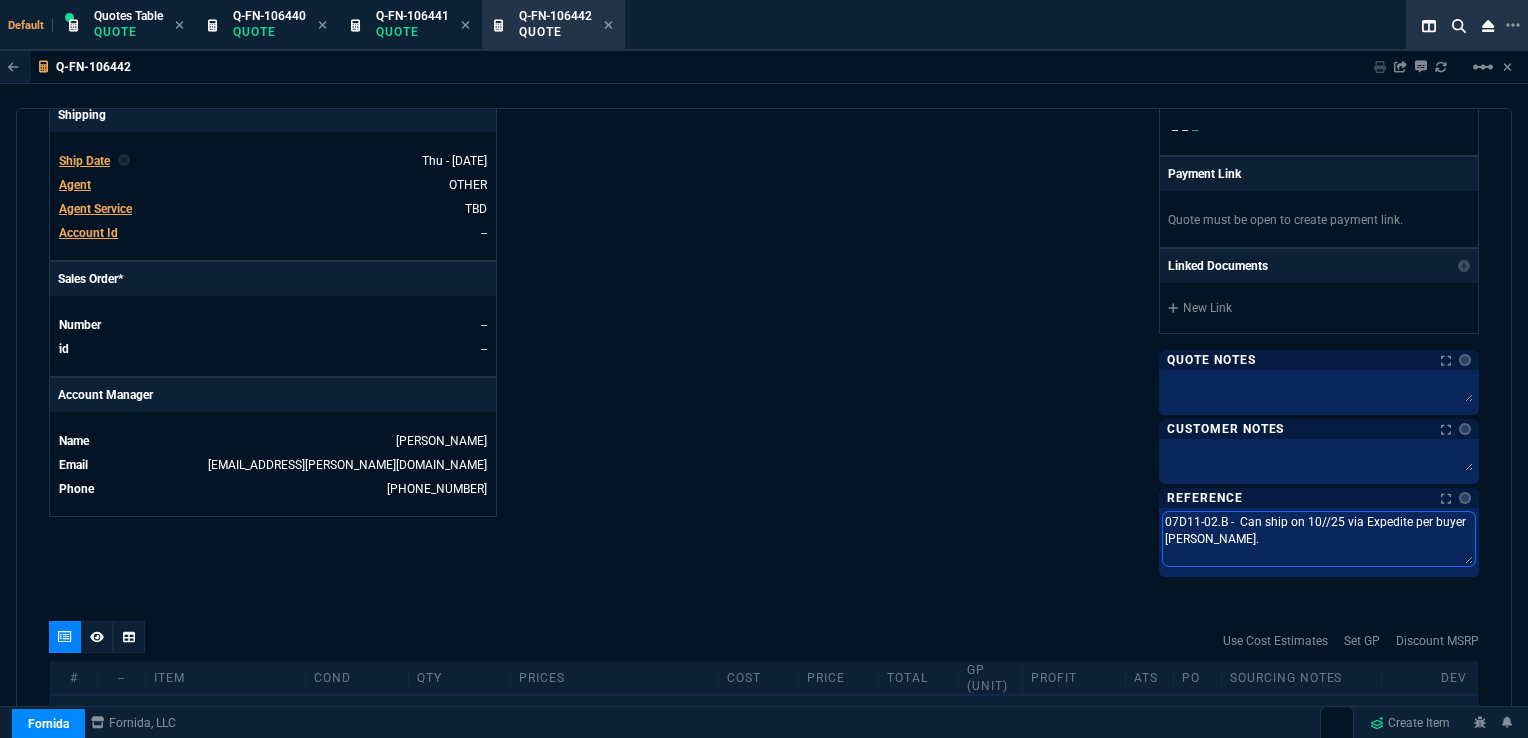 type on "07D11-02.B -  Can ship on 10/0/25 via Expedite per buyer [PERSON_NAME]." 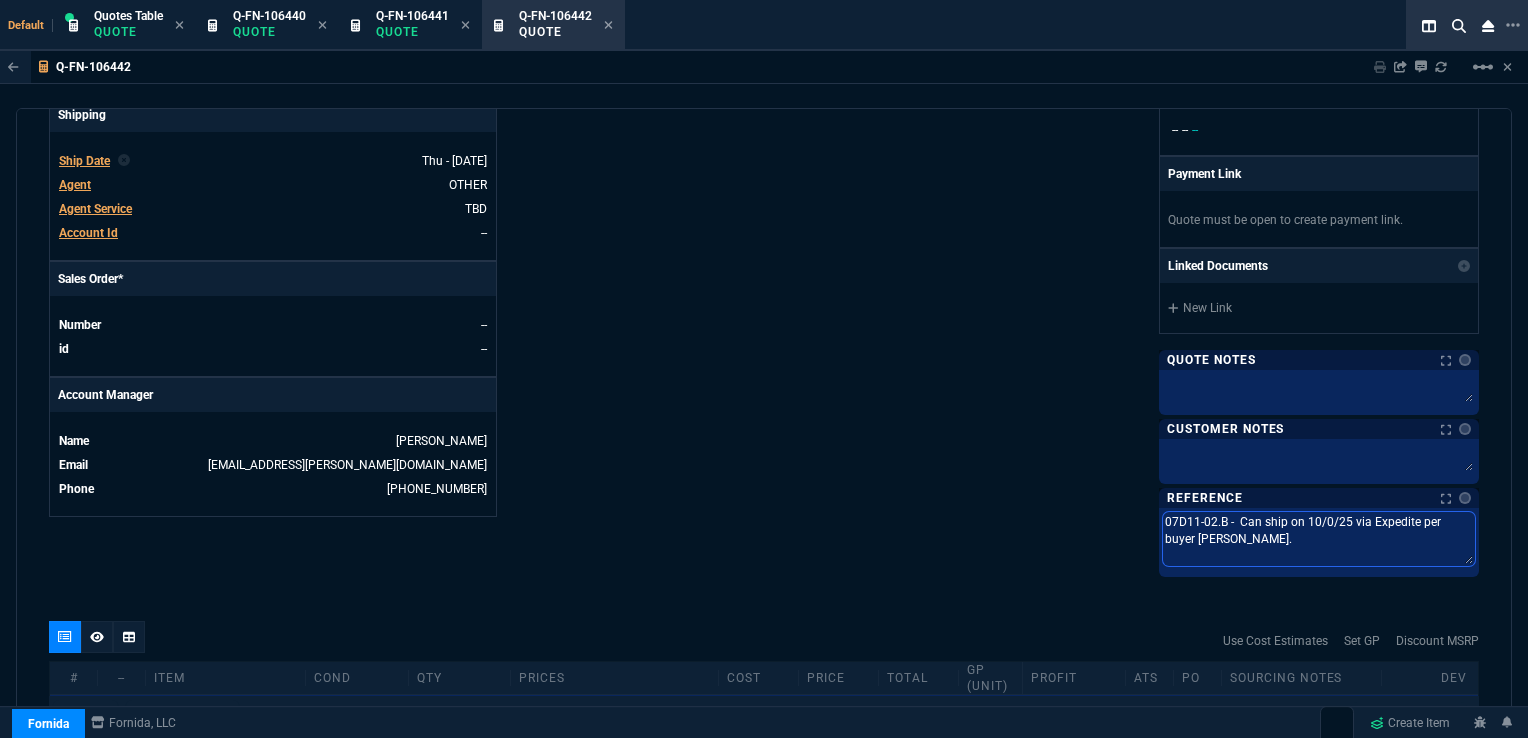 type on "07D11-02.B -  Can ship on [DATE] via Expedite per buyer [PERSON_NAME]." 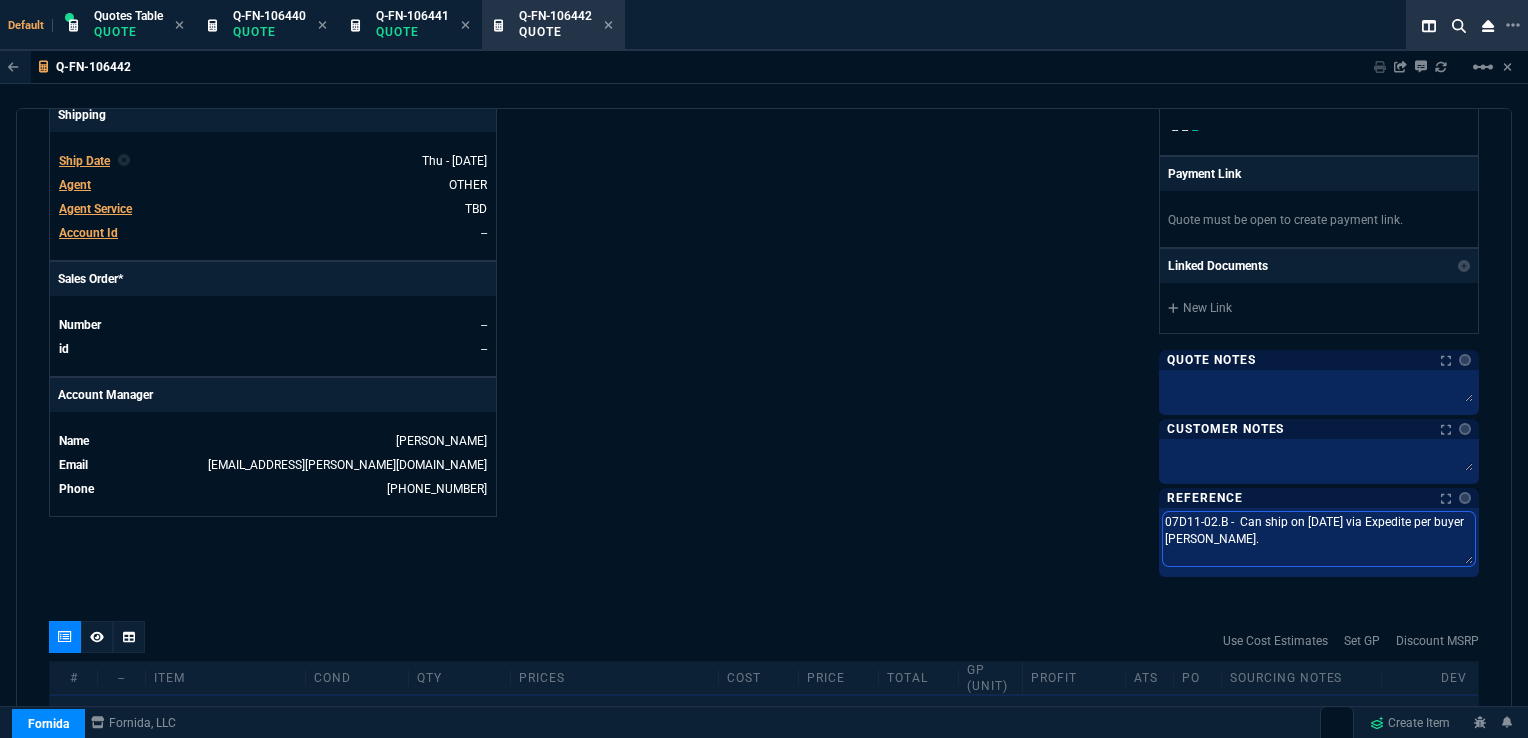type on "07D11-02.B -  Can ship on [DATE] via Expedite per buyer [PERSON_NAME]." 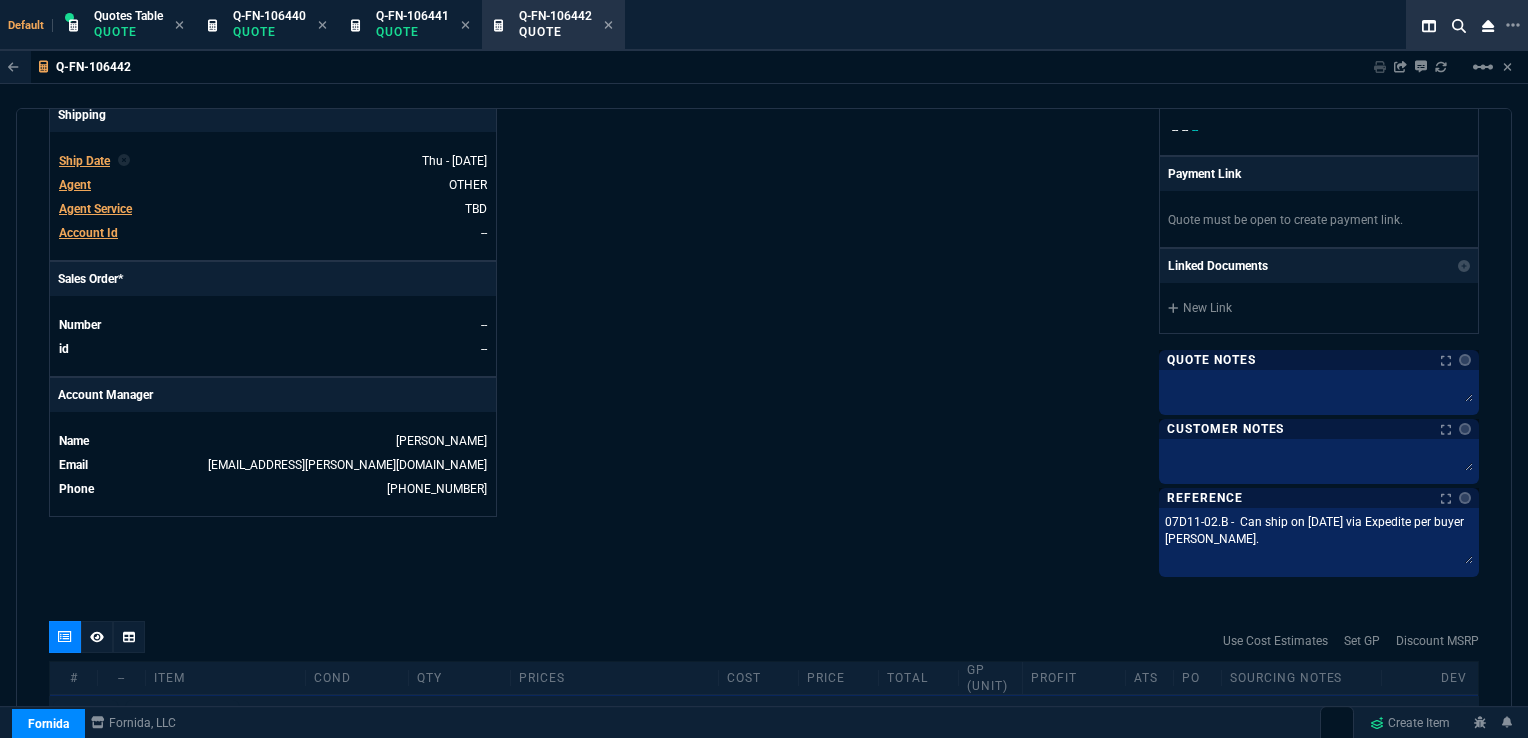 click on "Fornida, LLC [STREET_ADDRESS]  Share Link  [PERSON_NAME] oneOnOne chat SEND [PERSON_NAME] oneOnOne chat SEND Tiny oneOnOne chat SEND [PERSON_NAME] chat SEND  Show More Chats  Shipping Address FLEXTRONICS MANUFACTURING([GEOGRAPHIC_DATA])PTE. LTD. Unit 04-01/04-02 [STREET_ADDRESS] SG Bill to Address [STREET_ADDRESS] SG End User -- -- -- Payment Link  Quote must be open to create payment link.  Linked Documents  New Link  Quote Notes Quote Notes    Customer Notes Customer Notes    Reference Notes Reference Notes 07D11-02.B -  Can ship on [DATE] via Expedite per buyer [PERSON_NAME]. 07D11-02.B -  Can ship on [DATE] via Expedite per buyer [PERSON_NAME].  07D11-02.B -  Can ship on [DATE] via Expedite per buyer [PERSON_NAME]." at bounding box center (1121, 29) 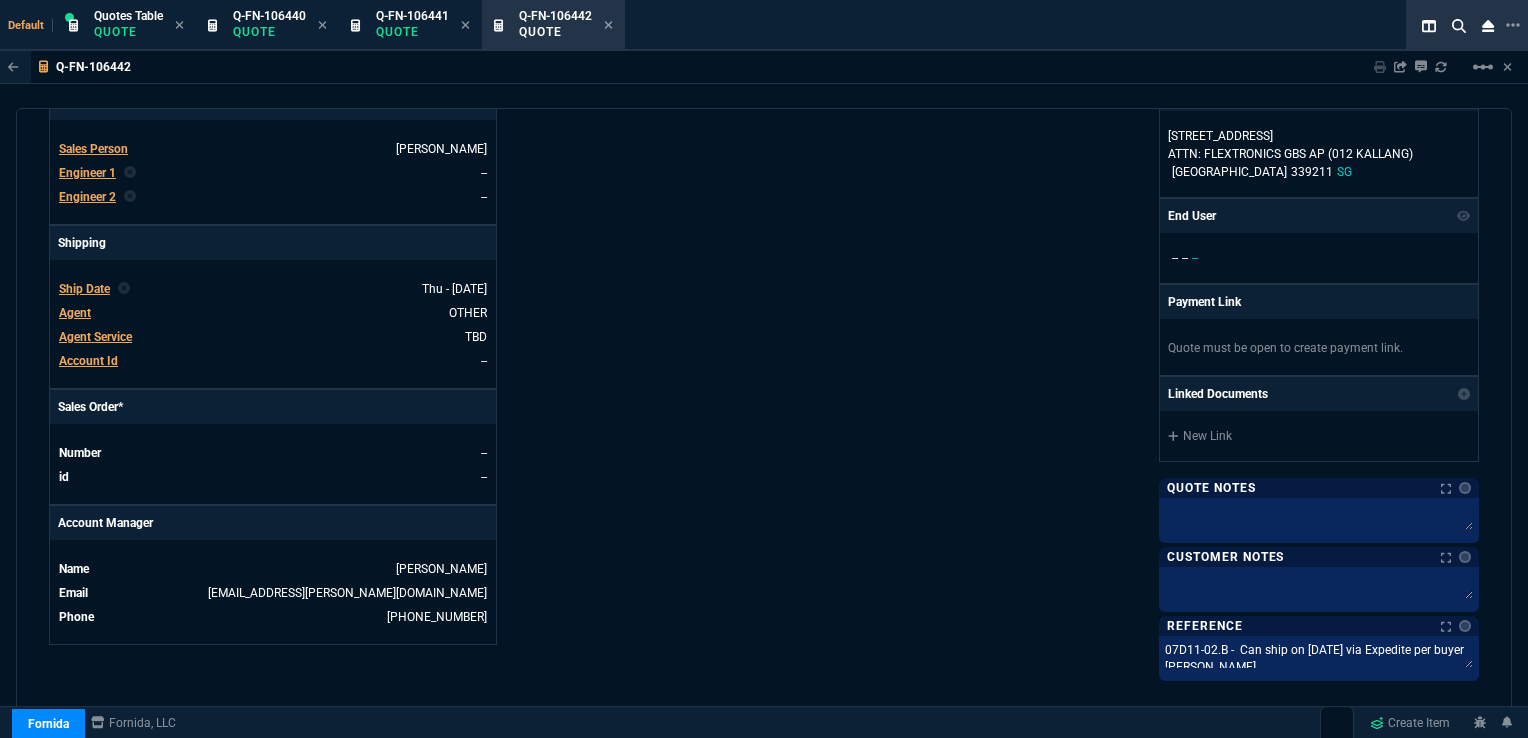scroll, scrollTop: 600, scrollLeft: 0, axis: vertical 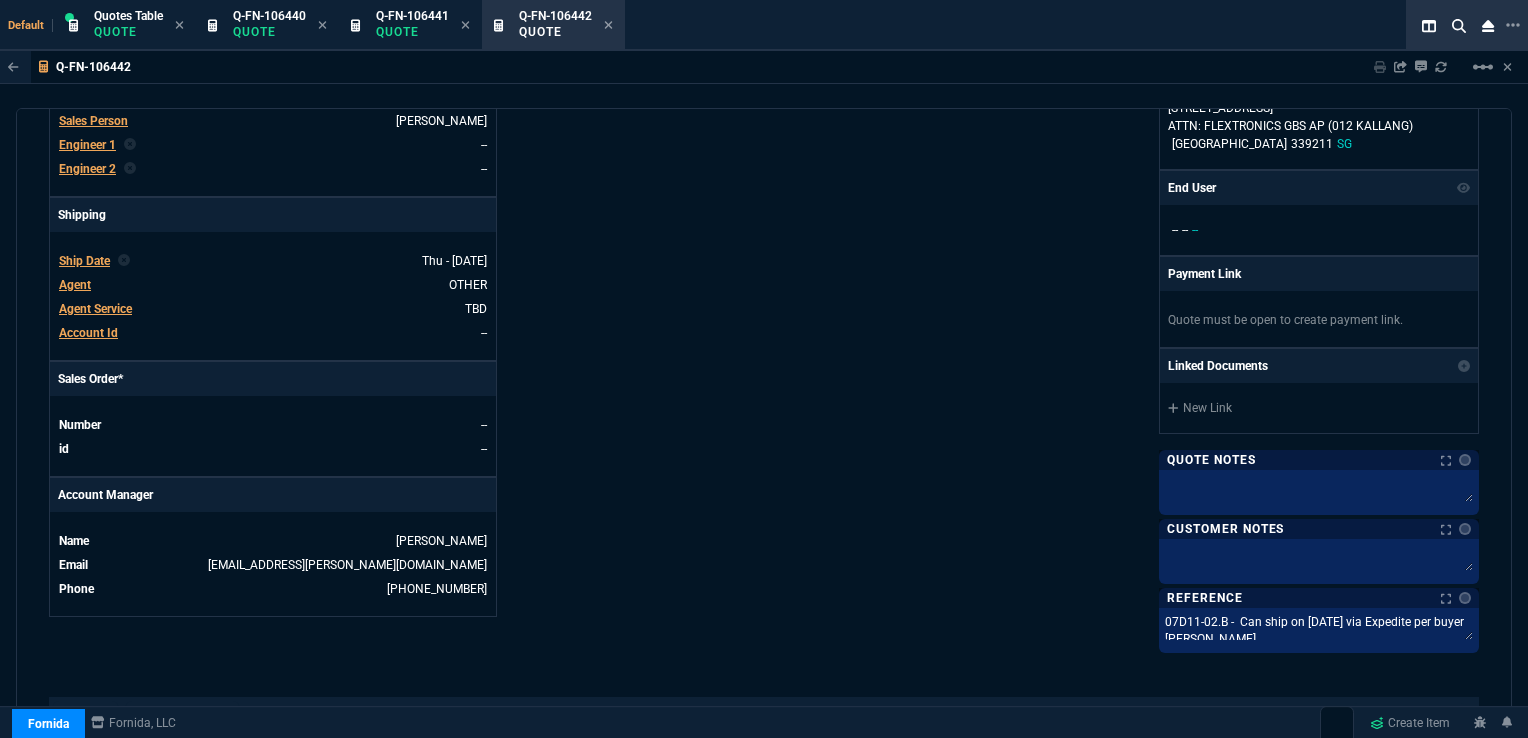 click on "Ship Date" at bounding box center [84, 261] 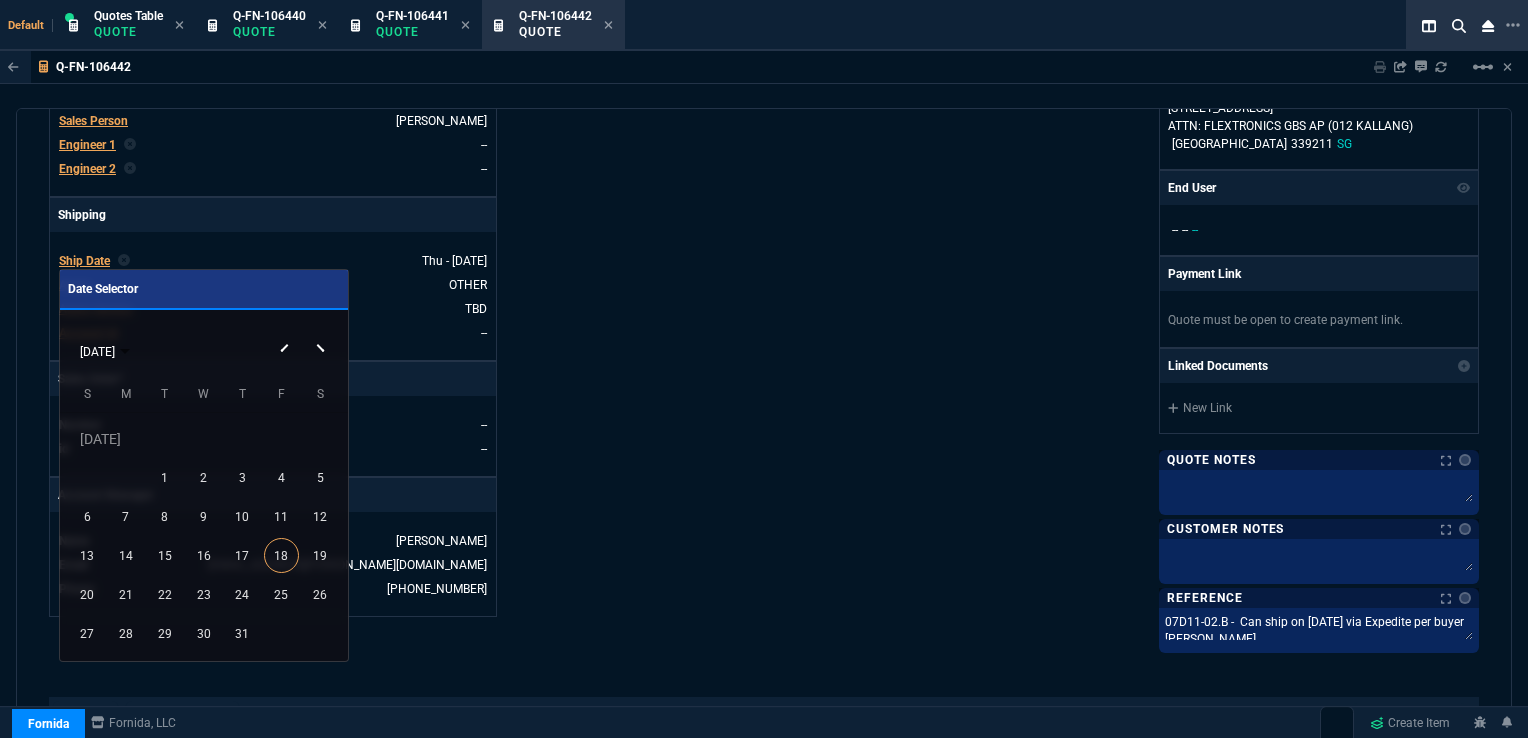 click at bounding box center [323, 332] 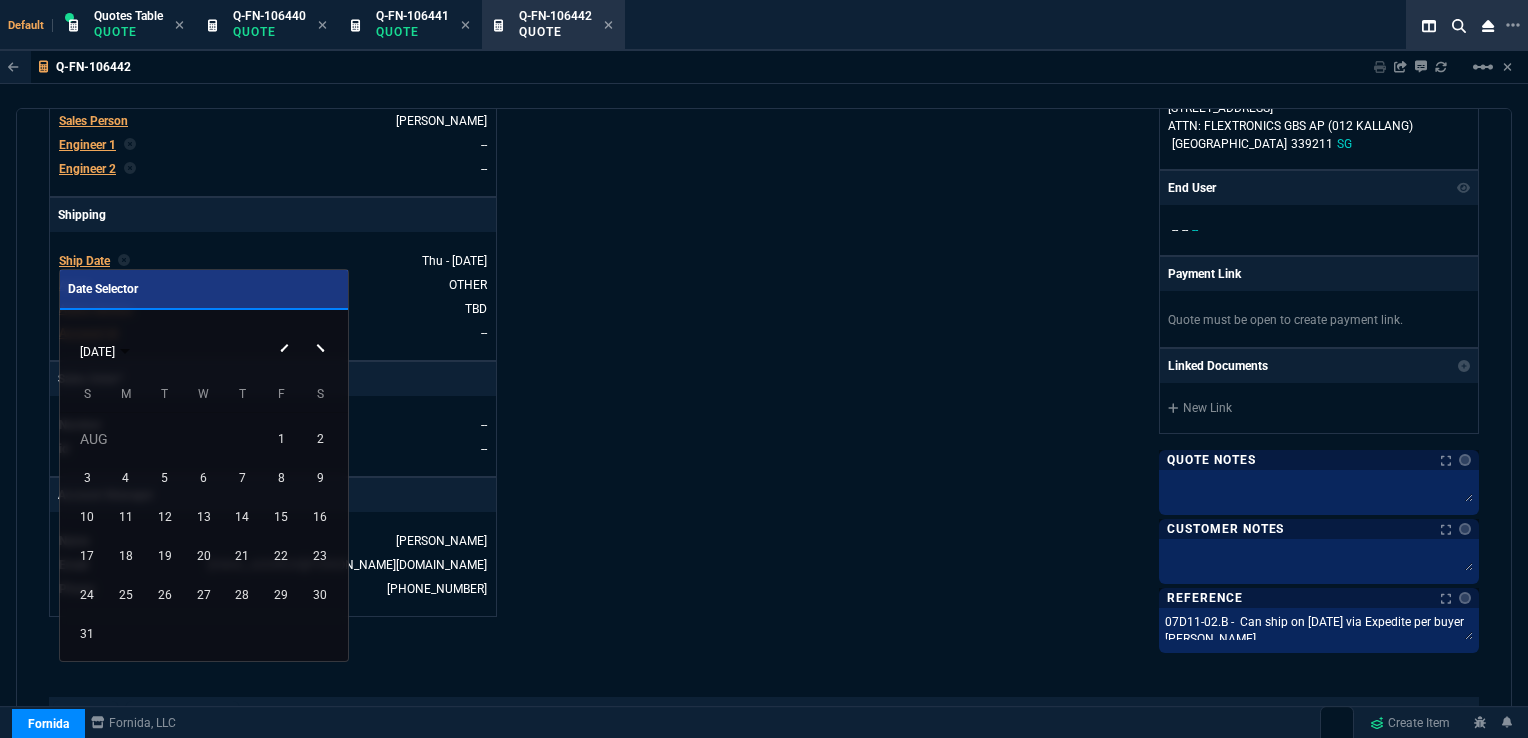 click at bounding box center (323, 332) 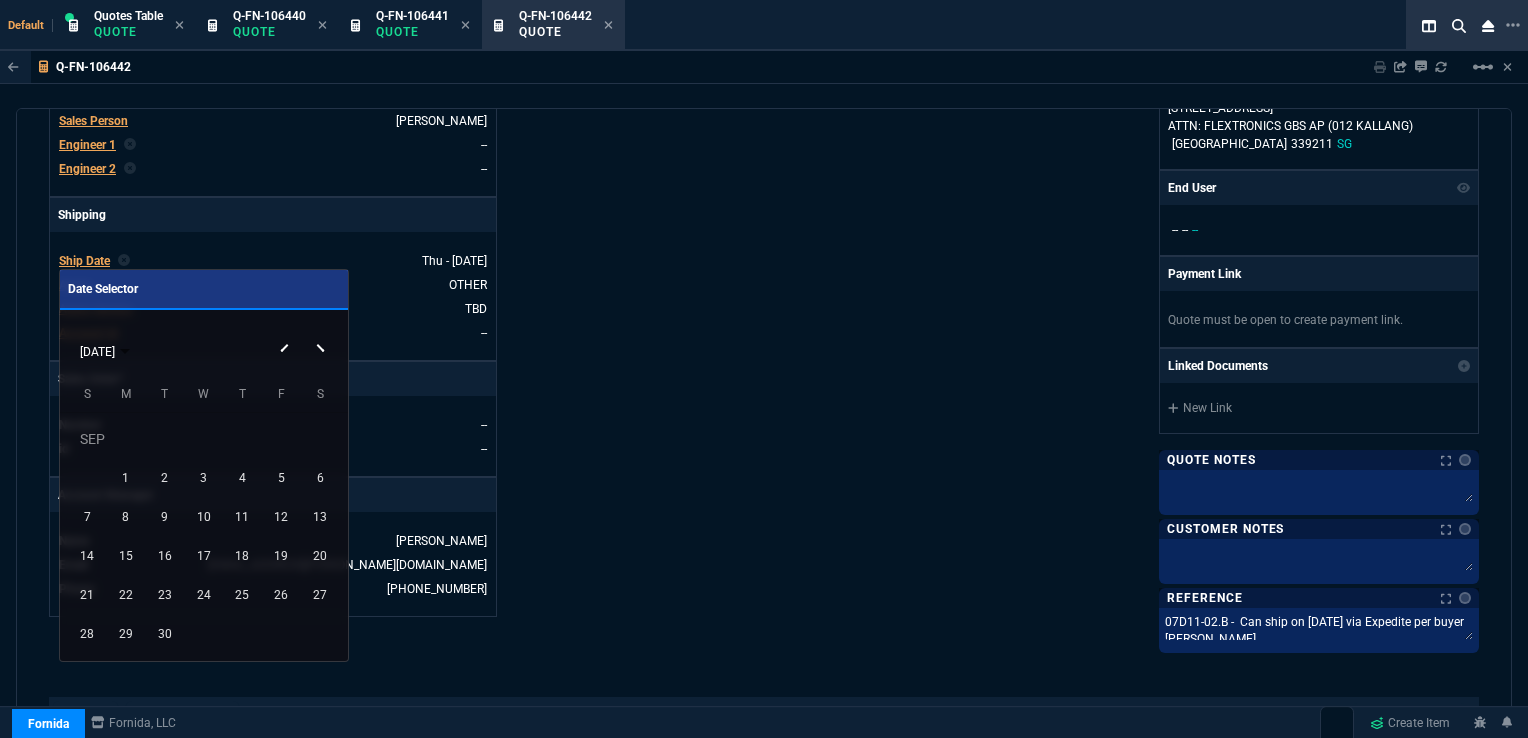 click at bounding box center (323, 332) 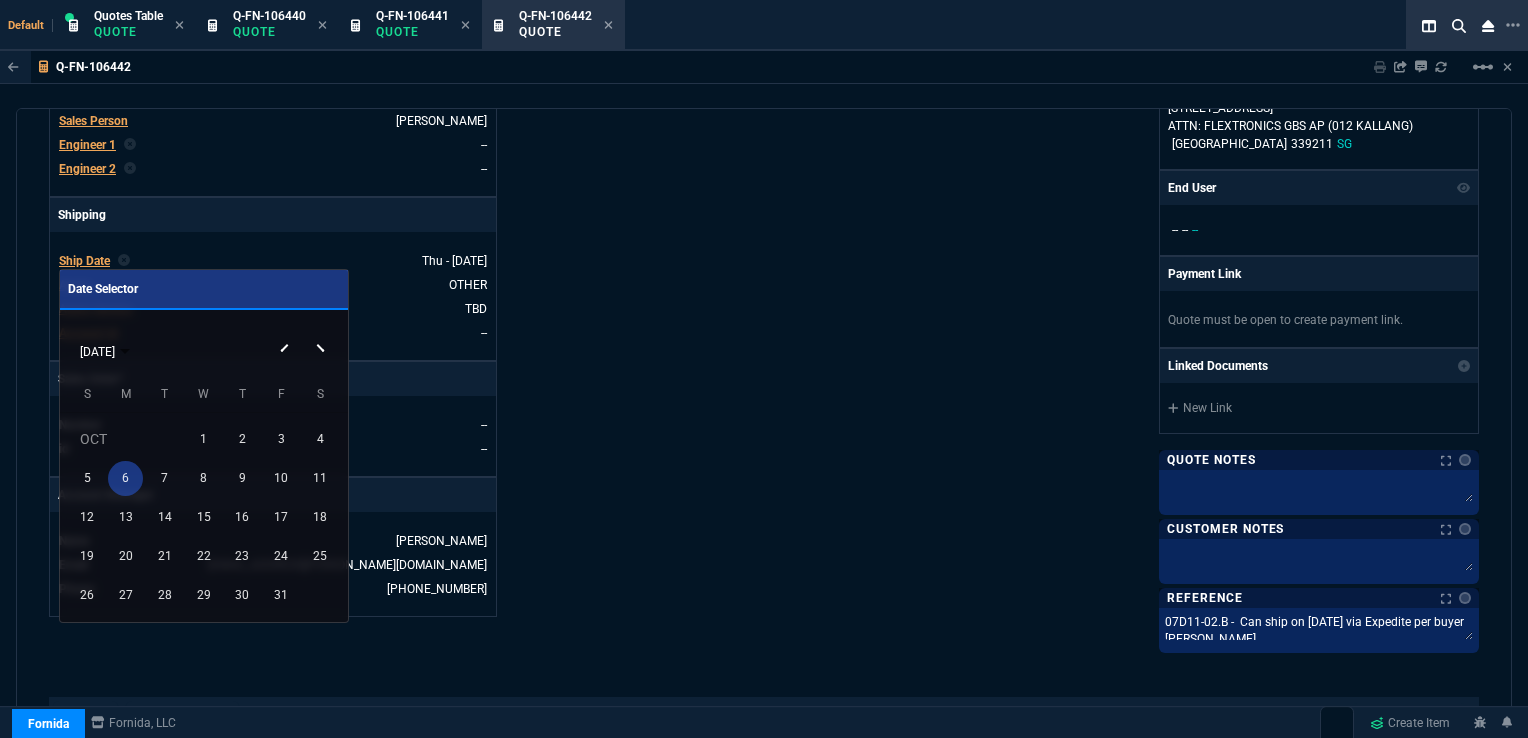 click on "6" at bounding box center (125, 478) 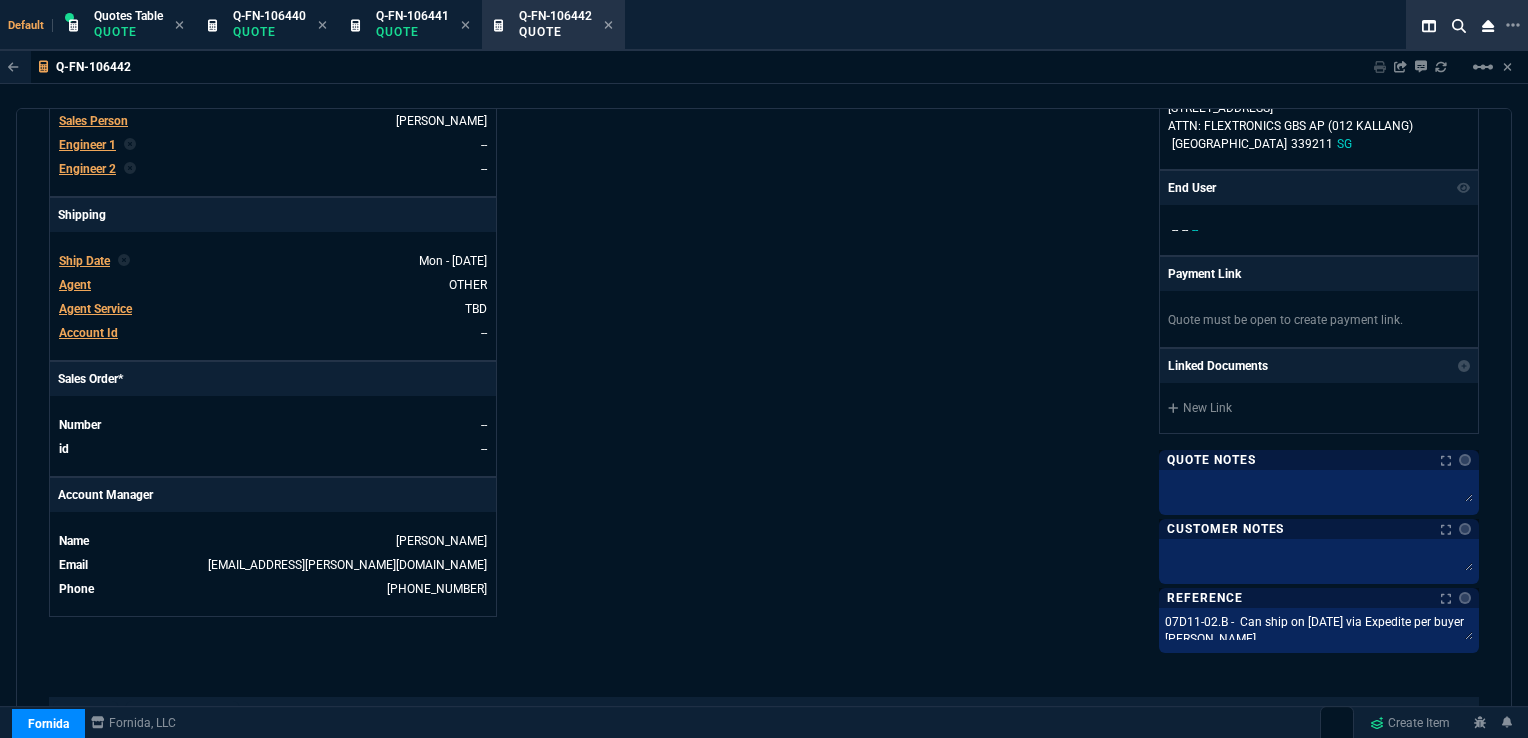 scroll, scrollTop: 528, scrollLeft: 0, axis: vertical 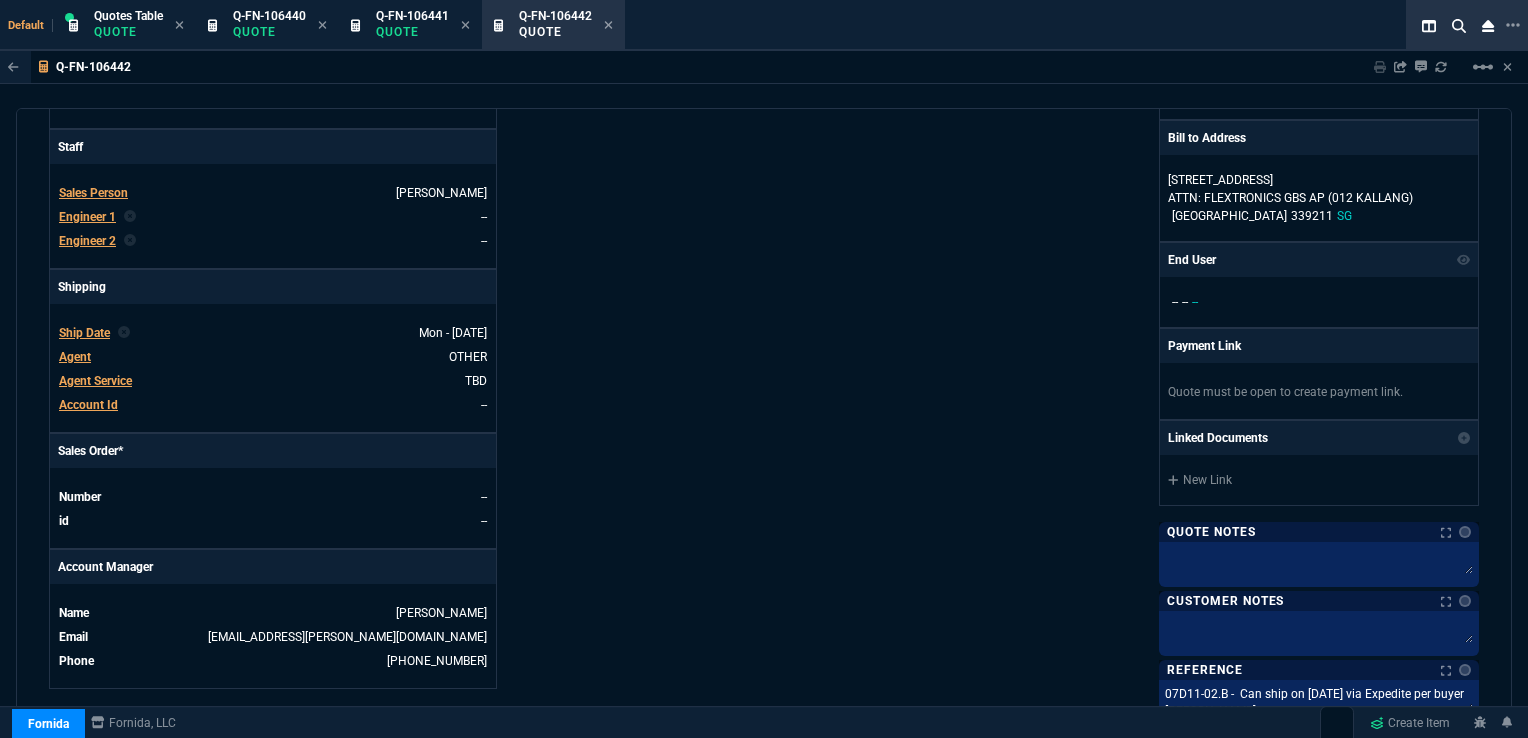 click on "Details Number Q-FN-106442  Order ID Q-FN-106442  Customer Code FLE103  Total Units 50  Expires Wed - [DATE] 6:00 AM Creator [EMAIL_ADDRESS][PERSON_NAME][DOMAIN_NAME]  Created Fri - [DATE] 6:19 PM Print Specs Number Q-FN-106442  Customer ID FLE103  Customer Name Flextronics Manufacturing (S) Pte Ltd  Expires [DATE]  12:00 AM  Customer PO # J12M11423 LINE 60     Payment Terms NET90  Shipping Agent OTHER | TBD  Customer Customer Code FLE103  Customer Name Flextronics Manufacturing (S) Pte Ltd  Customer PO # J12M11423 LINE 60     Payment Terms NET90  email [EMAIL_ADDRESS][DOMAIN_NAME]  phone [PHONE_NUMBER]   Origin  existing / email   Origin Comment    Staff Sales Person [PERSON_NAME]  Engineer 1 --  Engineer 2 --  Shipping Ship Date  Mon - [DATE] Agent OTHER  Agent Service TBD  Account Id --  Sales Order* Number --  id --  Account Manager Name [PERSON_NAME]  Email [EMAIL_ADDRESS][PERSON_NAME][DOMAIN_NAME]  Phone [PHONE_NUMBER]" at bounding box center (406, 189) 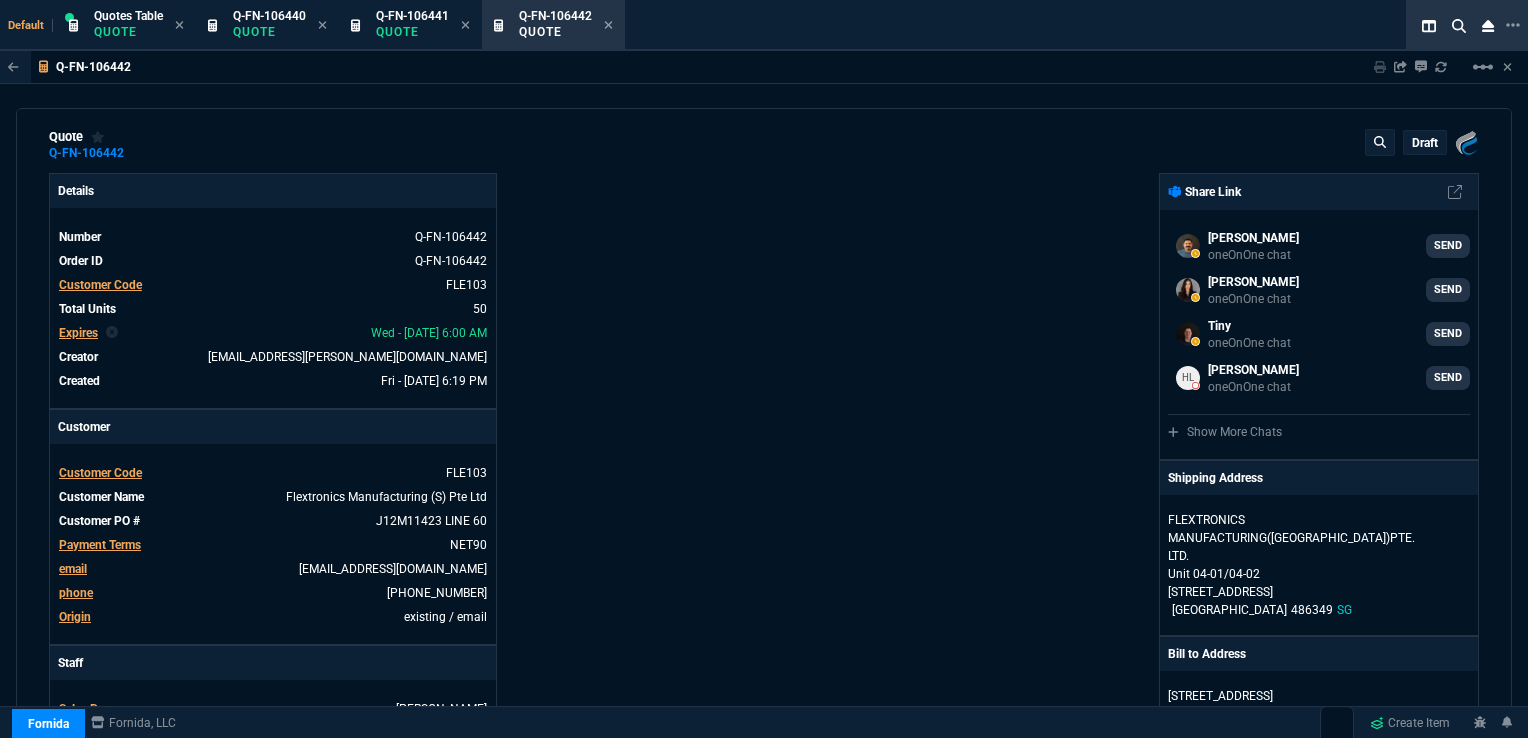 scroll, scrollTop: 0, scrollLeft: 0, axis: both 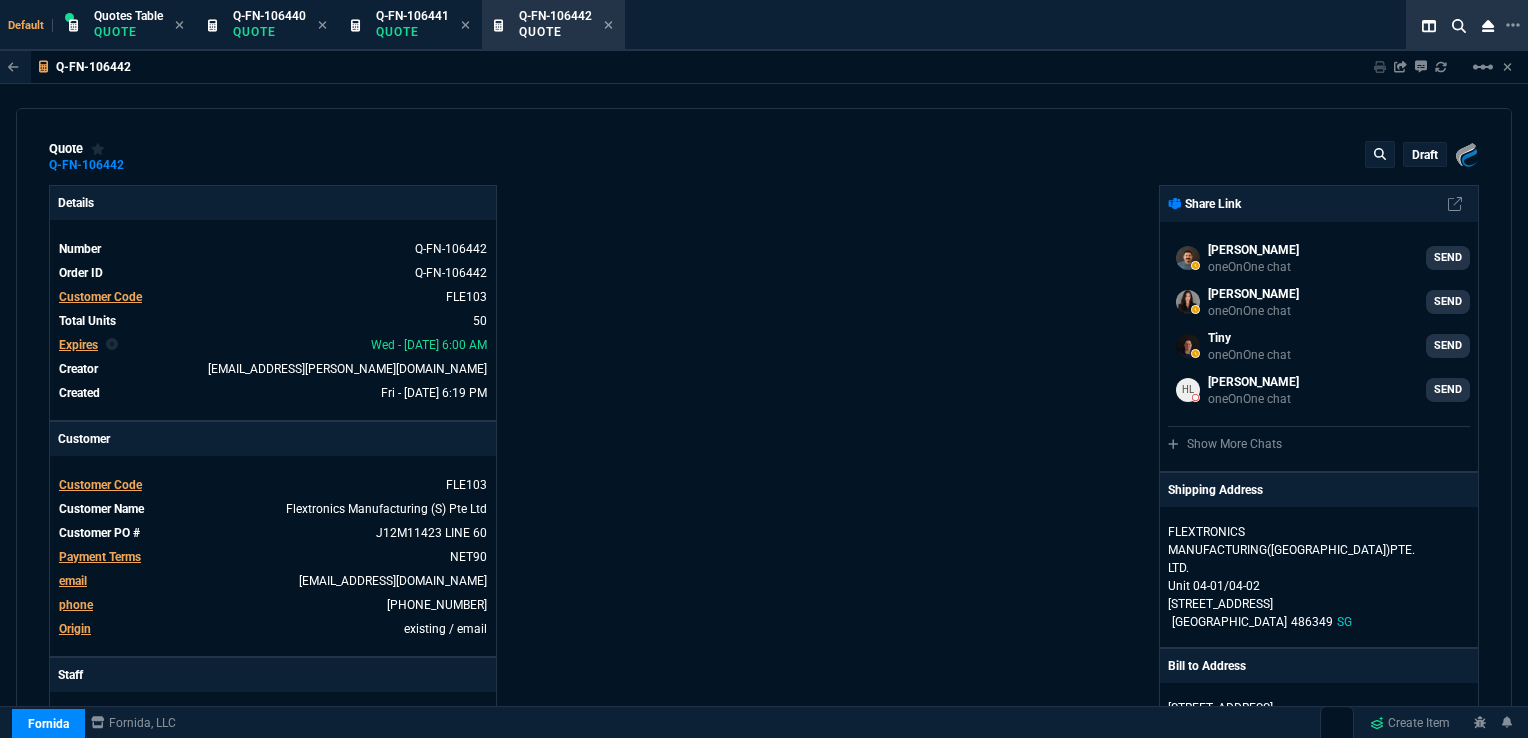 click on "draft" at bounding box center [1425, 155] 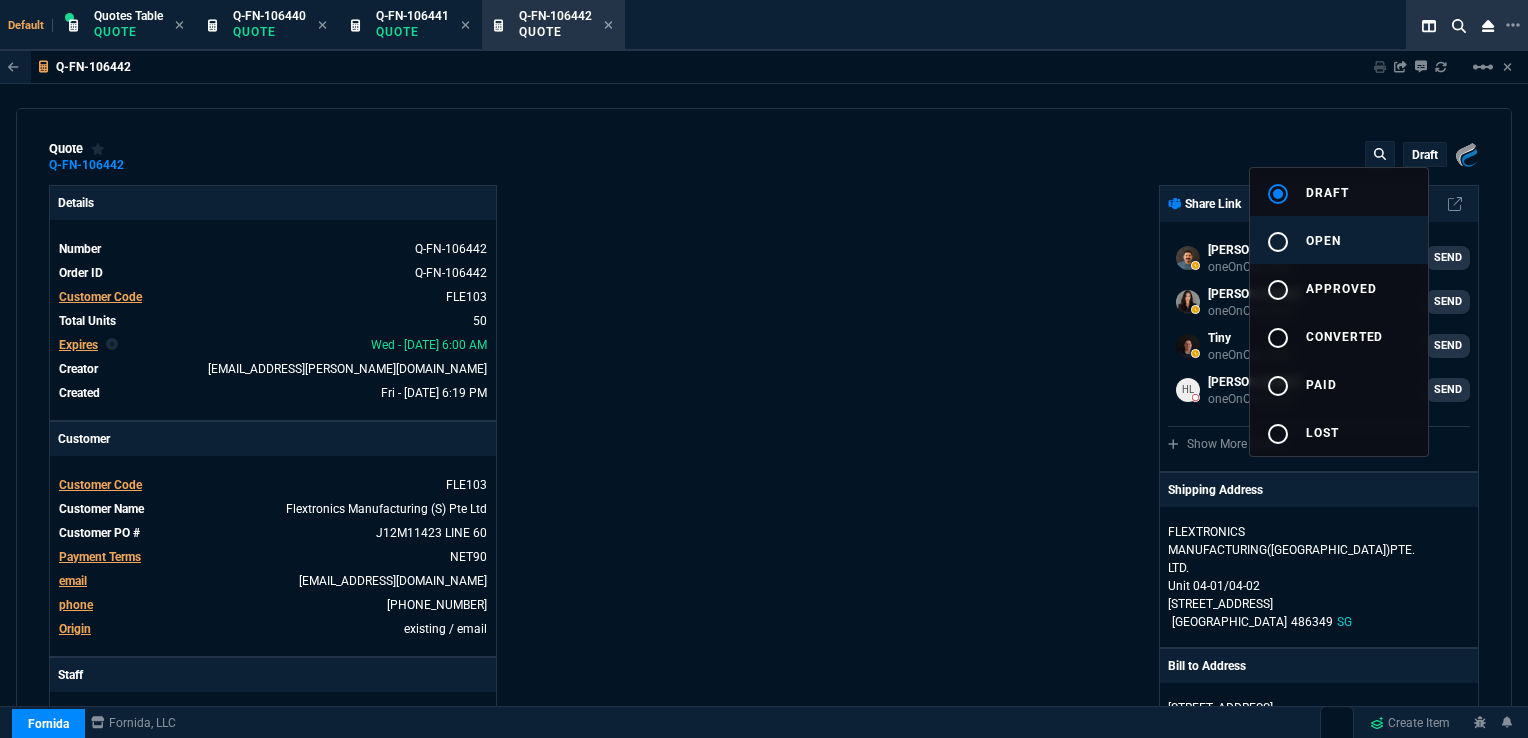 click on "radio_button_unchecked" at bounding box center [1286, 242] 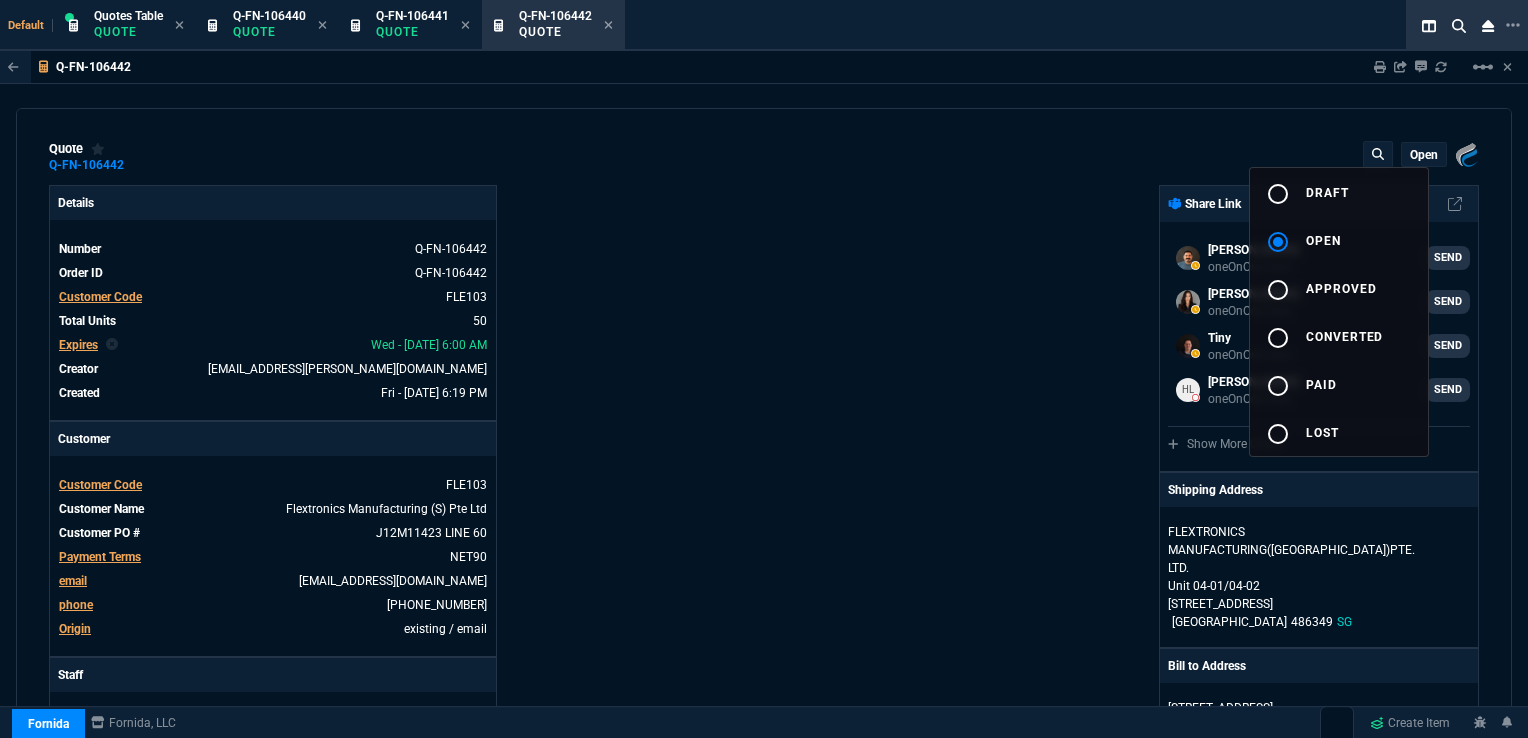 type on "36" 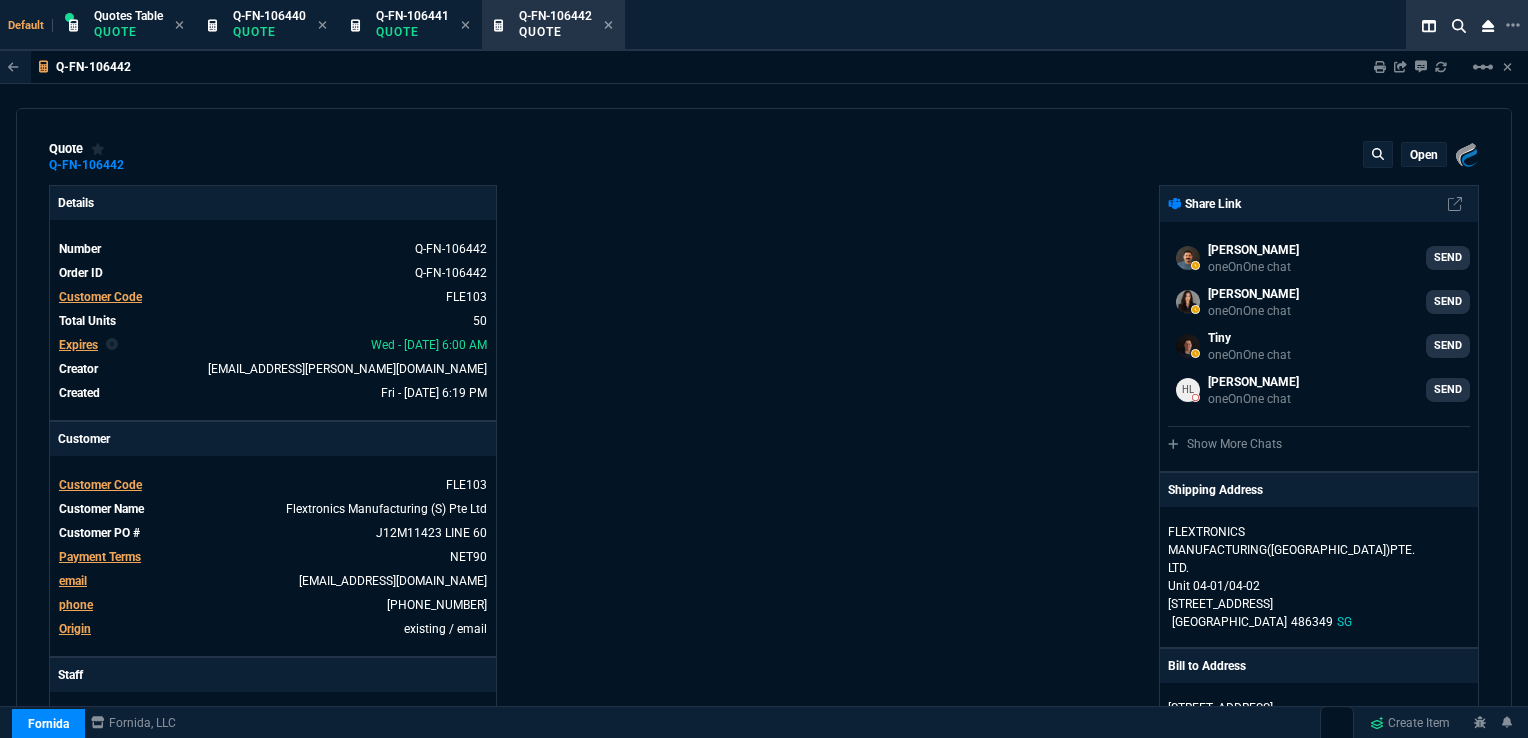 click on "Quote" at bounding box center [412, 32] 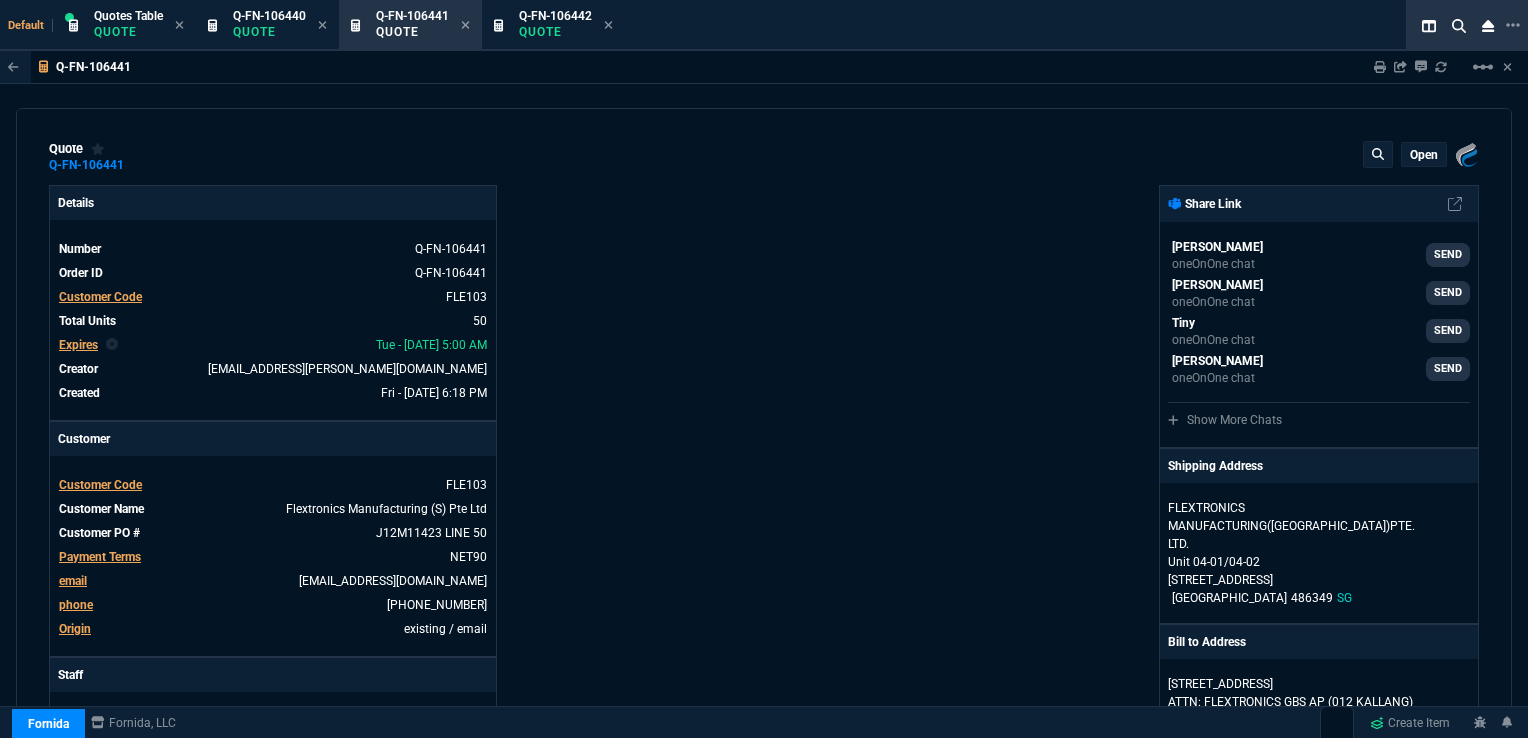 type on "36" 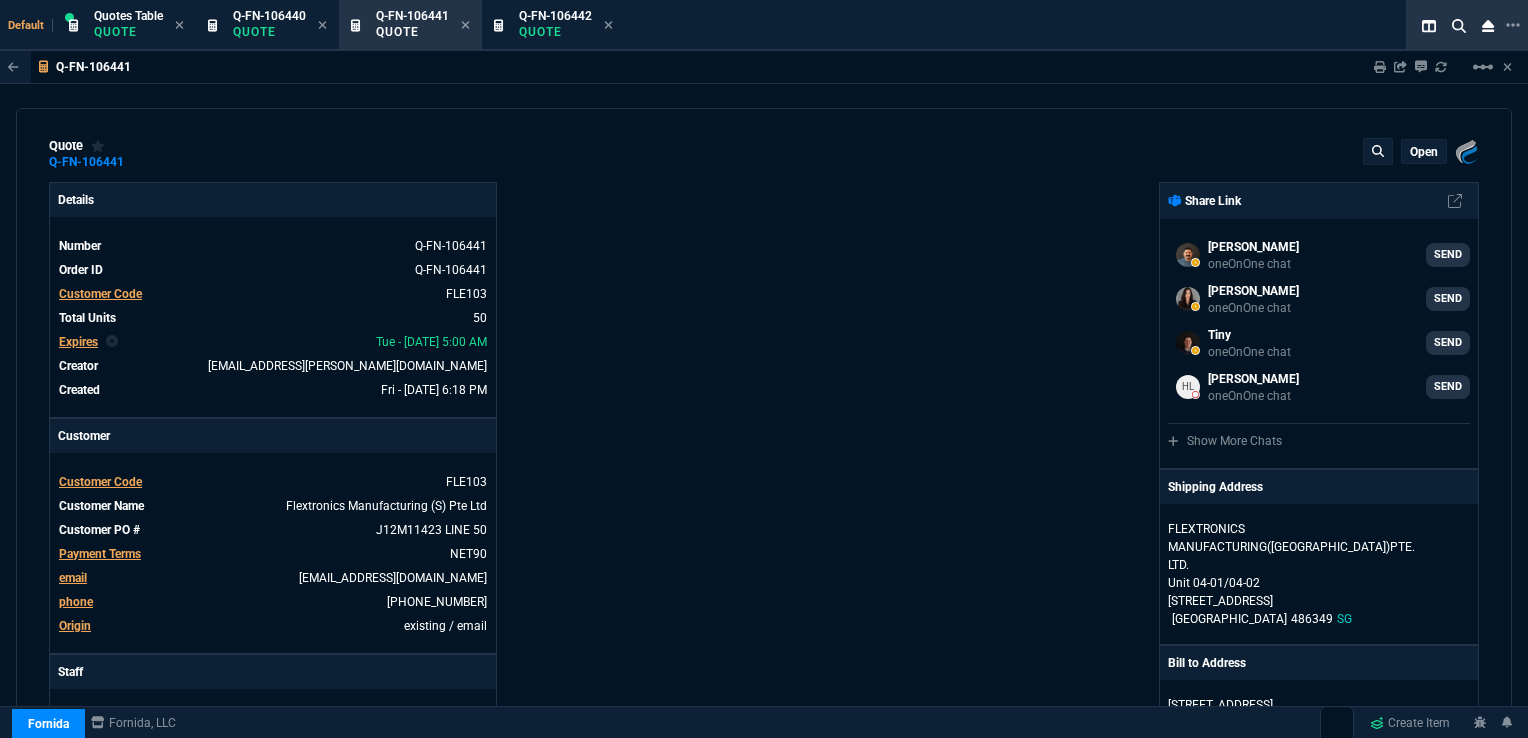 scroll, scrollTop: 0, scrollLeft: 0, axis: both 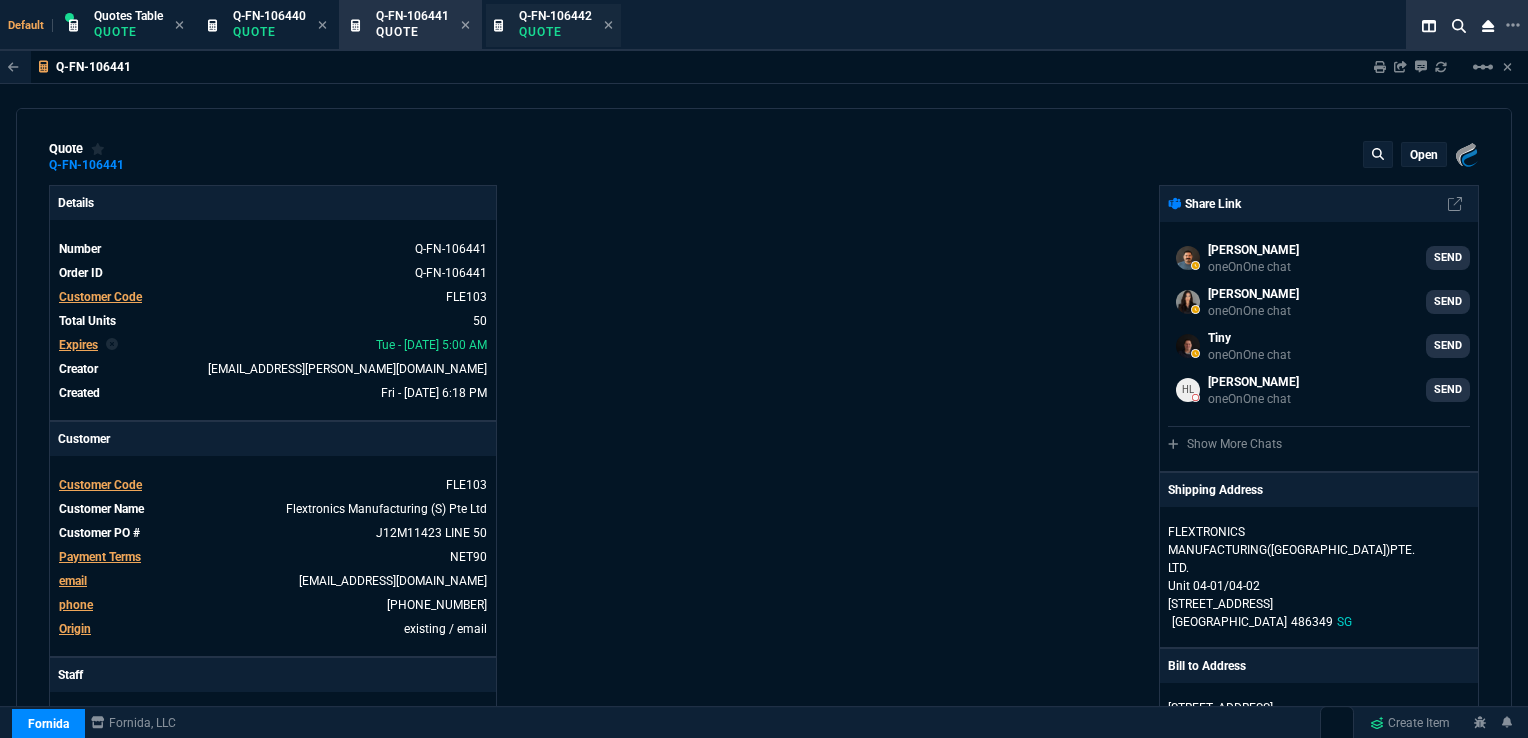 click on "Quote" at bounding box center [555, 32] 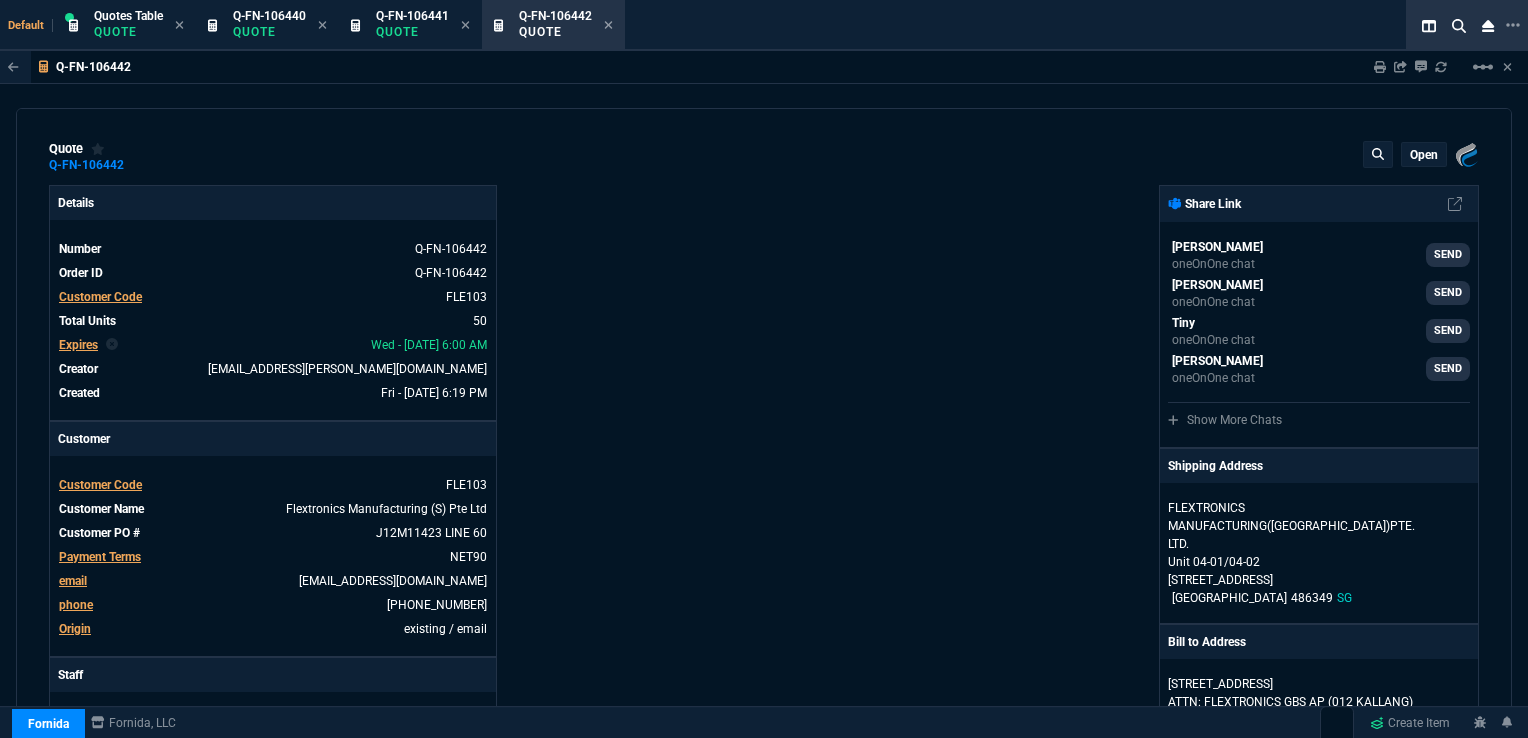 type on "36" 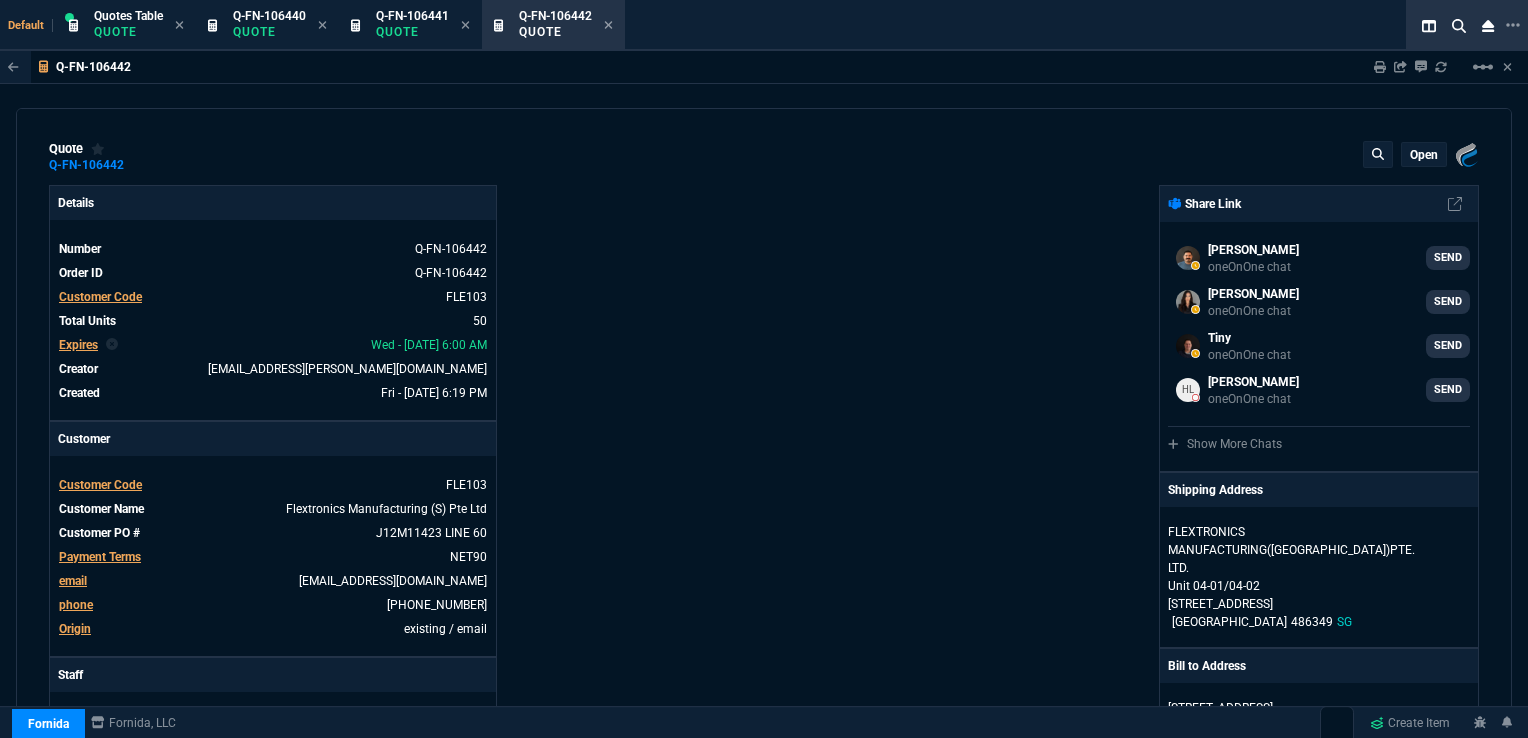 type on "24" 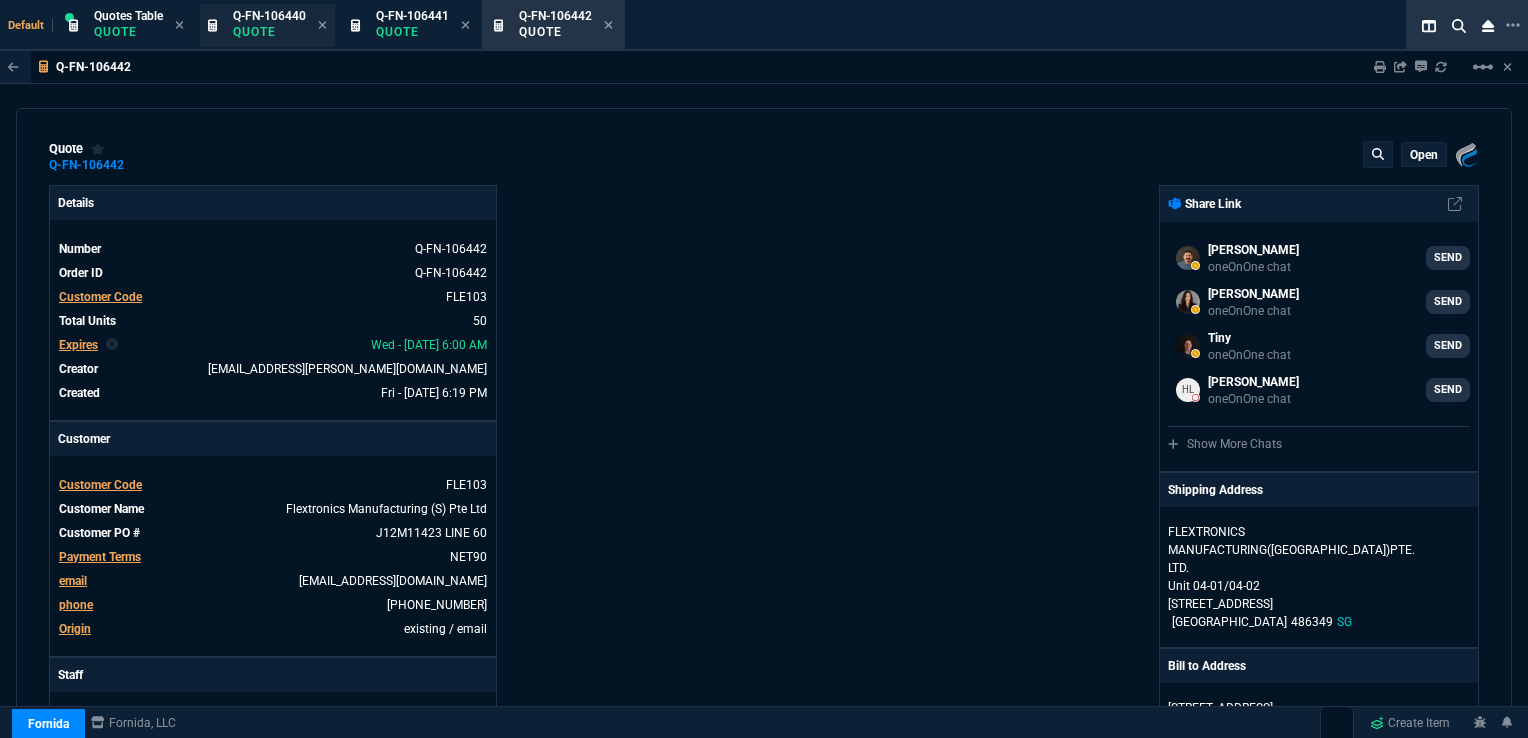 click on "Q-FN-106440" at bounding box center [269, 16] 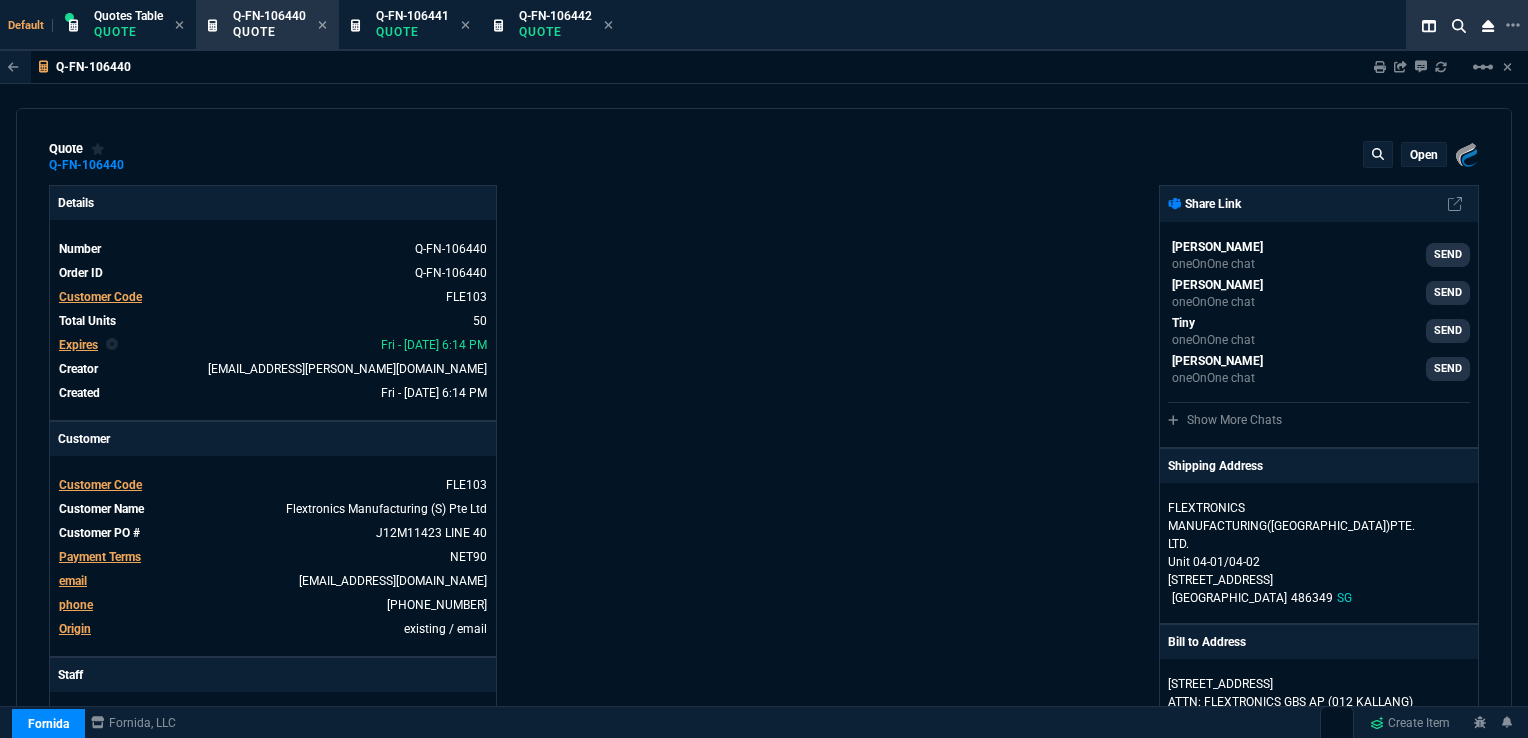 type on "36" 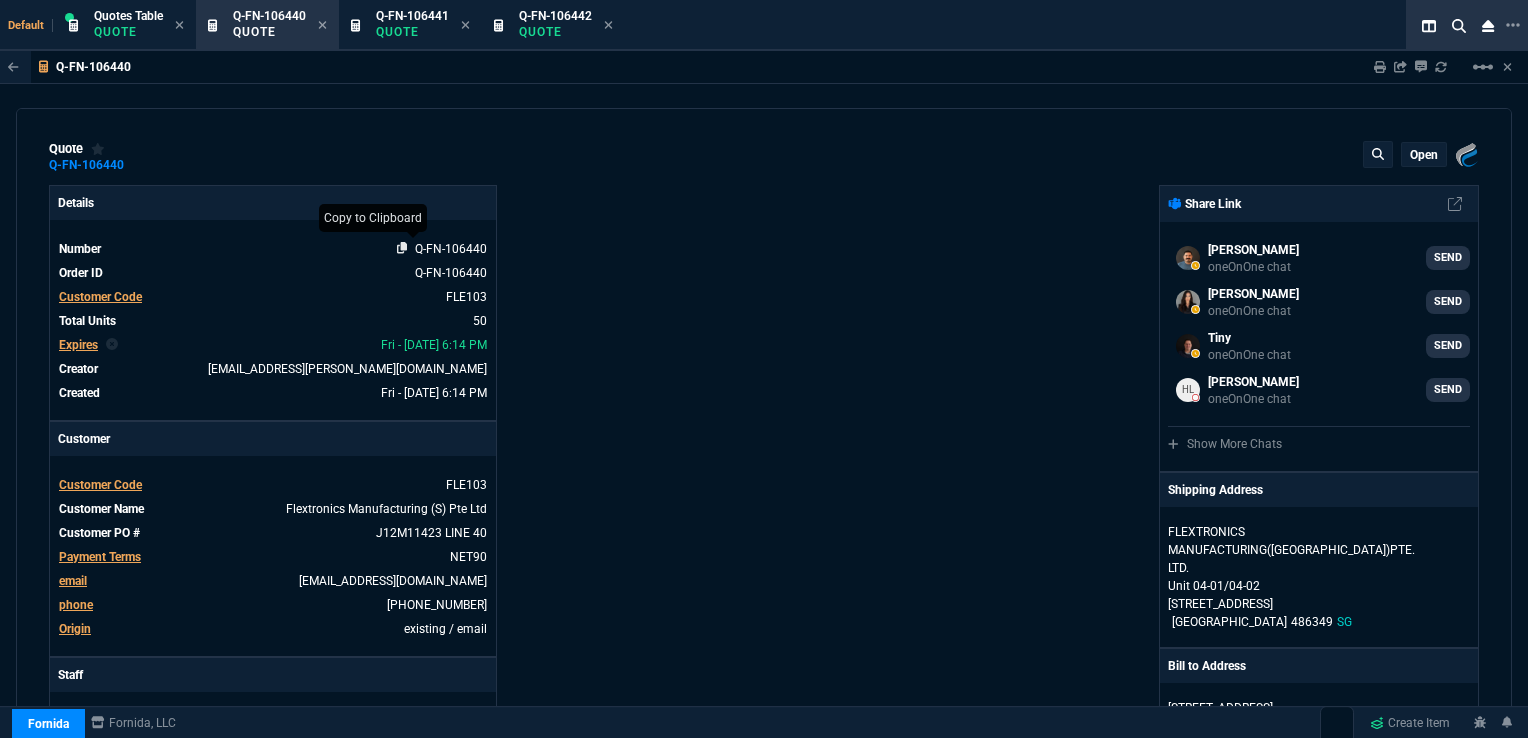 click 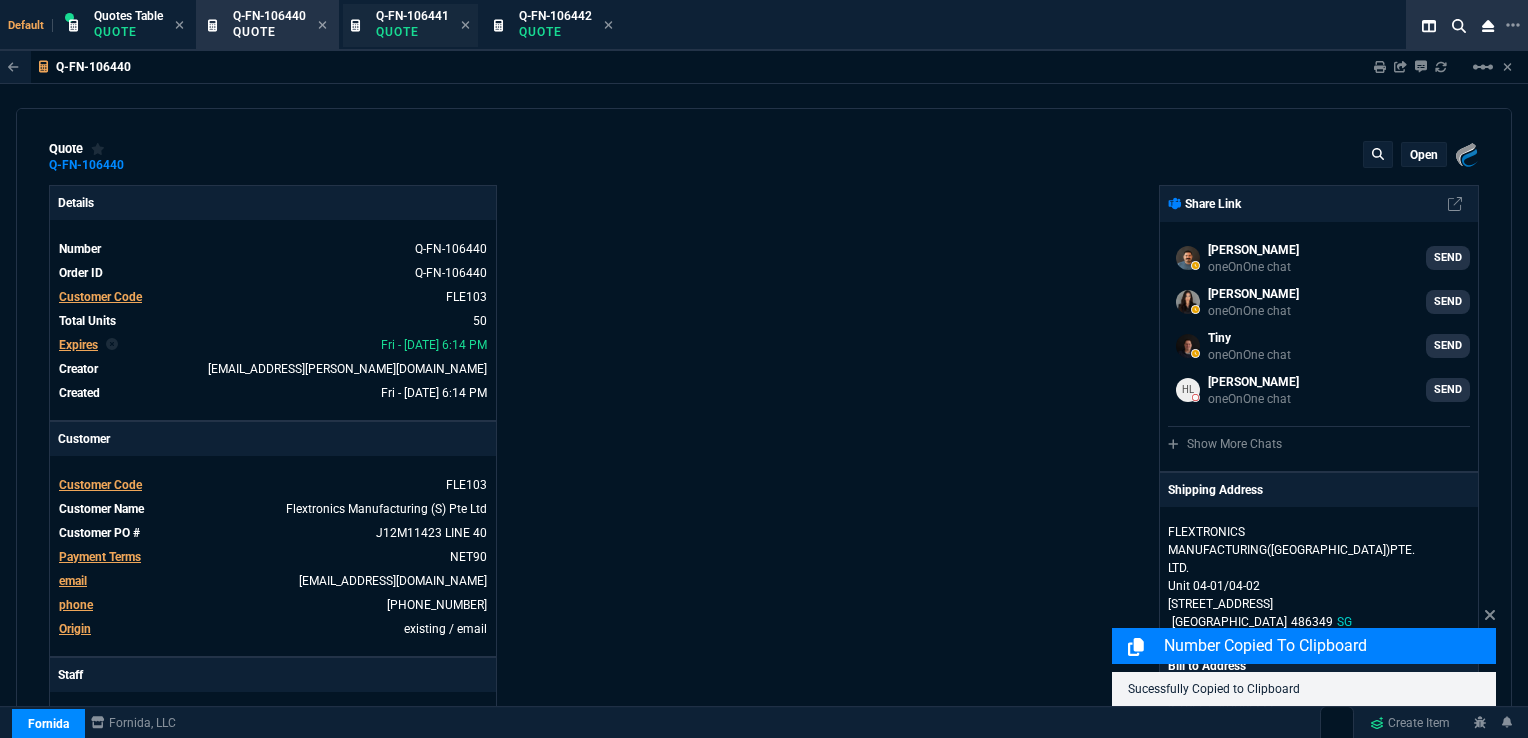 click on "Q-FN-106441  Quote" at bounding box center (412, 25) 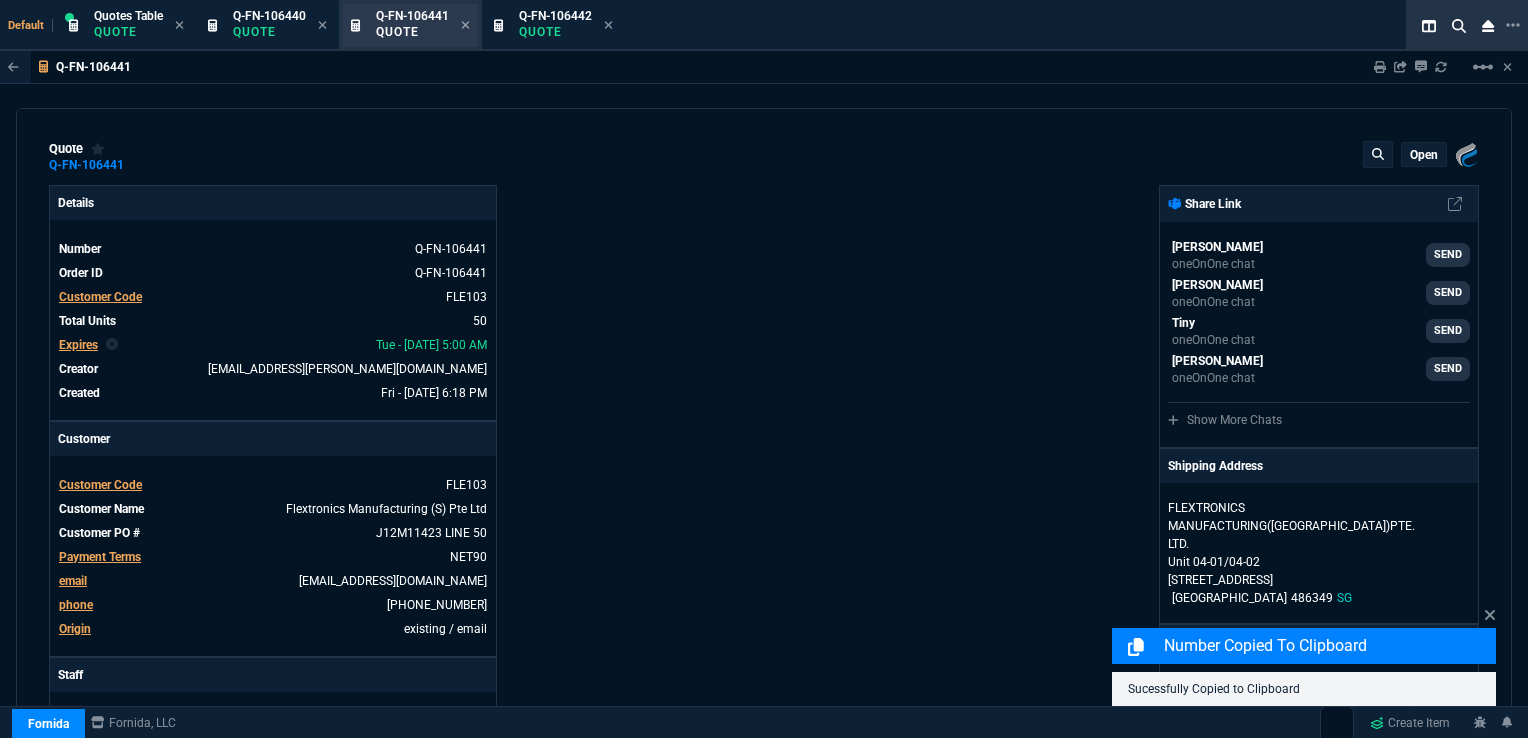type on "36" 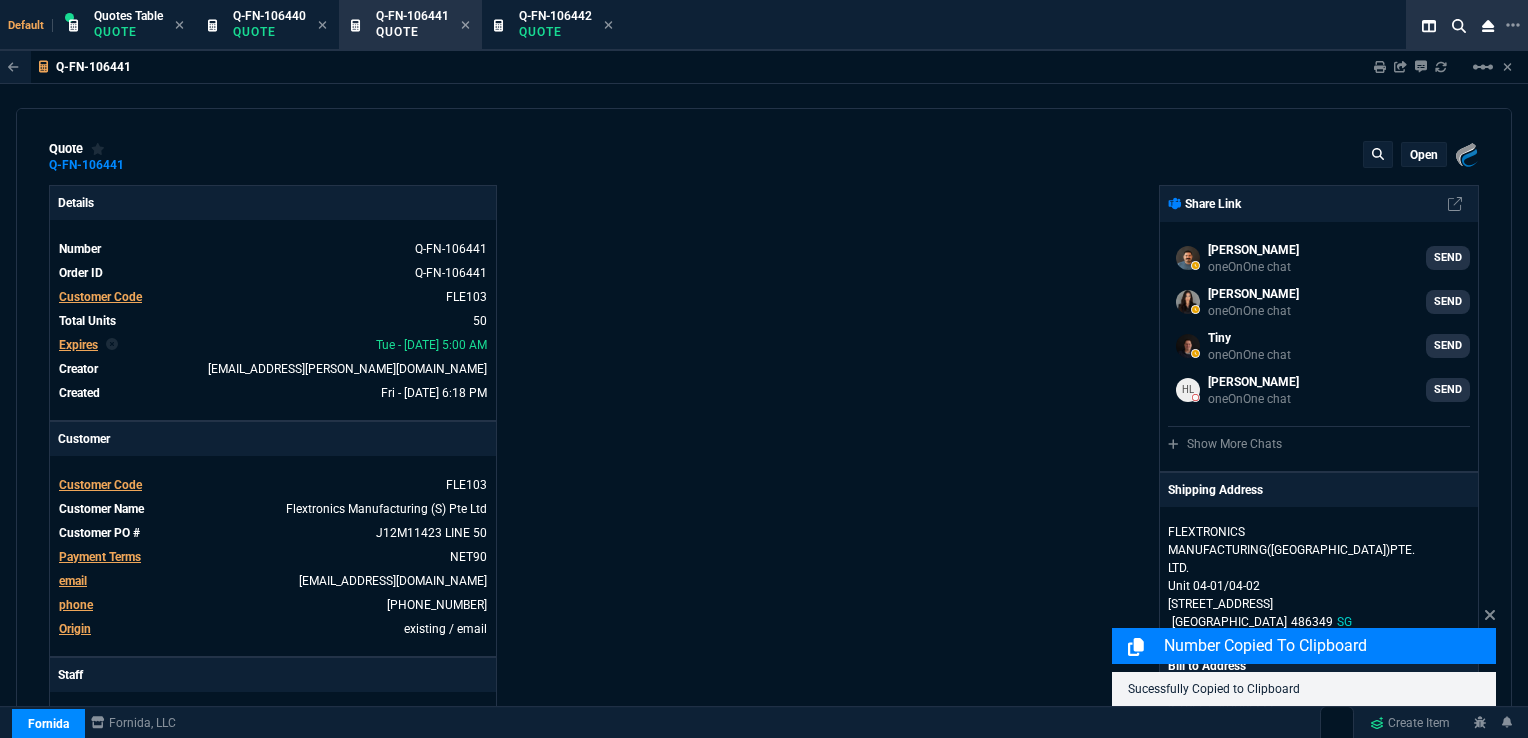 type on "24" 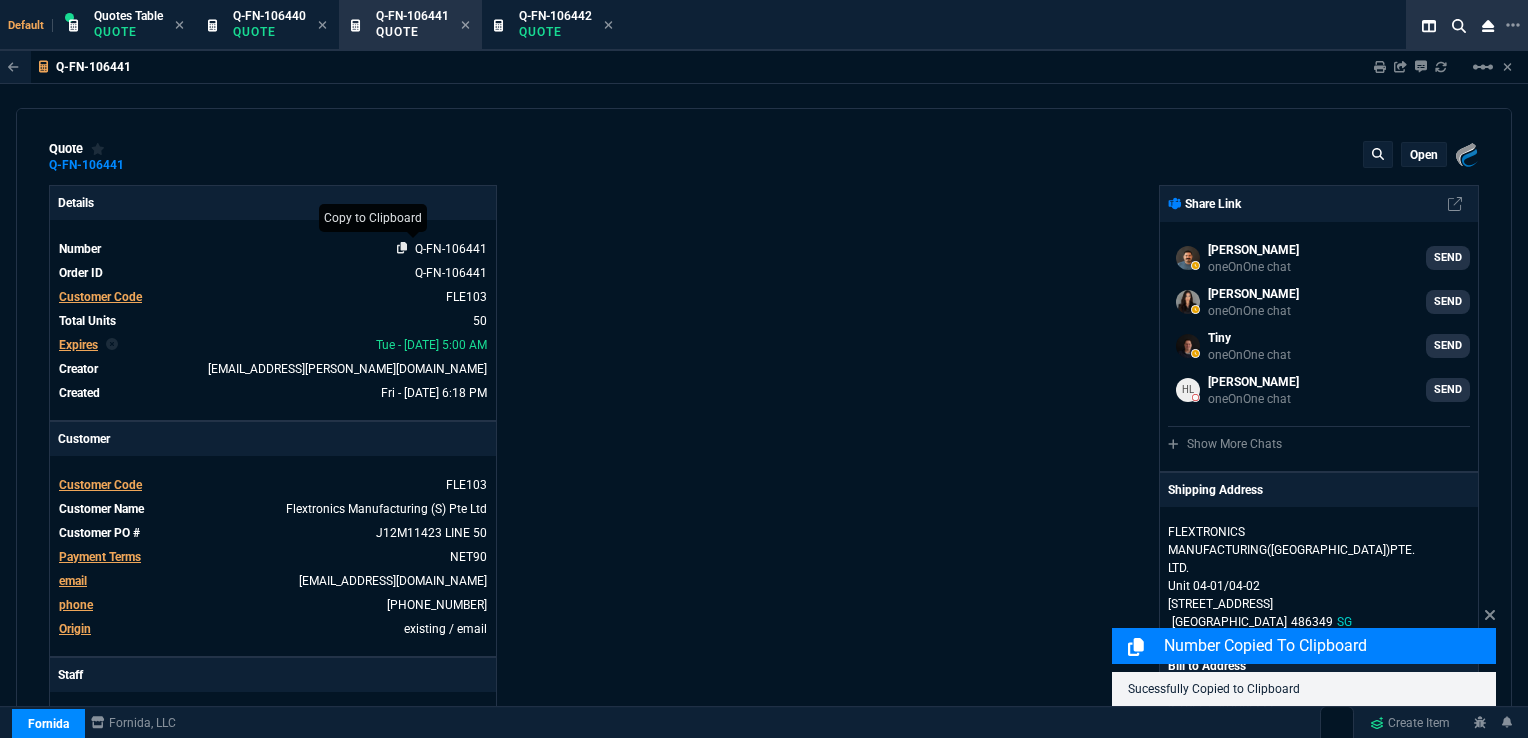 click 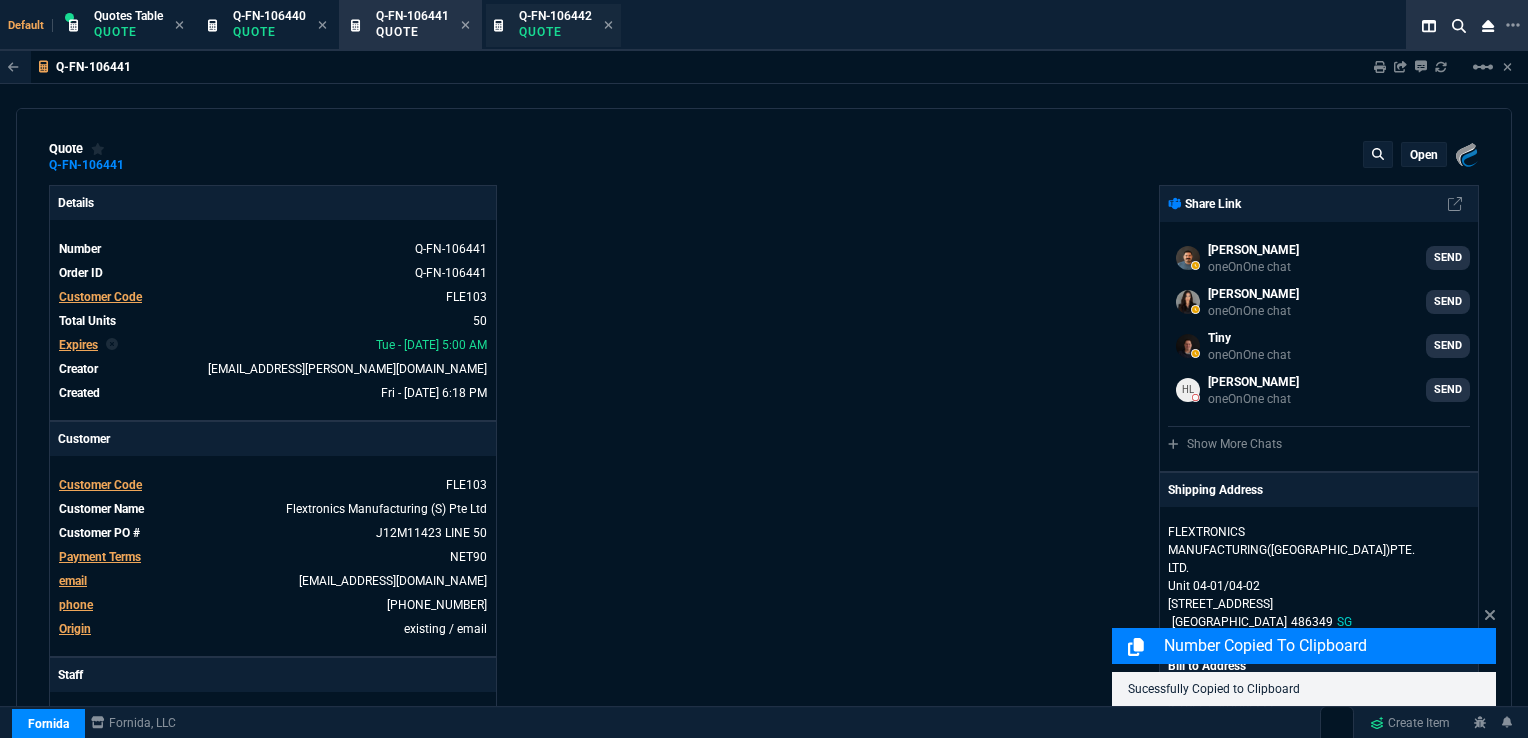 click on "Q-FN-106442" at bounding box center (555, 16) 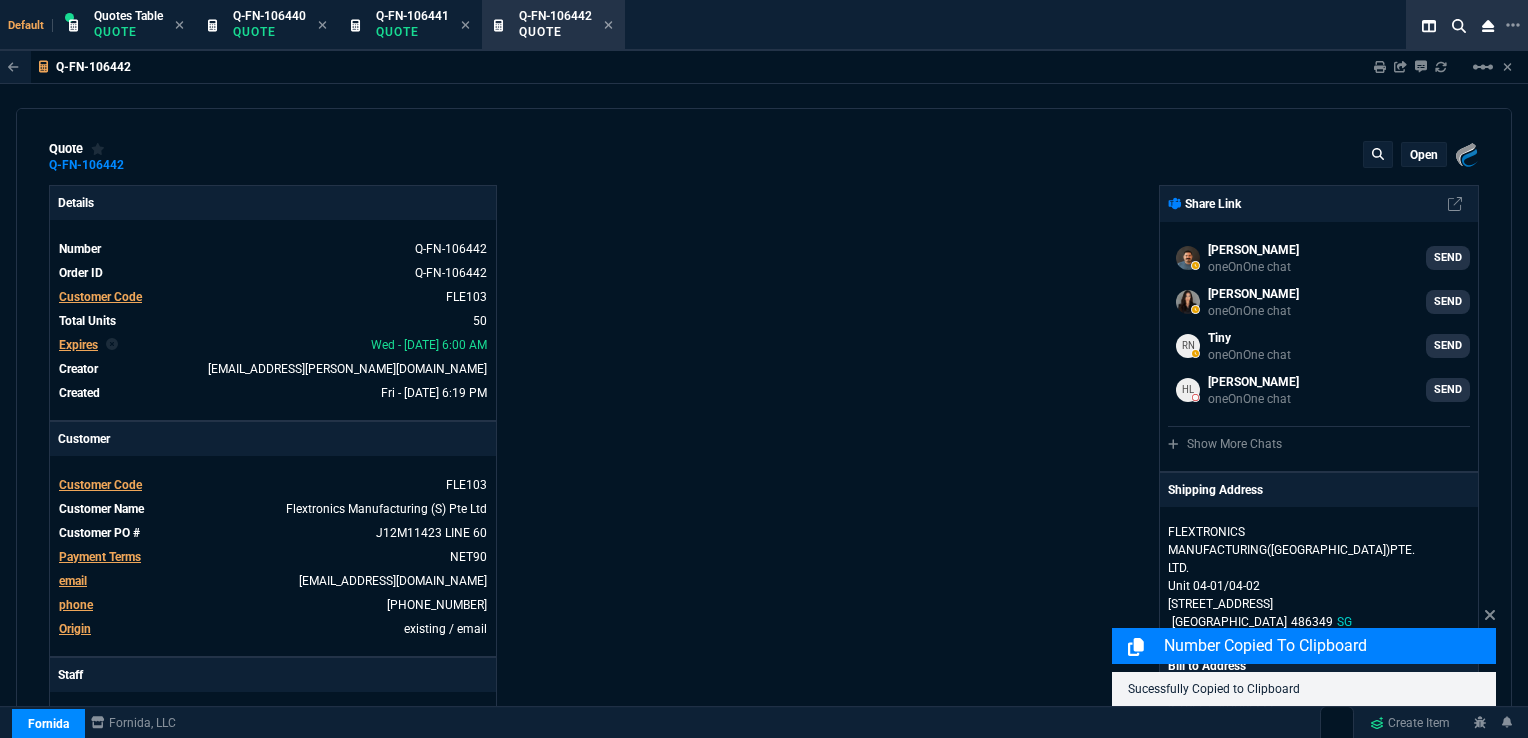 type on "36" 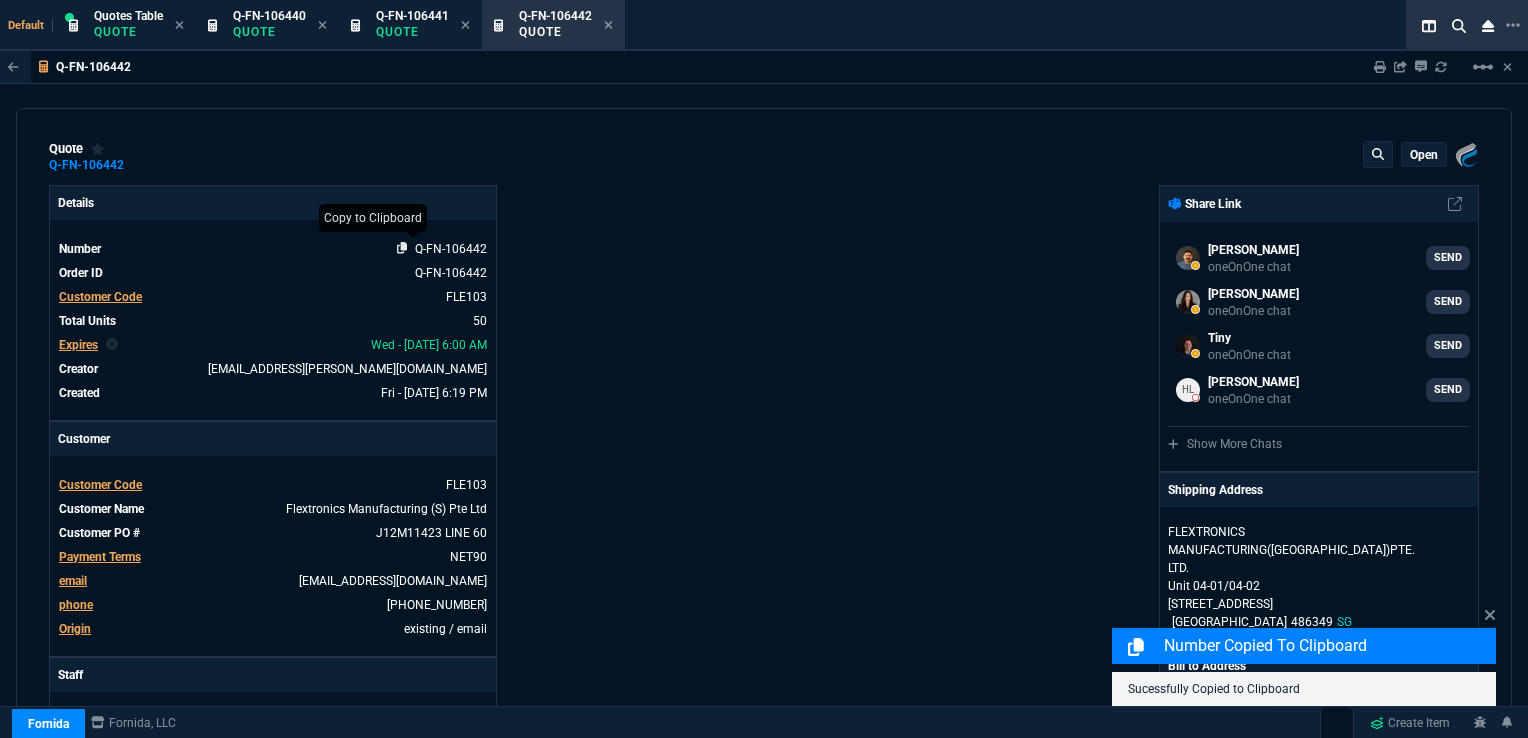 click 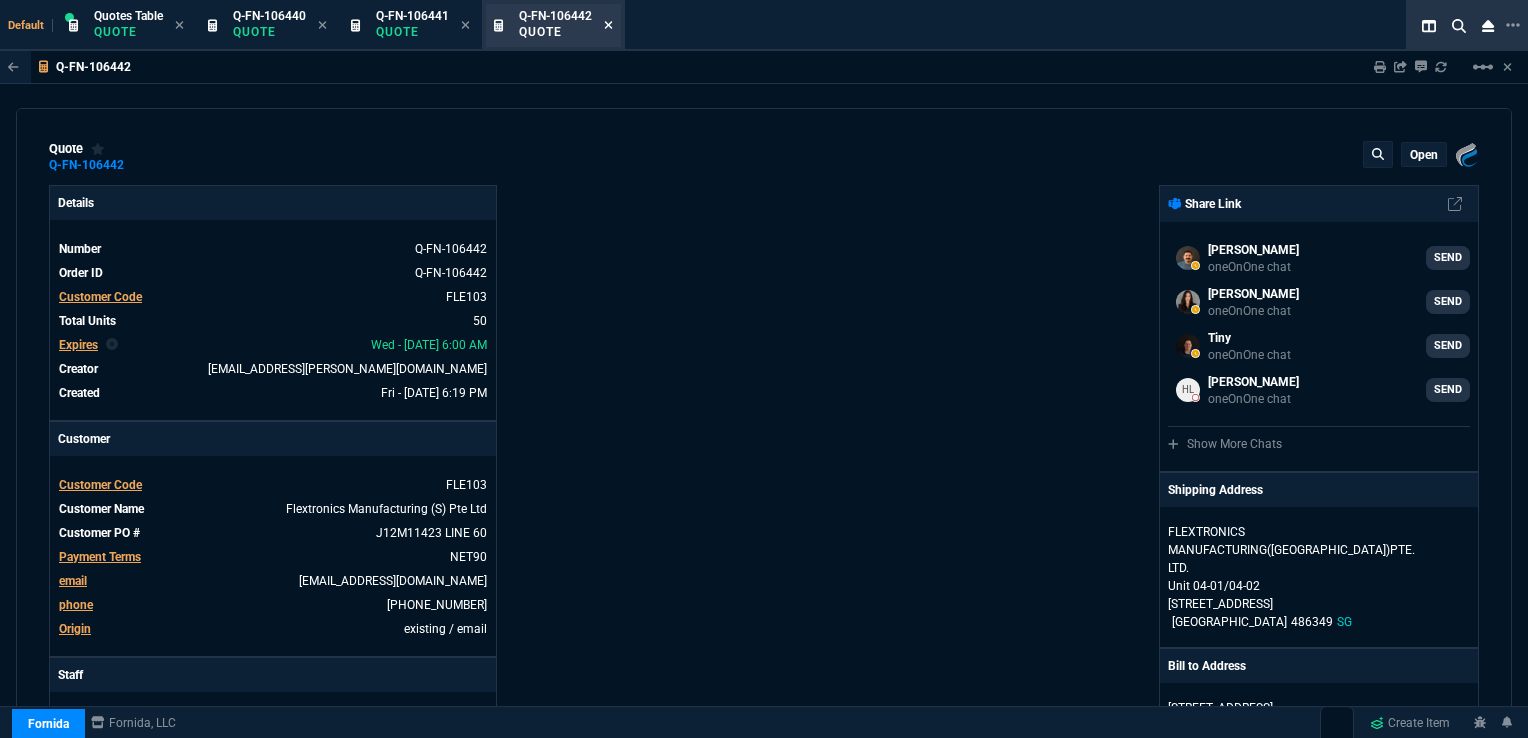 drag, startPoint x: 608, startPoint y: 25, endPoint x: 596, endPoint y: 32, distance: 13.892444 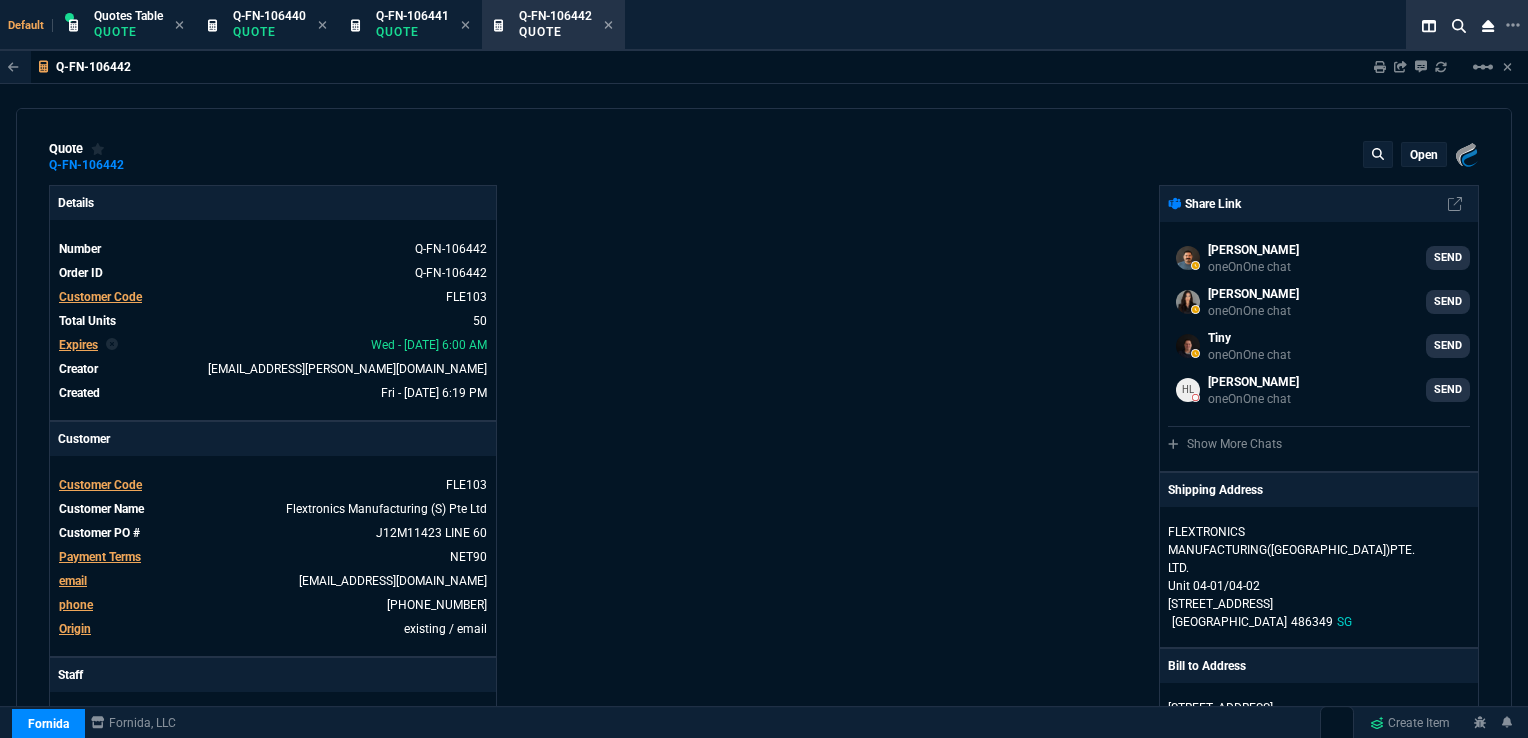 click 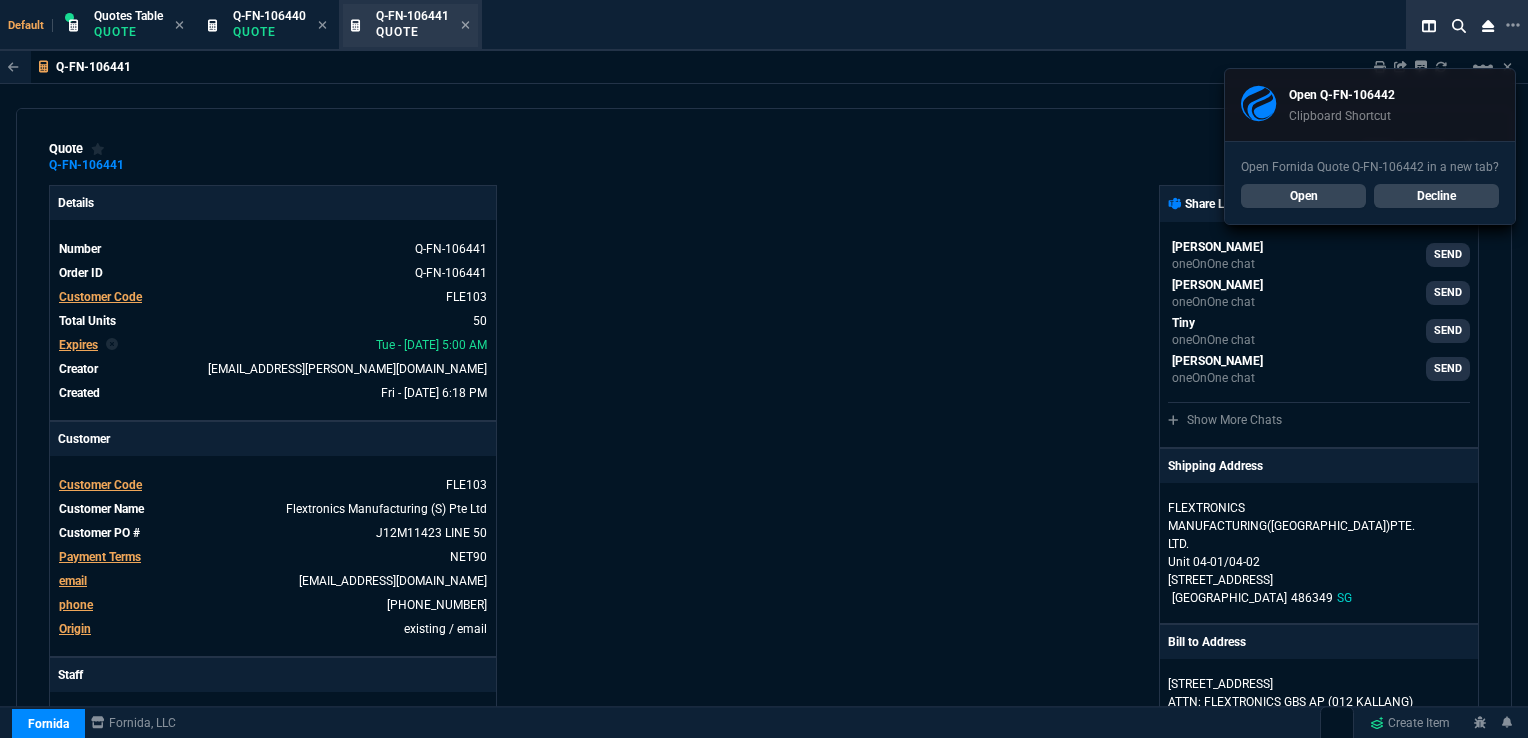 type on "36" 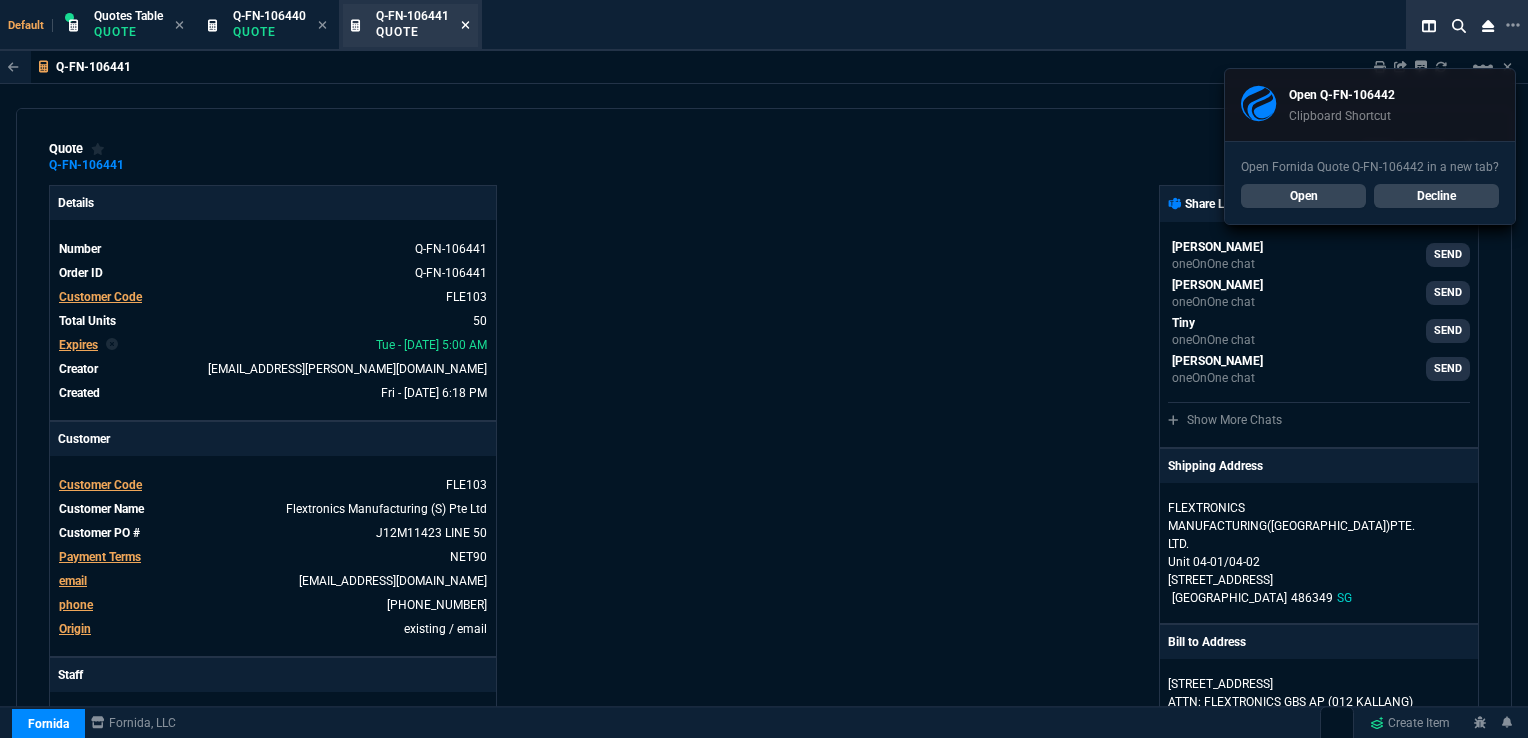 type on "24" 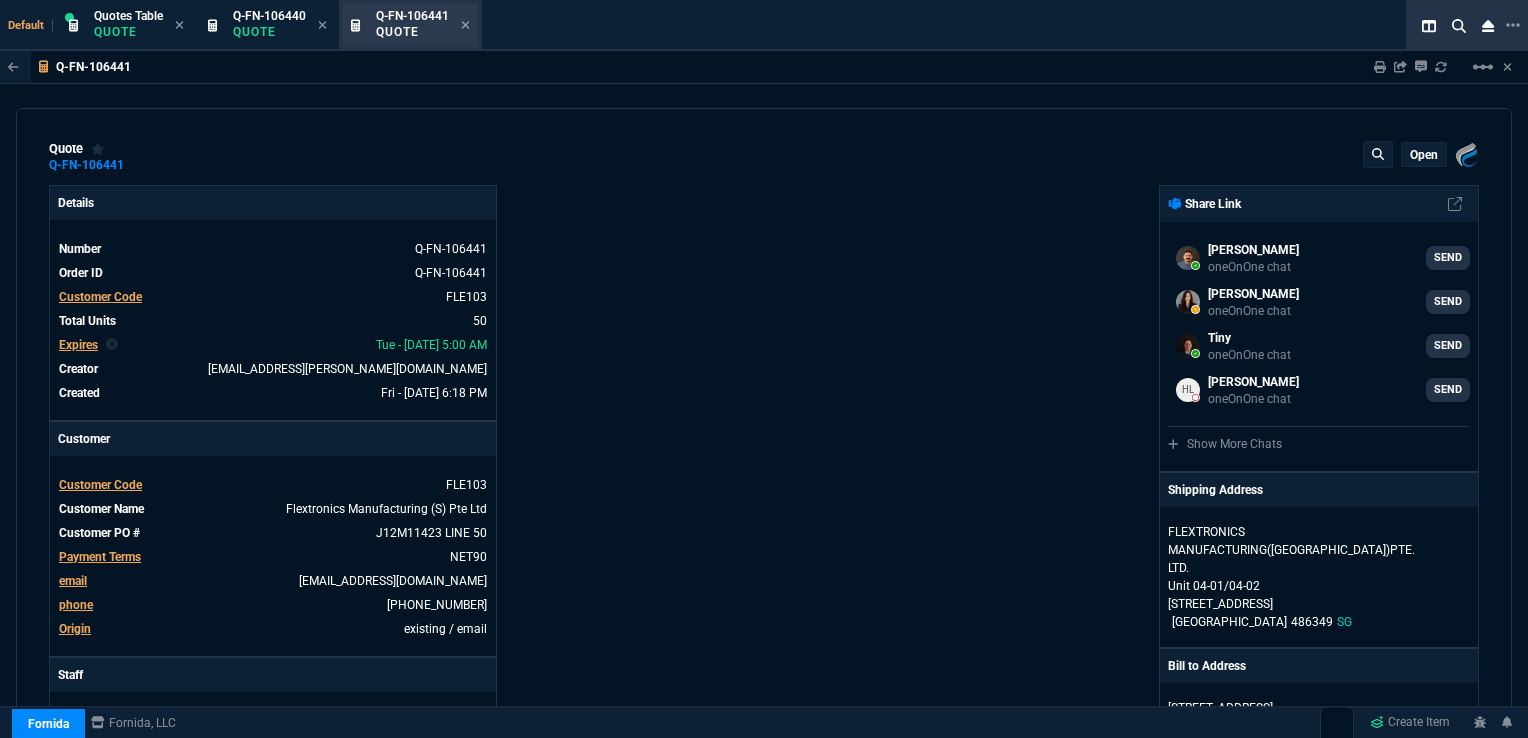 click on "Q-FN-106441  Quote" at bounding box center [423, 25] 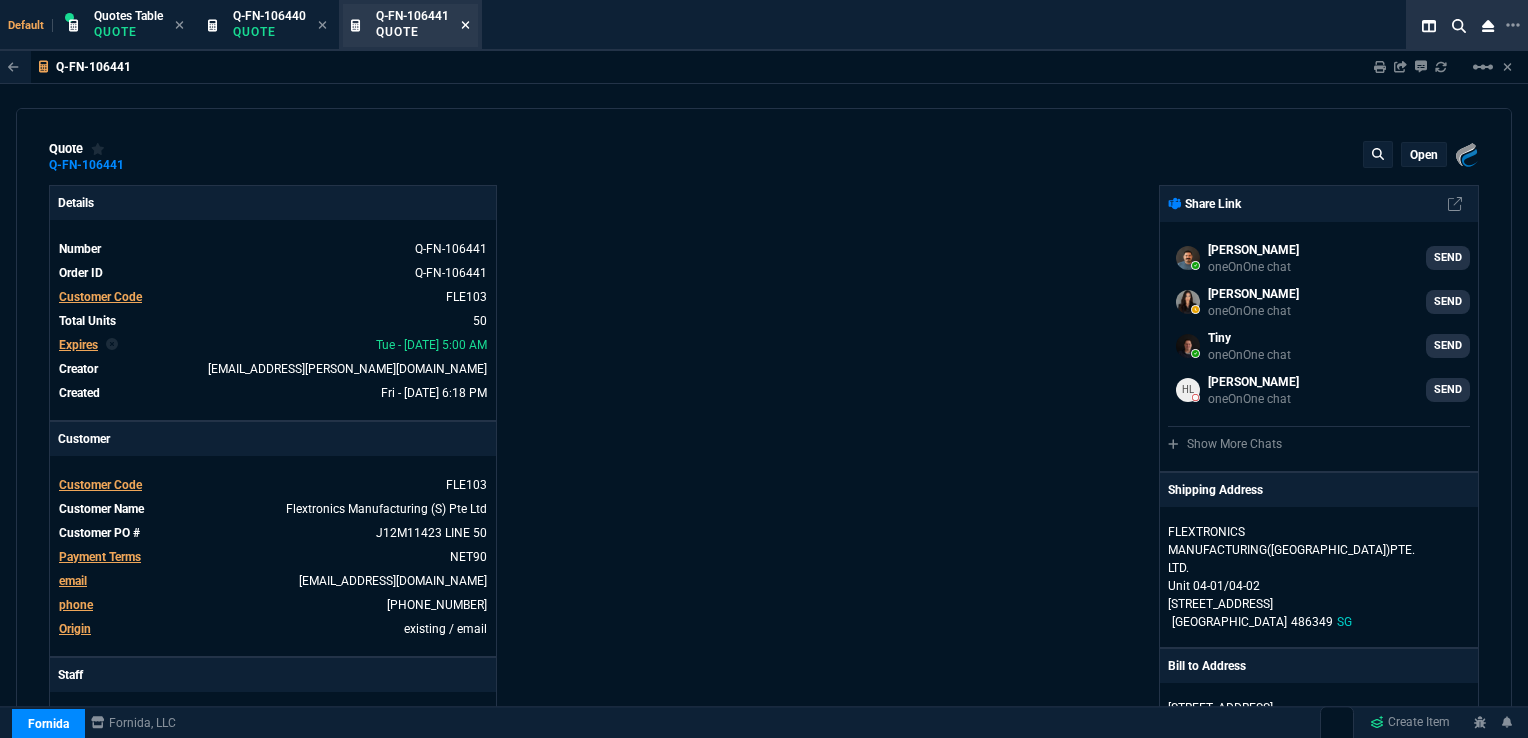 click 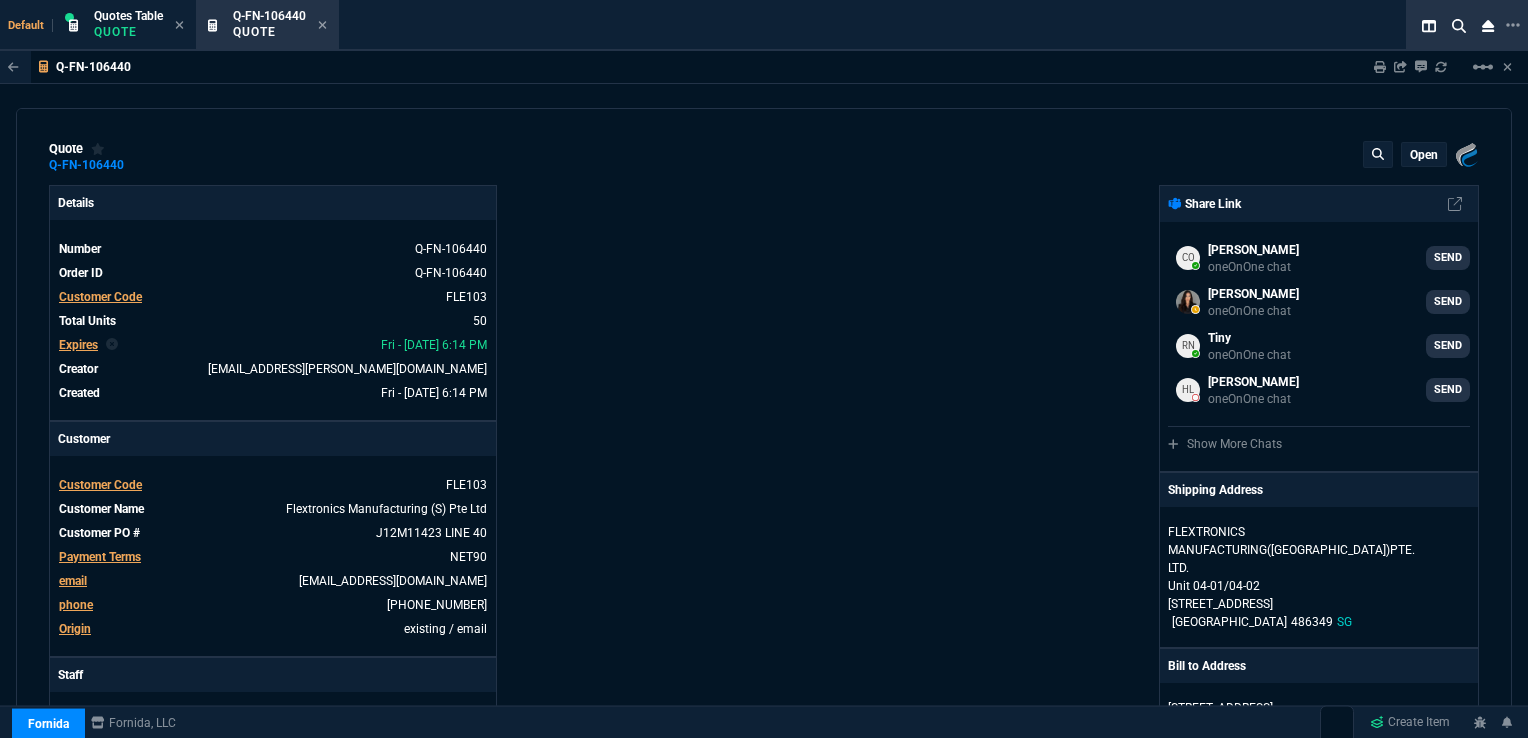 type on "36" 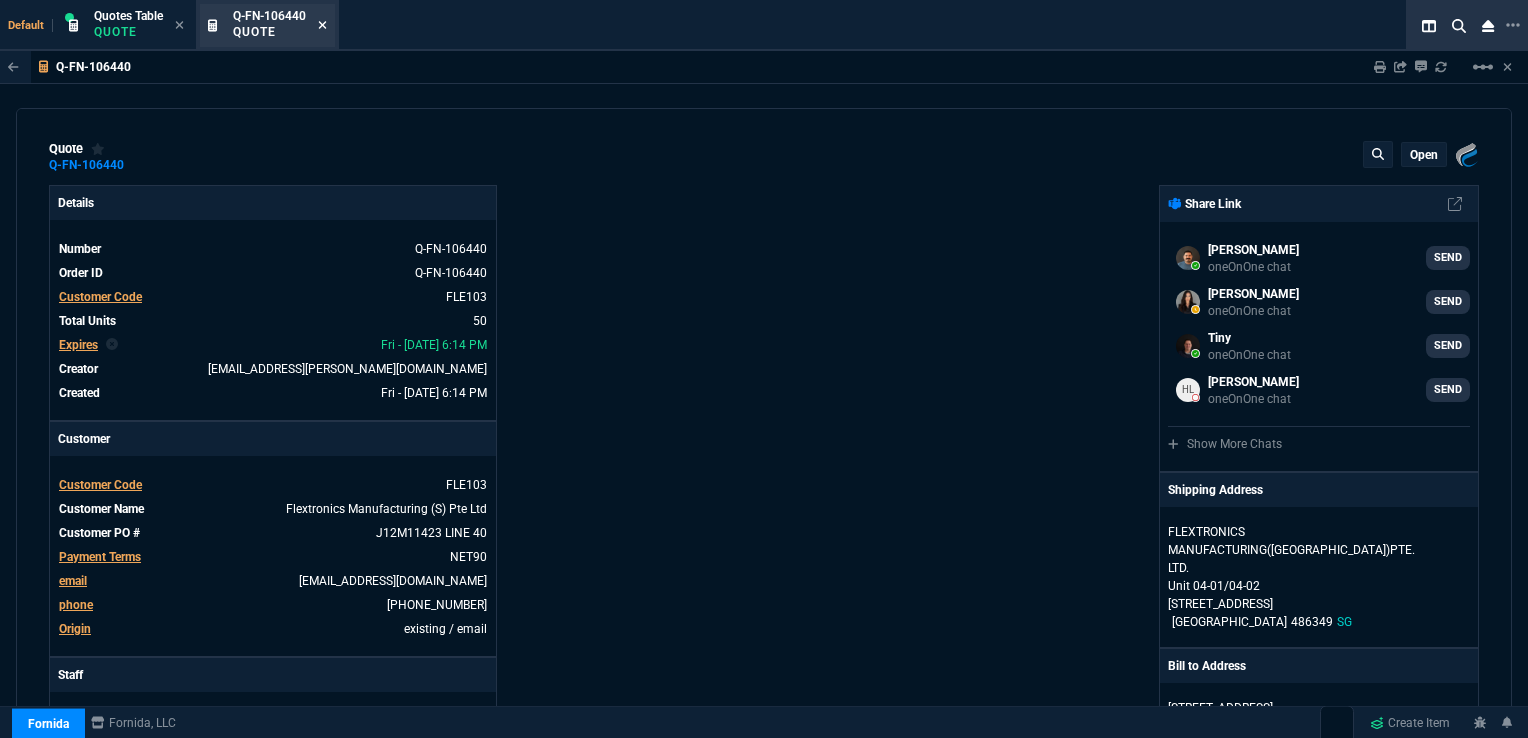 click 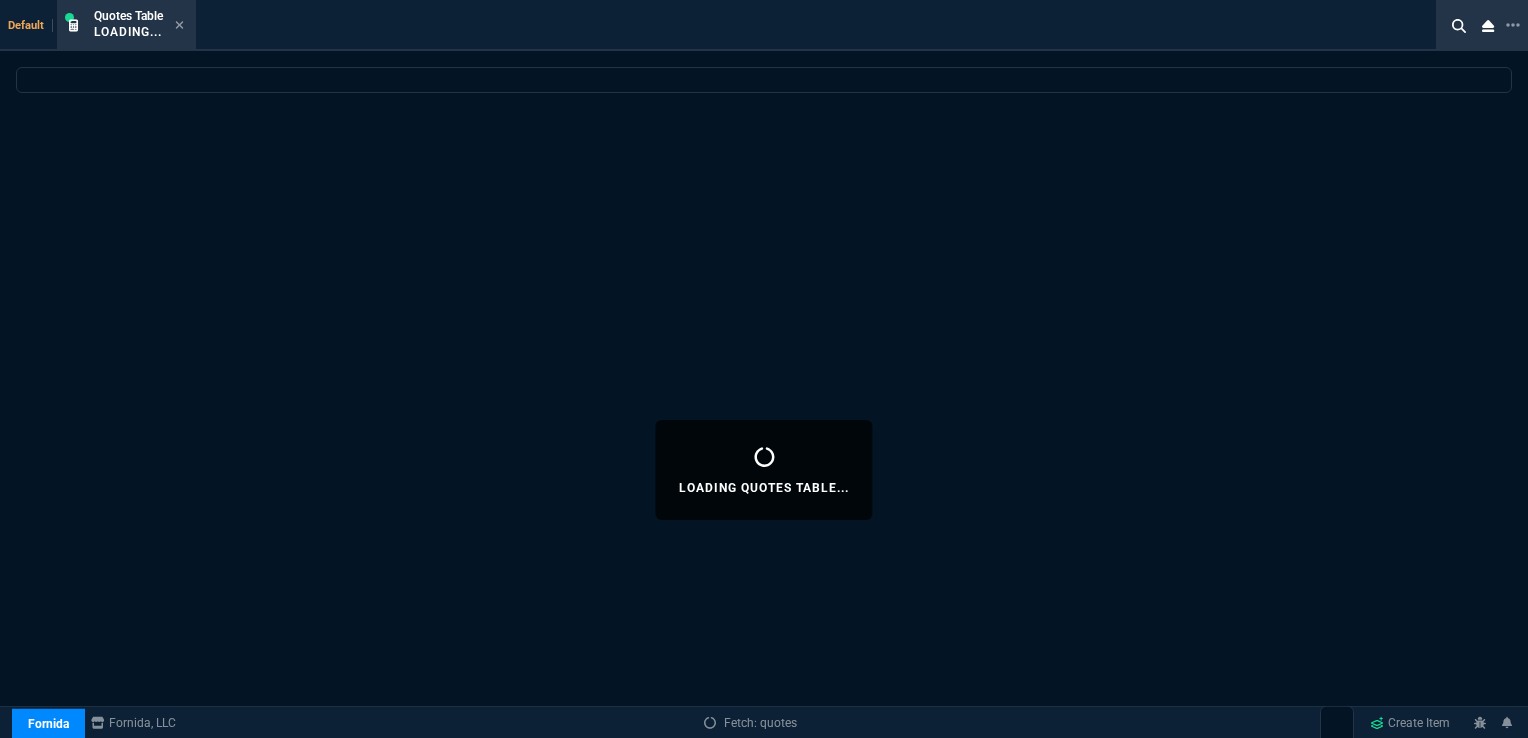 select 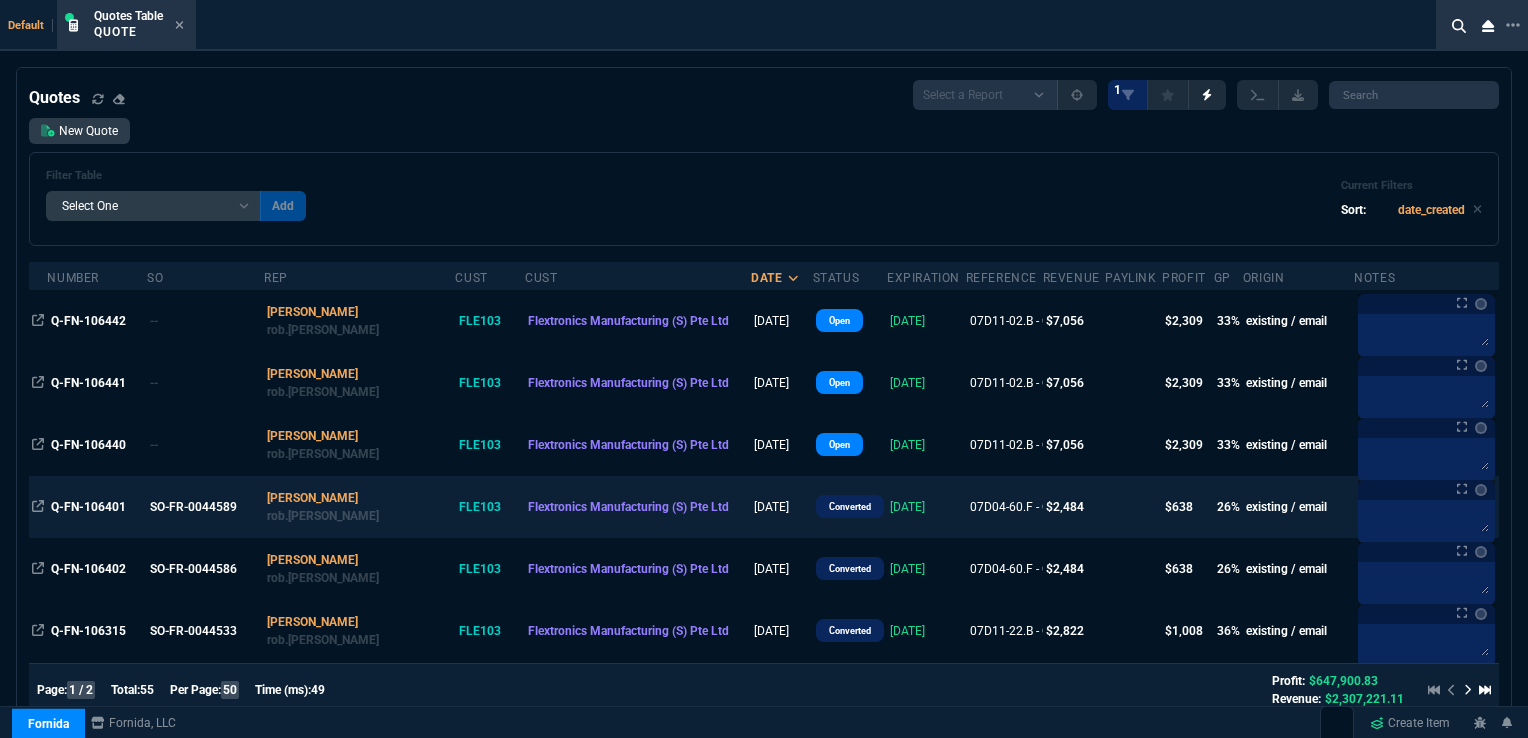 scroll, scrollTop: 100, scrollLeft: 0, axis: vertical 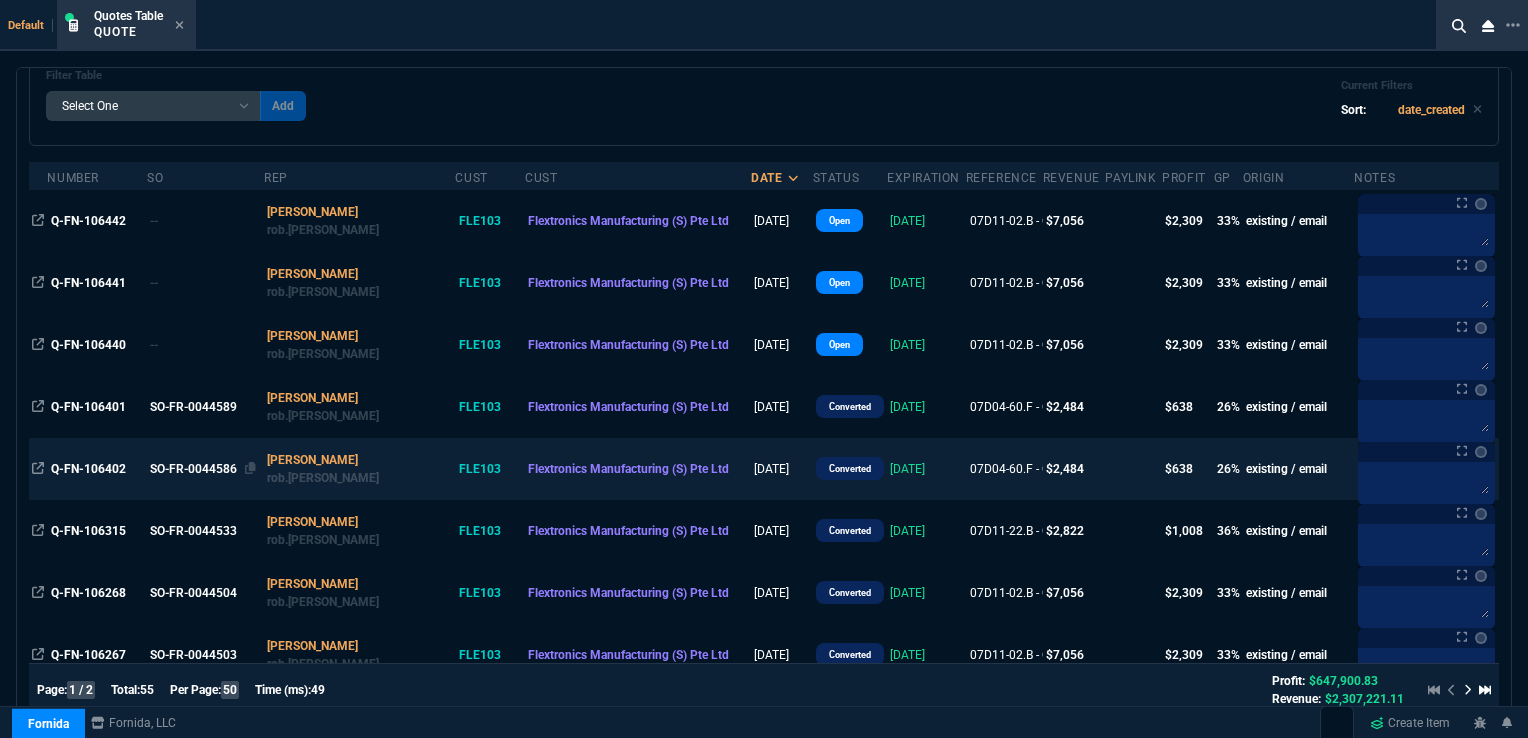click on "SO-FR-0044586" at bounding box center [203, 469] 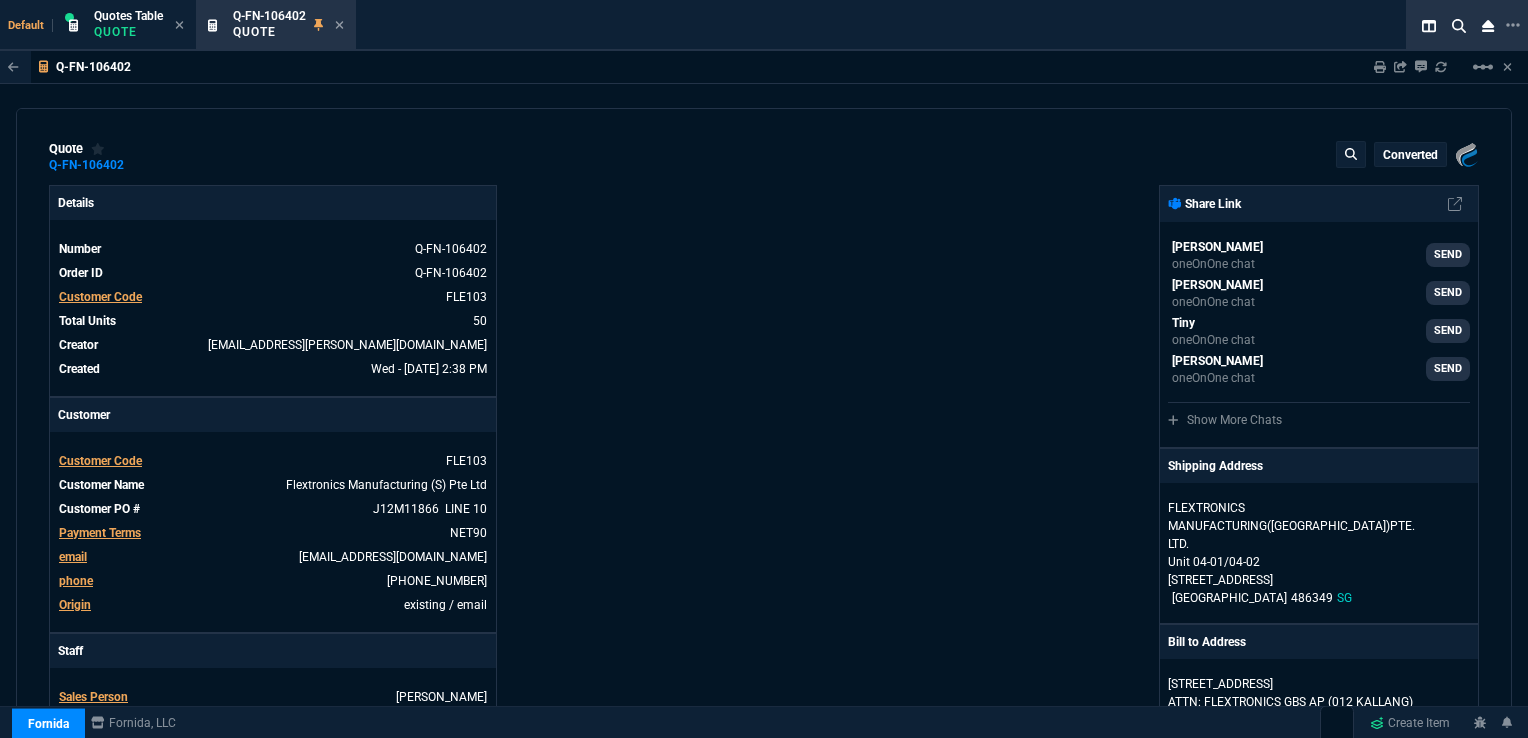 type on "30" 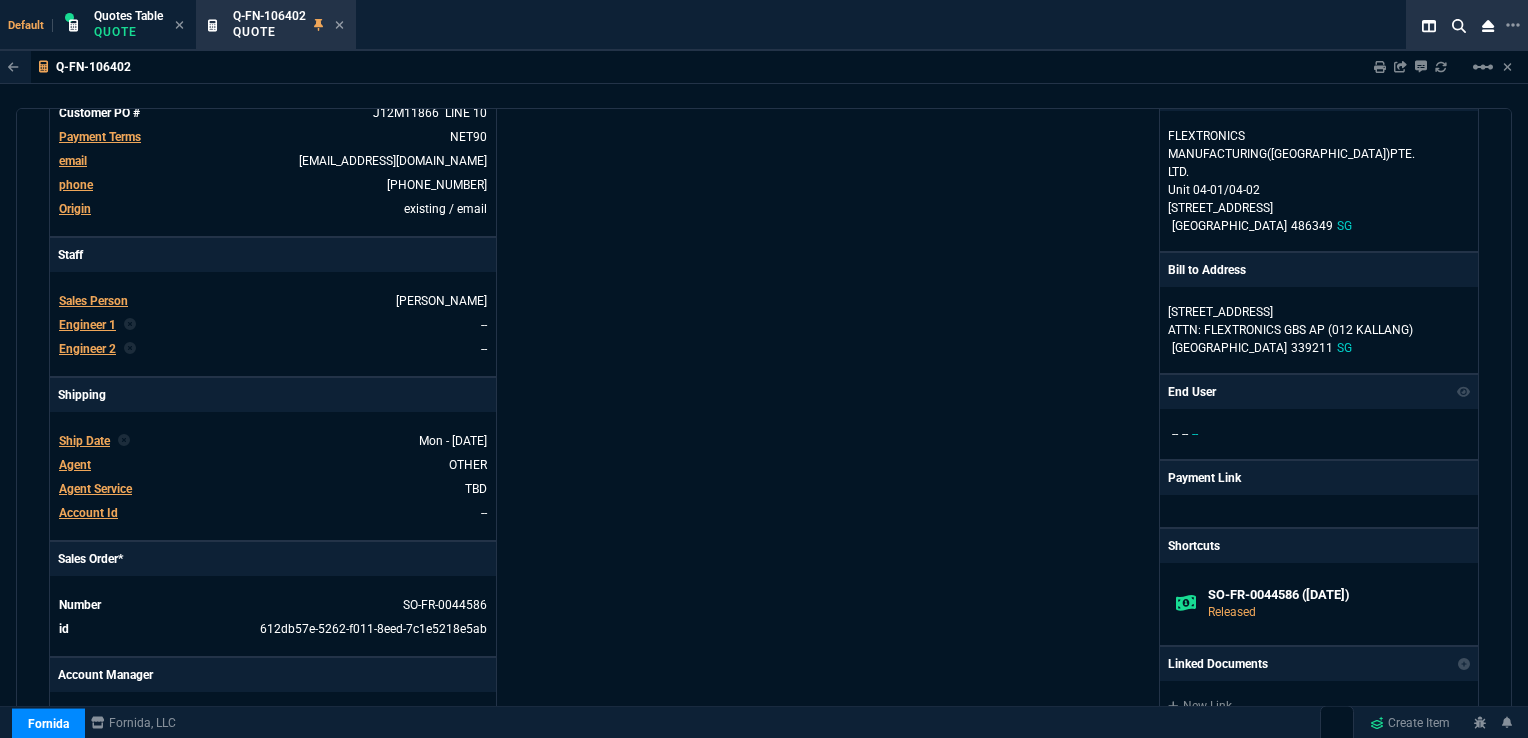 scroll, scrollTop: 500, scrollLeft: 0, axis: vertical 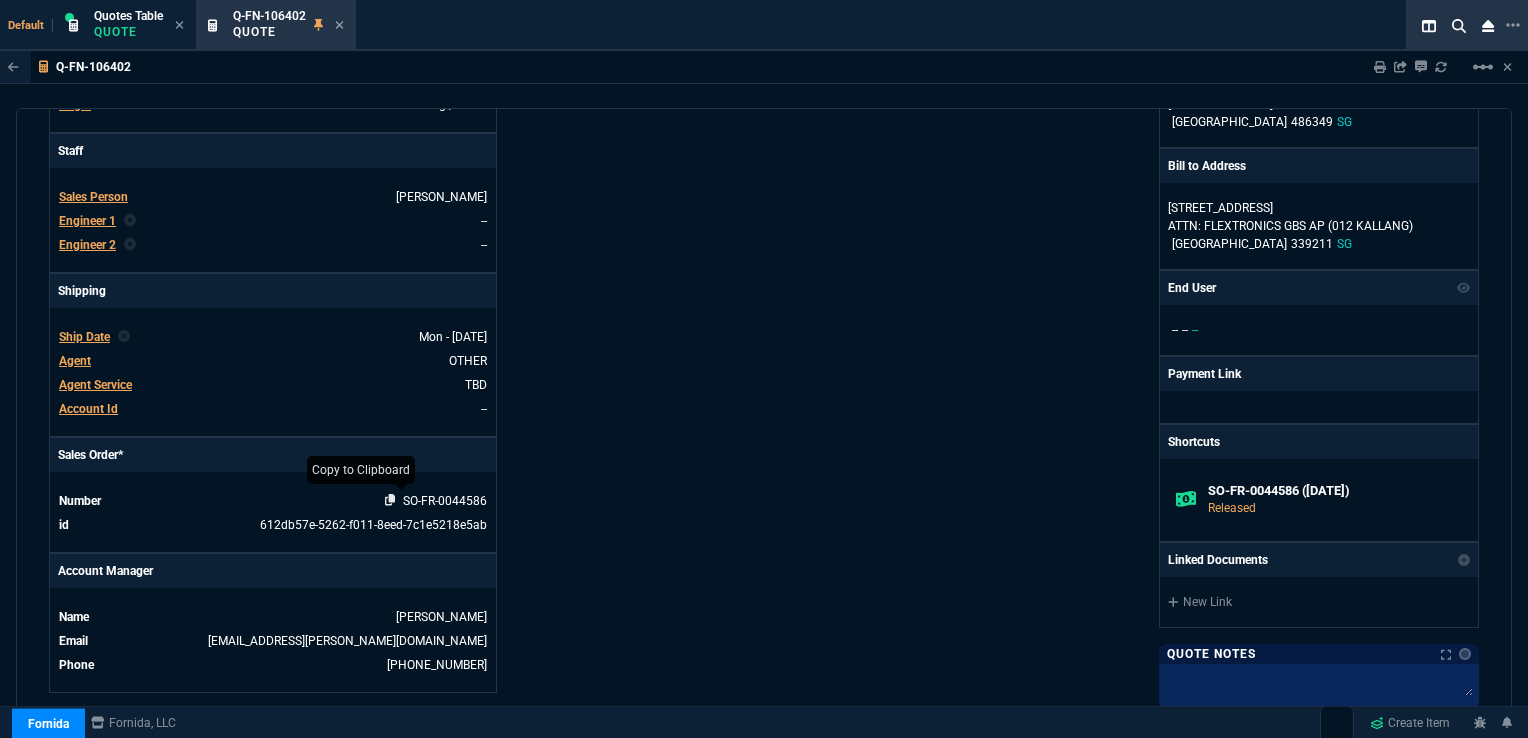 click at bounding box center (394, 501) 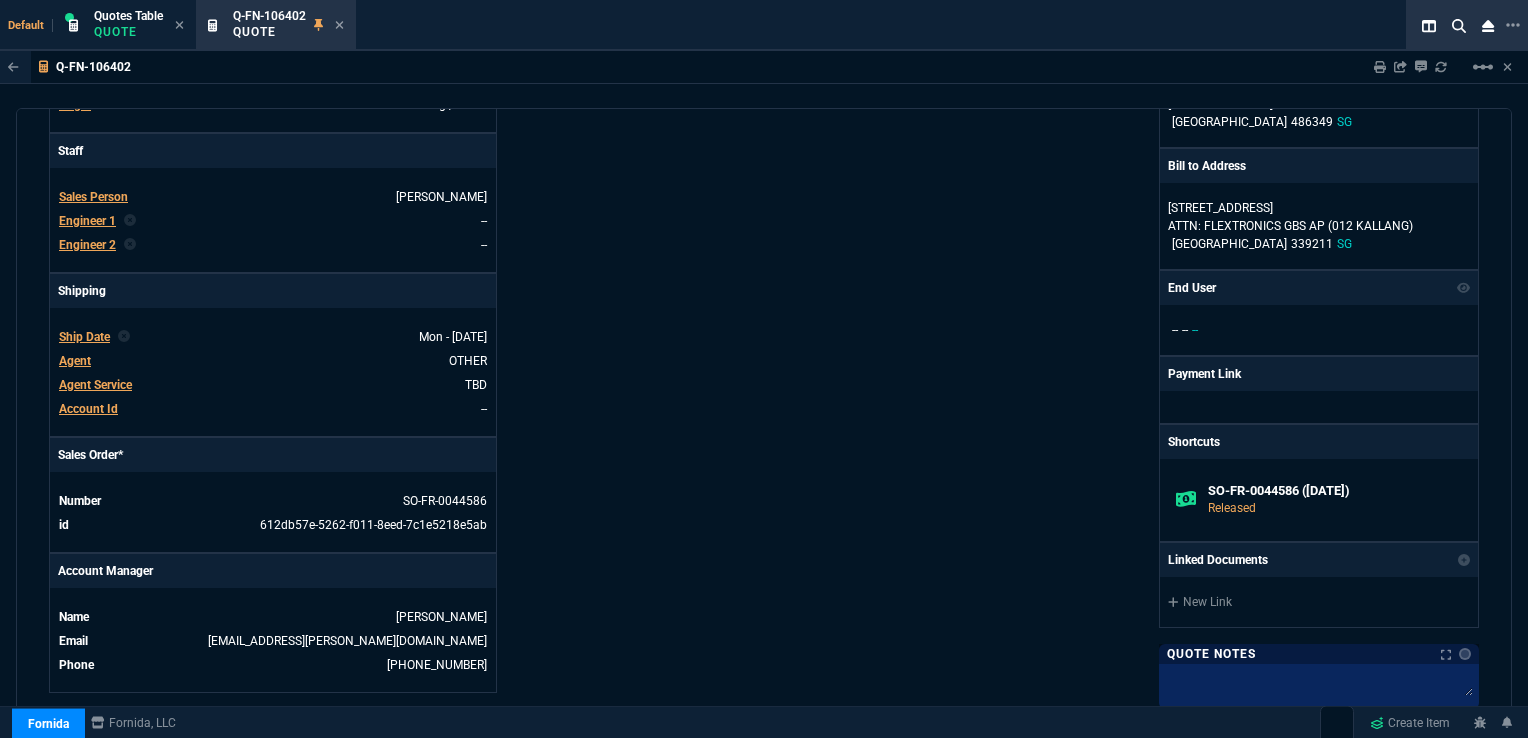 scroll, scrollTop: 200, scrollLeft: 0, axis: vertical 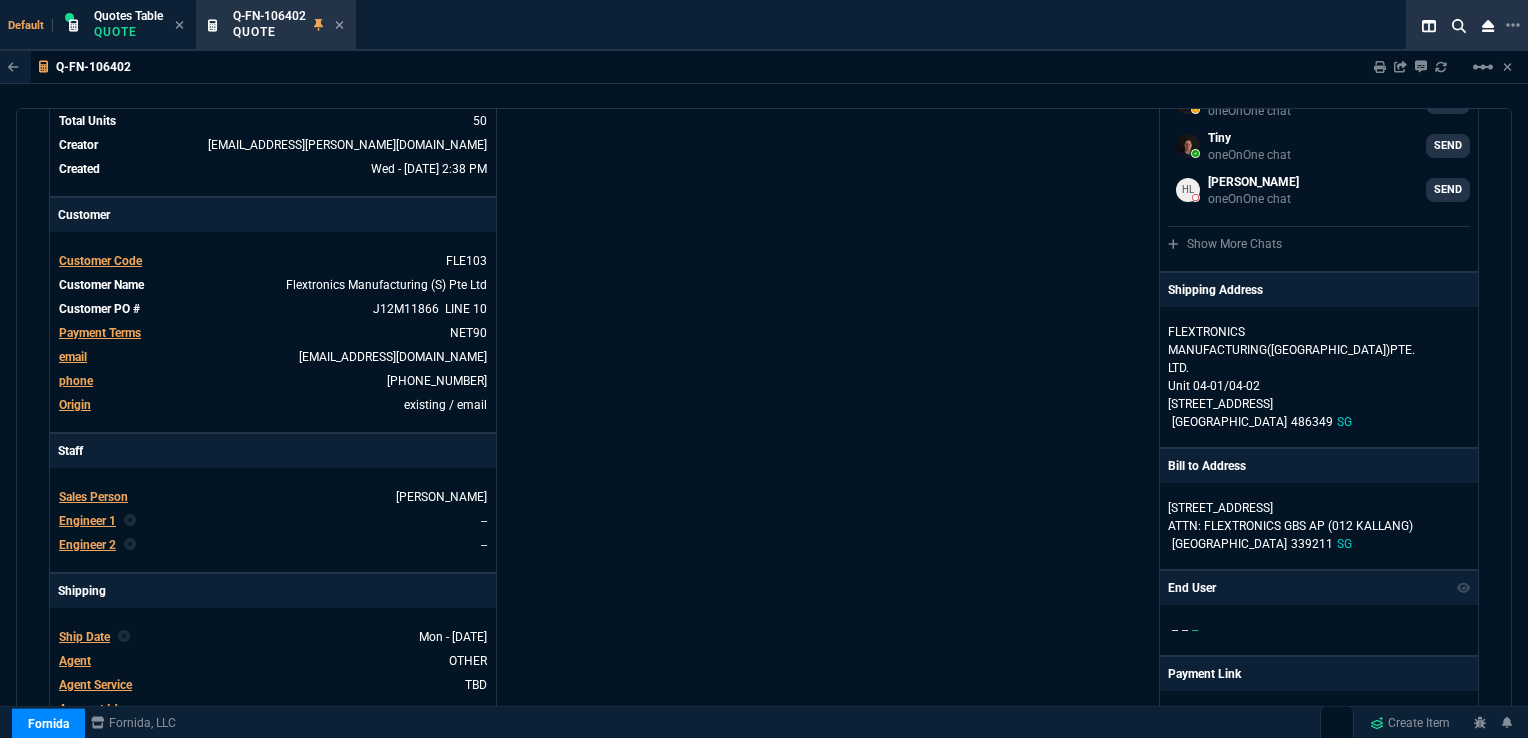 click 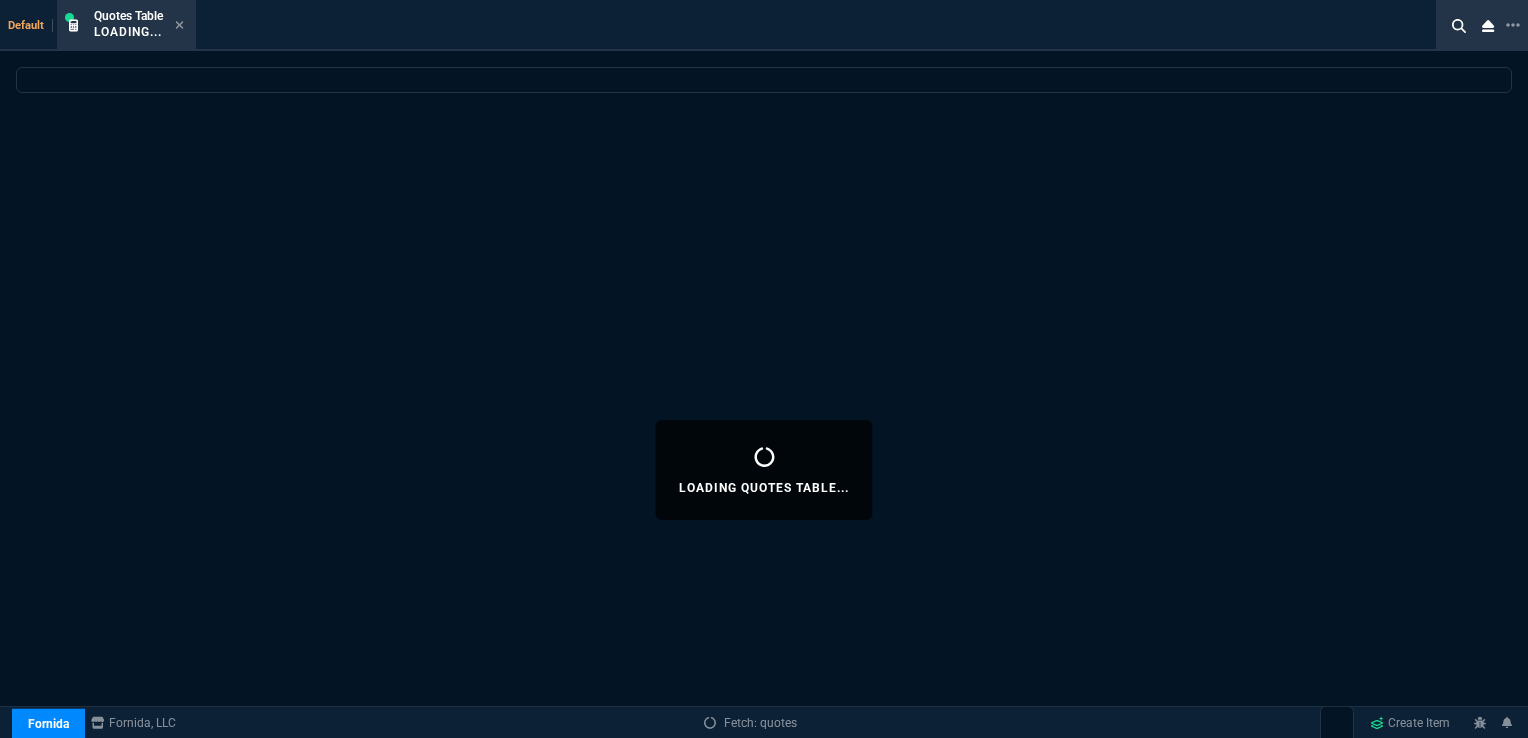 select 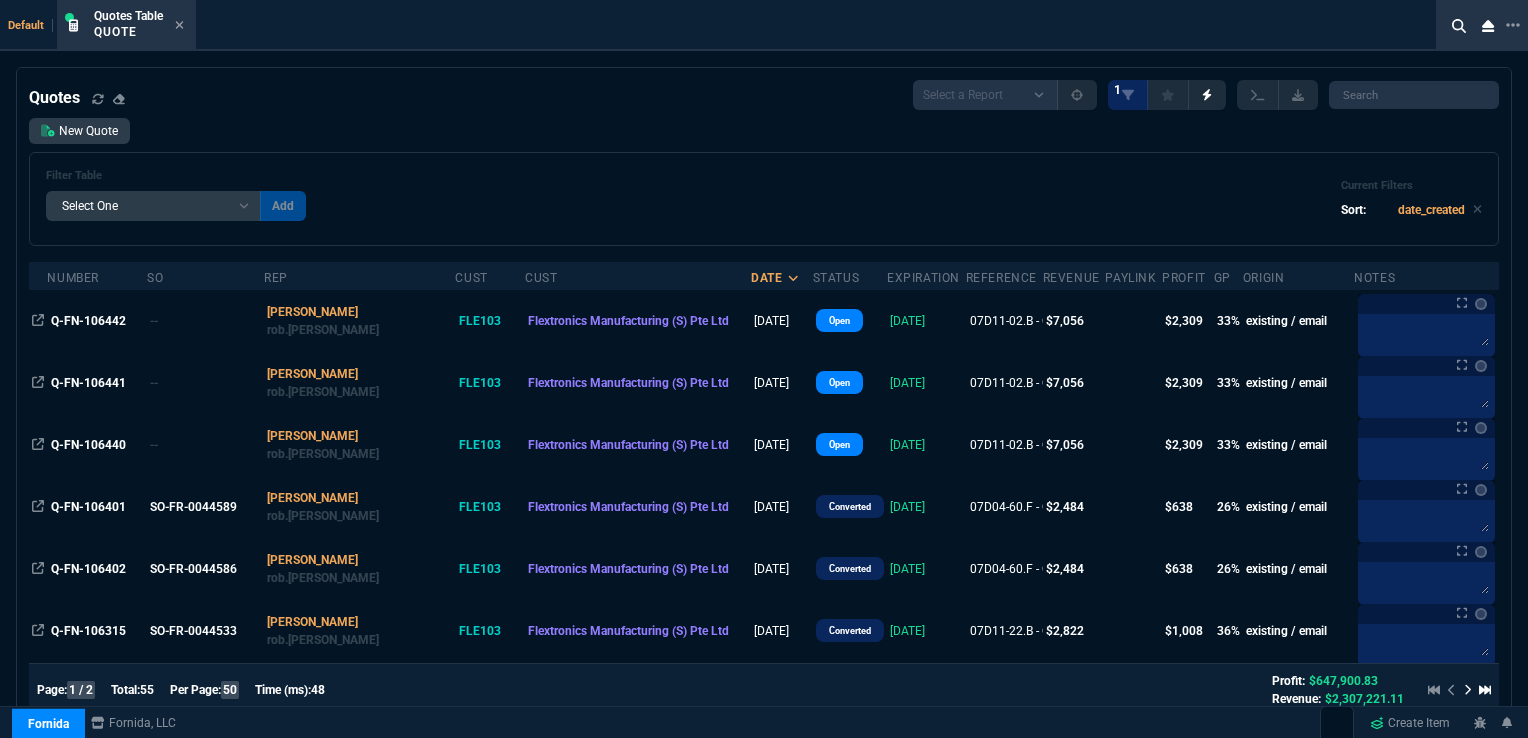 click on "SO-FR-0044589" at bounding box center (203, 507) 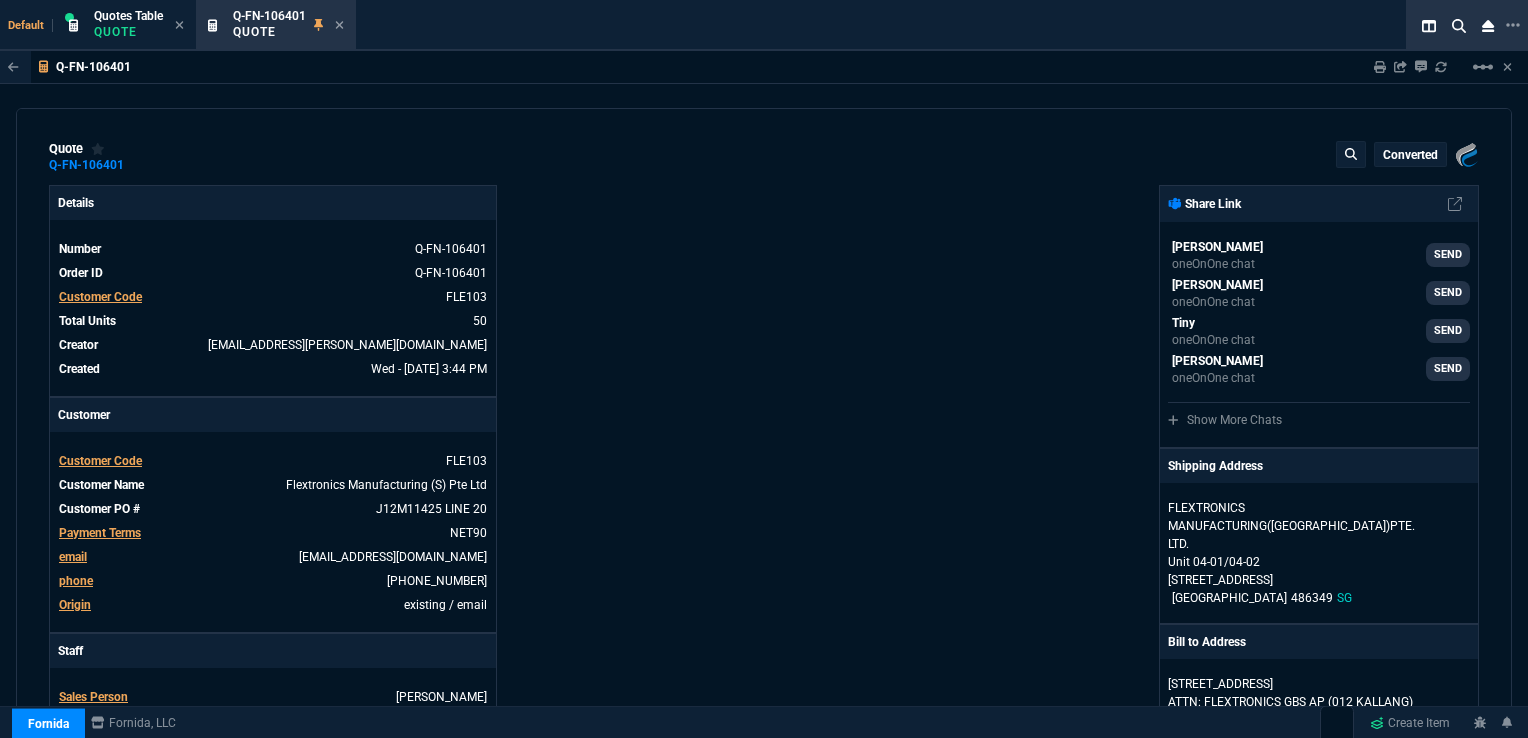 type on "30" 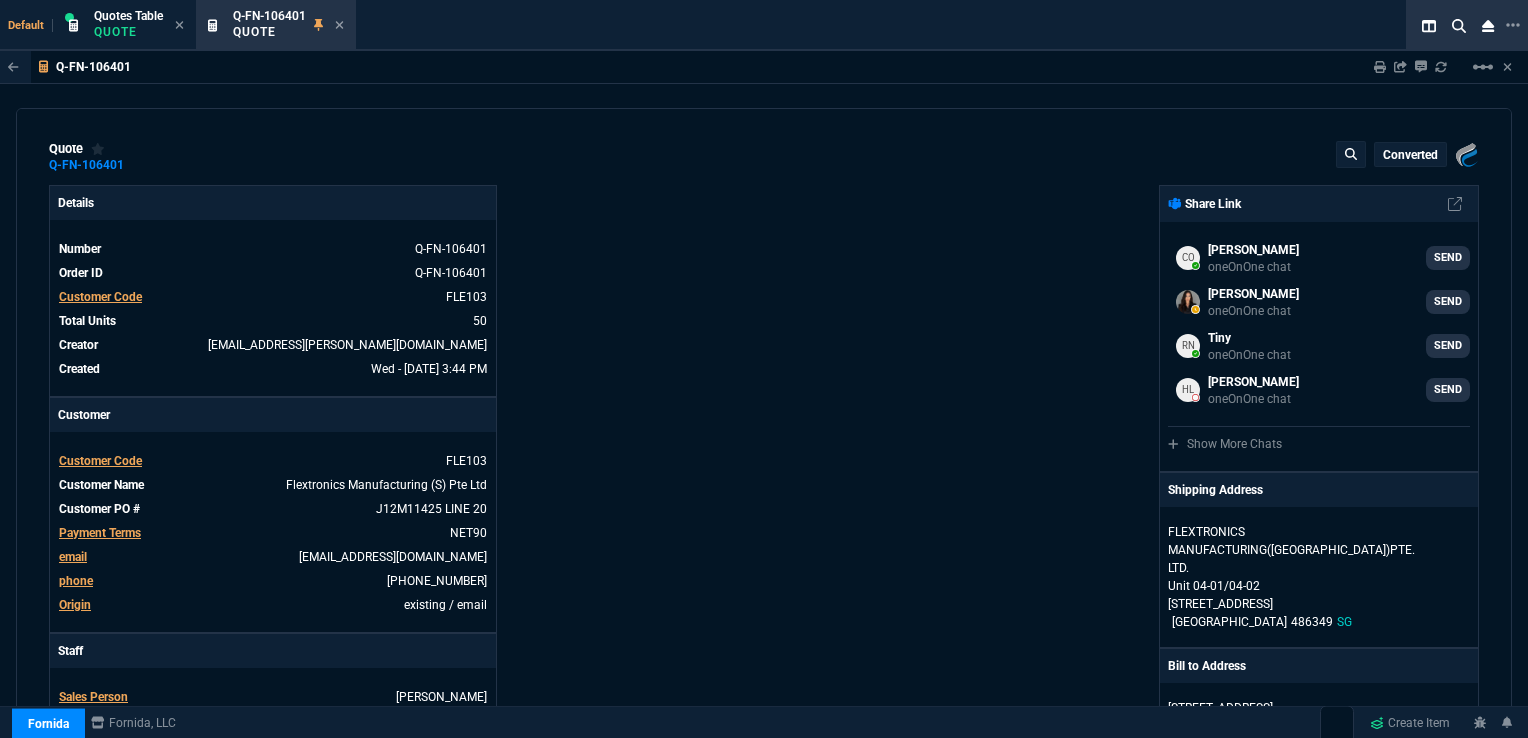 type 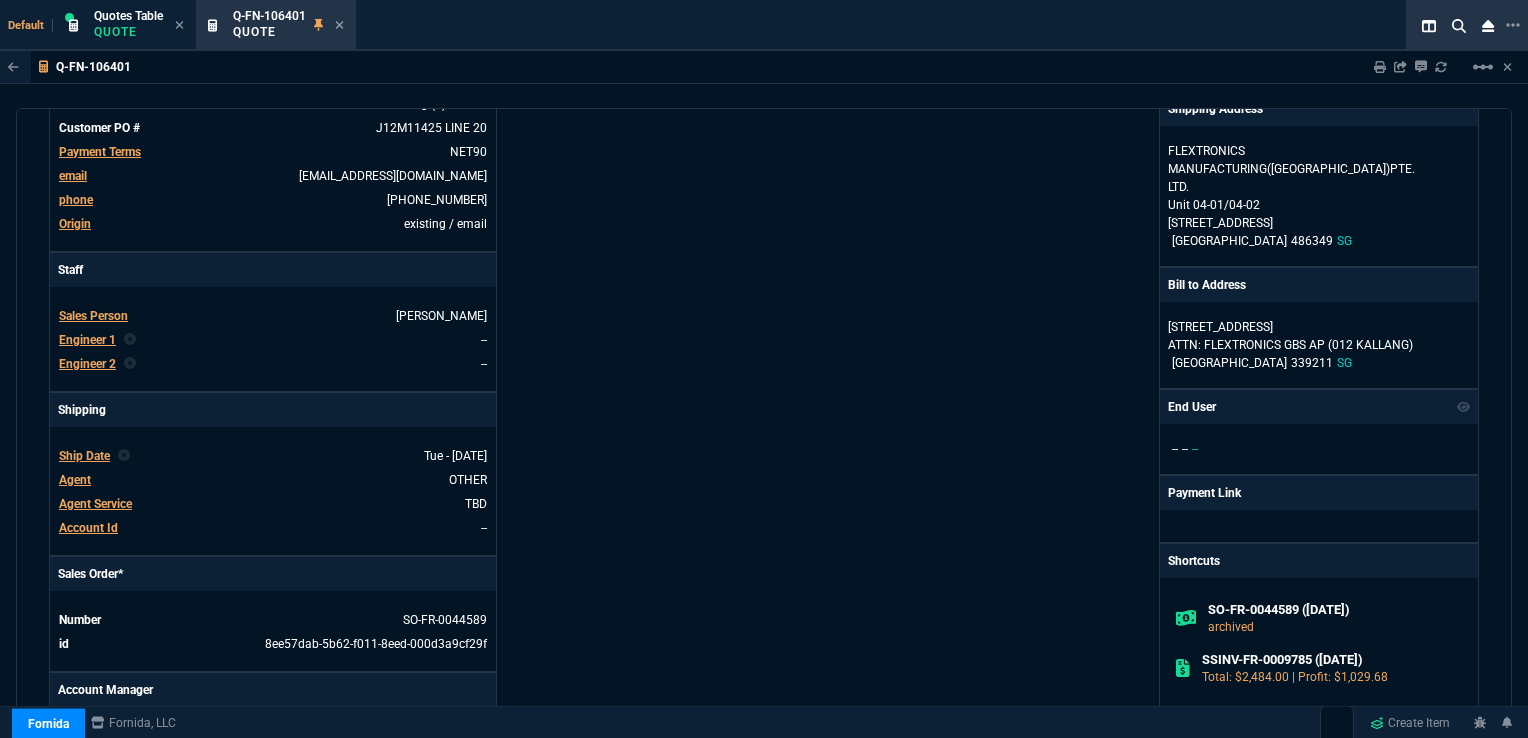 scroll, scrollTop: 200, scrollLeft: 0, axis: vertical 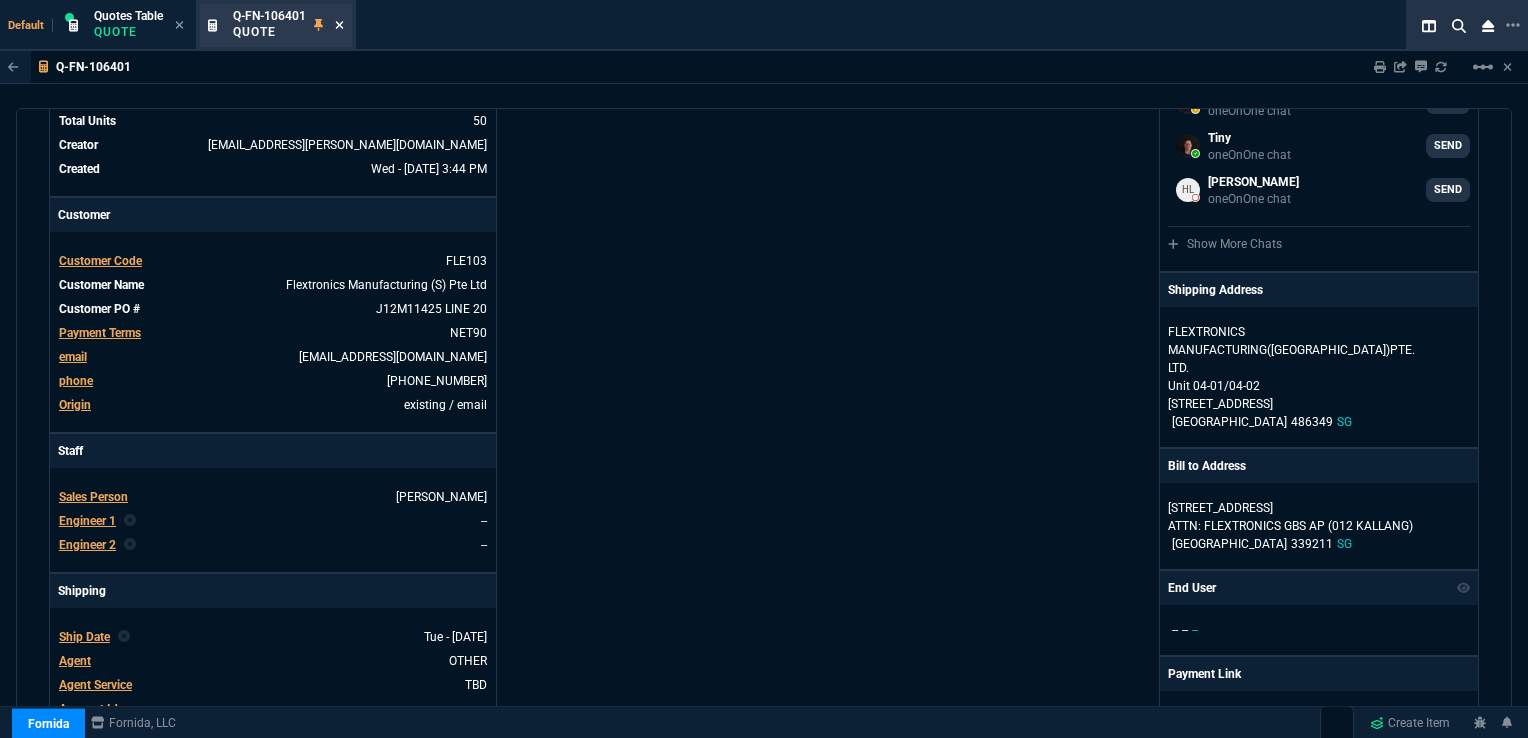 click 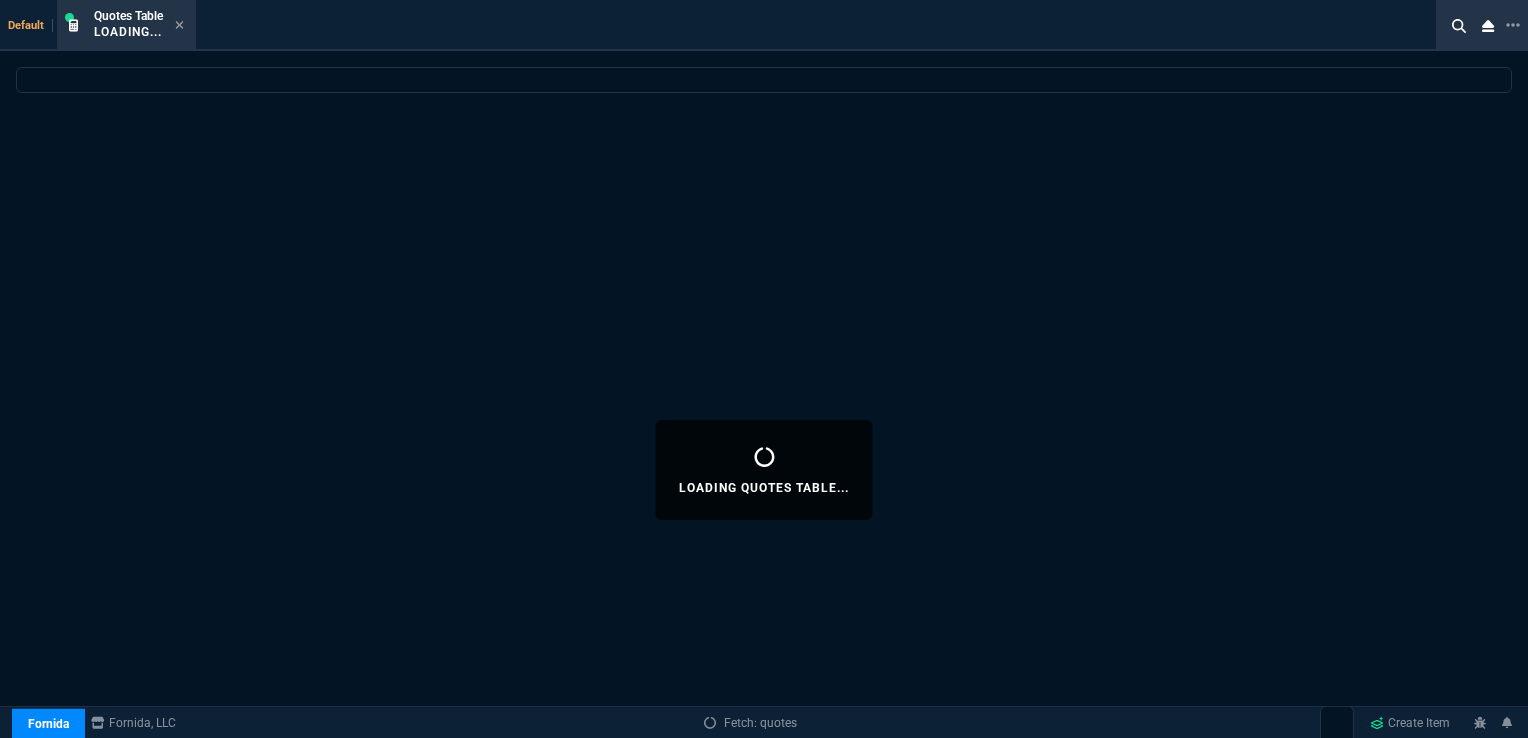 select 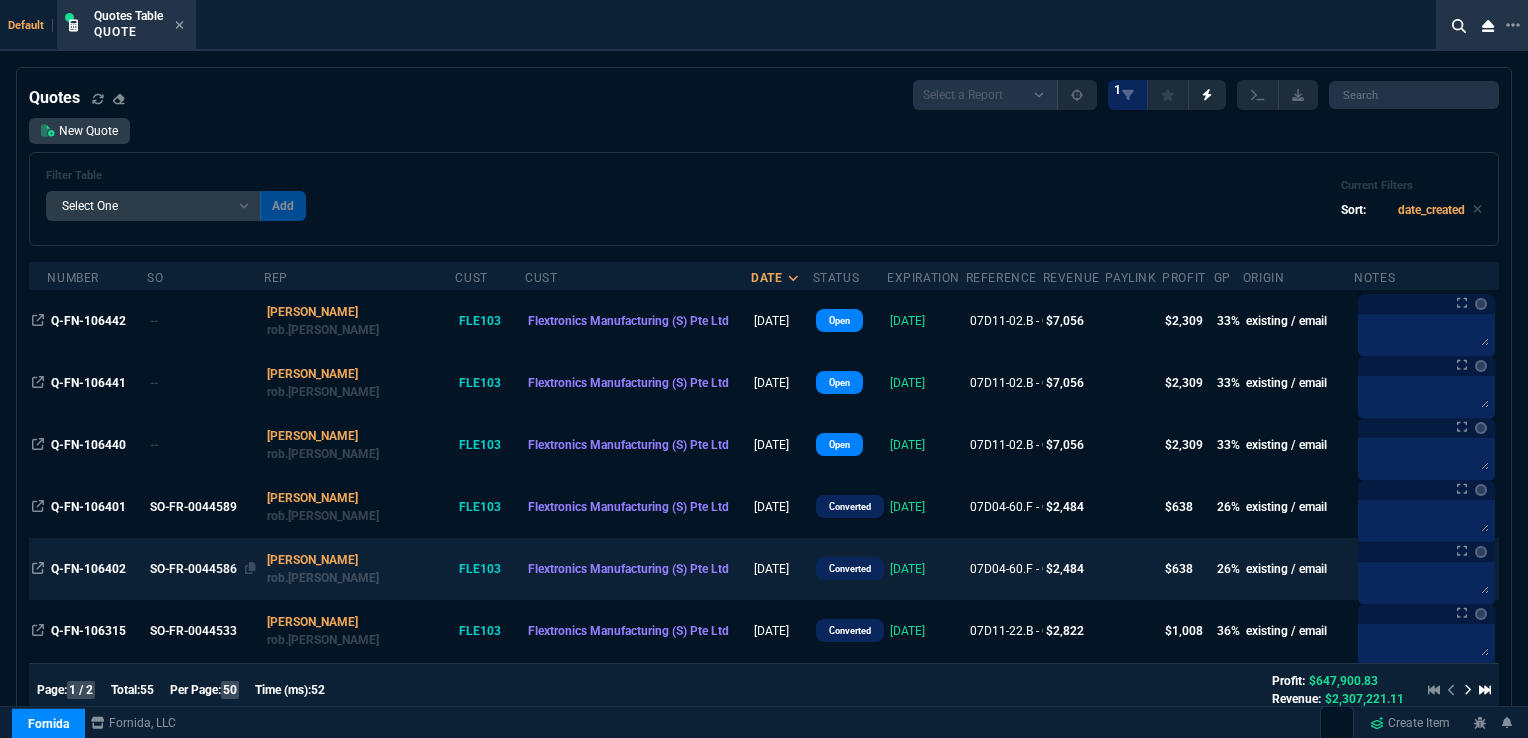 click on "SO-FR-0044586" at bounding box center (203, 569) 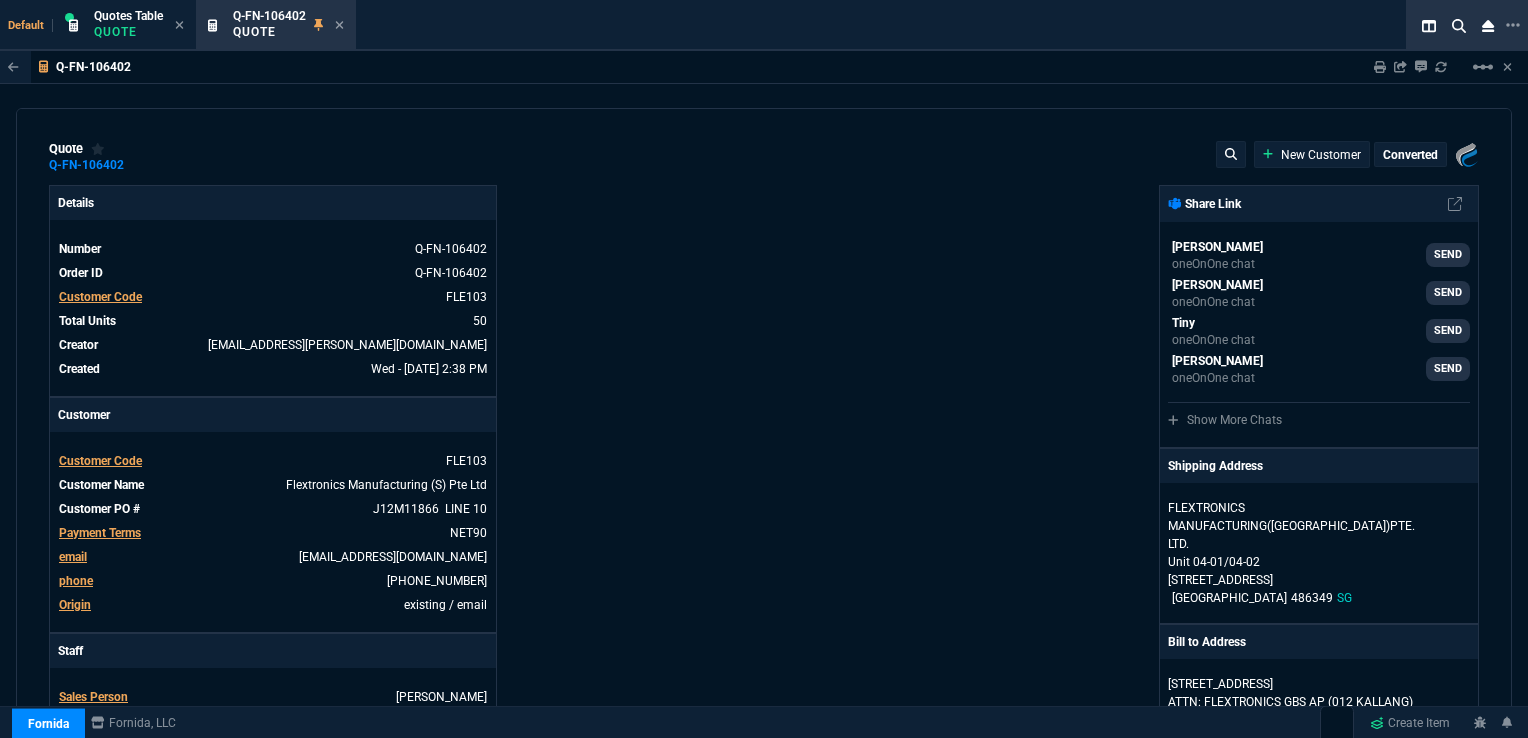 type on "30" 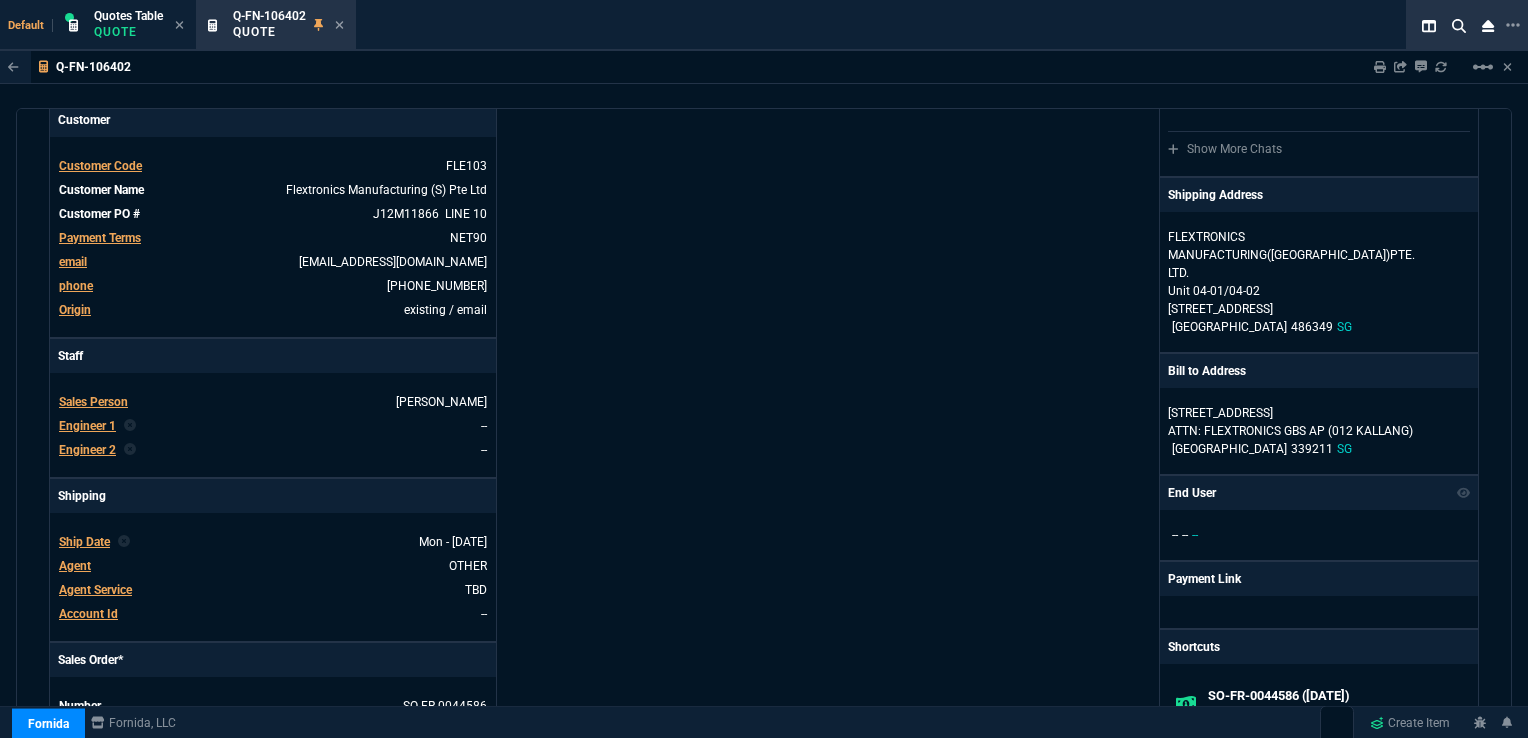 scroll, scrollTop: 400, scrollLeft: 0, axis: vertical 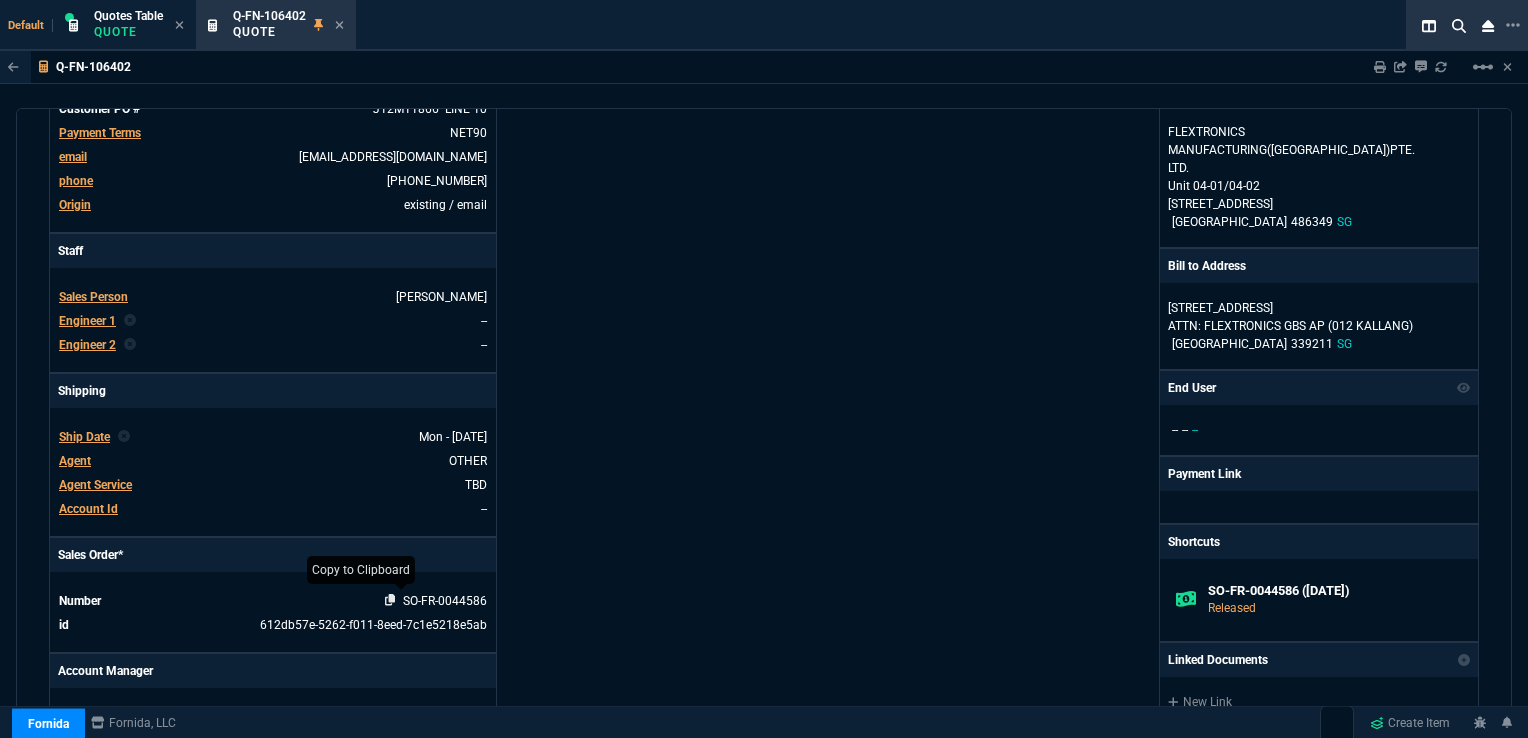 click 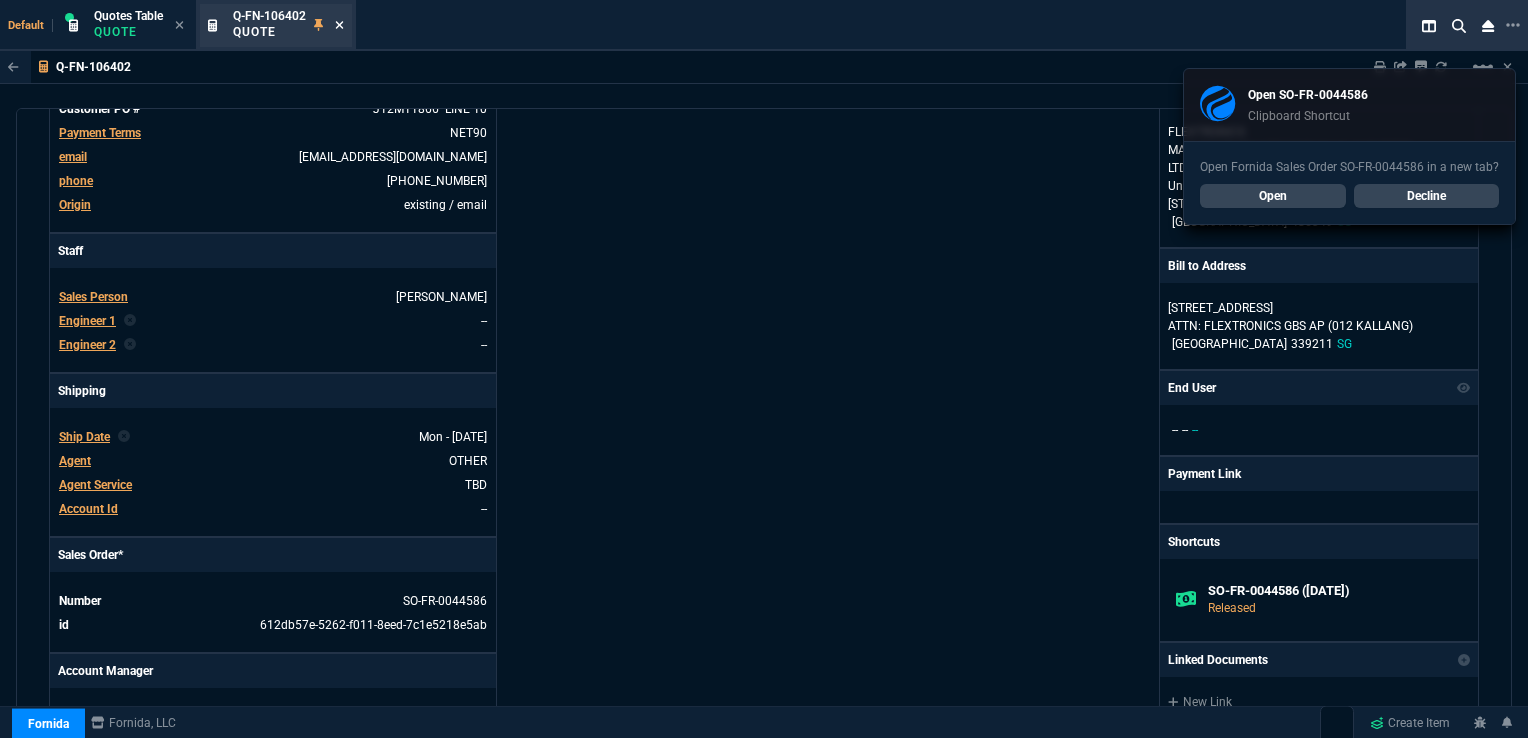 click 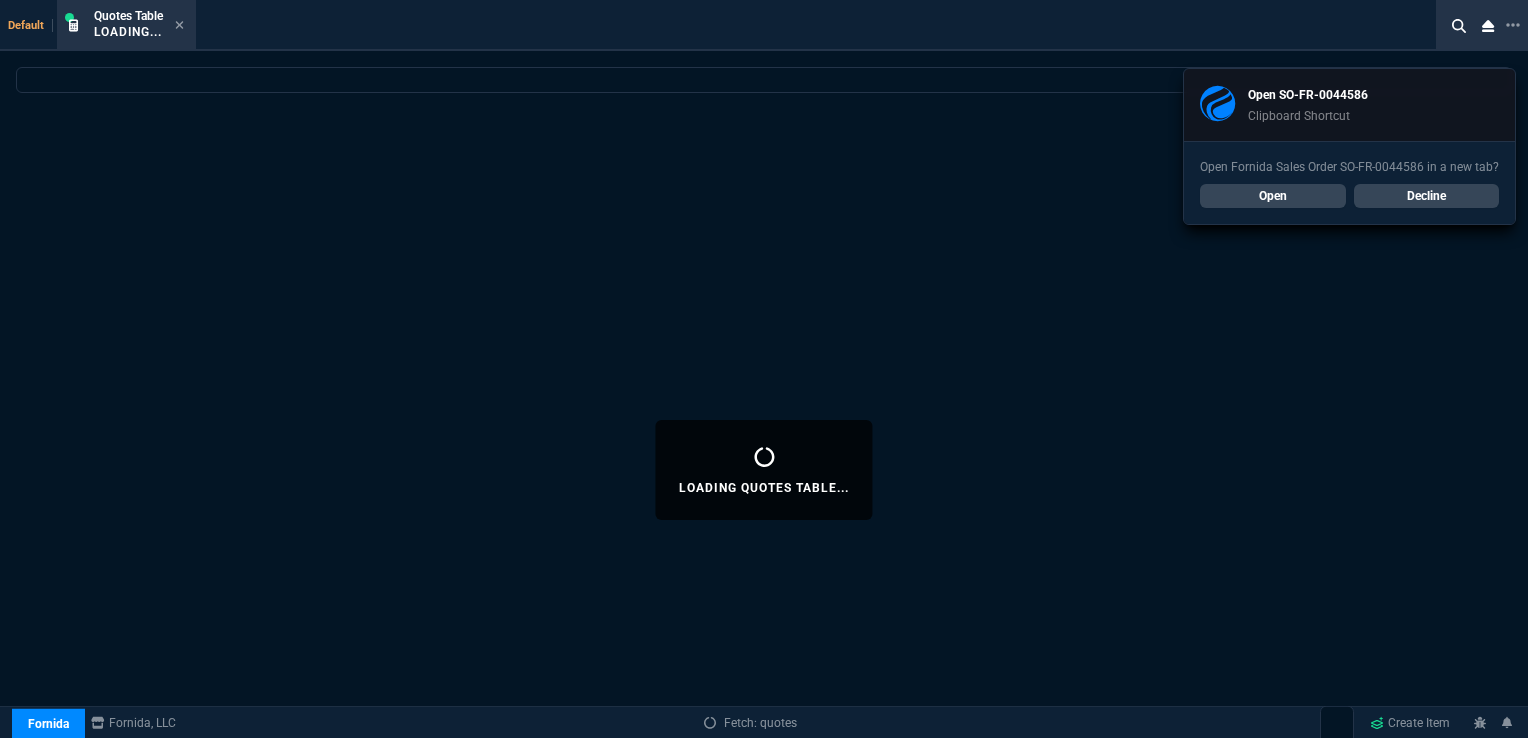 select 